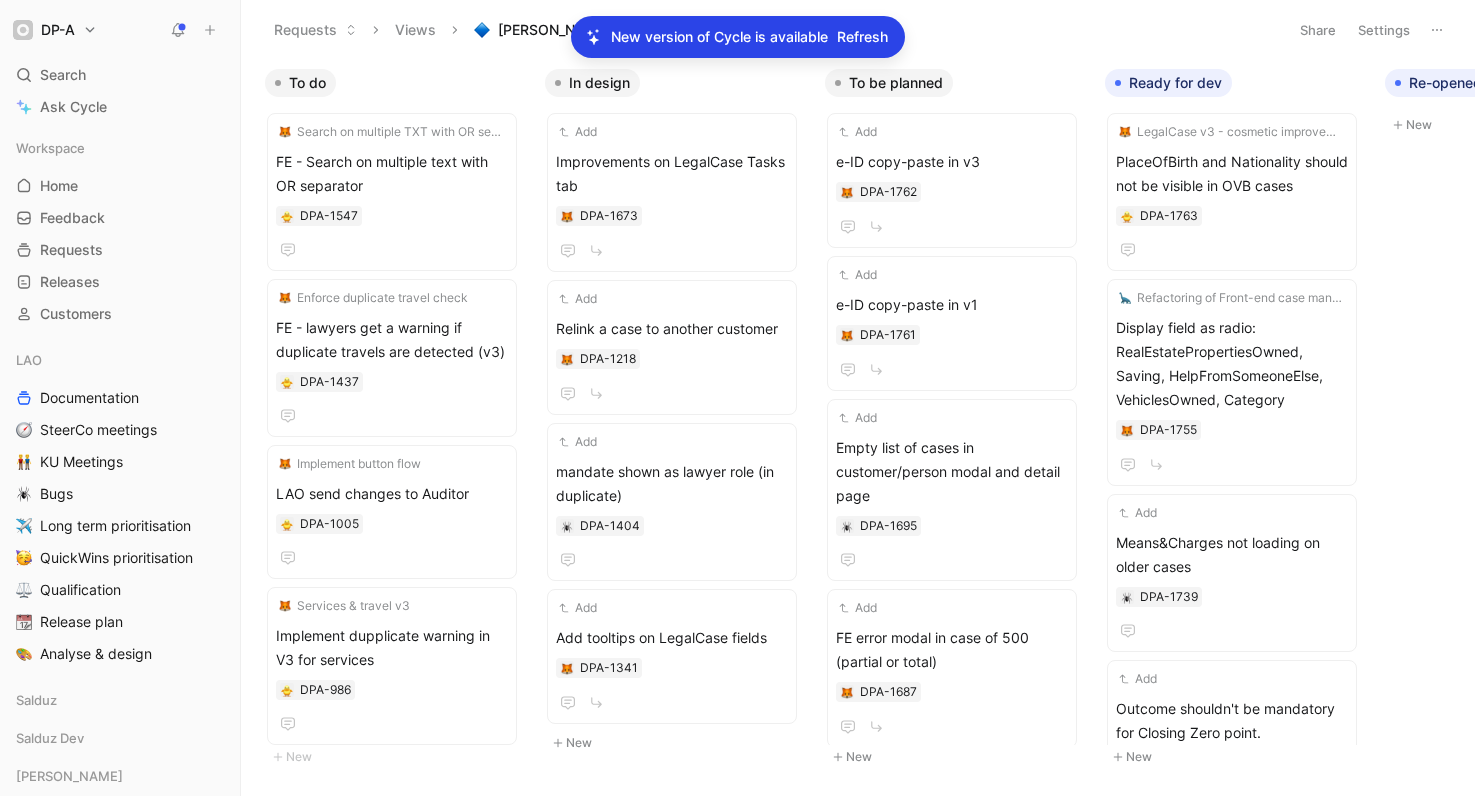 scroll, scrollTop: 0, scrollLeft: 0, axis: both 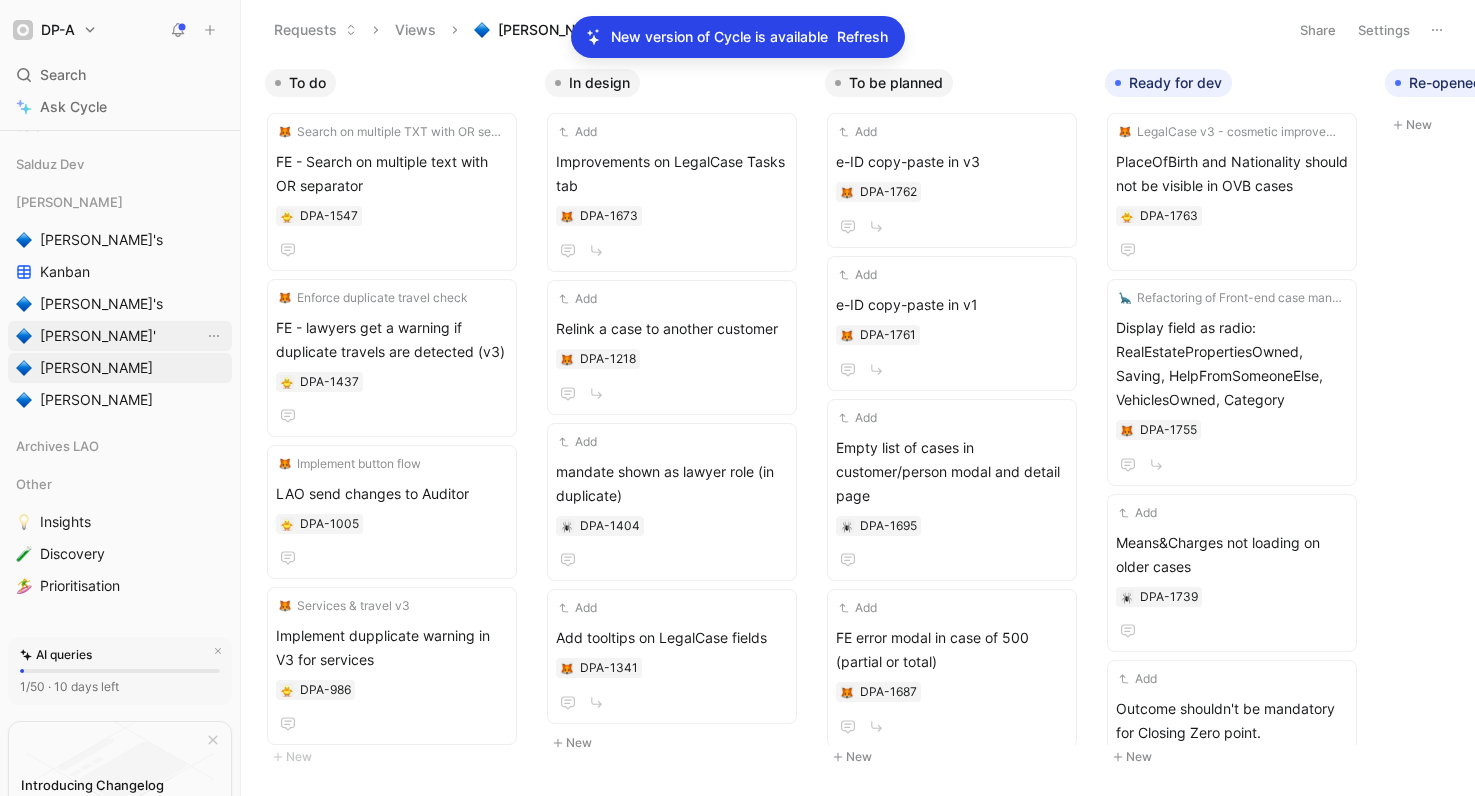 click on "[PERSON_NAME]'" at bounding box center (120, 336) 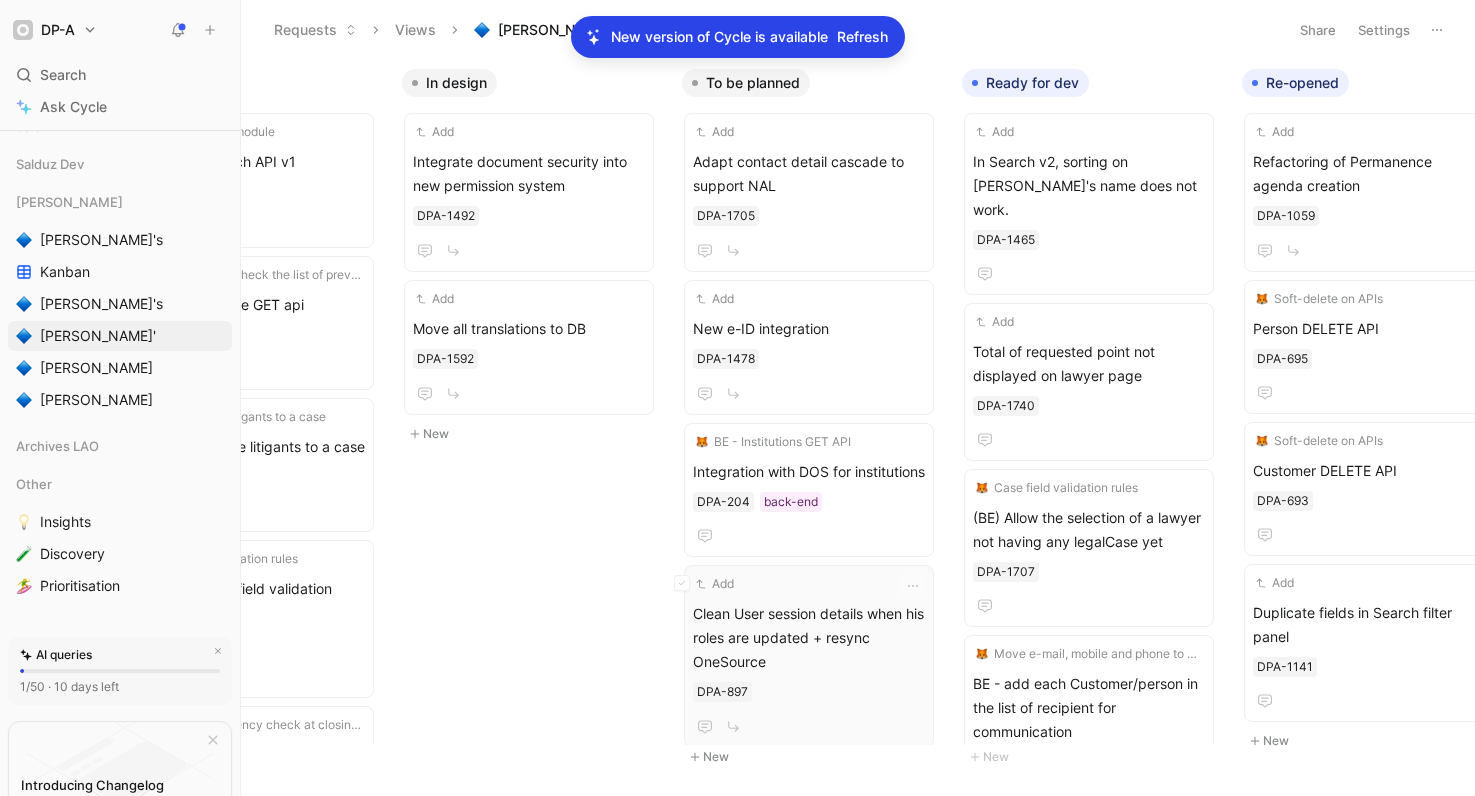 scroll, scrollTop: 0, scrollLeft: 151, axis: horizontal 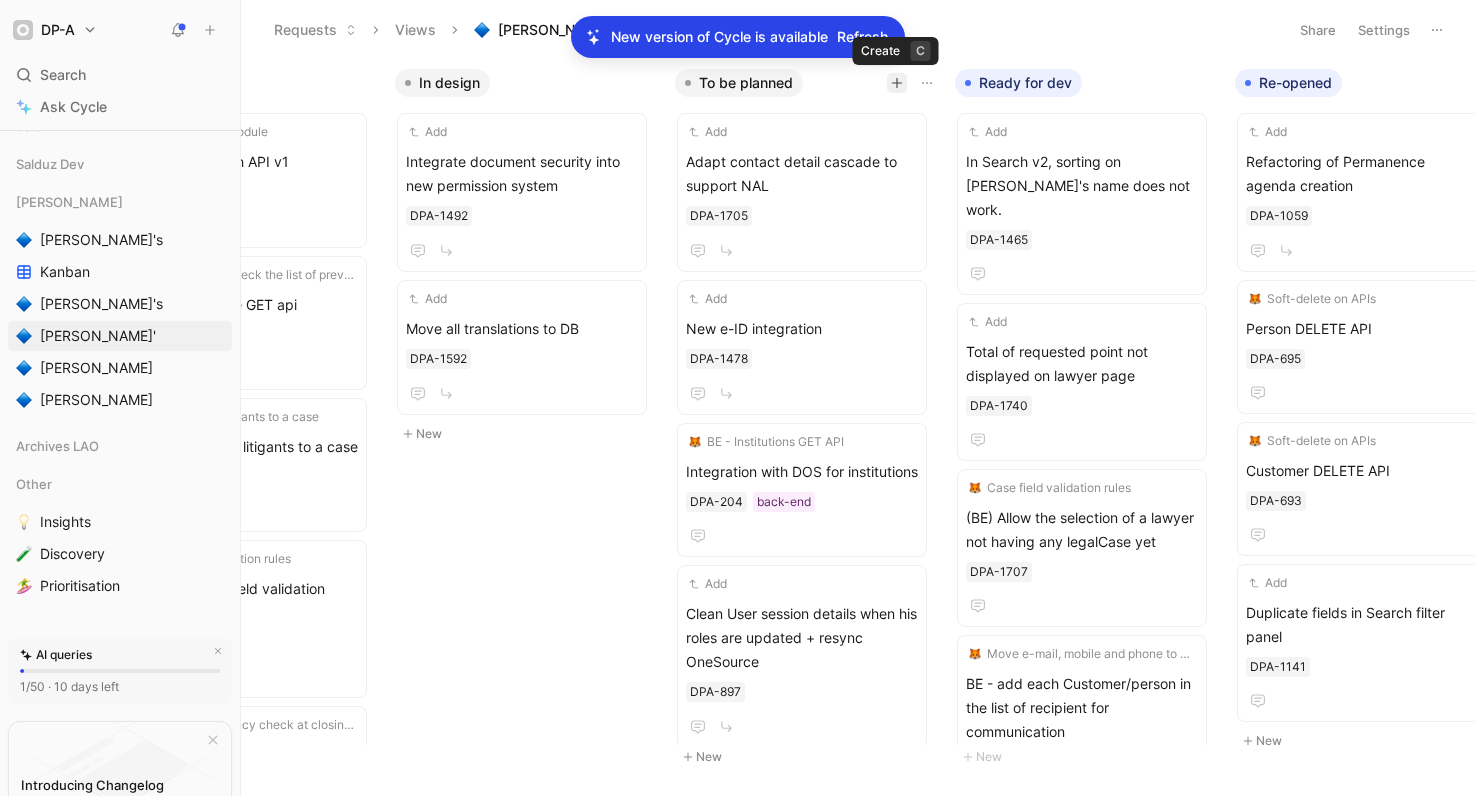 click 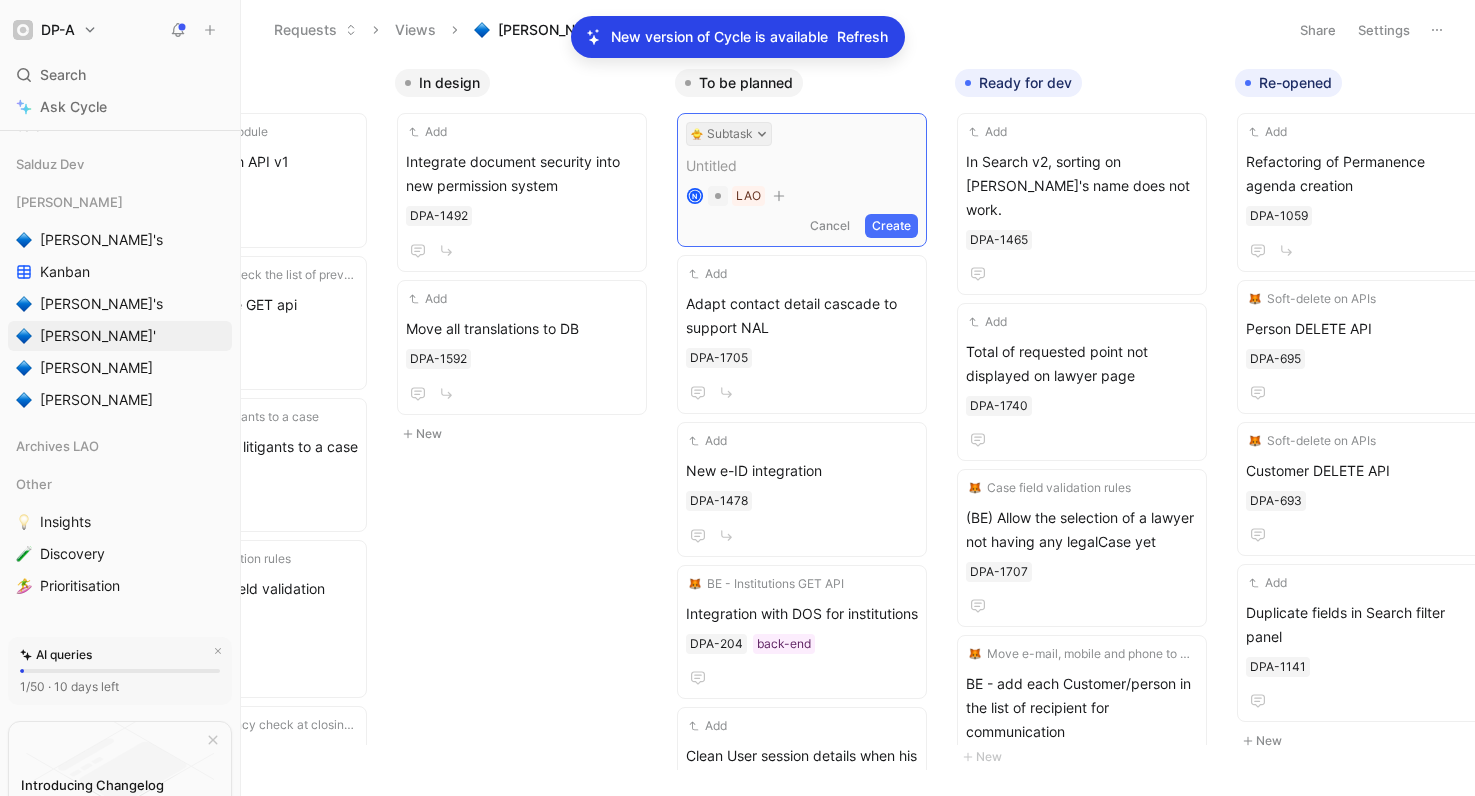 click on "Subtask" at bounding box center (729, 134) 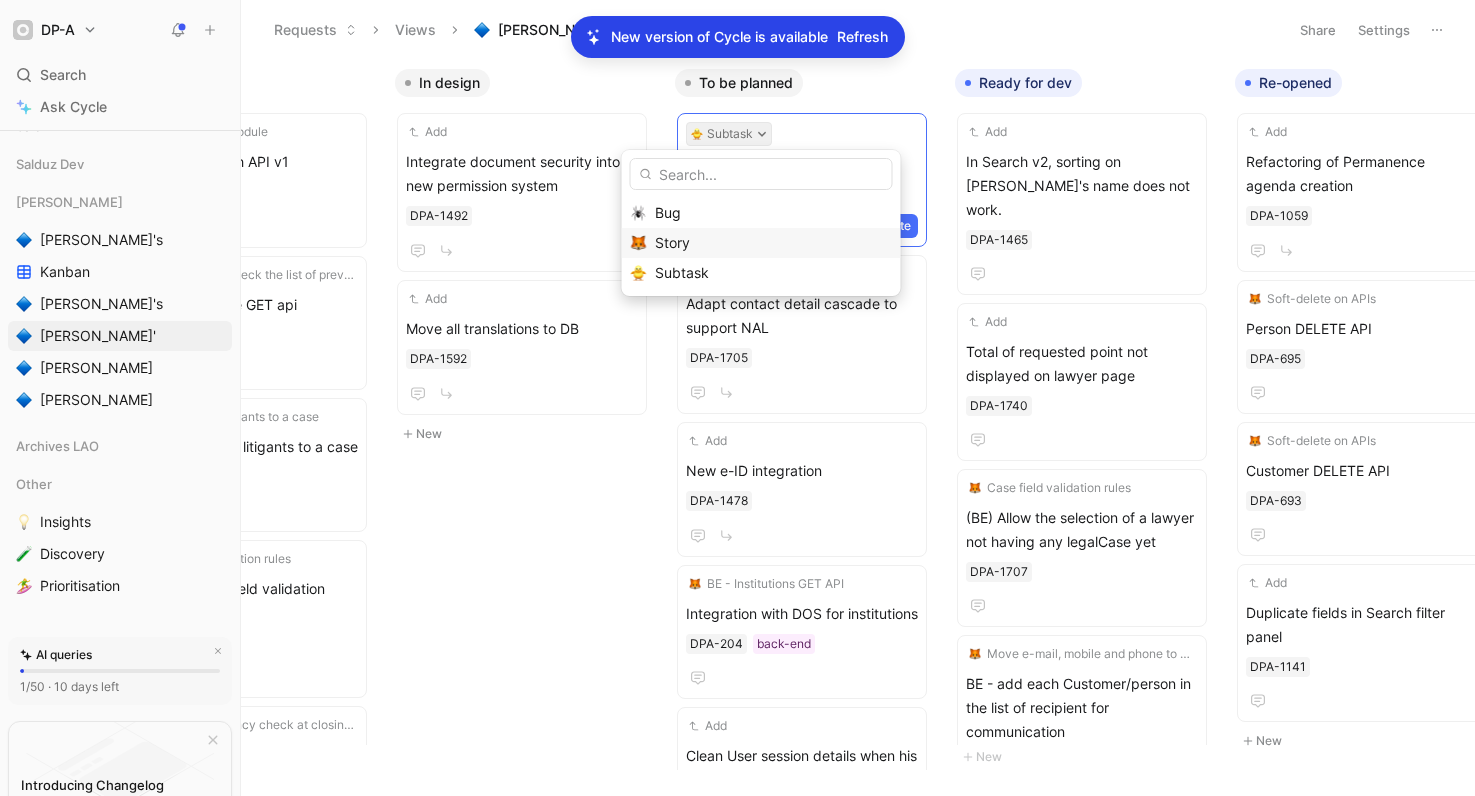 click on "Story" at bounding box center (773, 243) 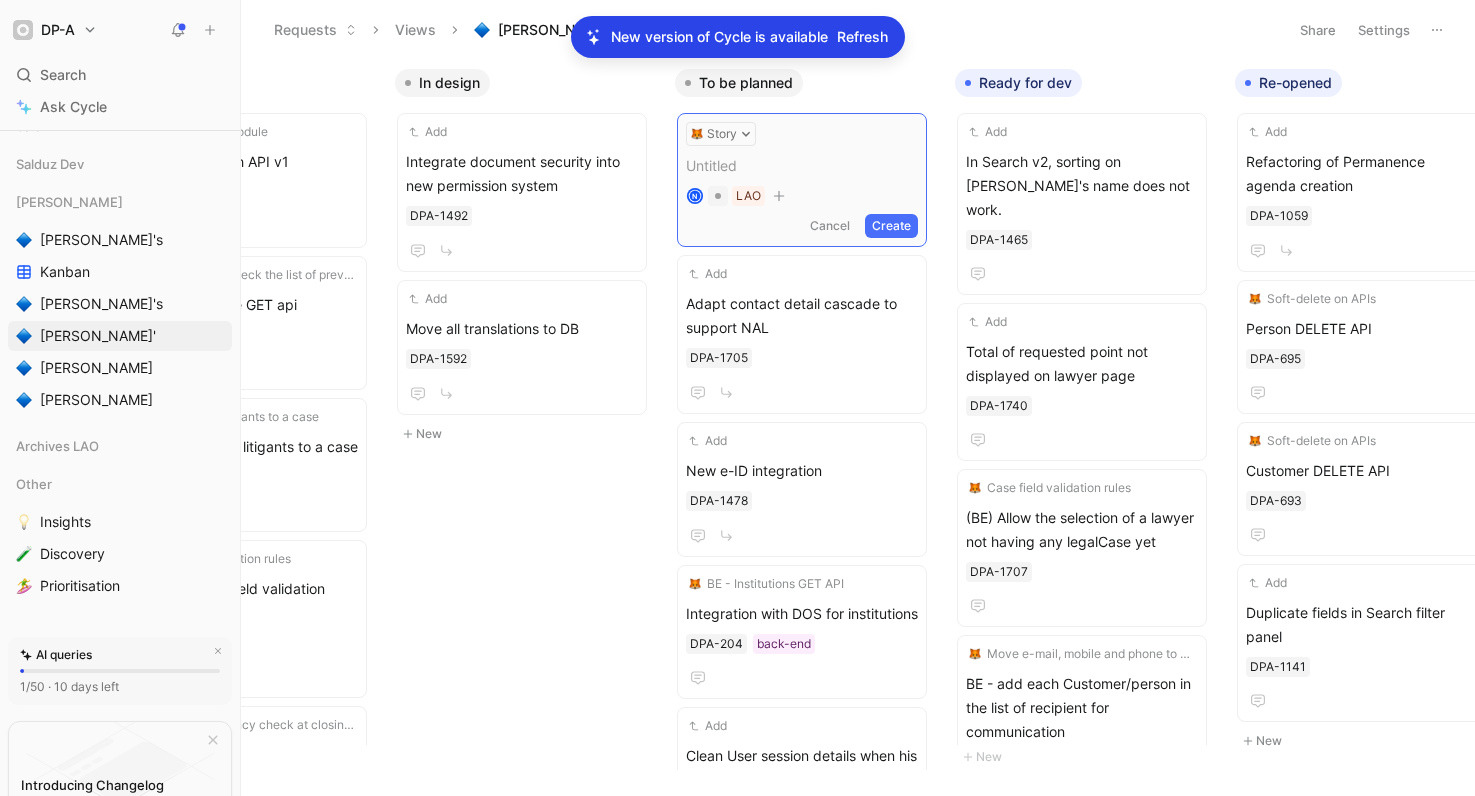 type 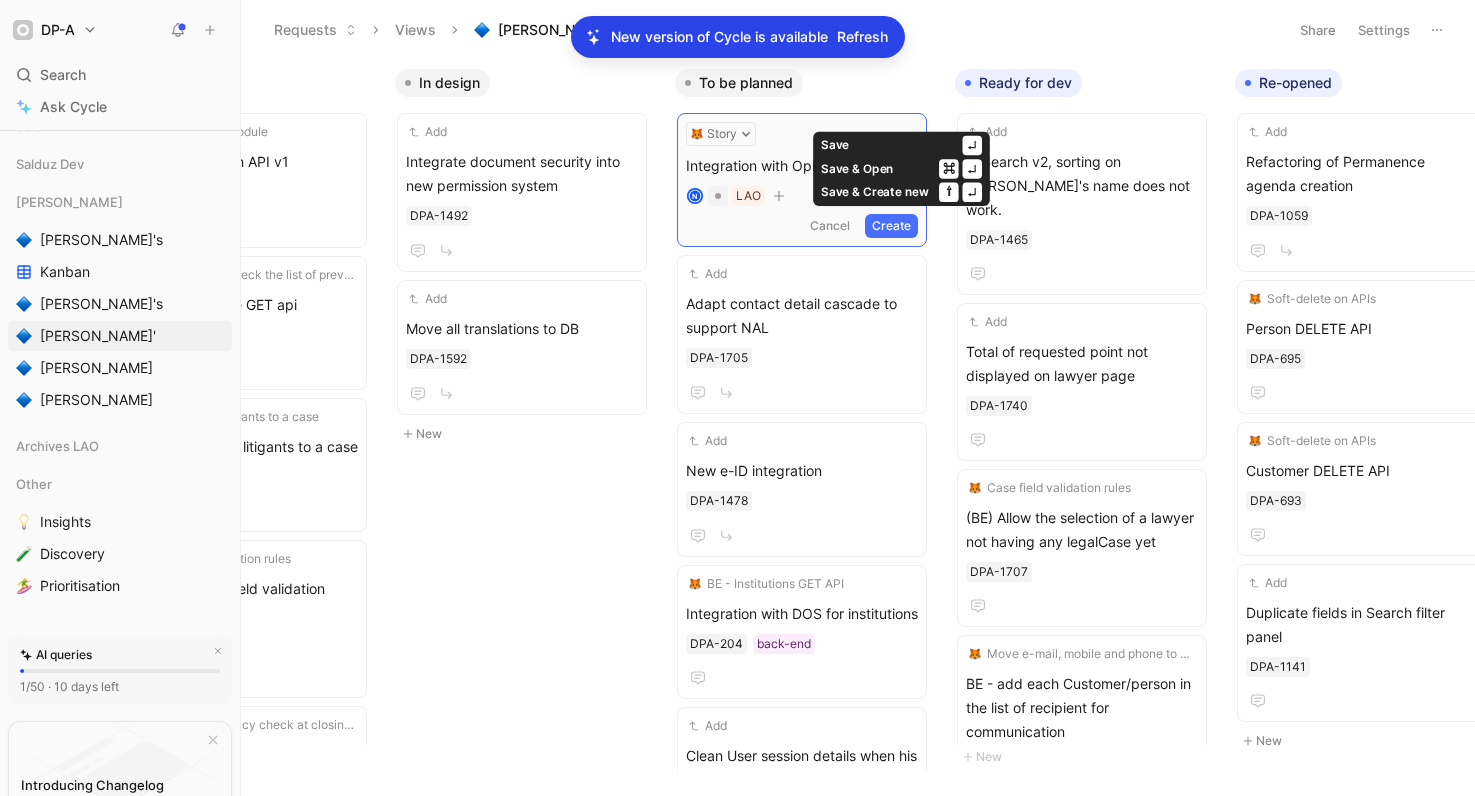 click on "Create" at bounding box center [891, 226] 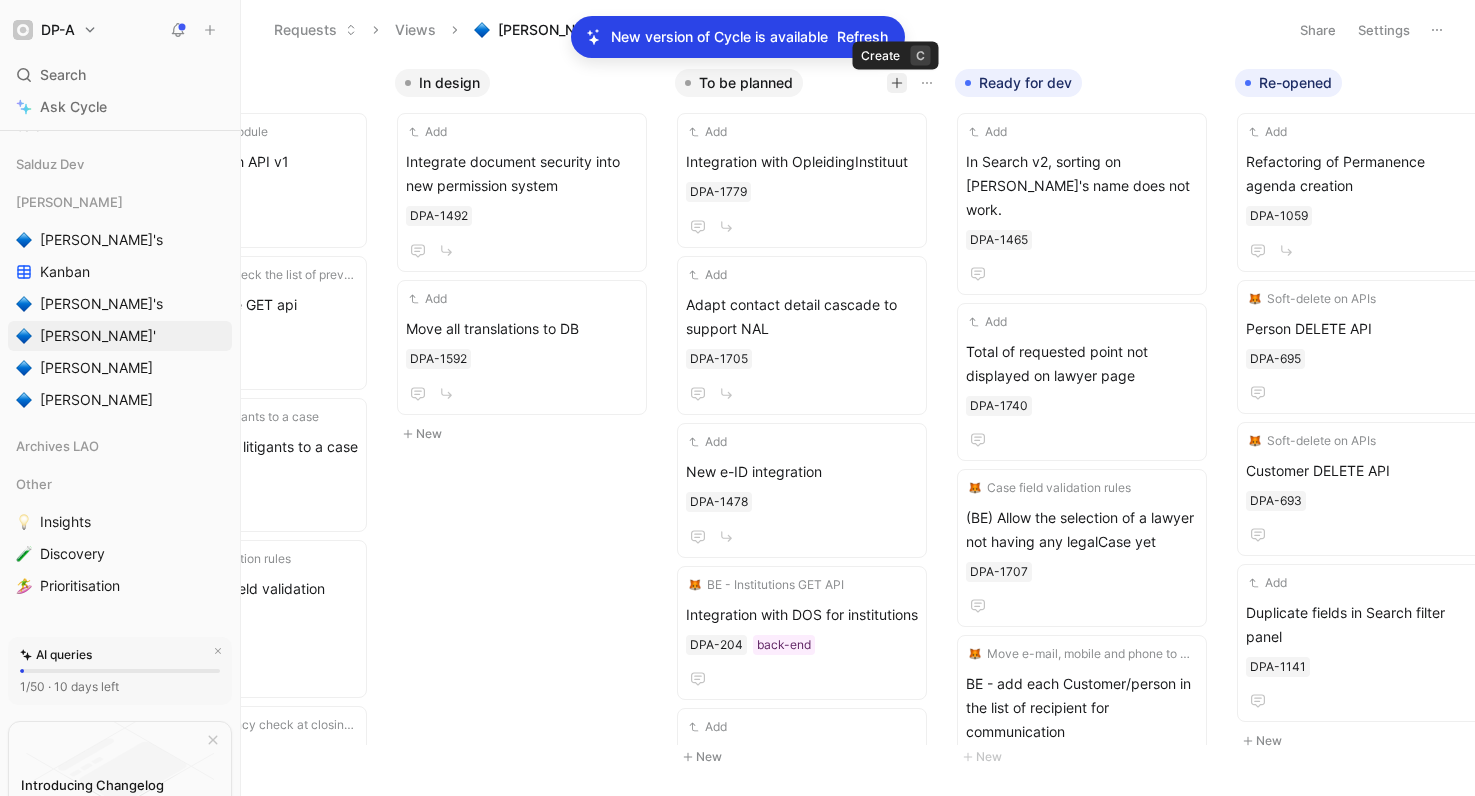 click 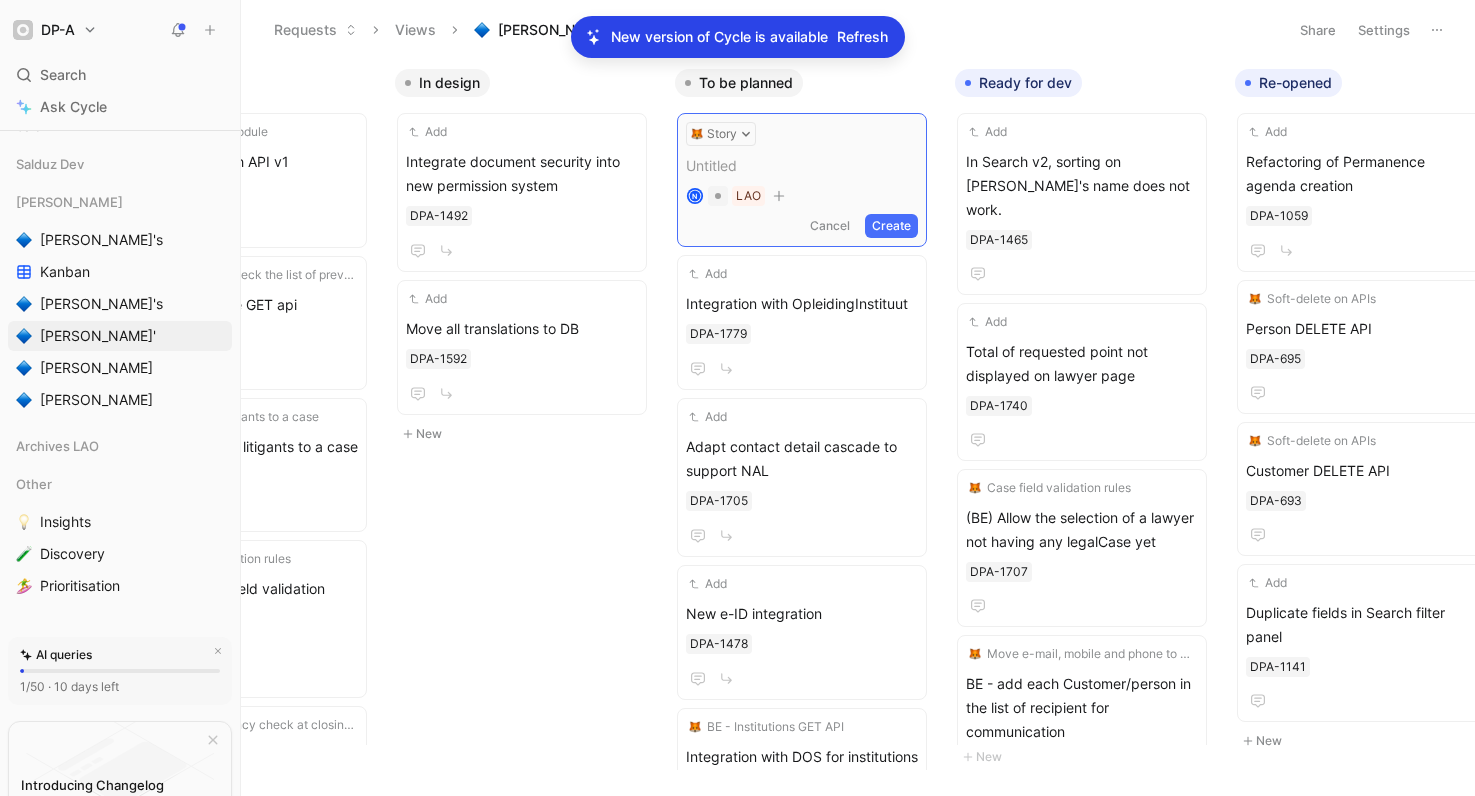 type 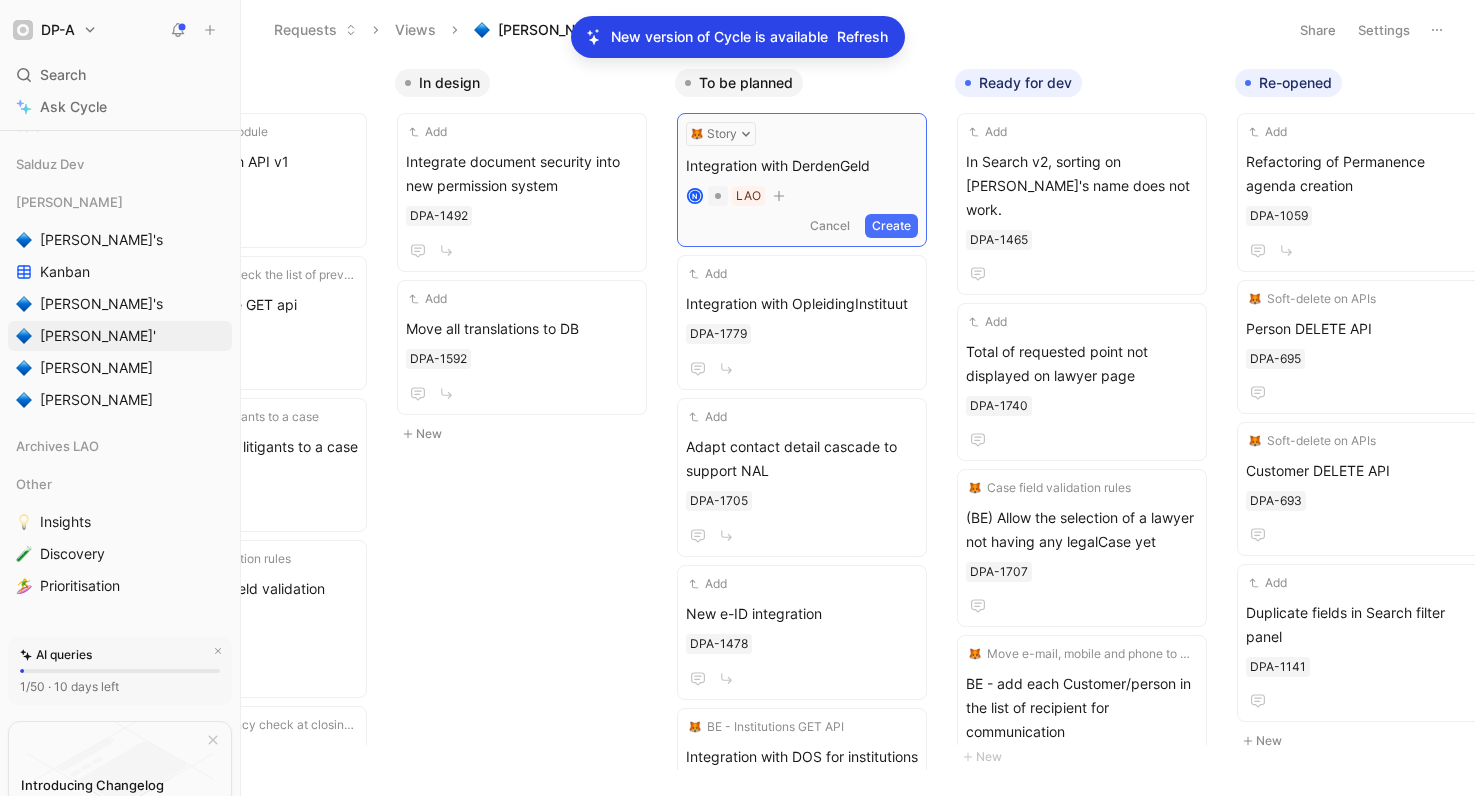 click on "Create" at bounding box center [891, 226] 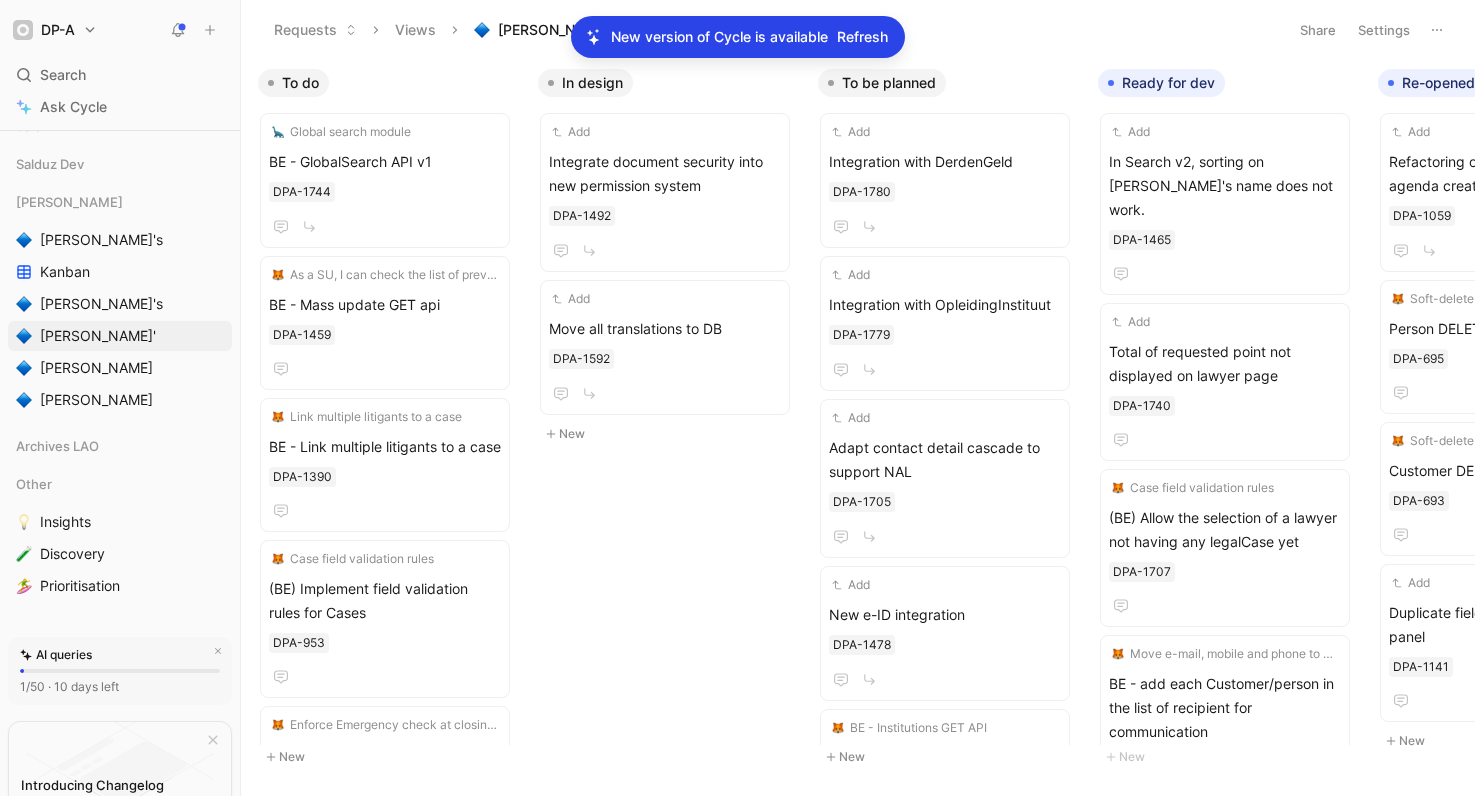 scroll, scrollTop: 0, scrollLeft: 0, axis: both 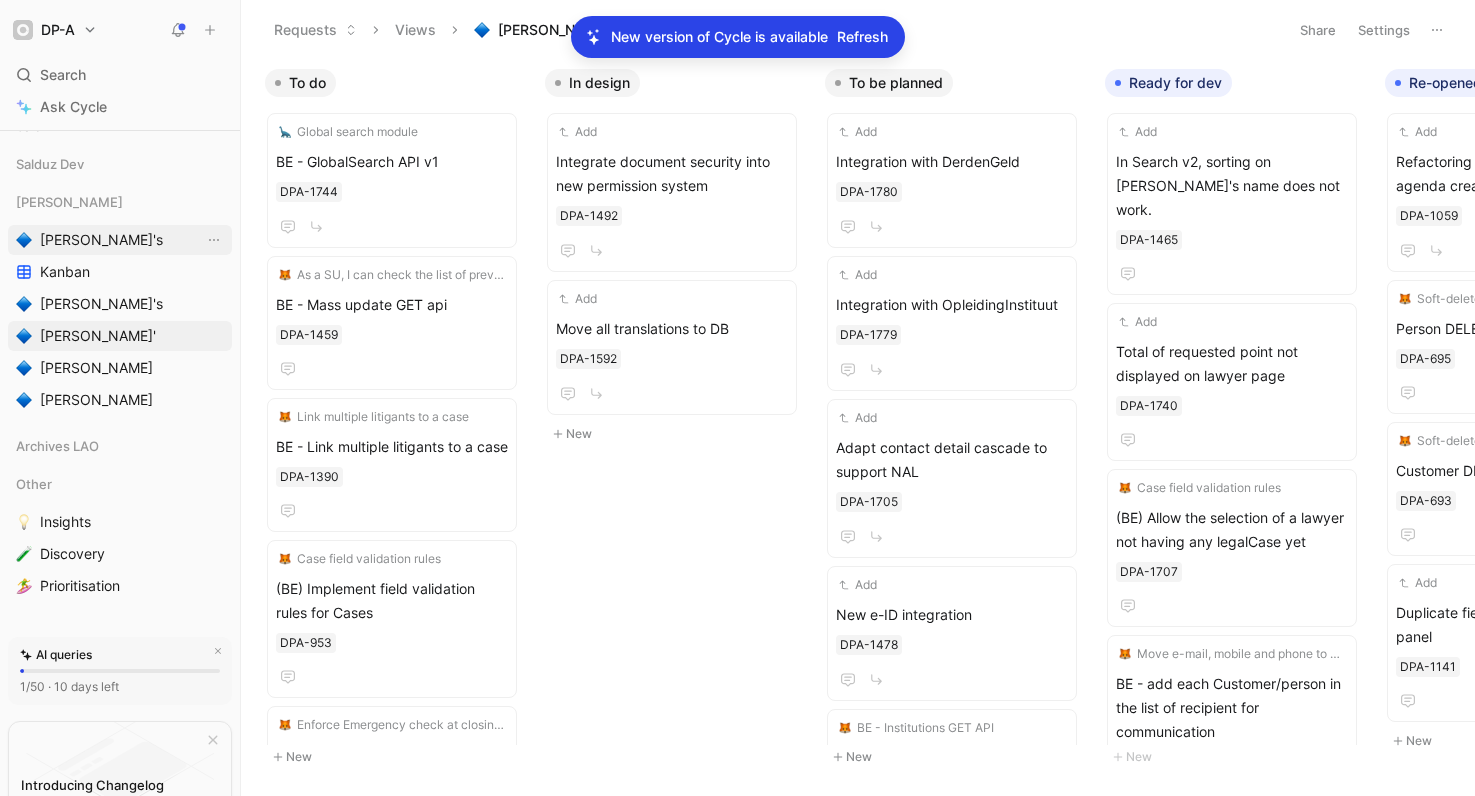 click on "[PERSON_NAME]'s" at bounding box center [101, 240] 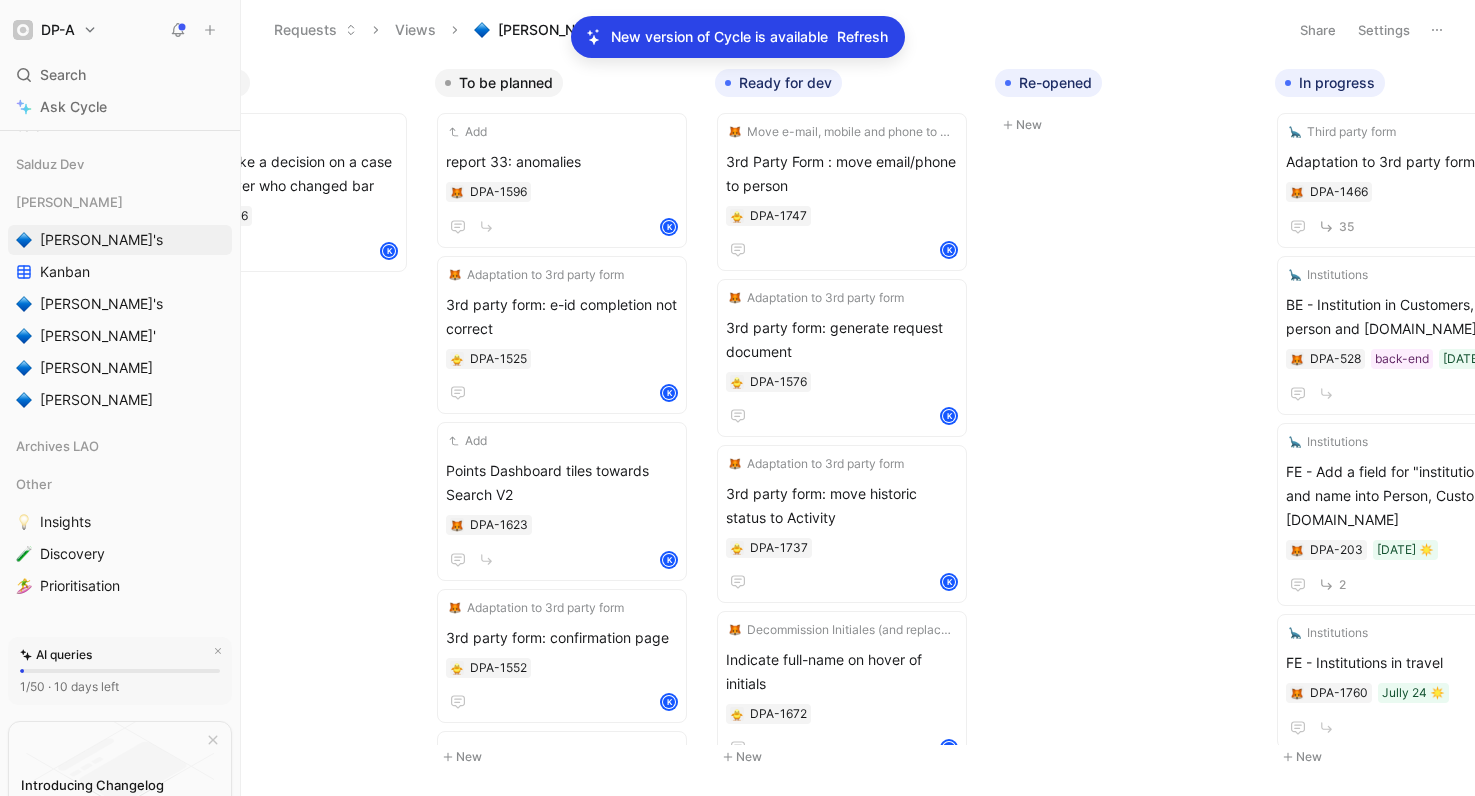 scroll, scrollTop: 0, scrollLeft: 478, axis: horizontal 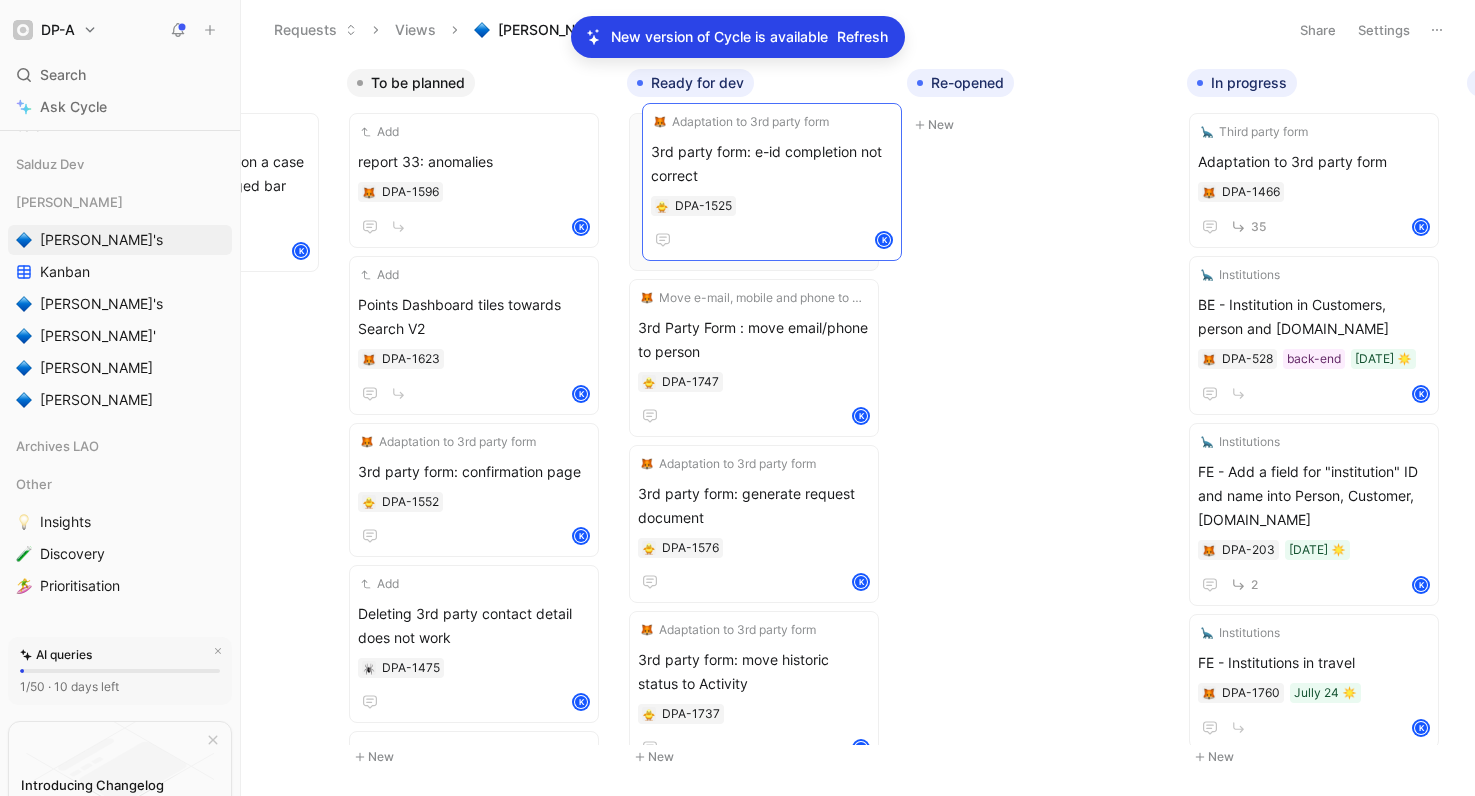 drag, startPoint x: 504, startPoint y: 331, endPoint x: 797, endPoint y: 178, distance: 330.542 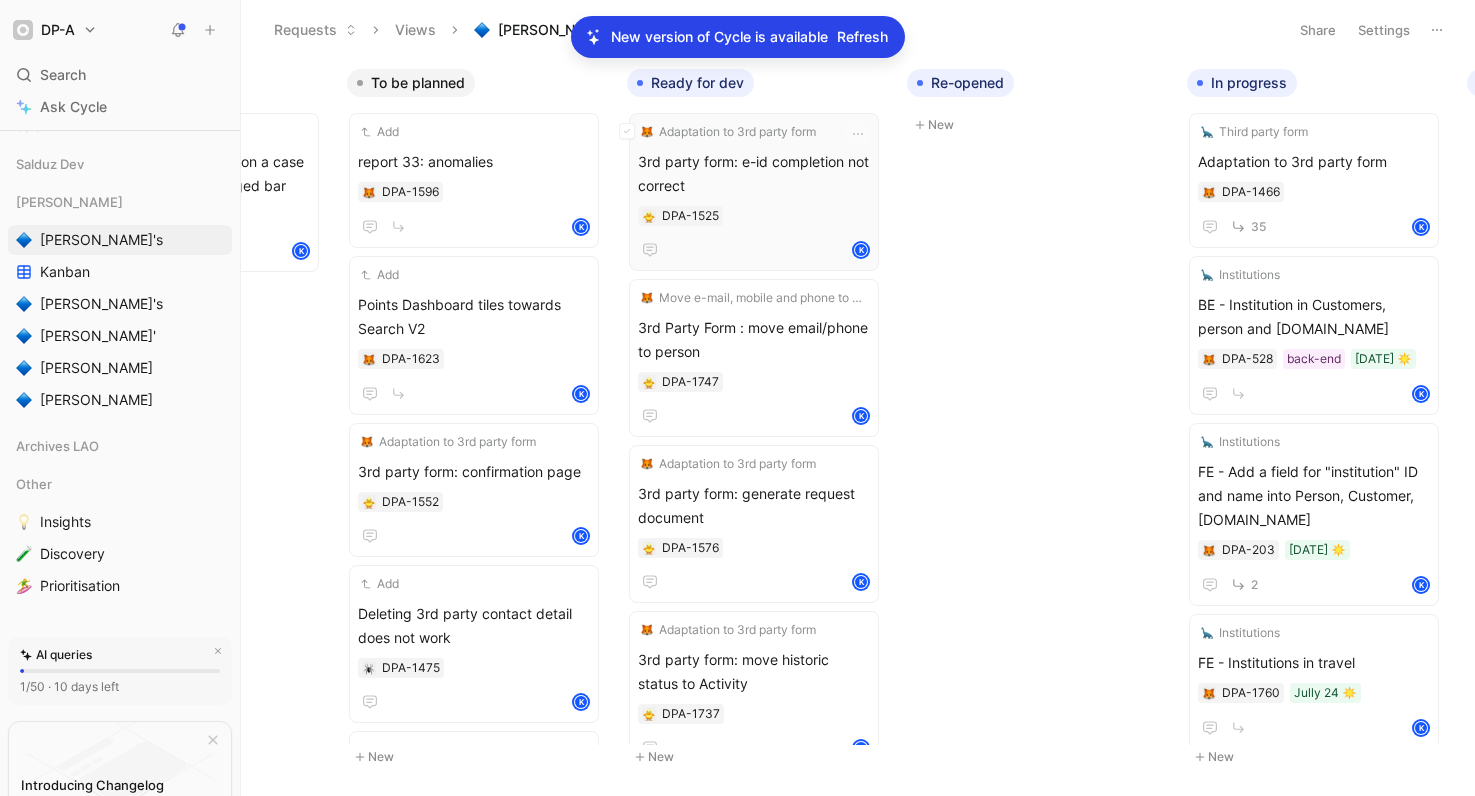 click on "3rd party form: e-id completion not correct" at bounding box center [754, 174] 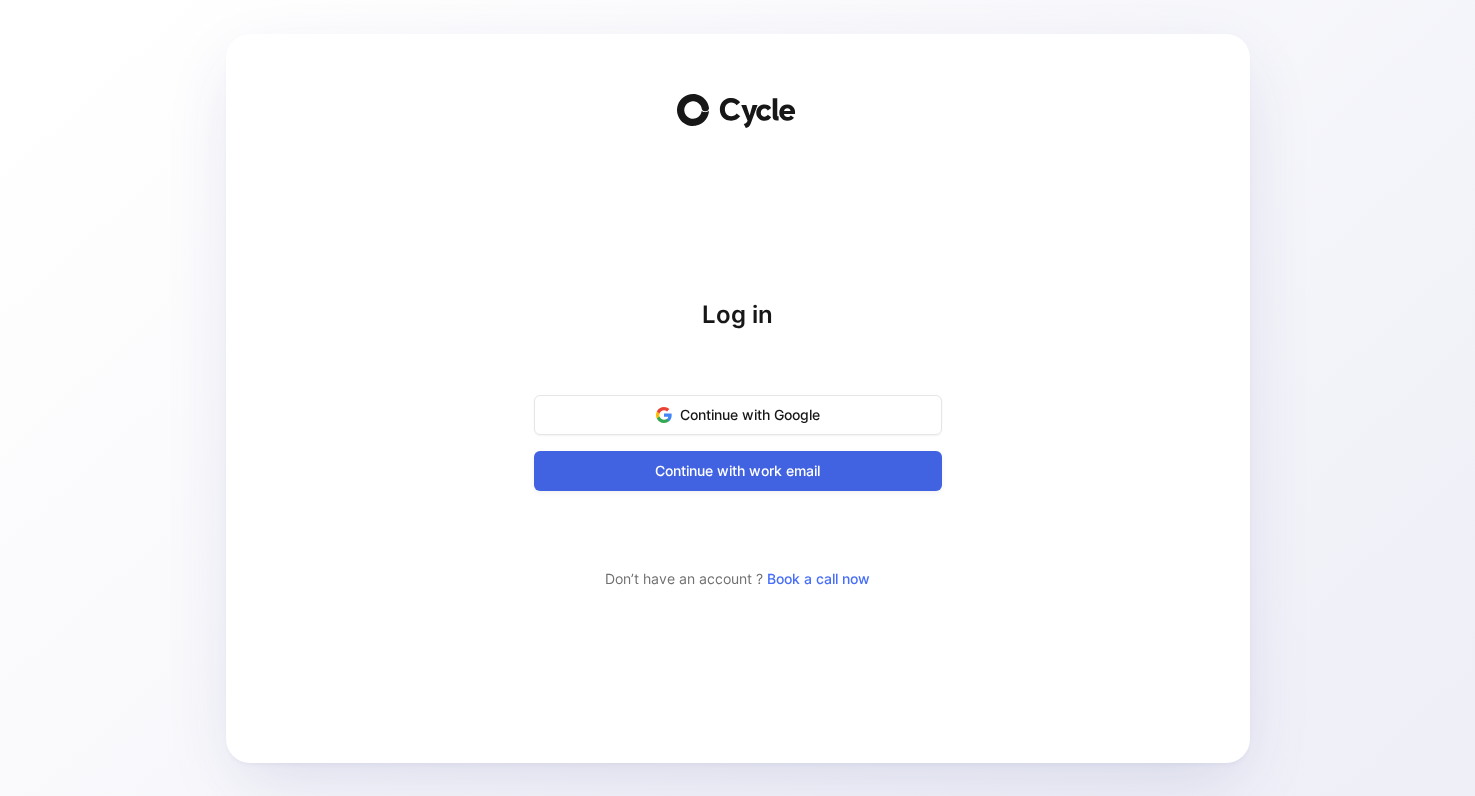 click on "Continue with work email" at bounding box center [738, 471] 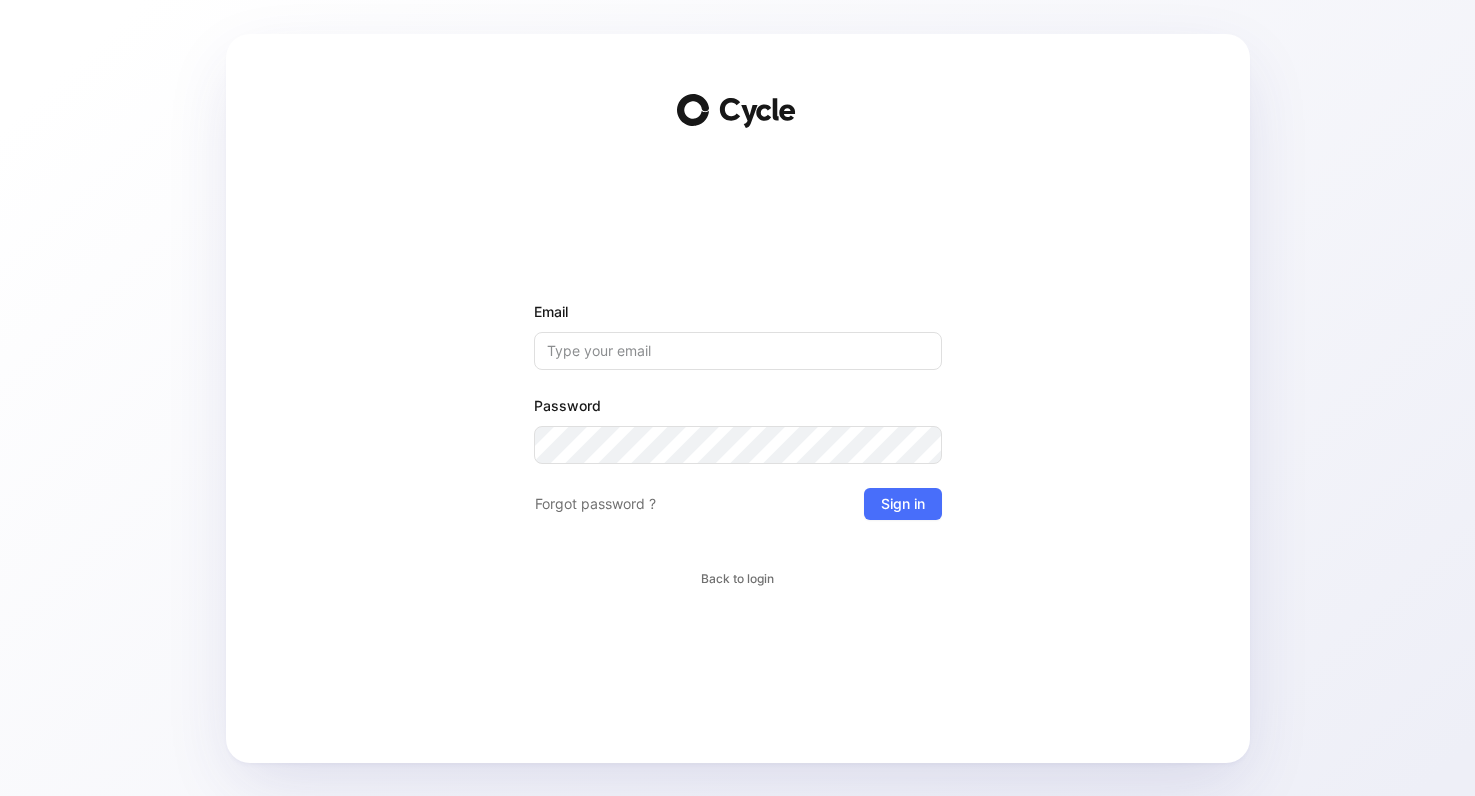 click on "Email" at bounding box center (738, 351) 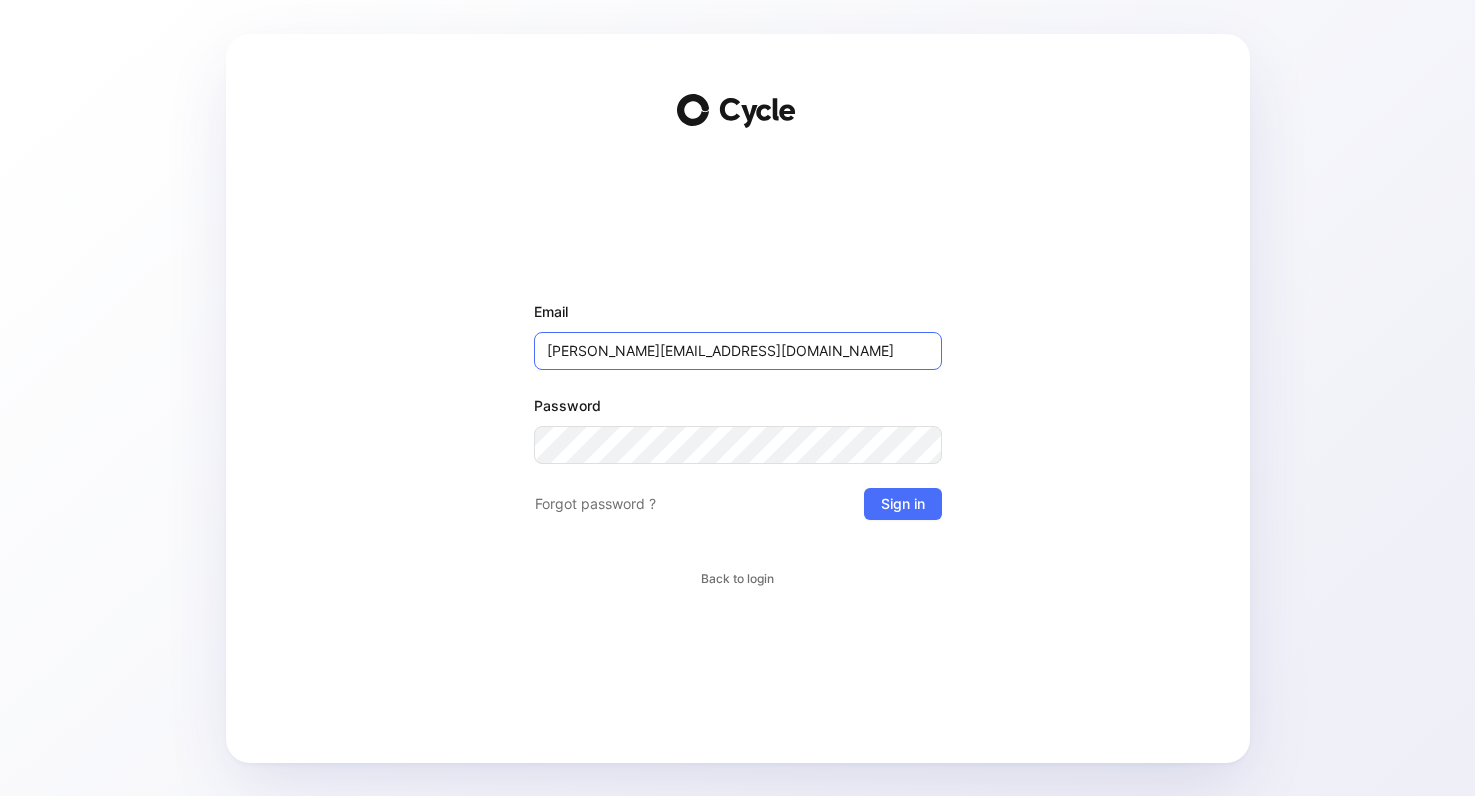 type on "benoit.libeau@dp-a.be" 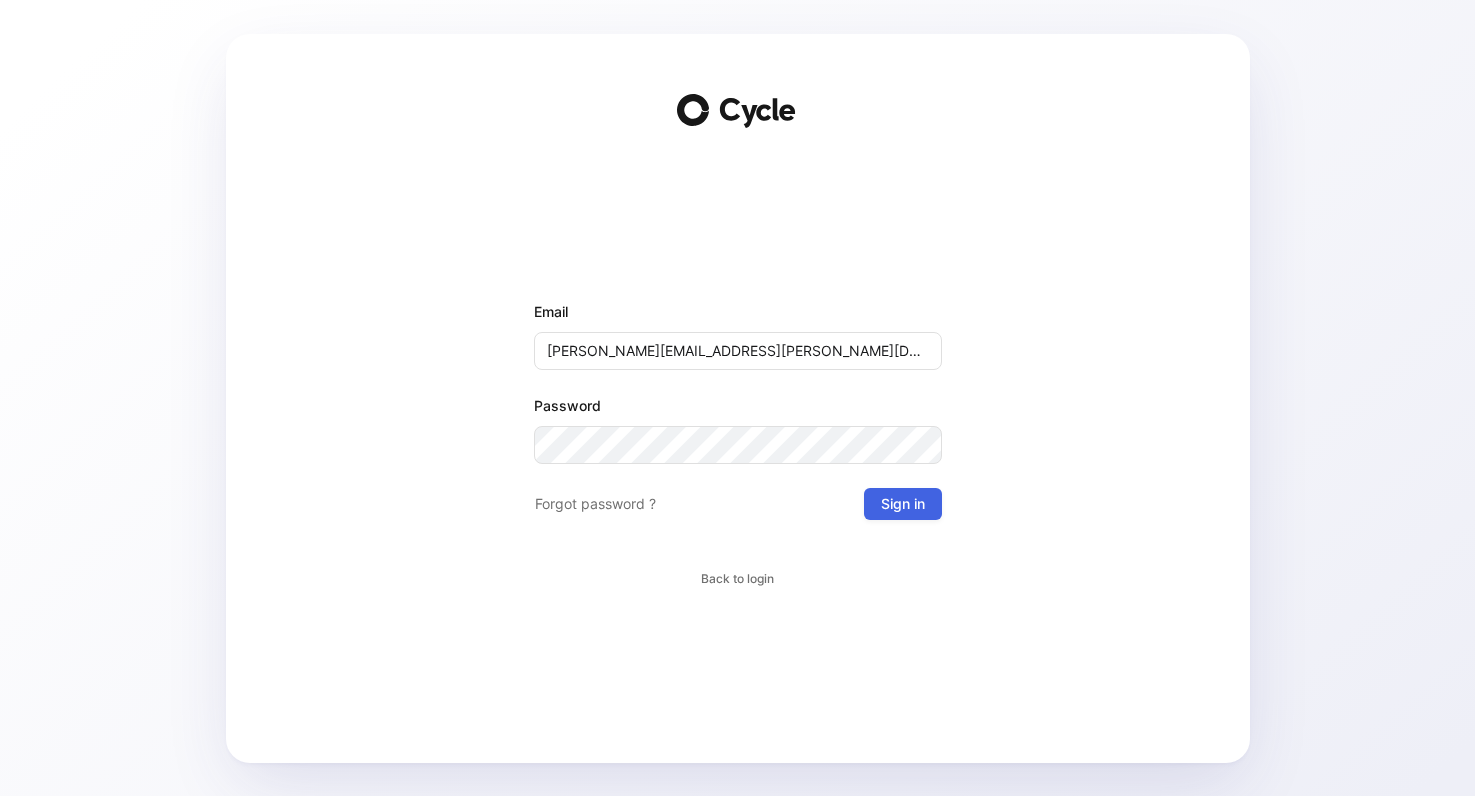 click on "Sign in" at bounding box center (903, 504) 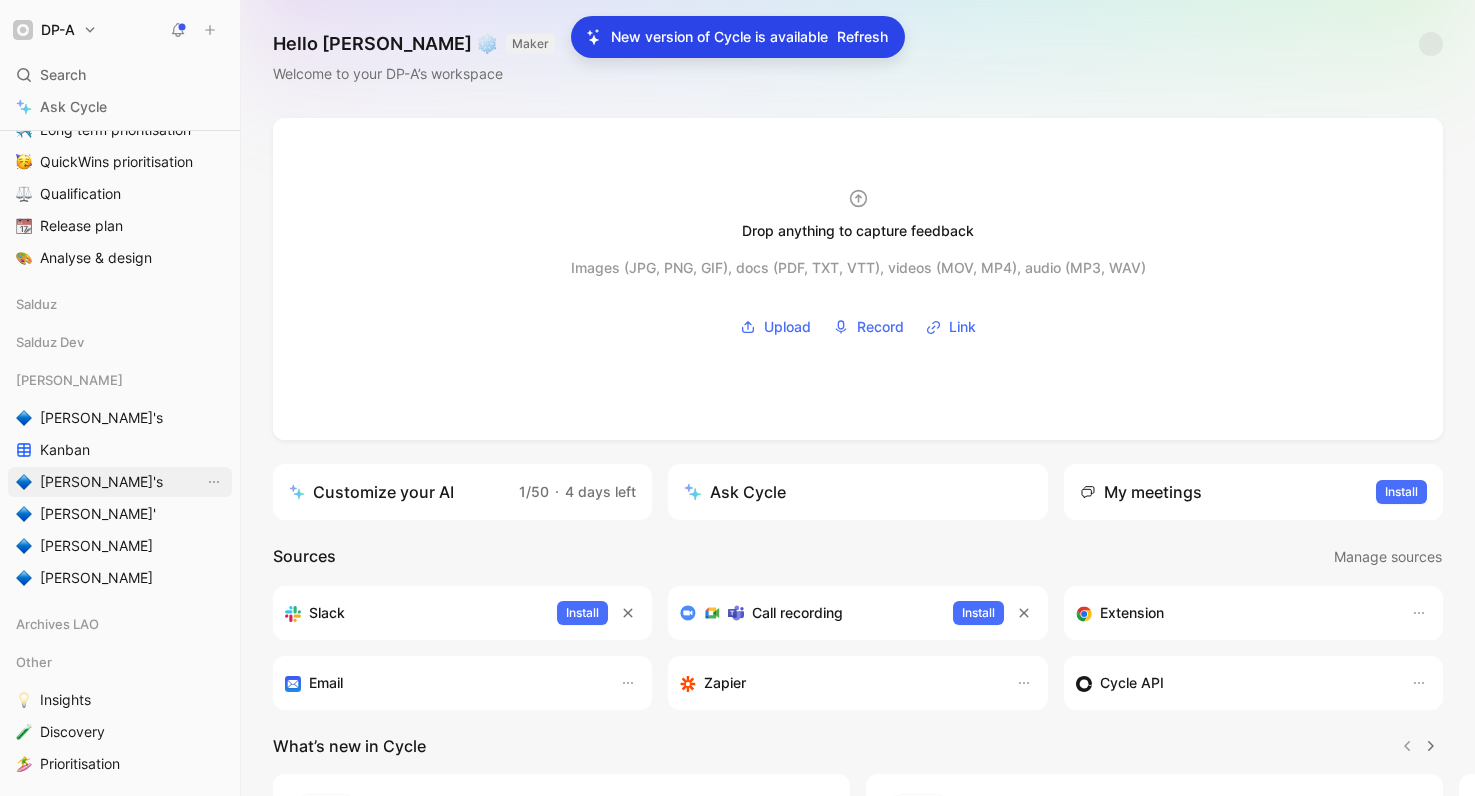 scroll, scrollTop: 454, scrollLeft: 0, axis: vertical 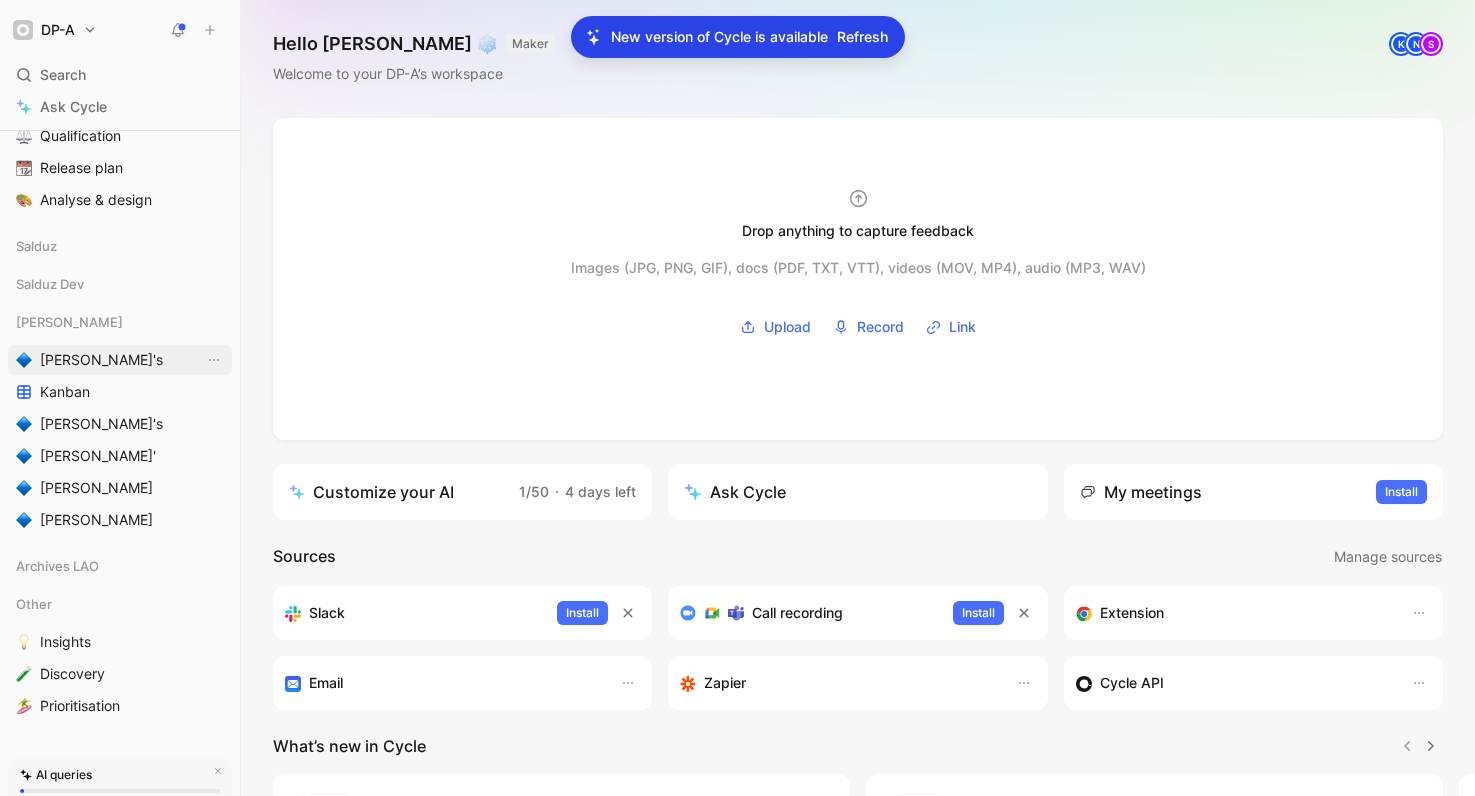 click on "[PERSON_NAME]'s" at bounding box center [101, 360] 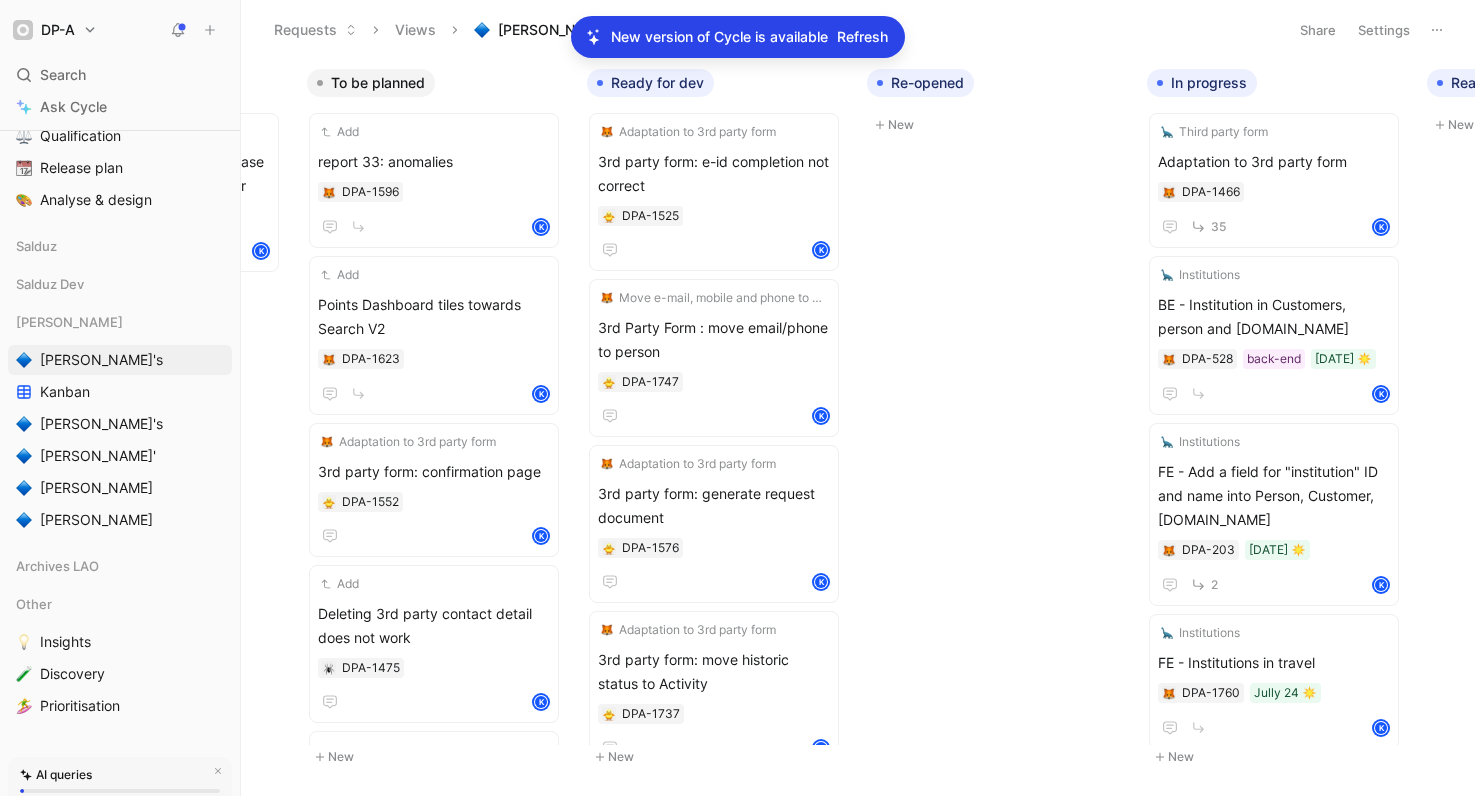 scroll, scrollTop: 0, scrollLeft: 525, axis: horizontal 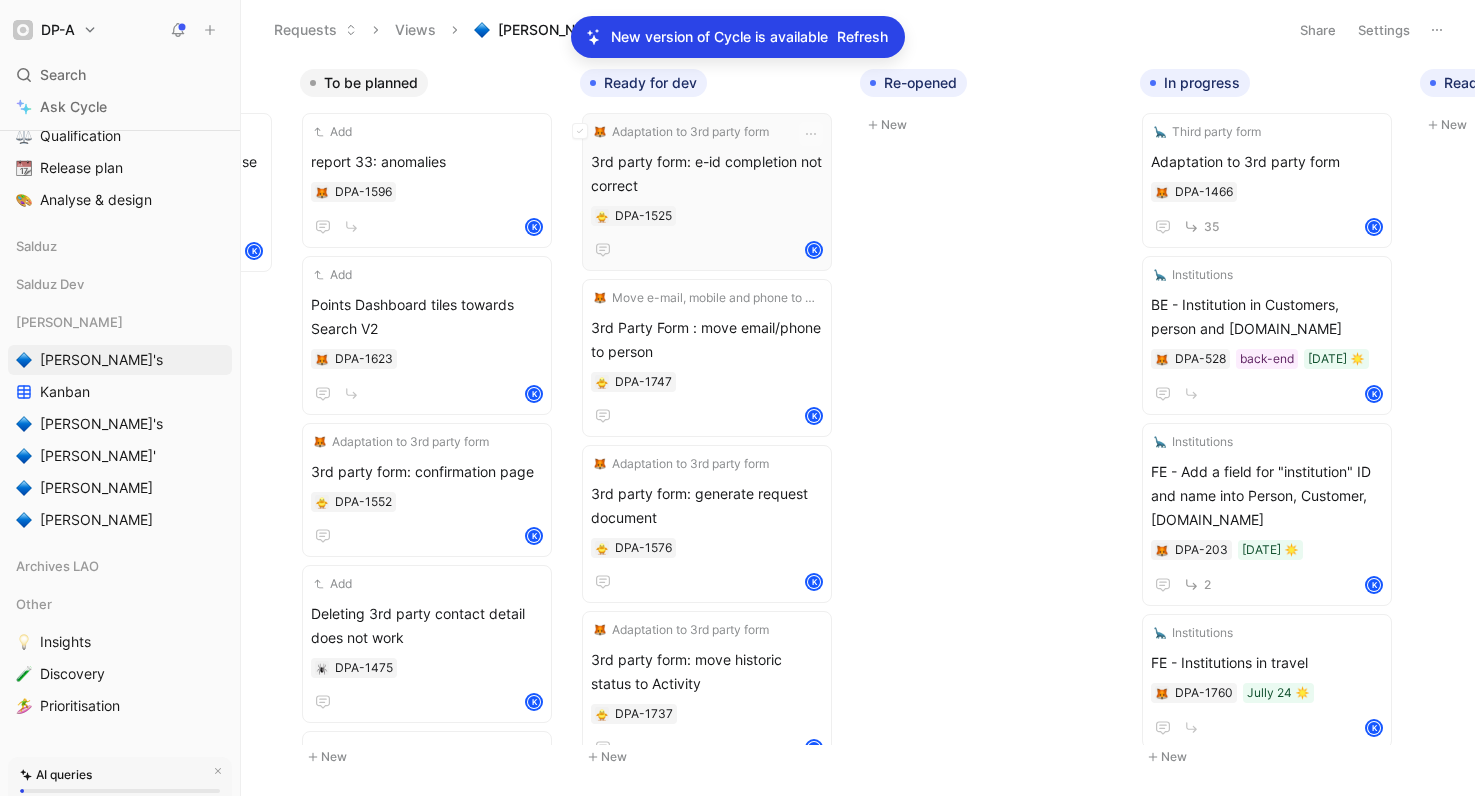 click on "3rd party form: e-id completion not correct" at bounding box center [707, 174] 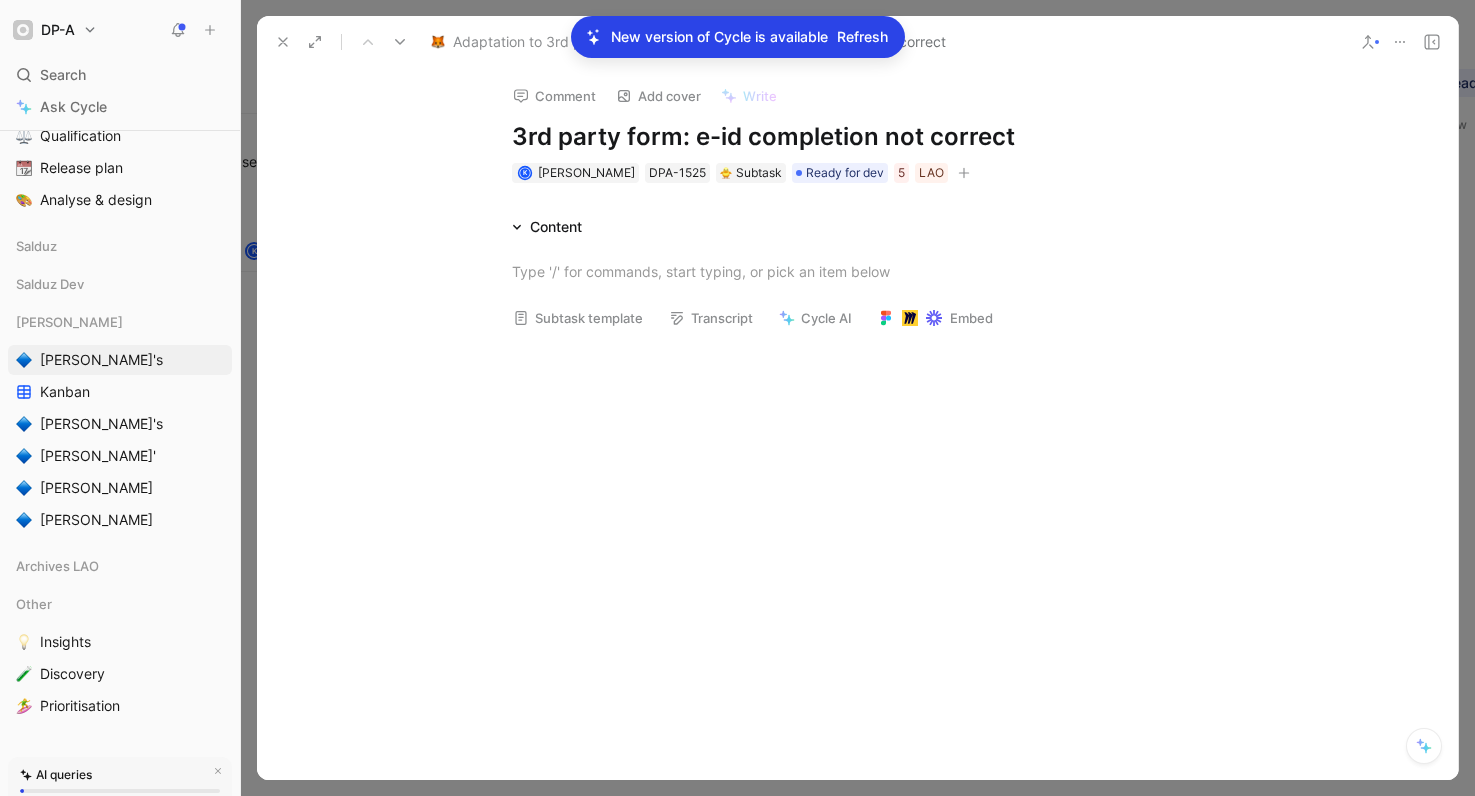 drag, startPoint x: 748, startPoint y: 135, endPoint x: 872, endPoint y: 140, distance: 124.10077 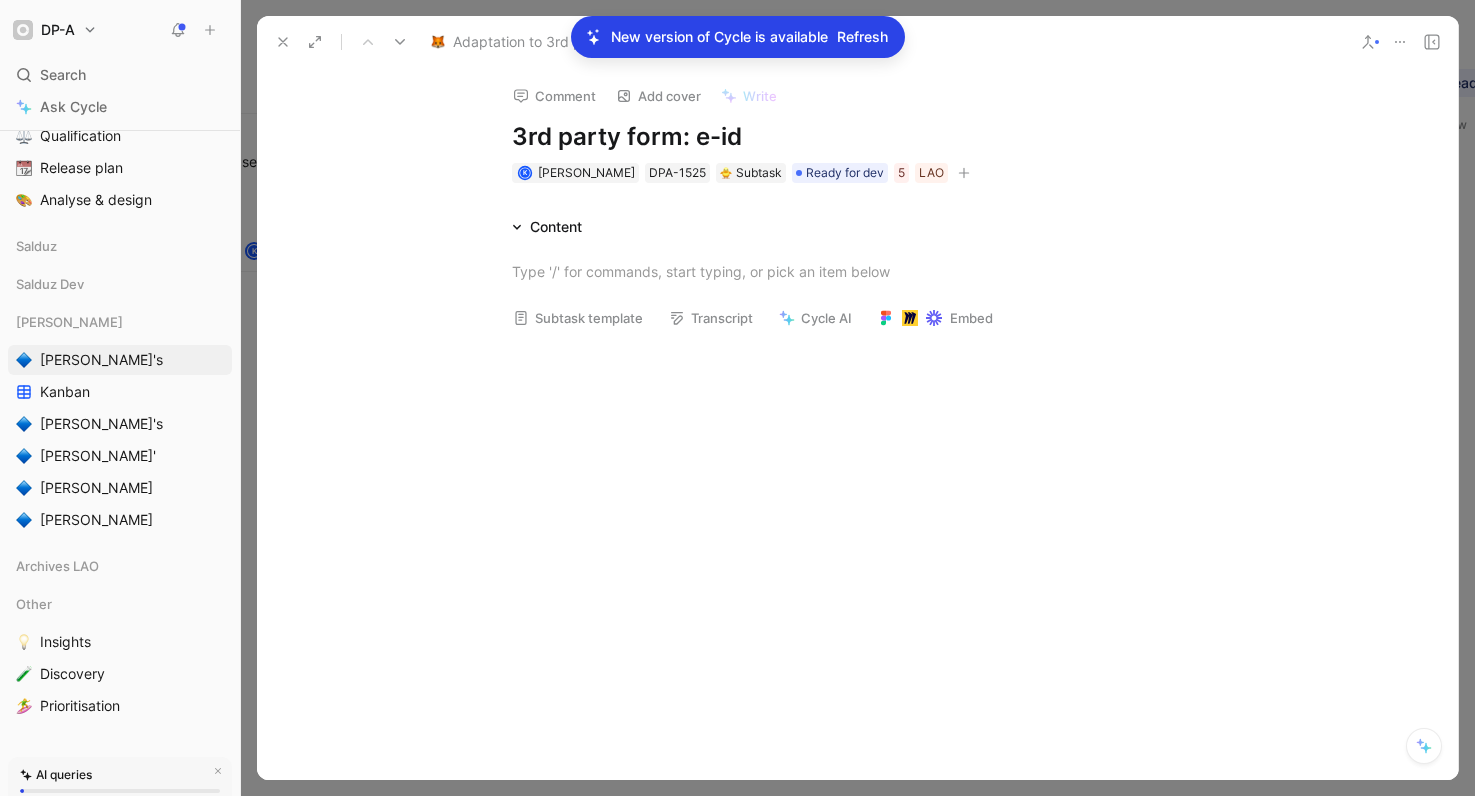 click on "3rd party form: e-id" at bounding box center [858, 137] 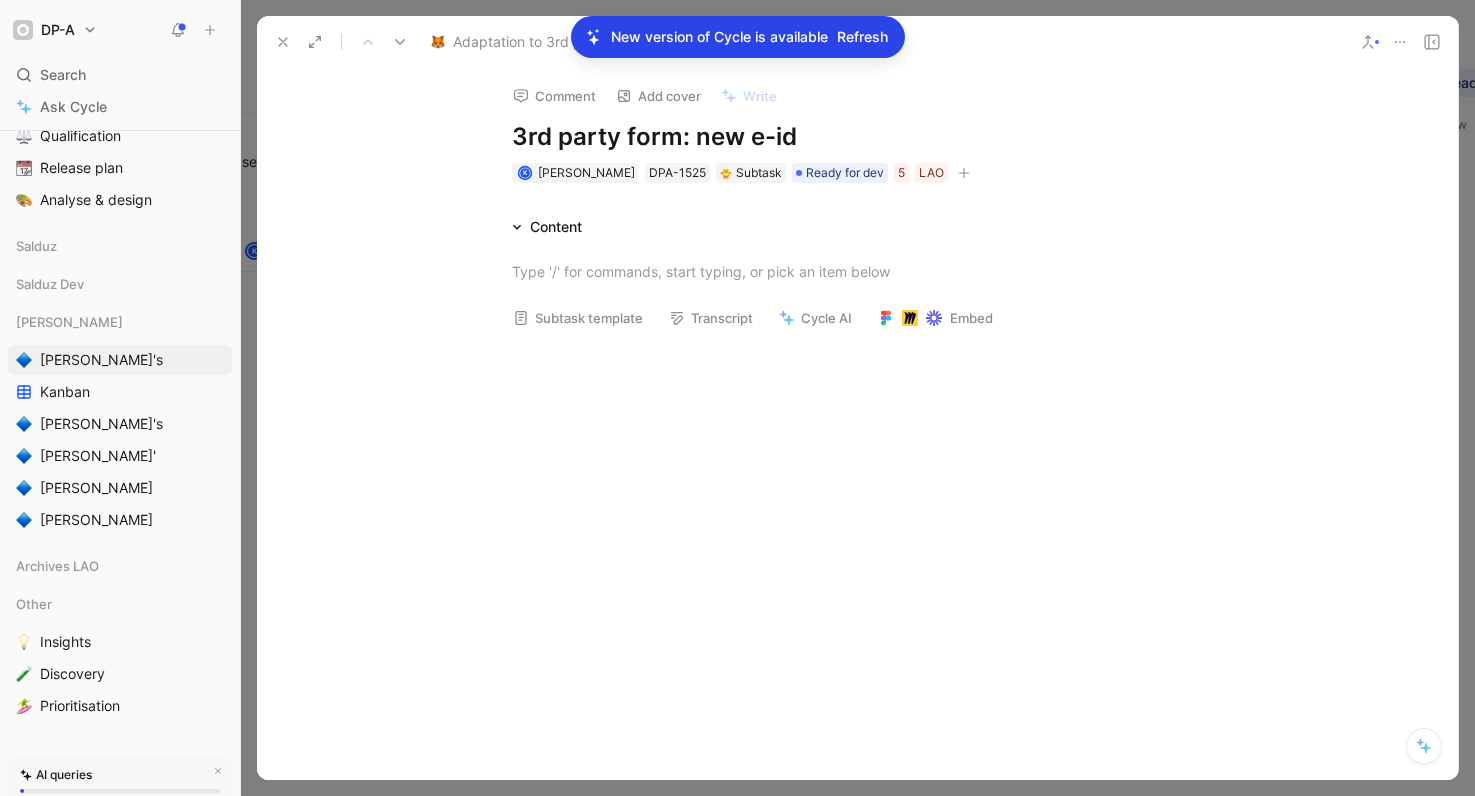 click on "3rd party form: new e-id" at bounding box center (858, 137) 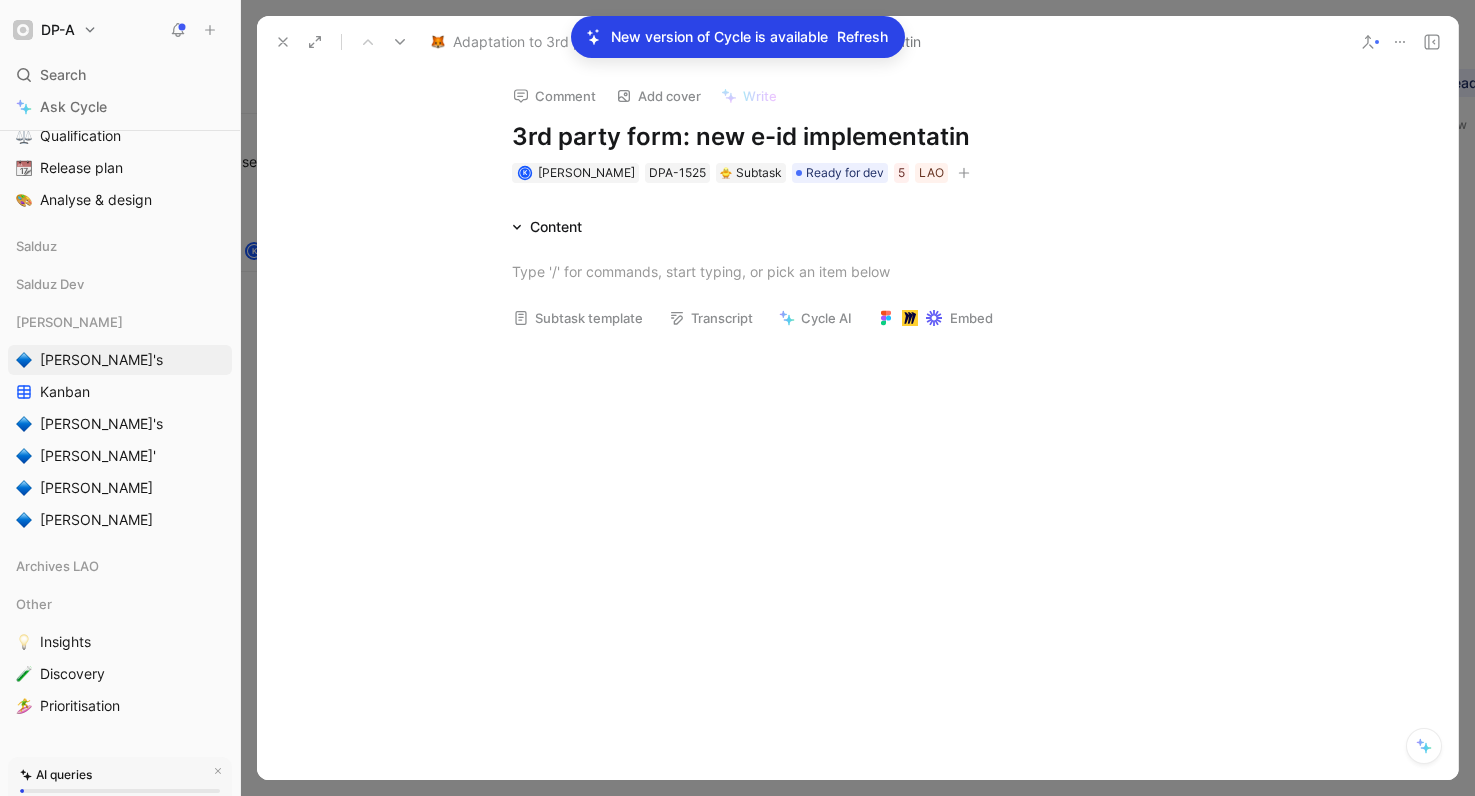 click on "Subtask template" at bounding box center (578, 318) 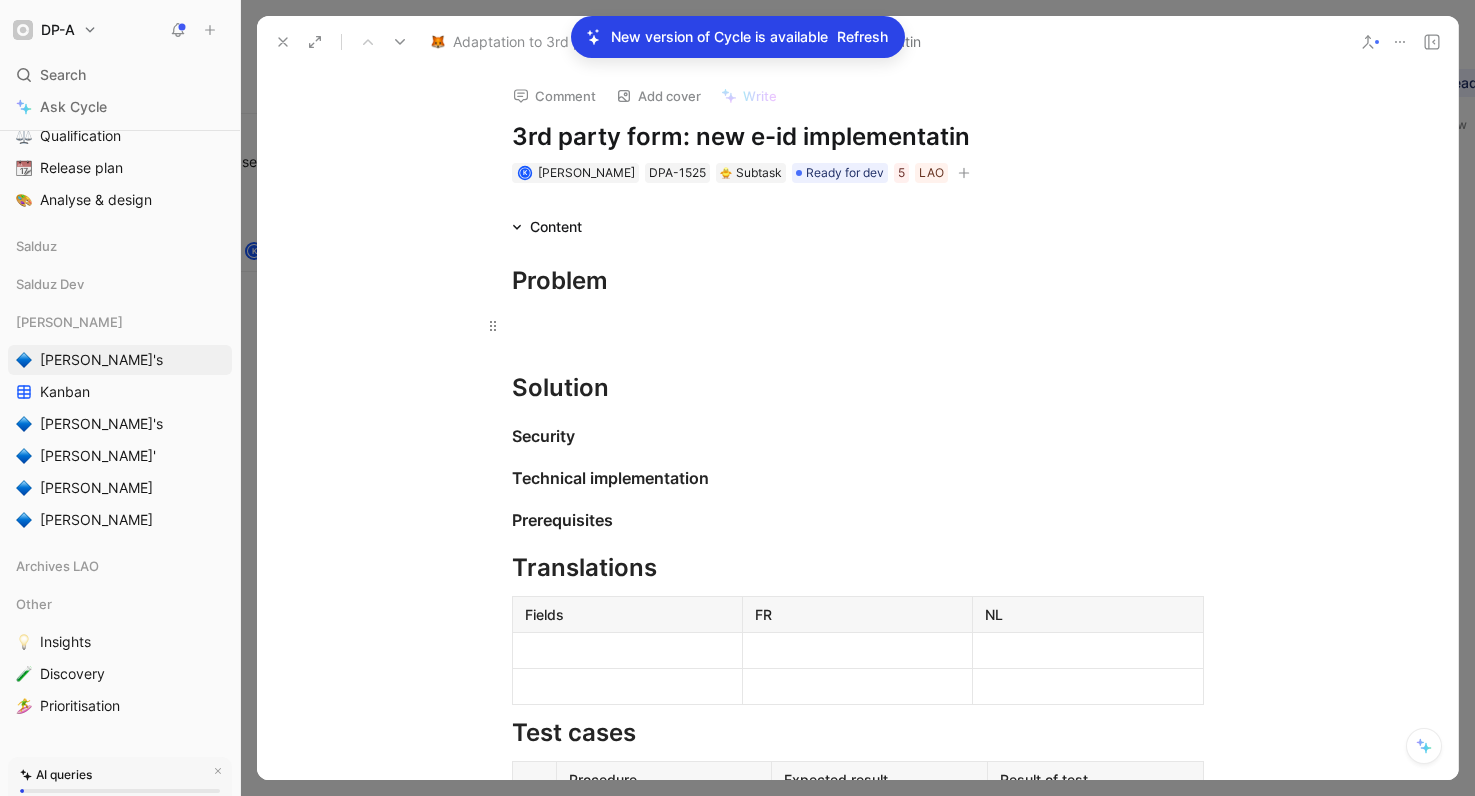 click at bounding box center (858, 325) 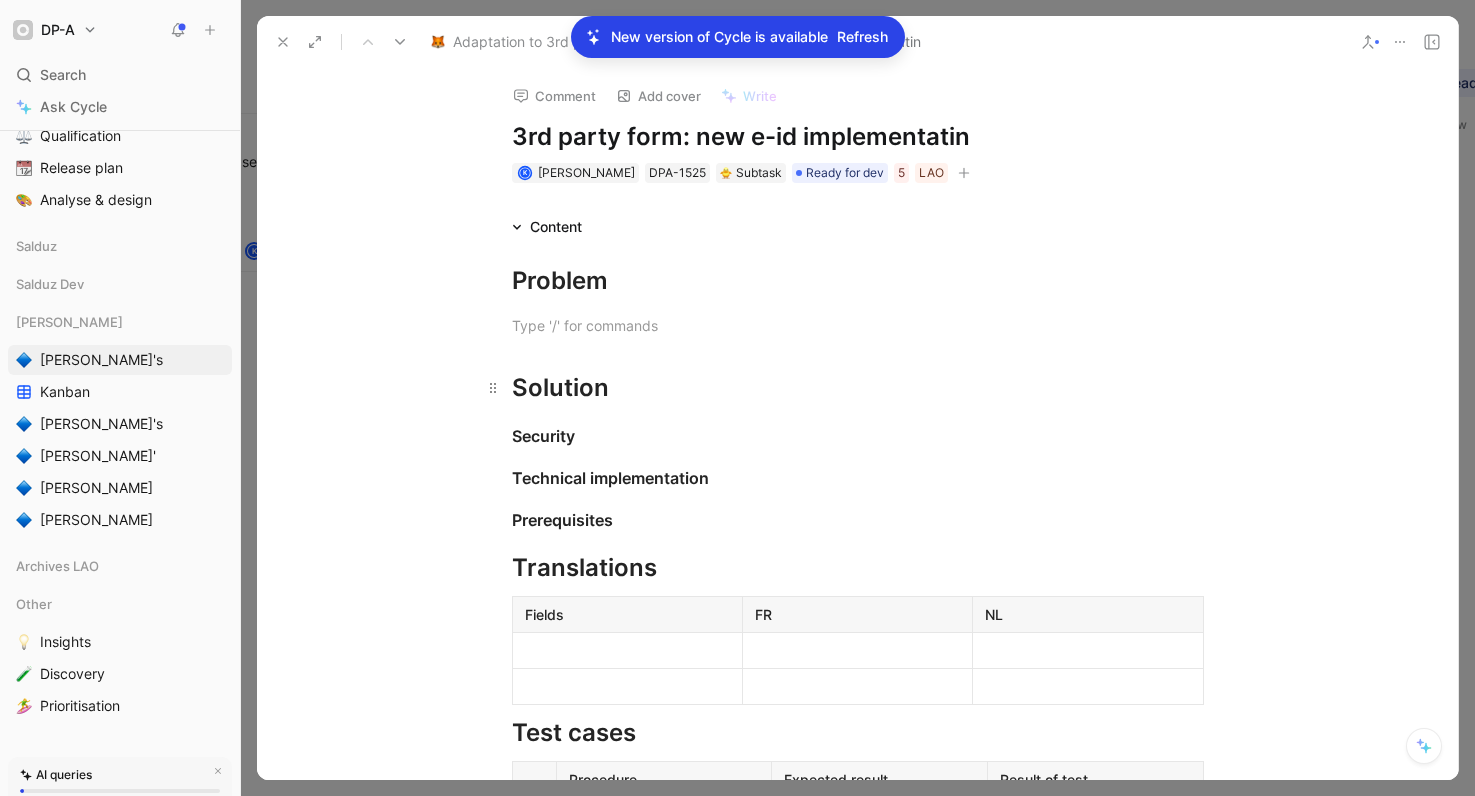 type 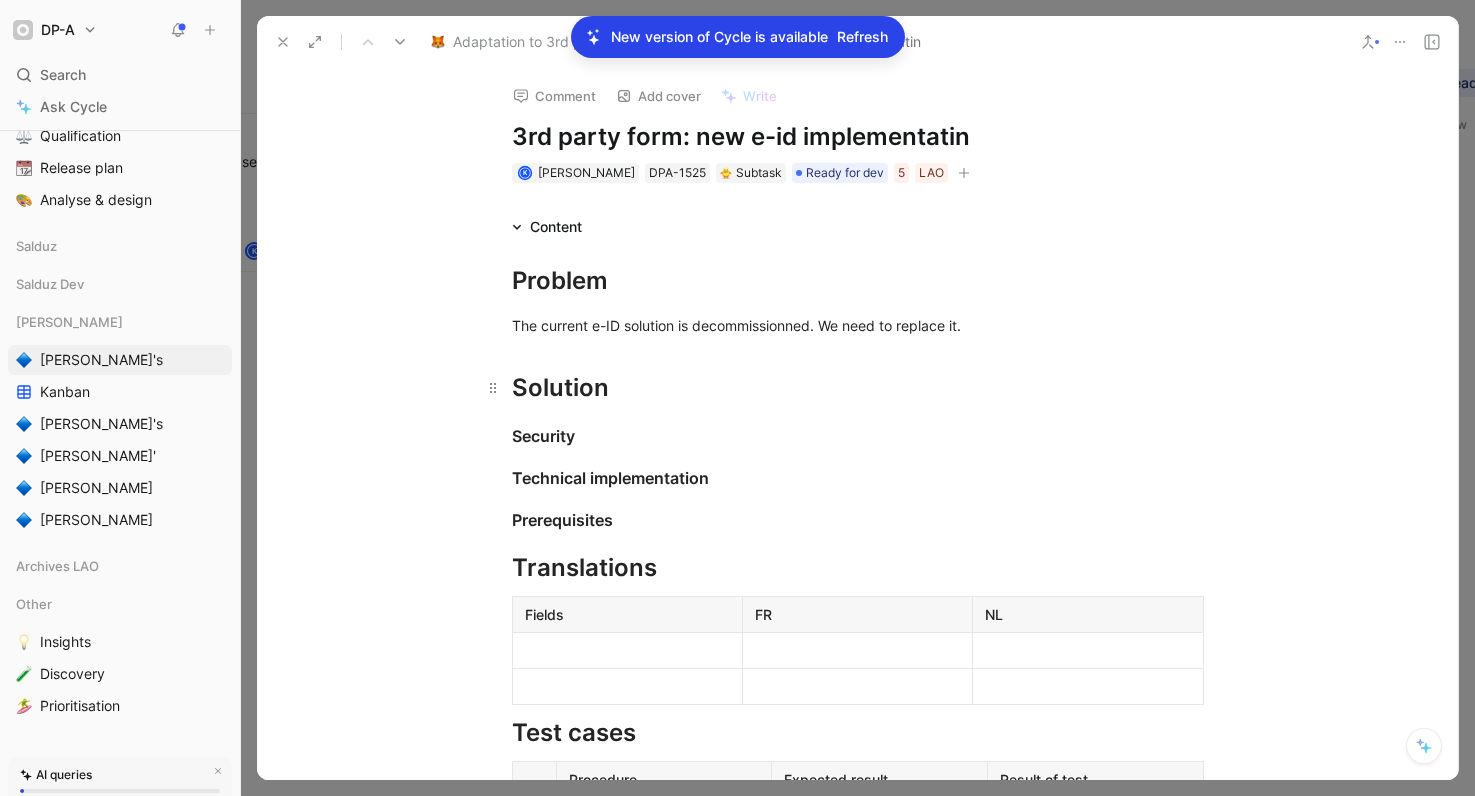 click on "Solution" at bounding box center (858, 388) 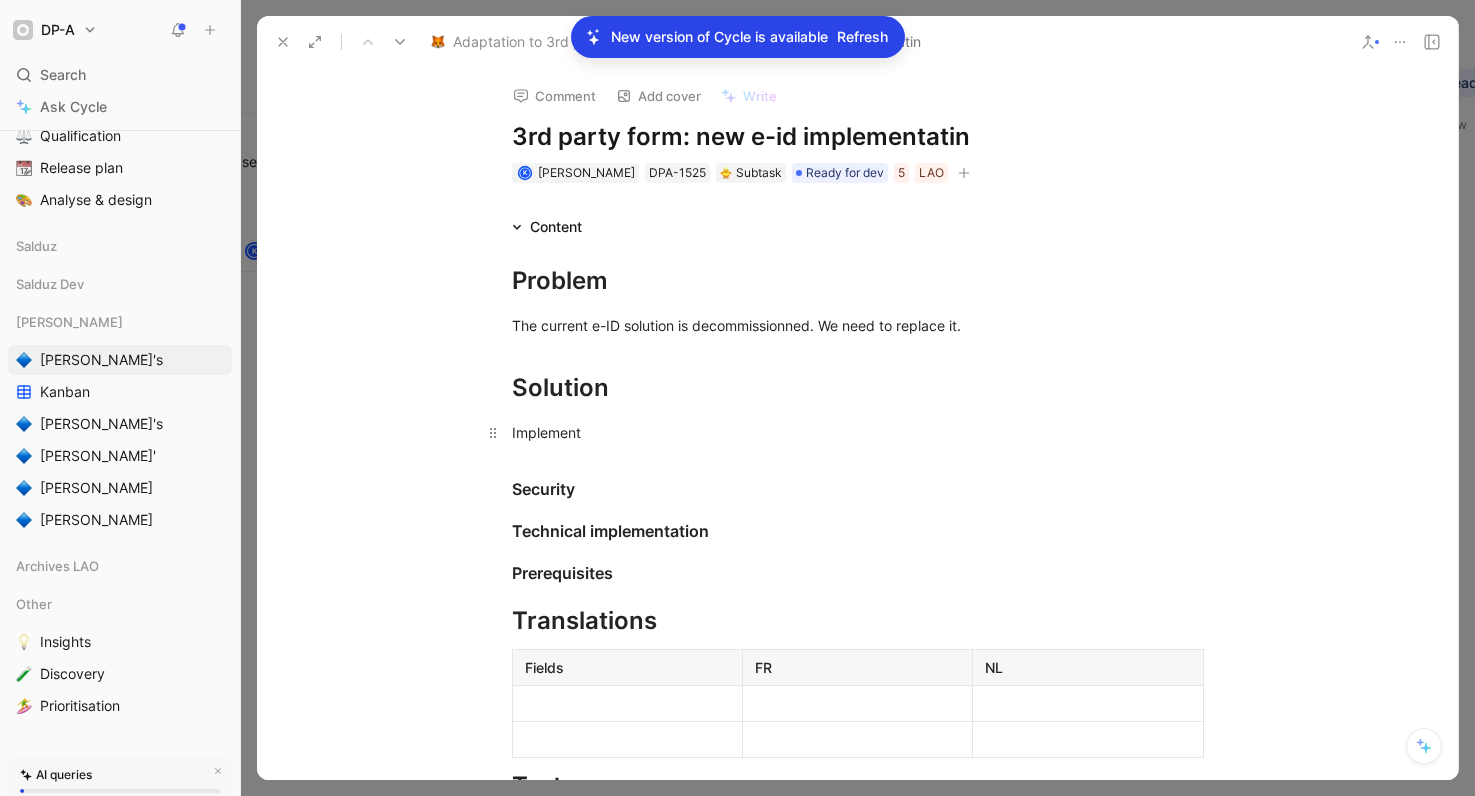 click on "Implement" at bounding box center (858, 432) 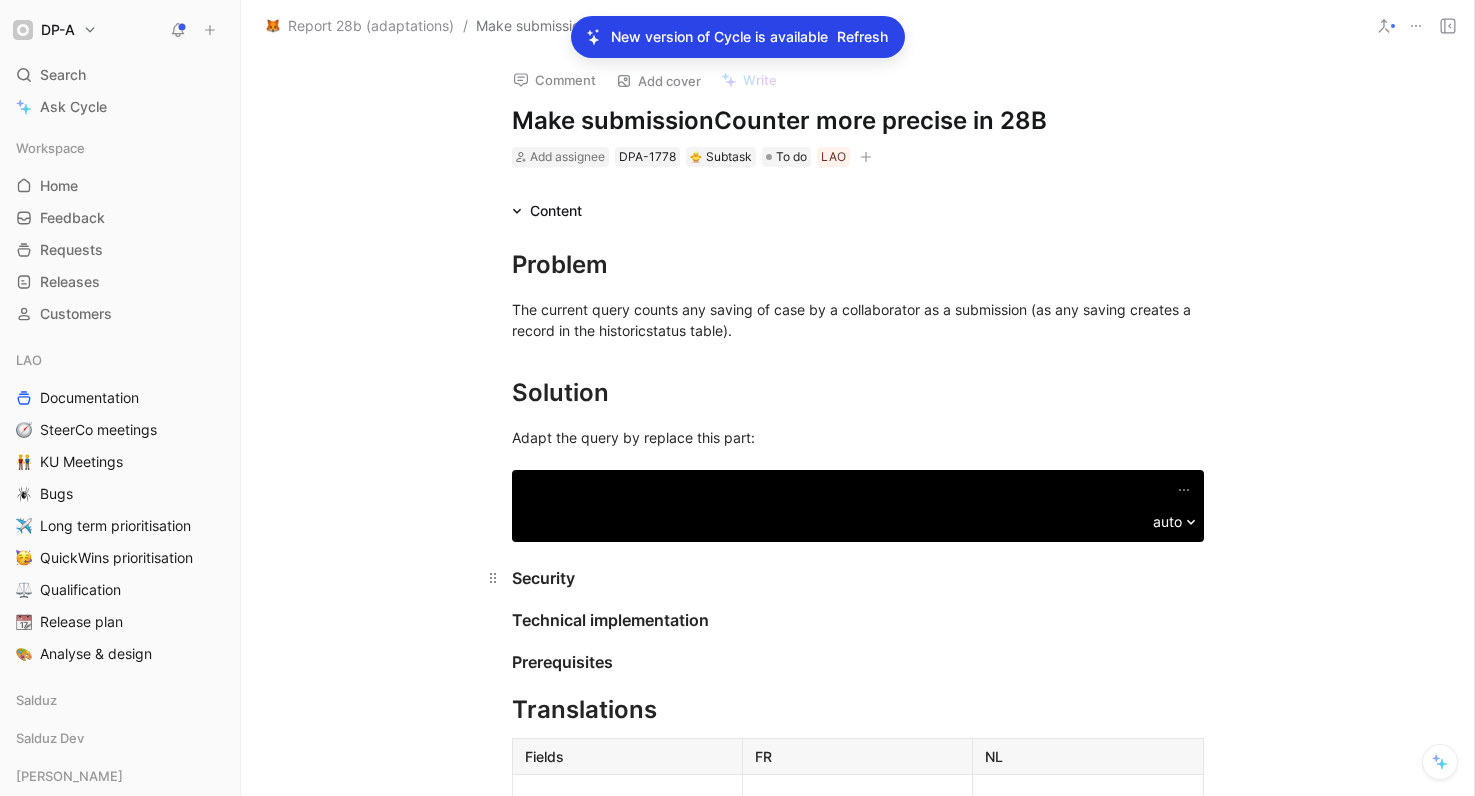 scroll, scrollTop: 0, scrollLeft: 0, axis: both 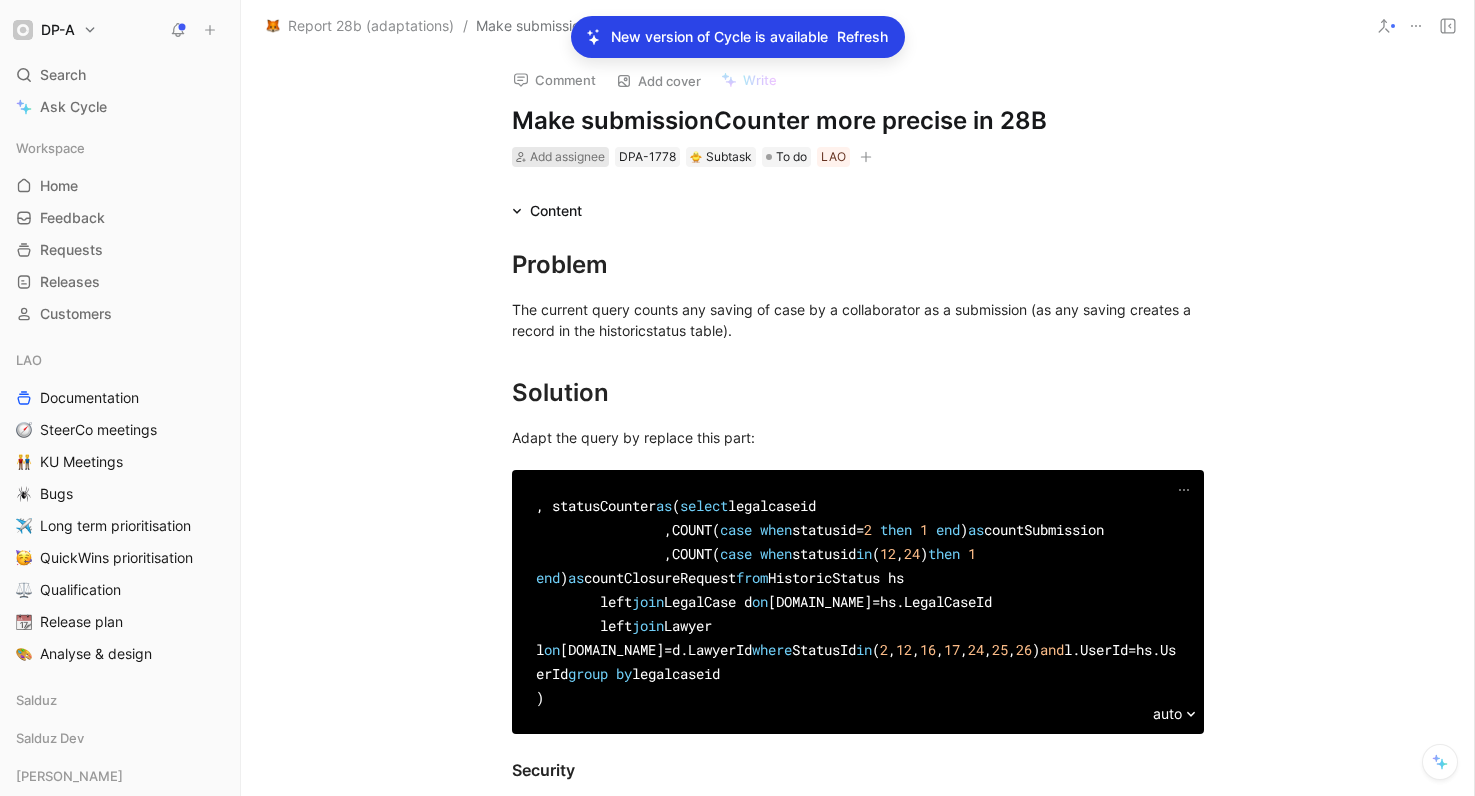 click on "Add assignee" at bounding box center (567, 157) 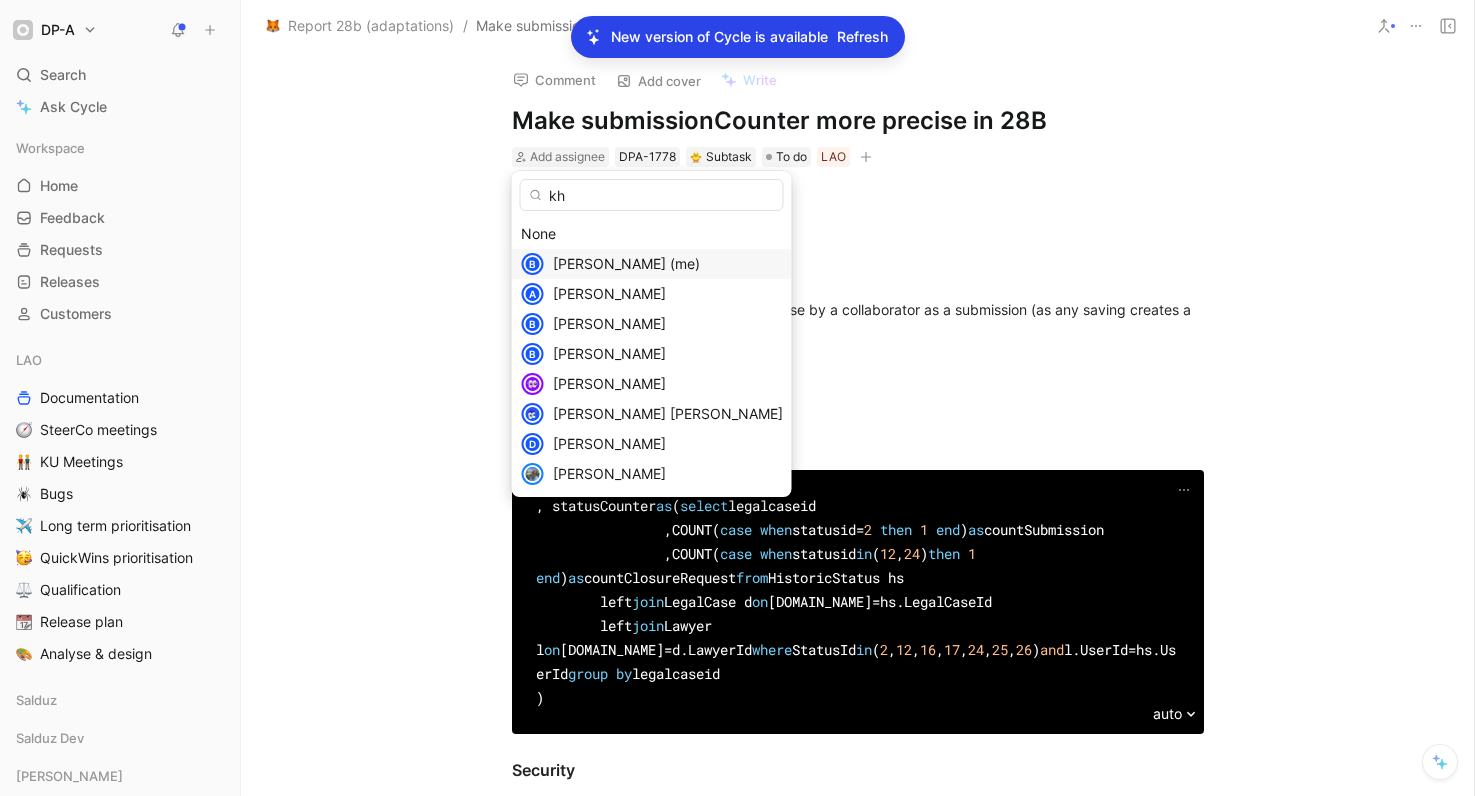 type on "kha" 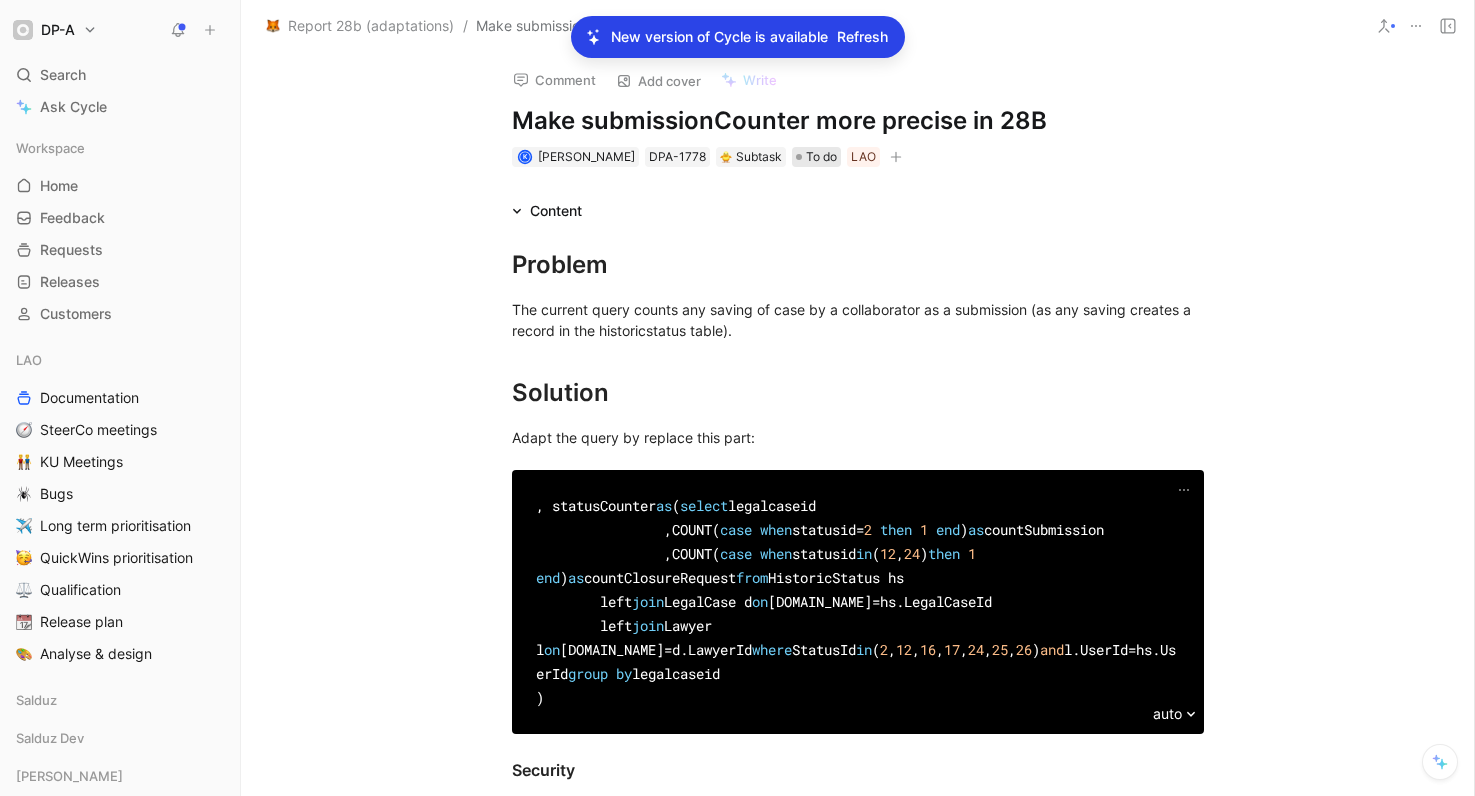 click on "To do" at bounding box center [821, 157] 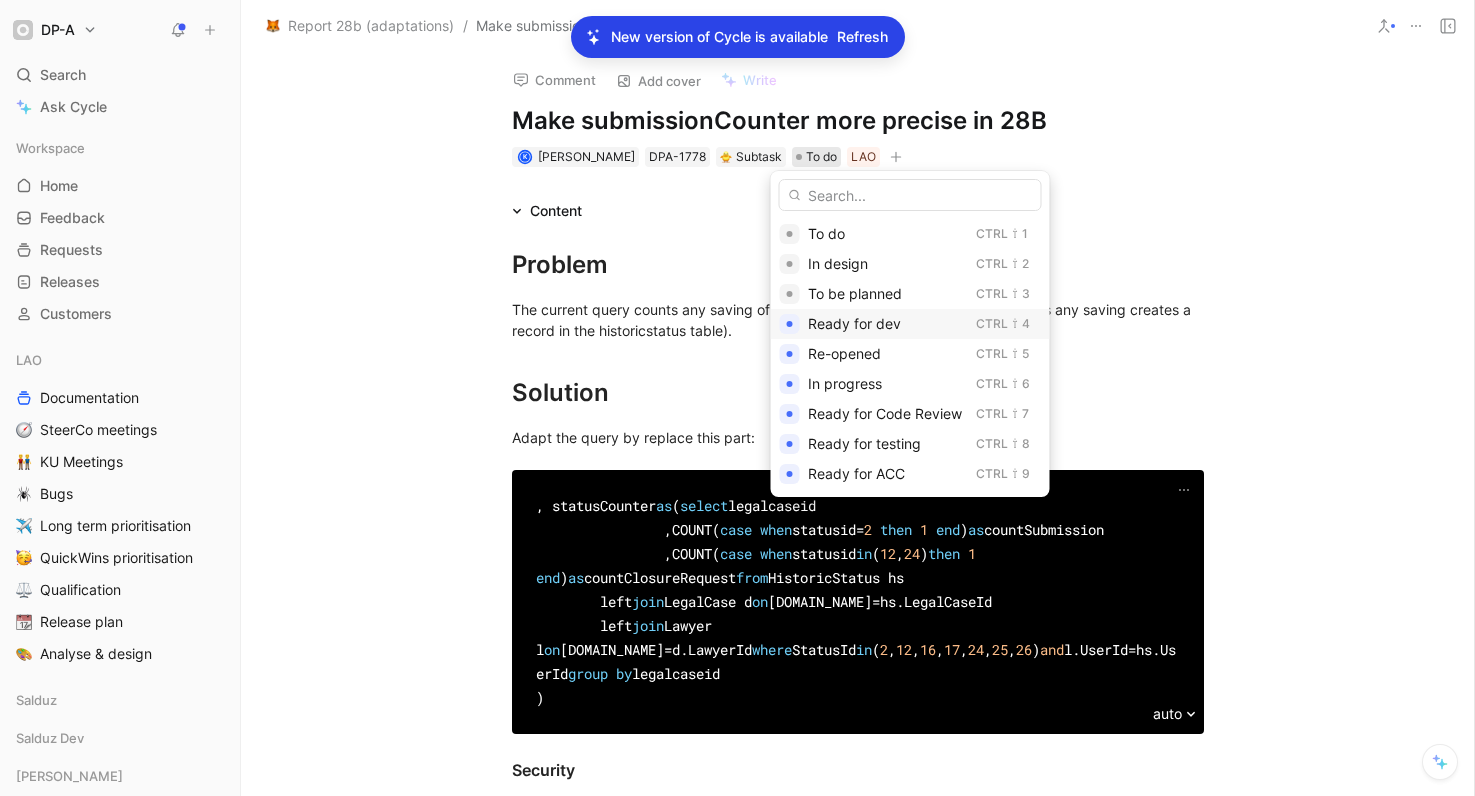 click on "Ready for dev" at bounding box center (888, 324) 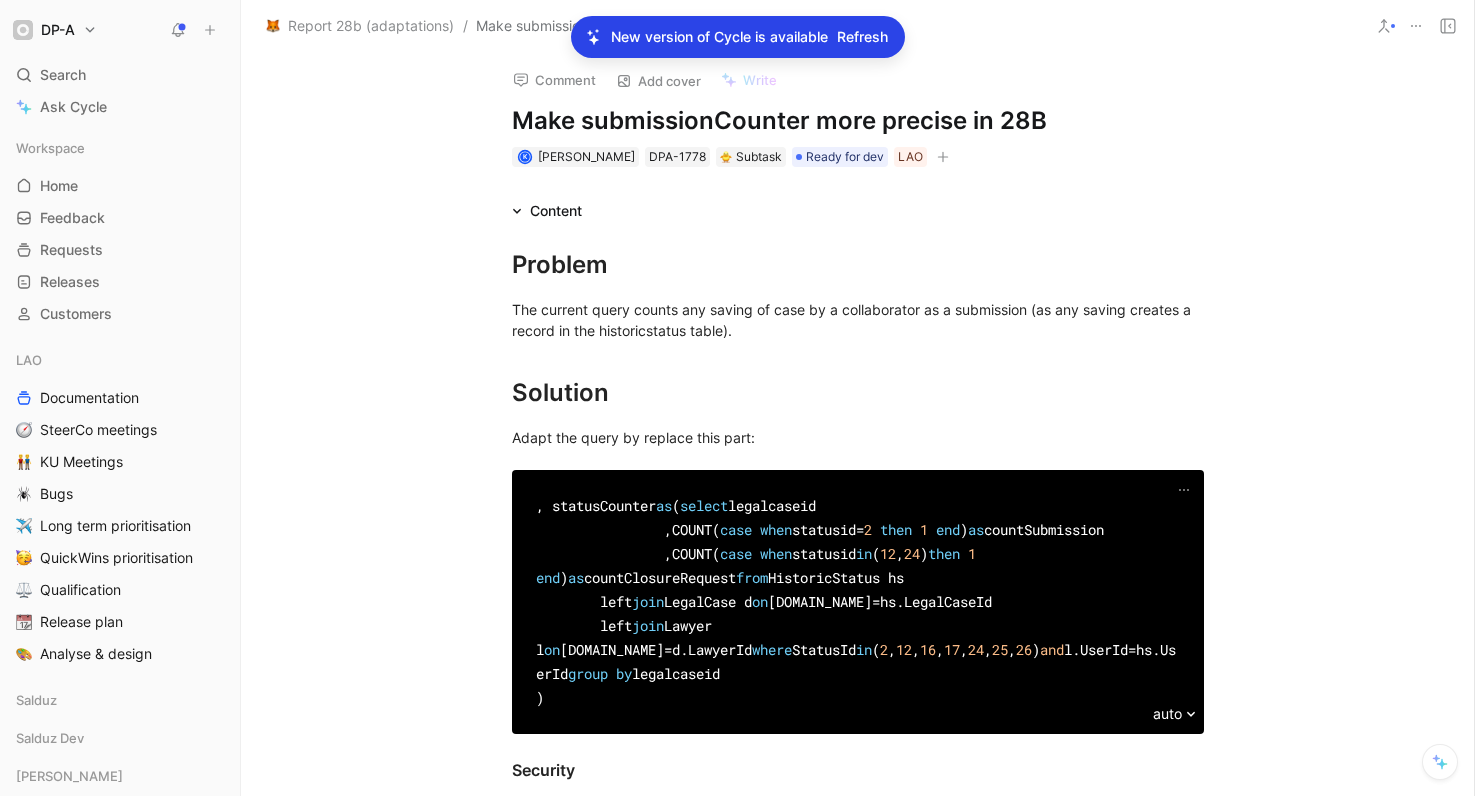 click on "Report 28b (adaptations)" at bounding box center [371, 26] 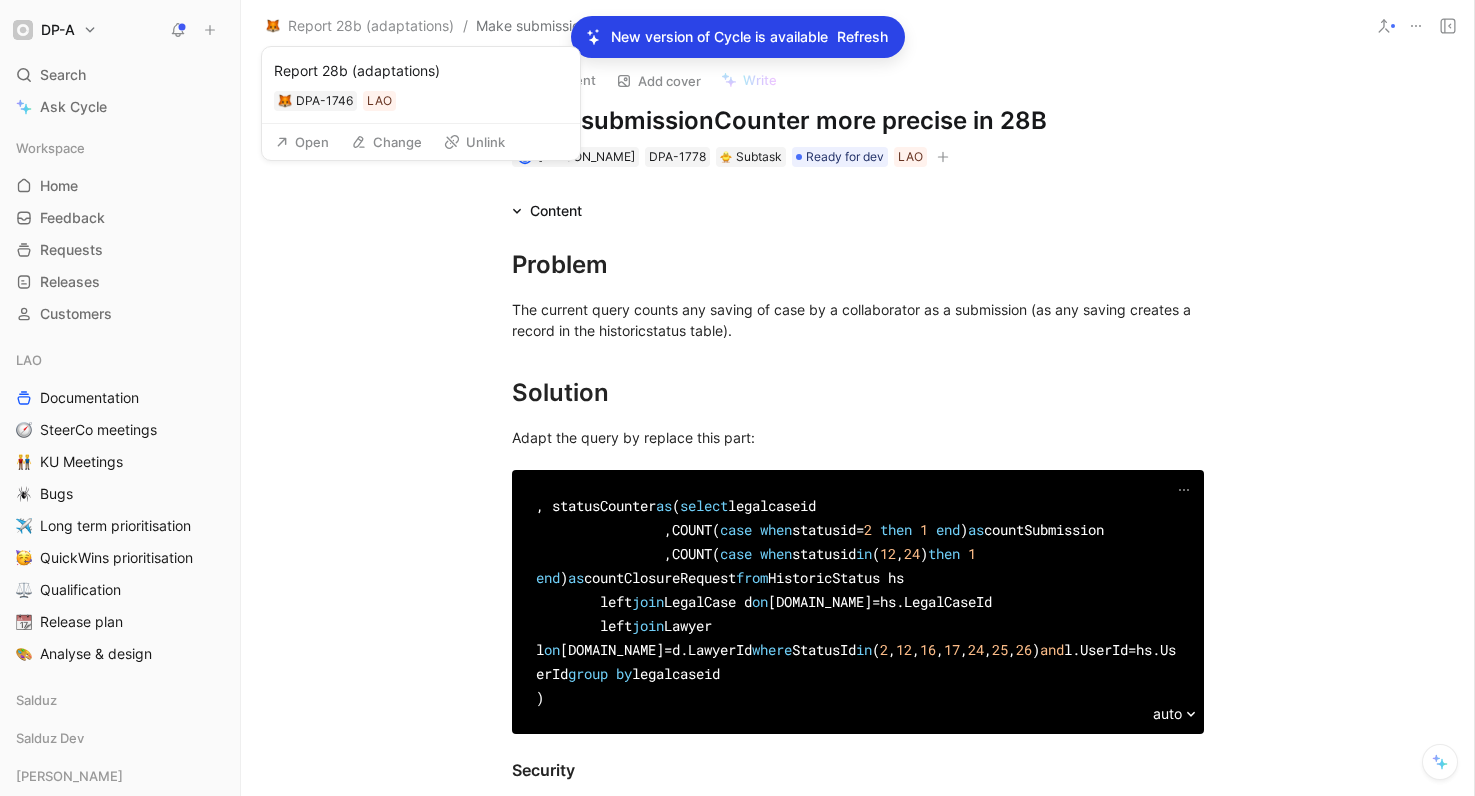 click on "Open" at bounding box center (302, 142) 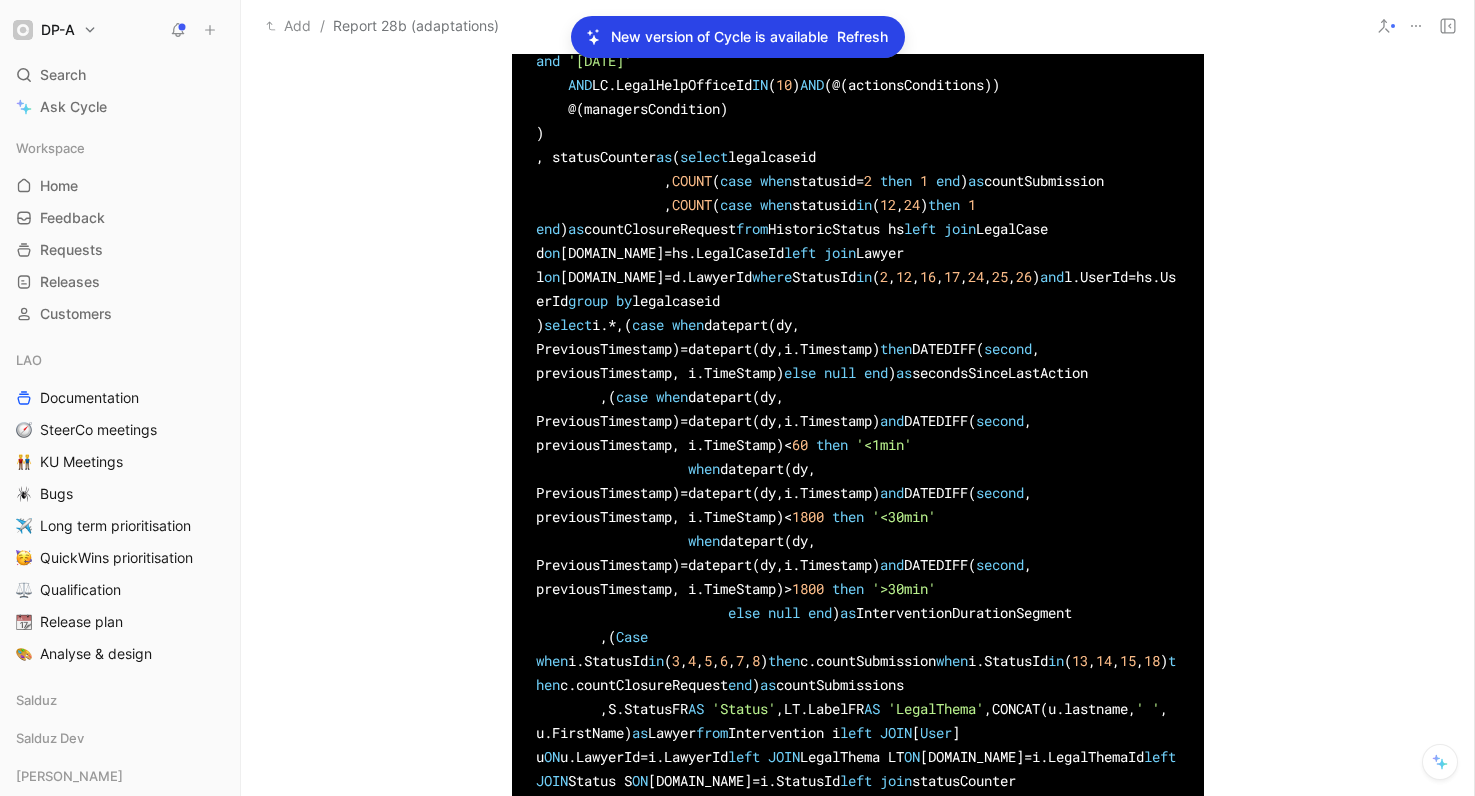 scroll, scrollTop: 1072, scrollLeft: 0, axis: vertical 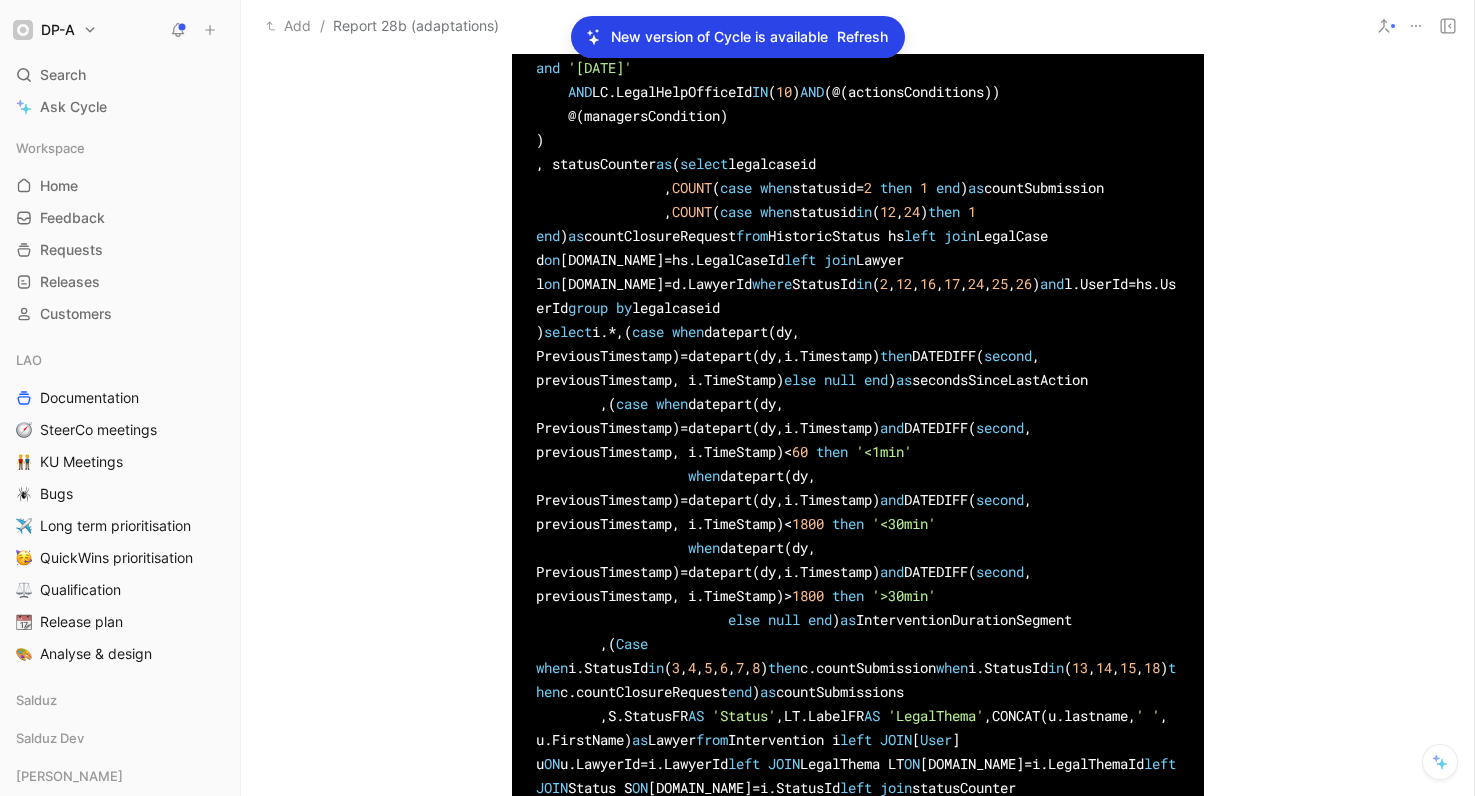 drag, startPoint x: 554, startPoint y: 550, endPoint x: 500, endPoint y: 287, distance: 268.4865 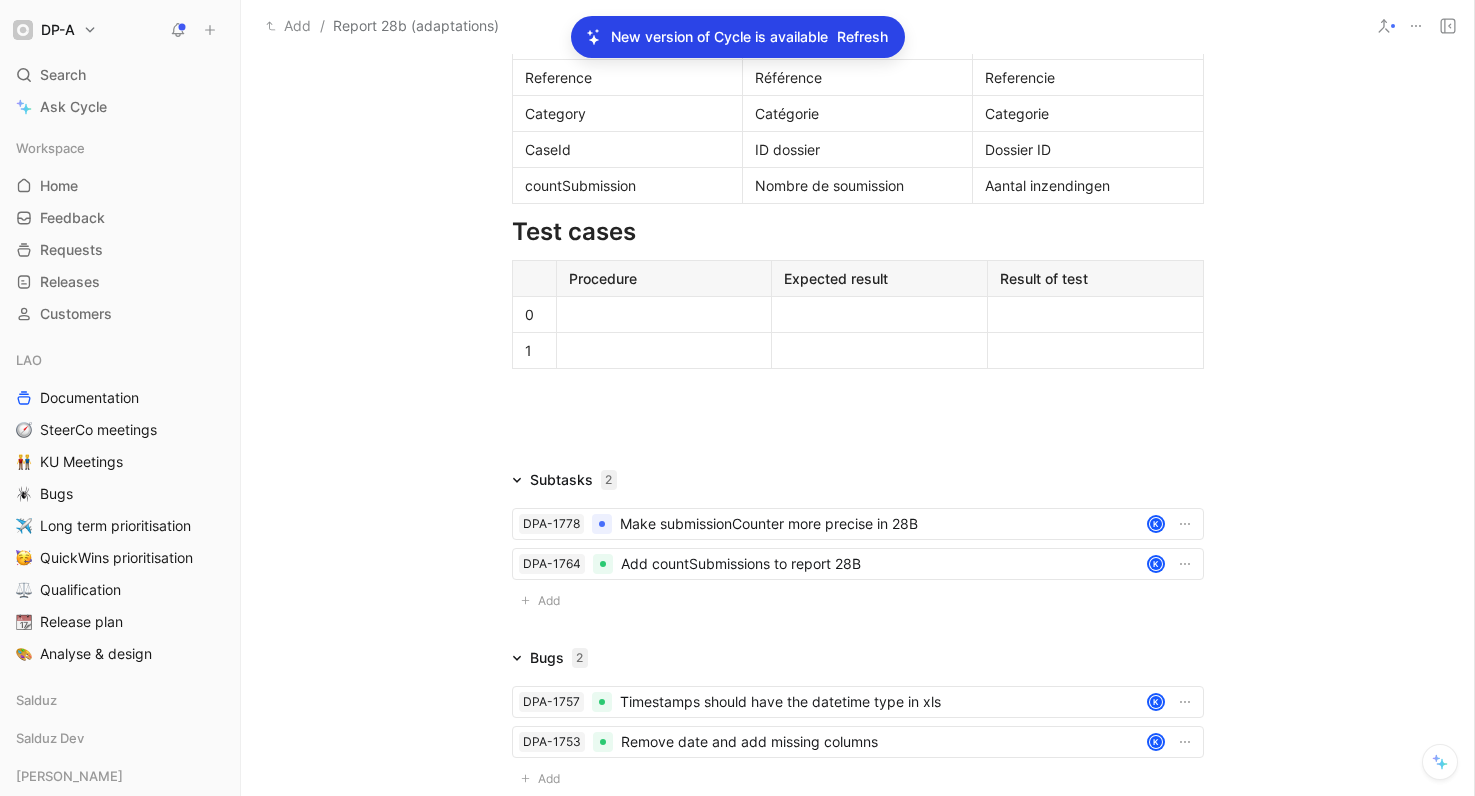 scroll, scrollTop: 2617, scrollLeft: 0, axis: vertical 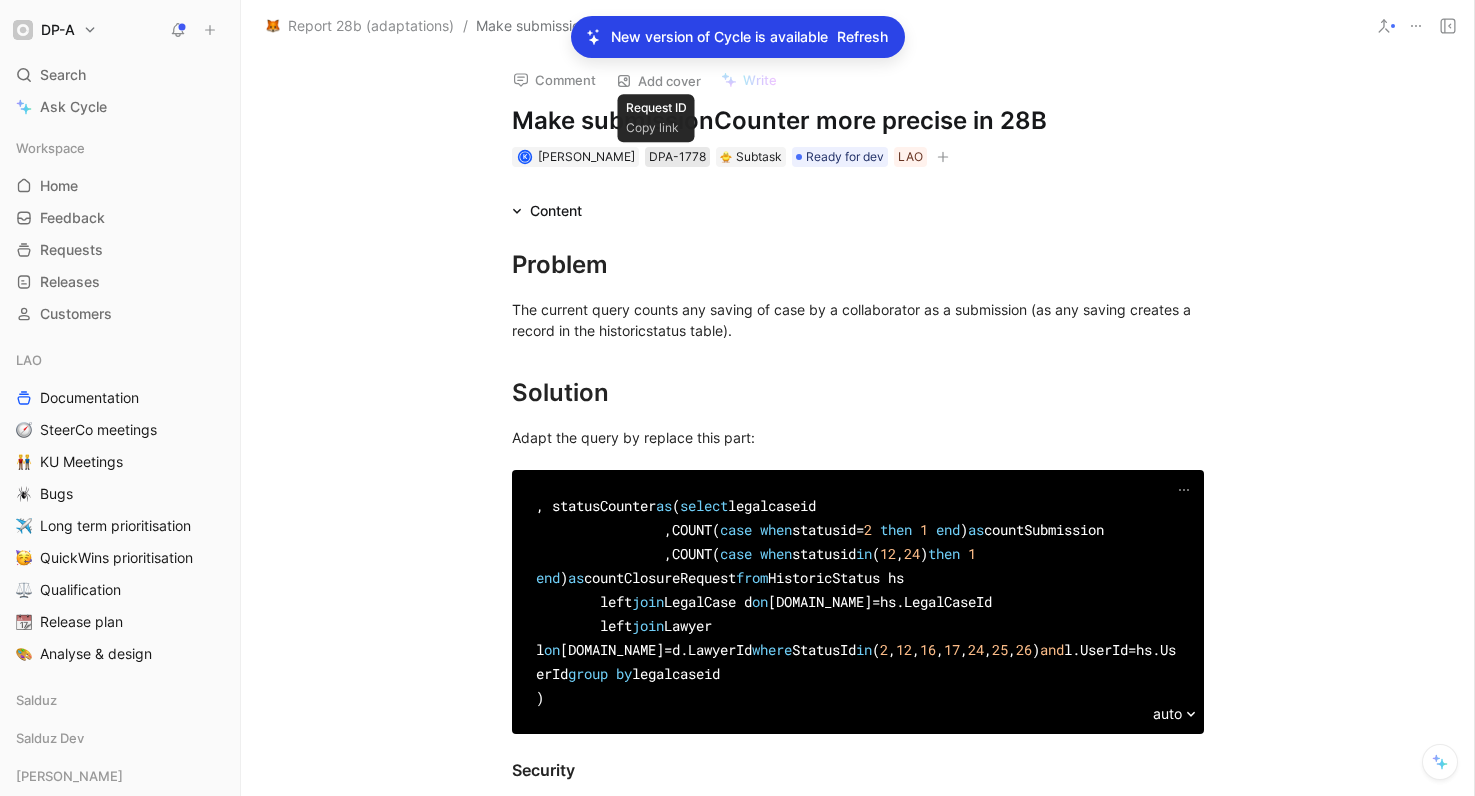 click on "DPA-1778" at bounding box center (677, 157) 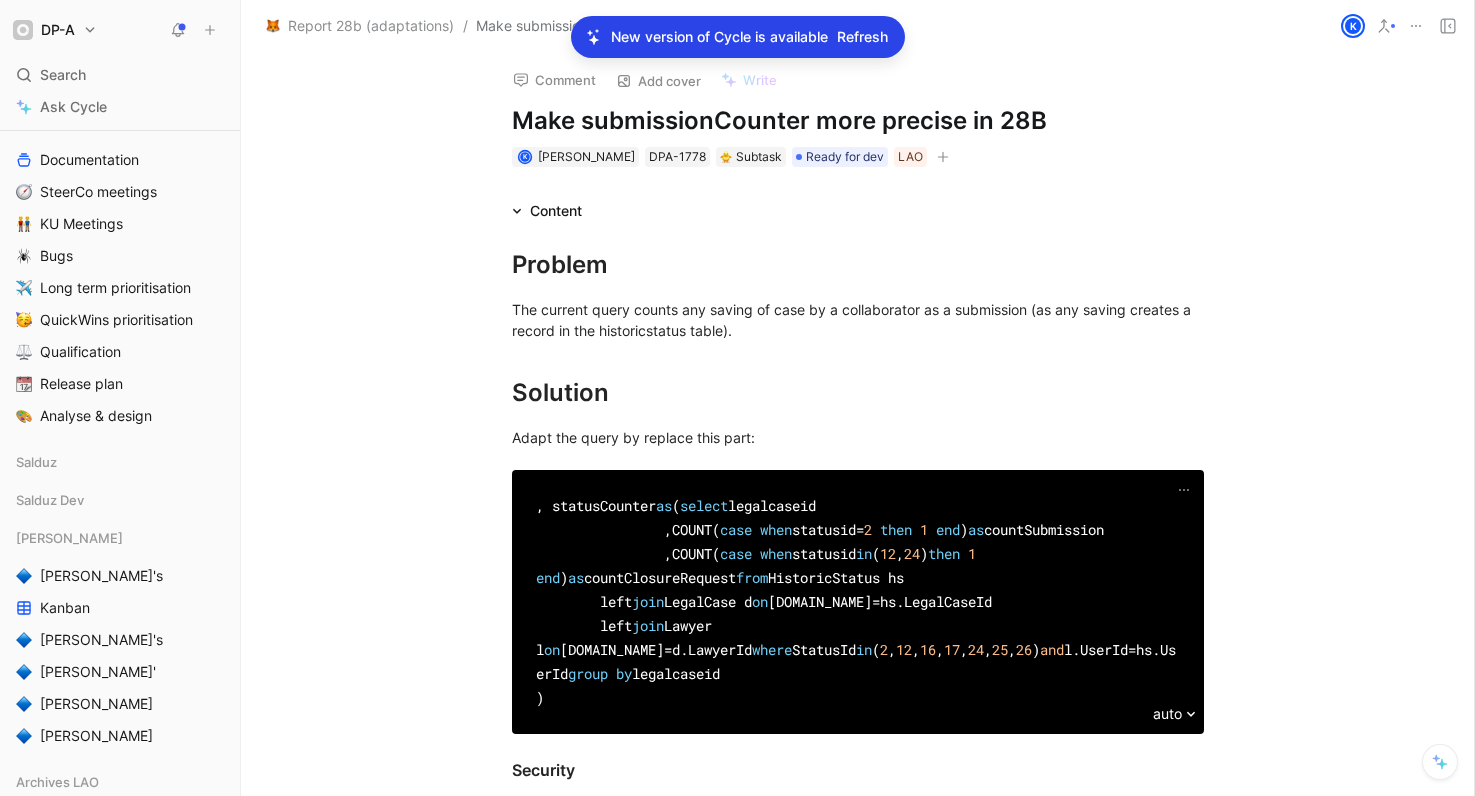 scroll, scrollTop: 242, scrollLeft: 0, axis: vertical 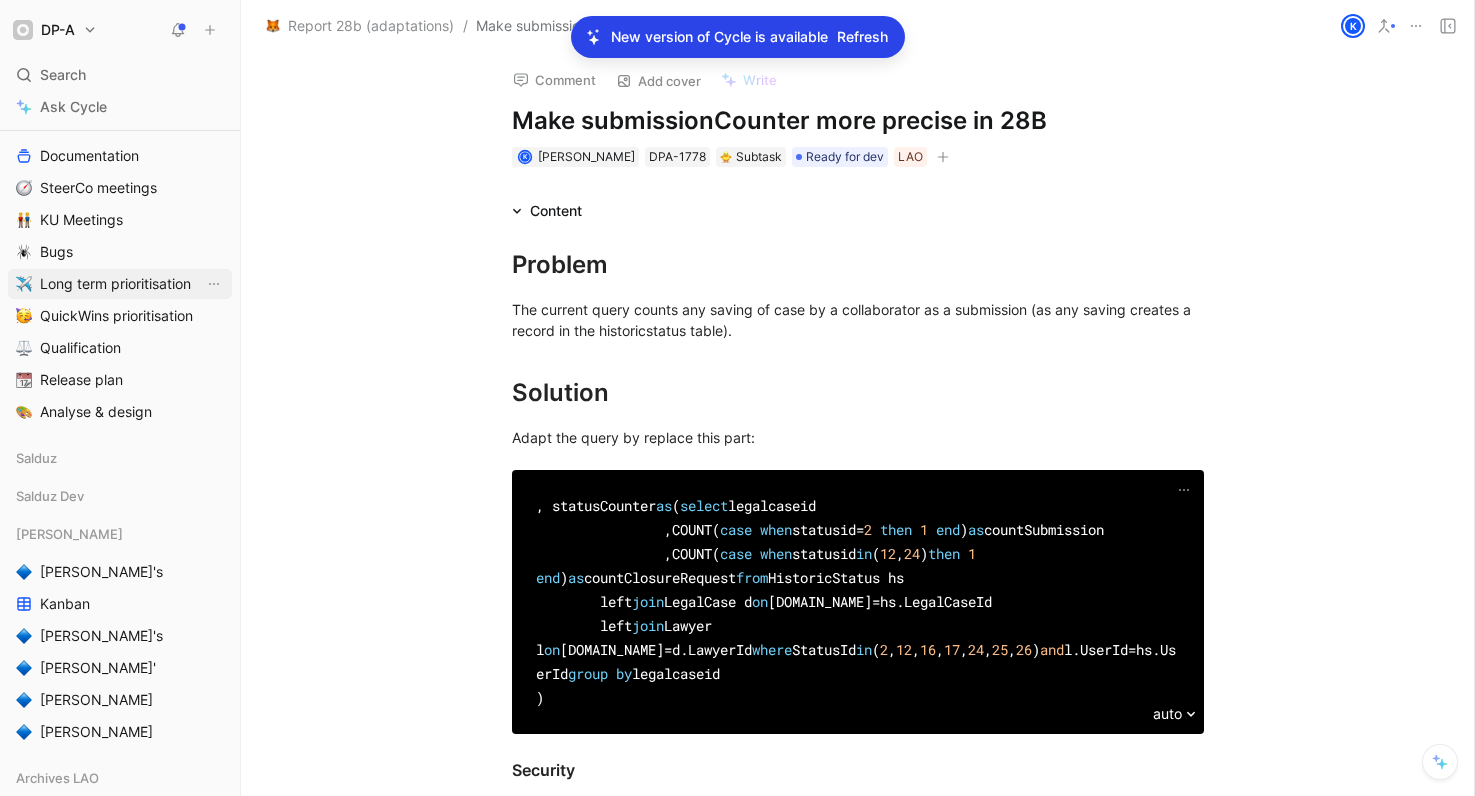 click on "Long term prioritisation" at bounding box center [115, 284] 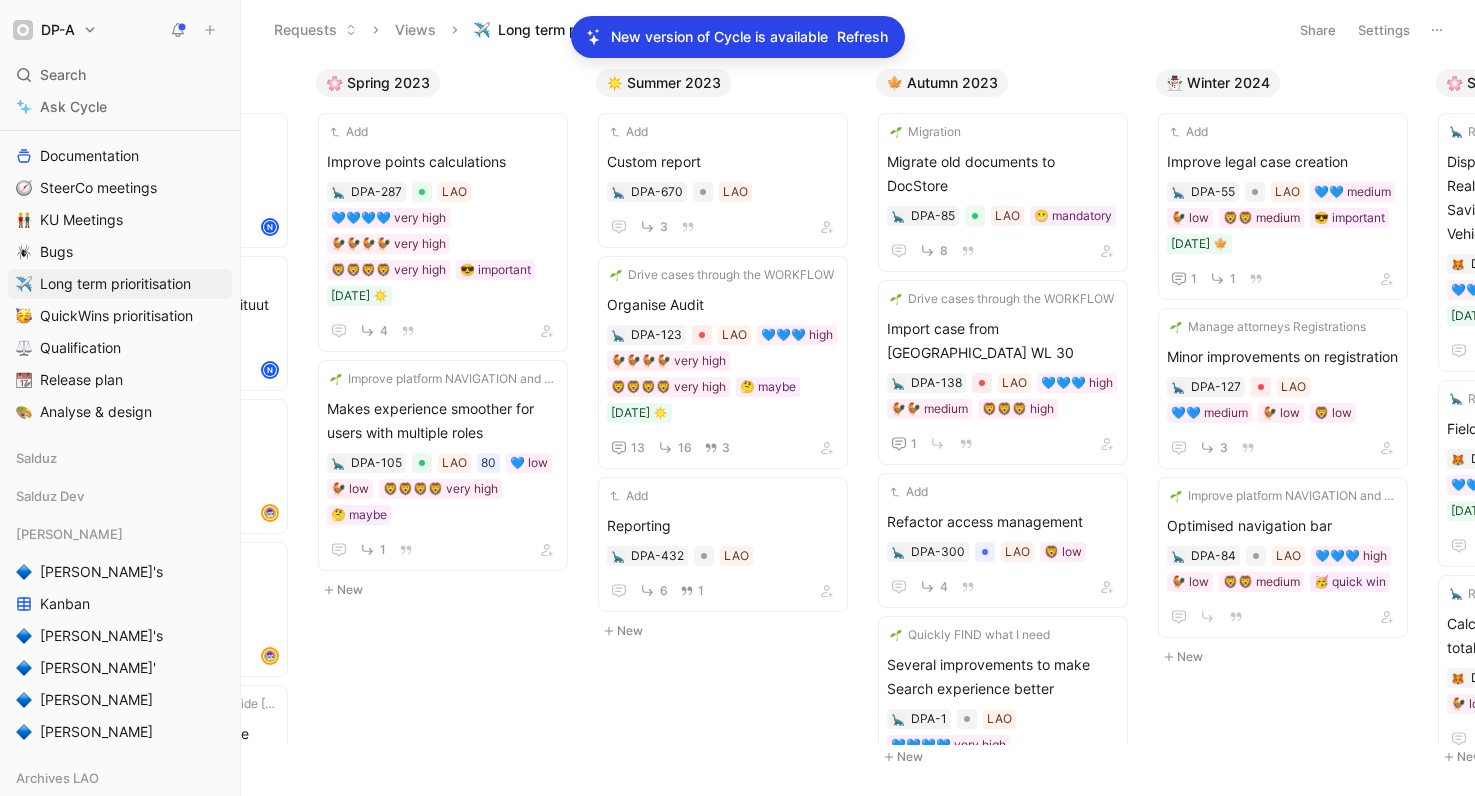 scroll, scrollTop: 0, scrollLeft: 1972, axis: horizontal 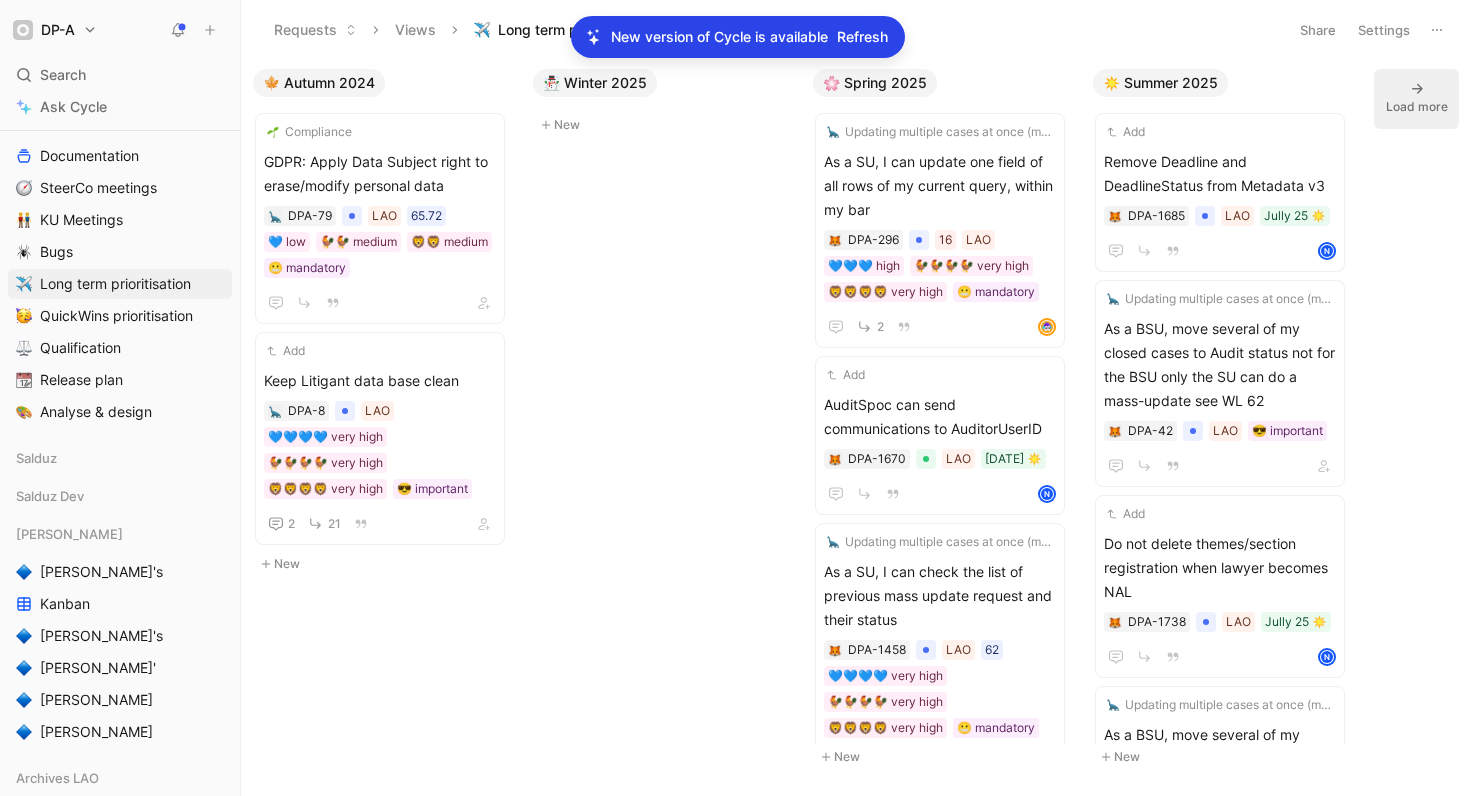 click on "Load more" at bounding box center [1417, 107] 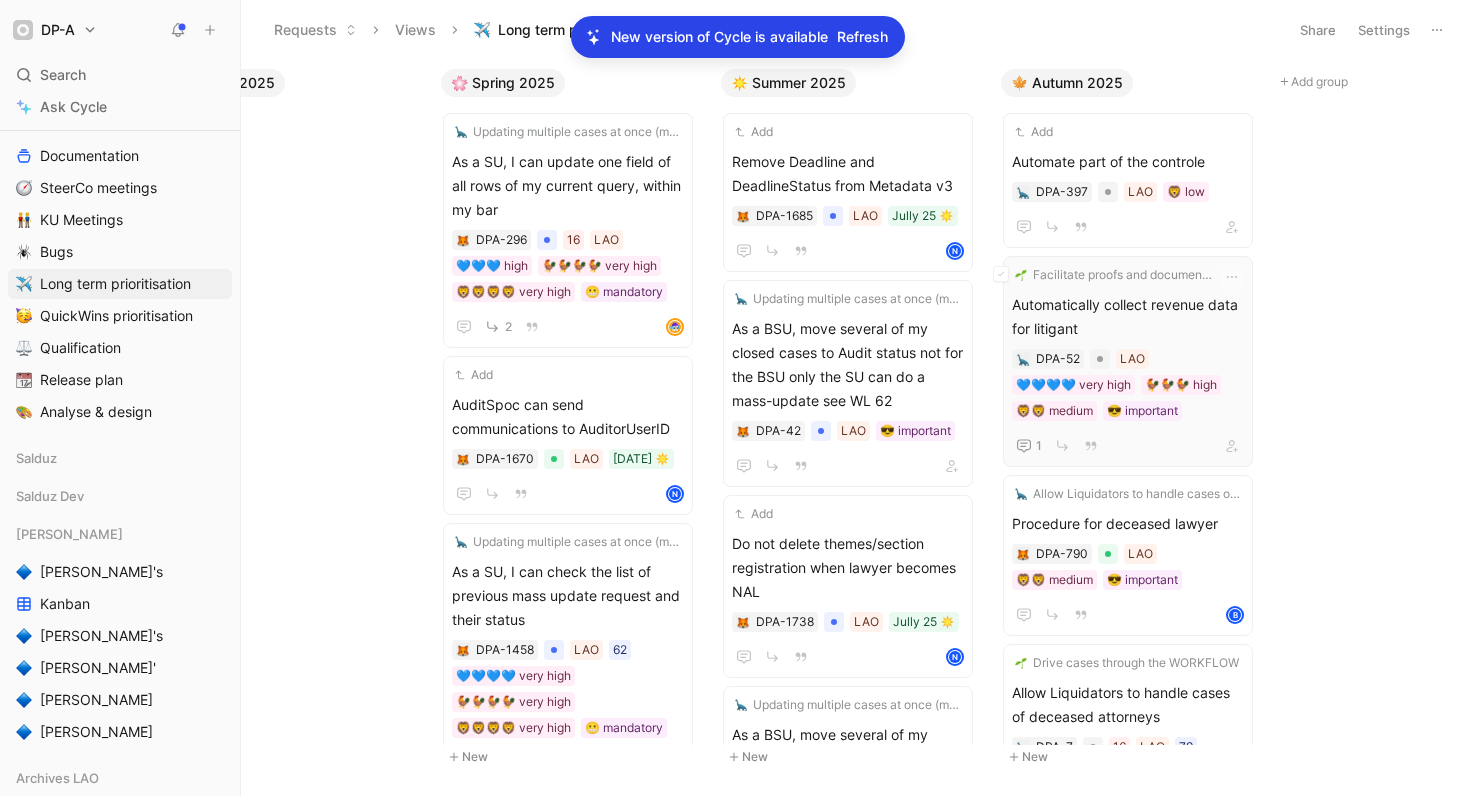 scroll, scrollTop: 0, scrollLeft: 2428, axis: horizontal 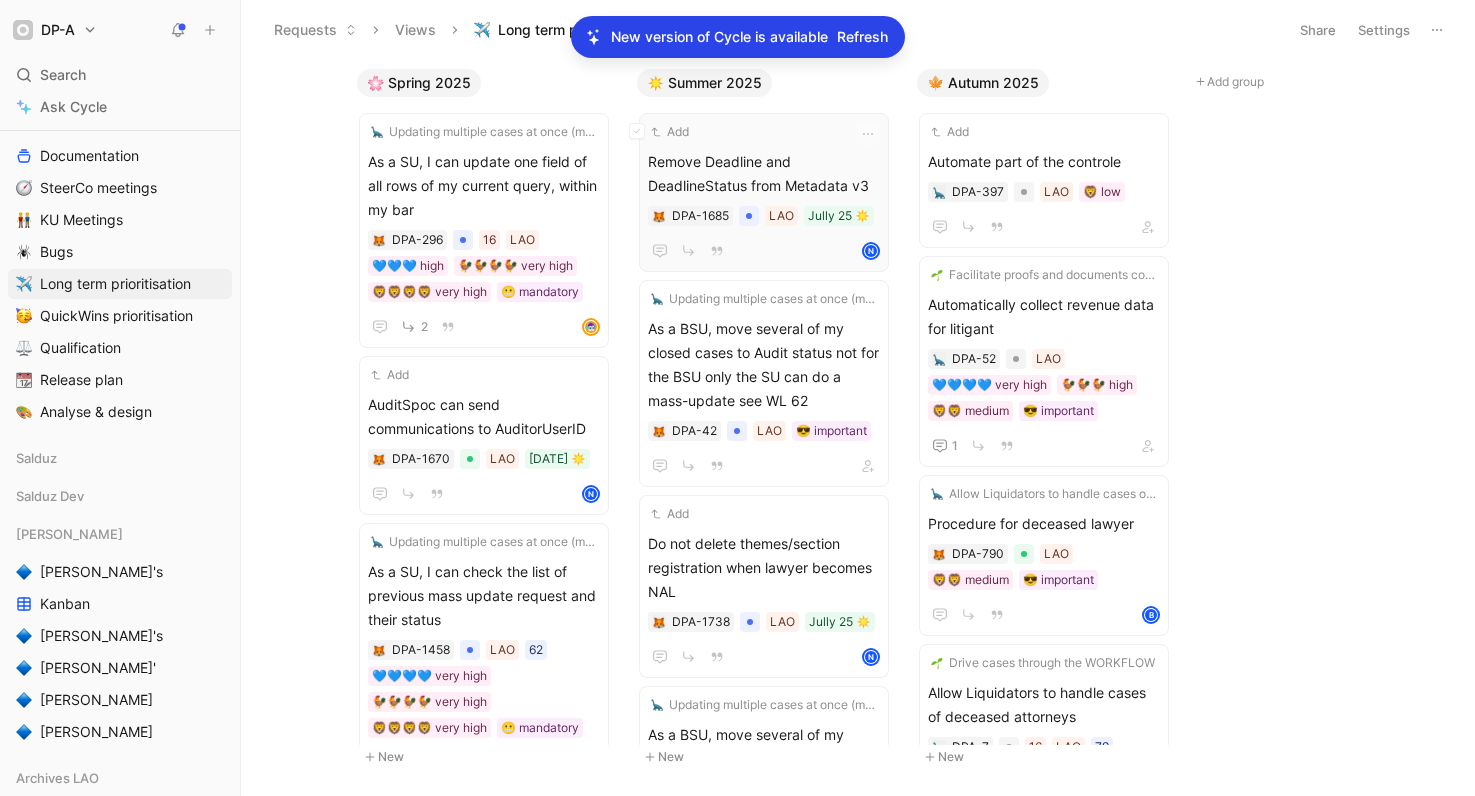click on "Remove Deadline and DeadlineStatus from Metadata v3" at bounding box center (764, 174) 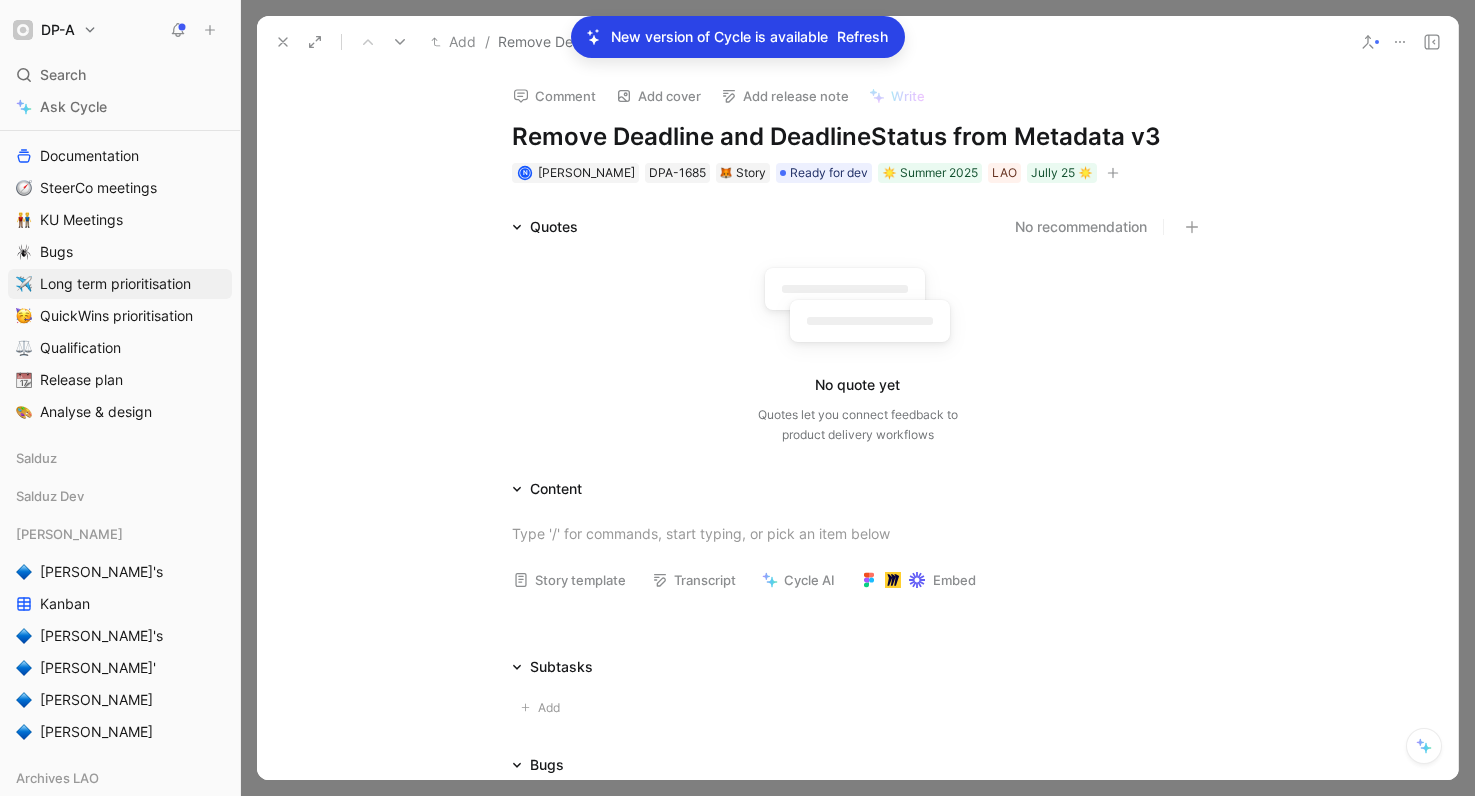 click 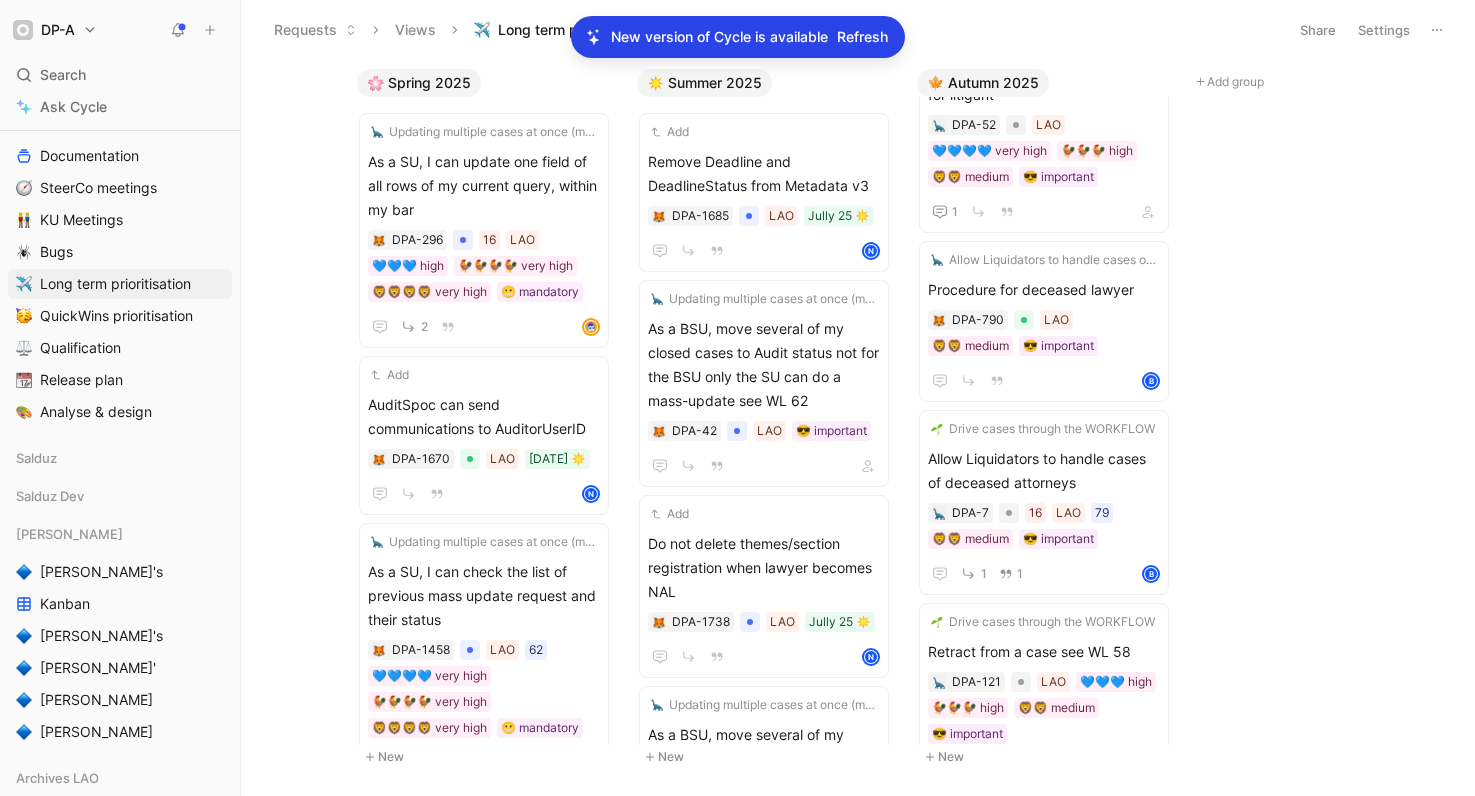 scroll, scrollTop: 235, scrollLeft: 0, axis: vertical 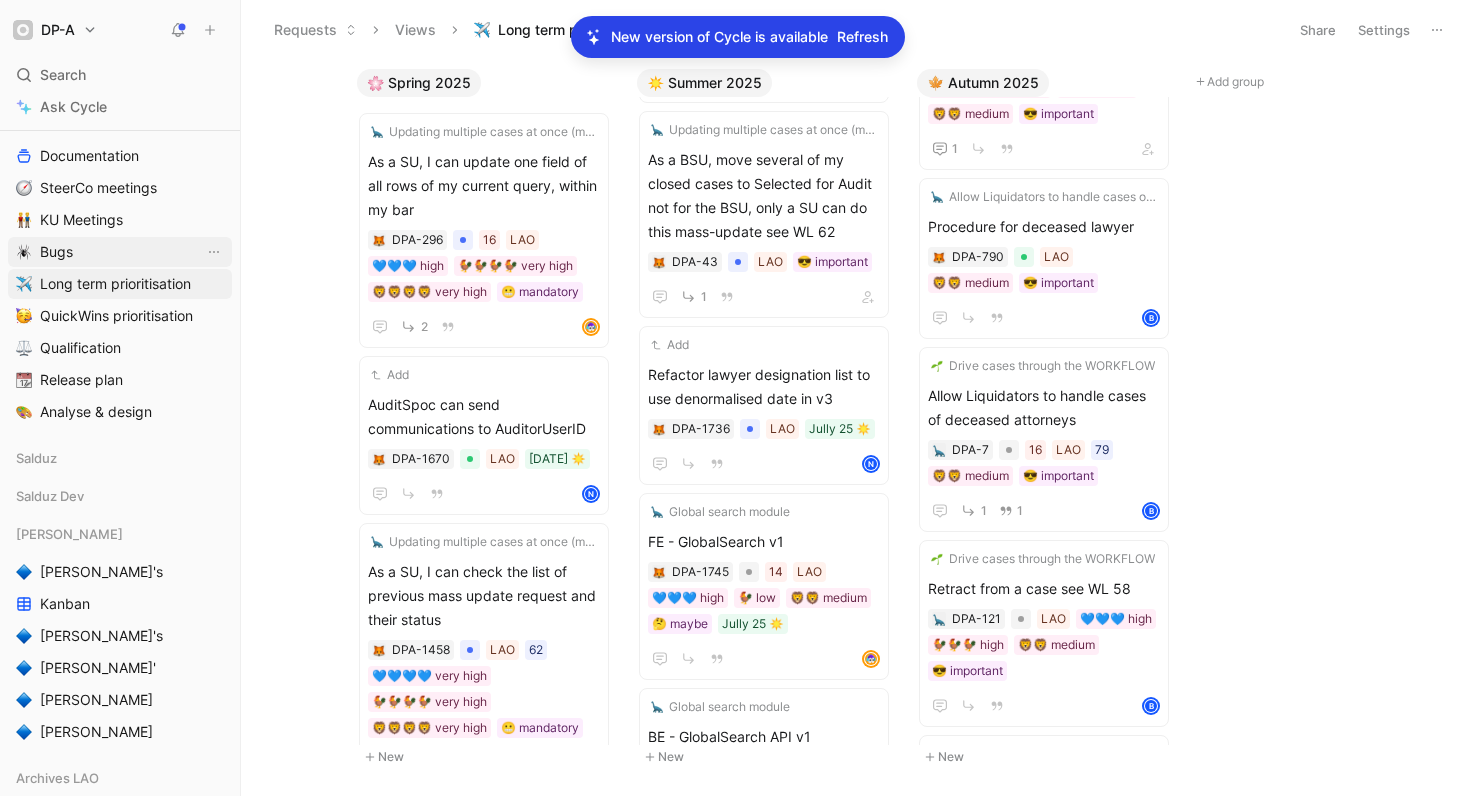 click on "Bugs" at bounding box center (56, 252) 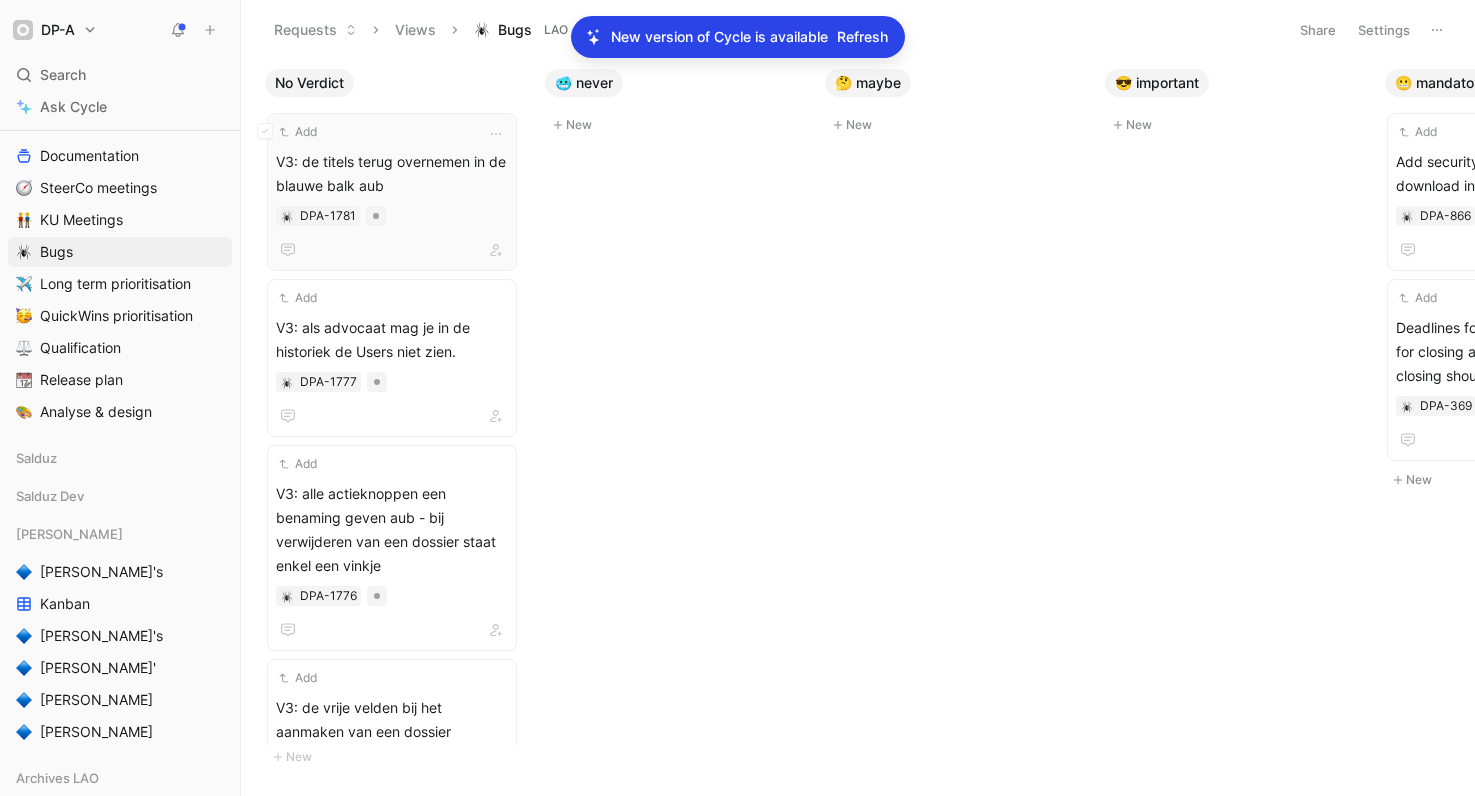 scroll, scrollTop: 0, scrollLeft: 4, axis: horizontal 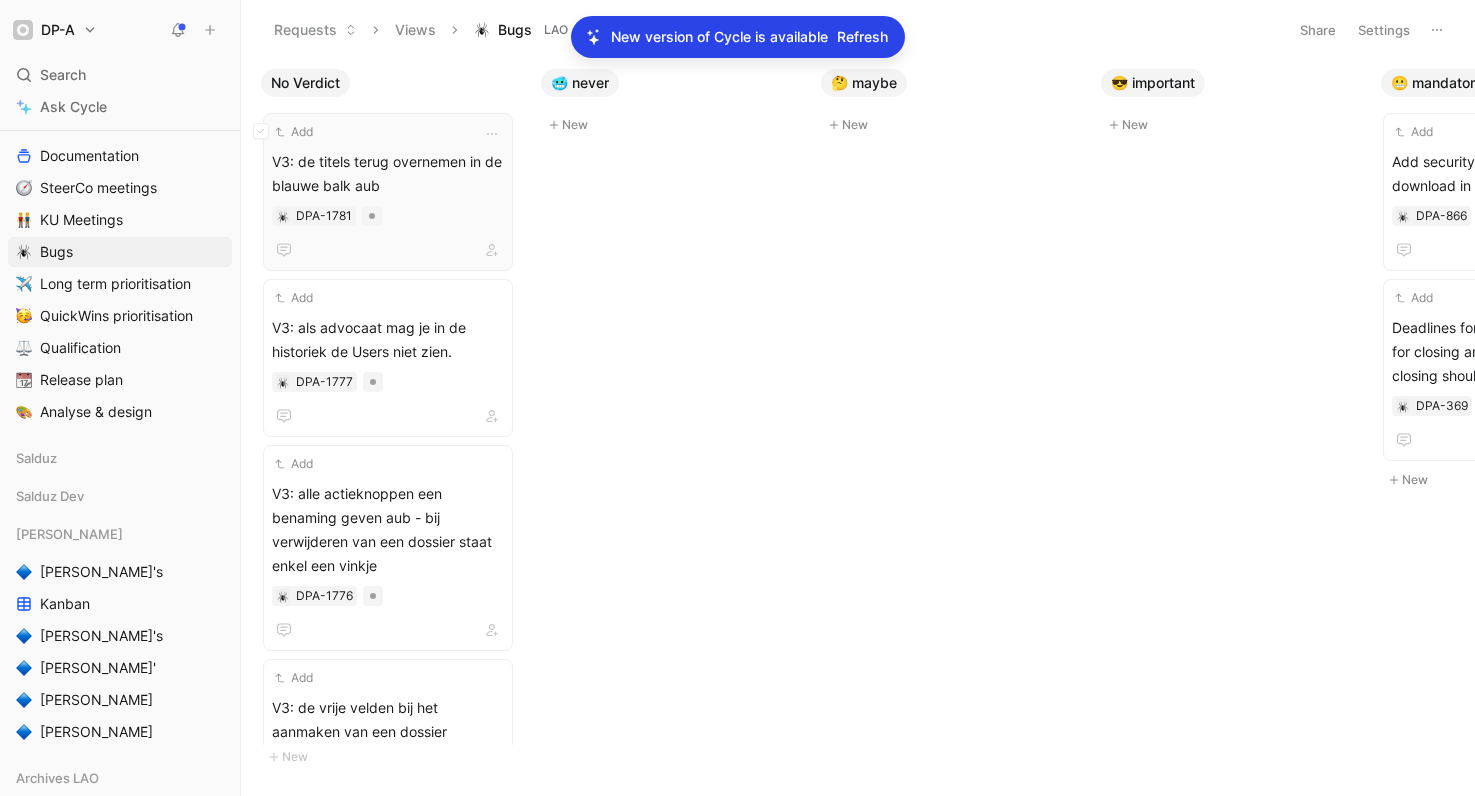 click on "V3: de titels terug overnemen in de blauwe balk aub" at bounding box center (388, 174) 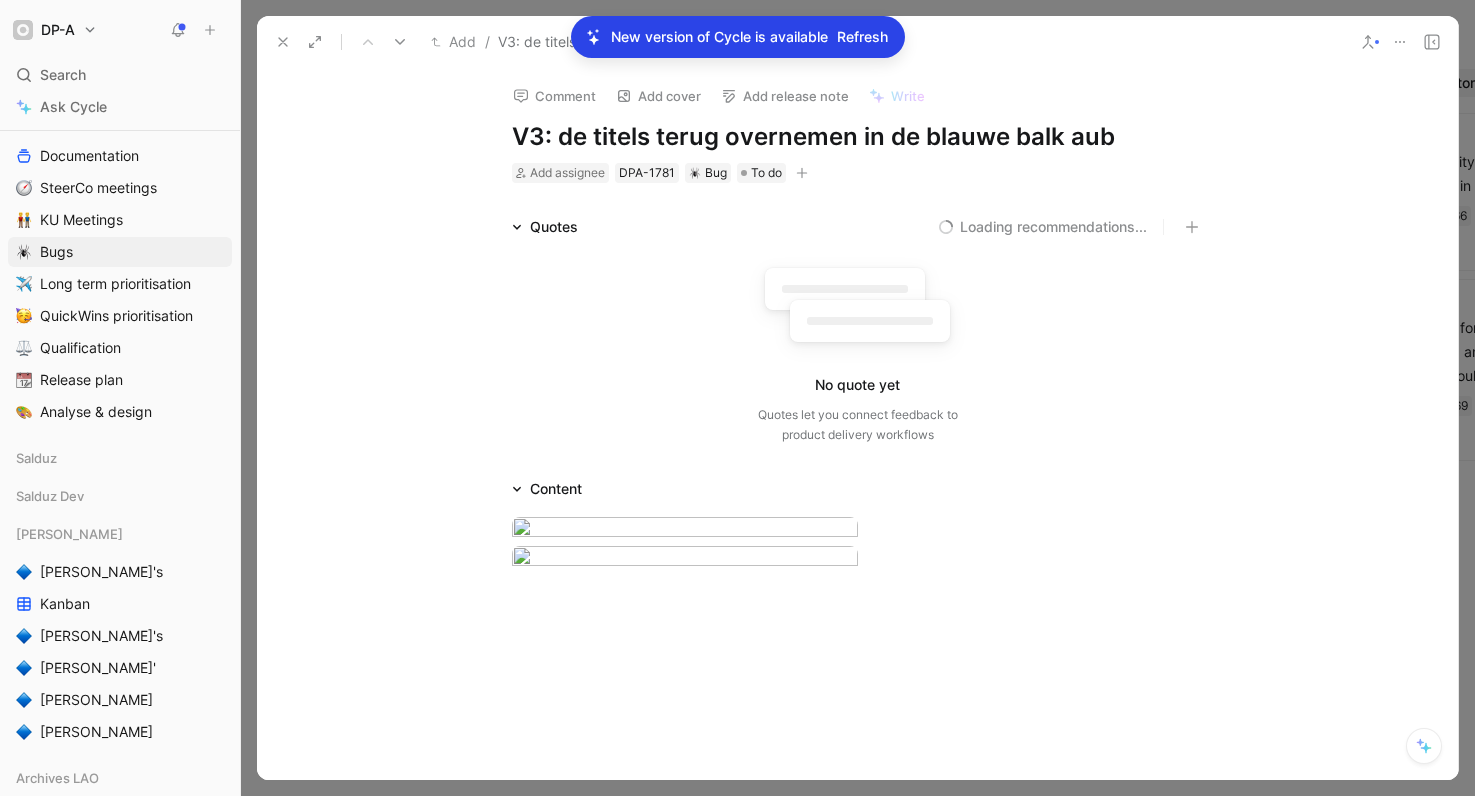 click on "DP-A Search ⌘ K Ask Cycle Workspace Home G then H Feedback G then F Requests G then R Releases G then L Customers LAO Documentation SteerCo meetings KU Meetings Bugs Long term prioritisation QuickWins prioritisation Qualification Release plan Analyse & design Salduz Salduz [PERSON_NAME]'s Kanban [PERSON_NAME]' [PERSON_NAME] [PERSON_NAME] Archives LAO Other Insights Discovery Prioritisation
To pick up a draggable item, press the space bar.
While dragging, use the arrow keys to move the item.
Press space again to drop the item in its new position, or press escape to cancel.
AI queries 1/50 · 11 days left Introducing Changelog Enable now Help center Invite member Requests Views Bugs LAO Share Settings No Verdict Add V3: de titels terug overnemen in de blauwe balk aub DPA-1781 Add V3: als [PERSON_NAME] mag je in de historiek de Users niet zien. DPA-1777 Add V3: alle actieknoppen een benaming geven aub - bij verwijderen van een dossier staat enkel een vinkje DPA-1776 Add DPA-1775 Add Add J" at bounding box center (737, 398) 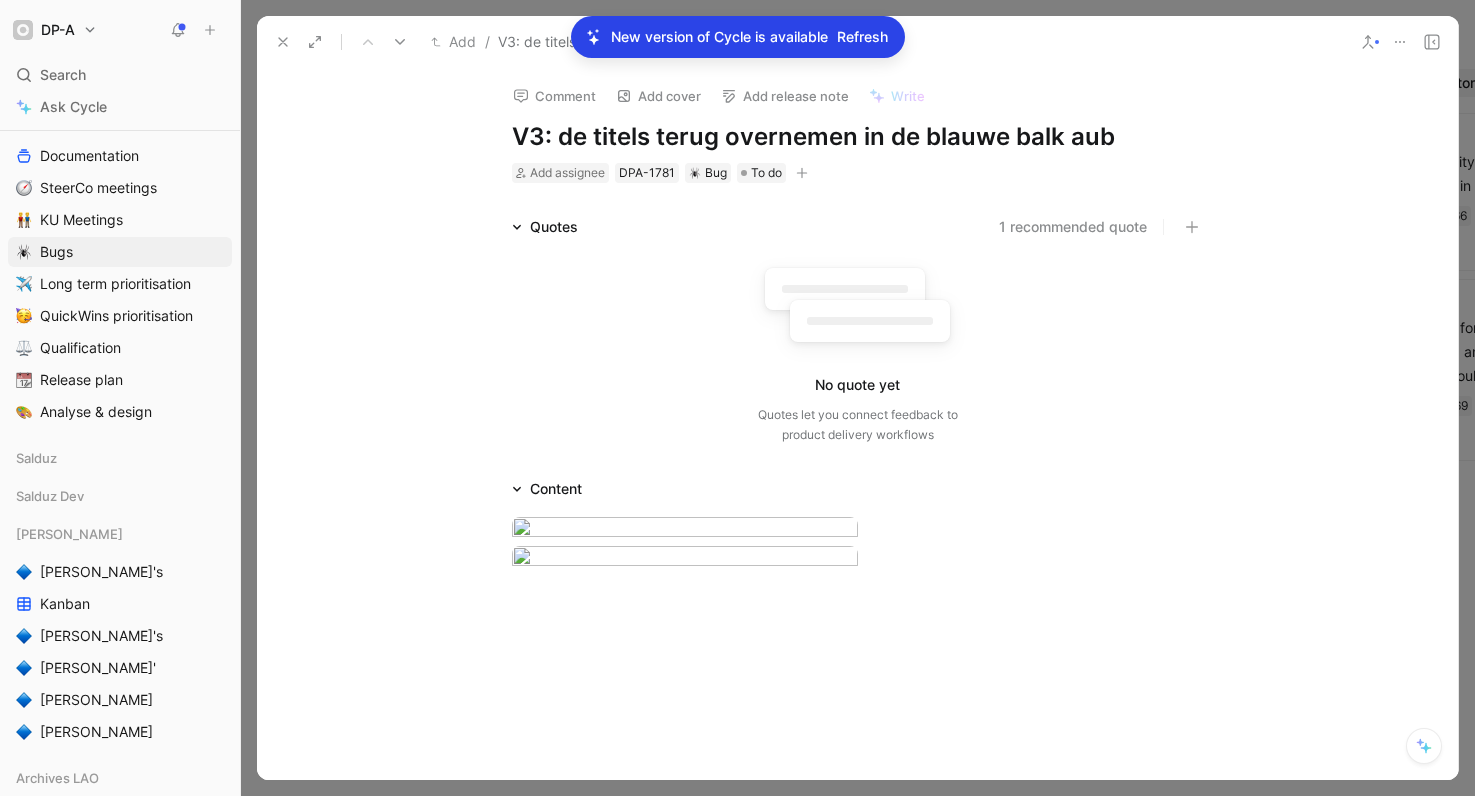 click on "Add" at bounding box center (453, 42) 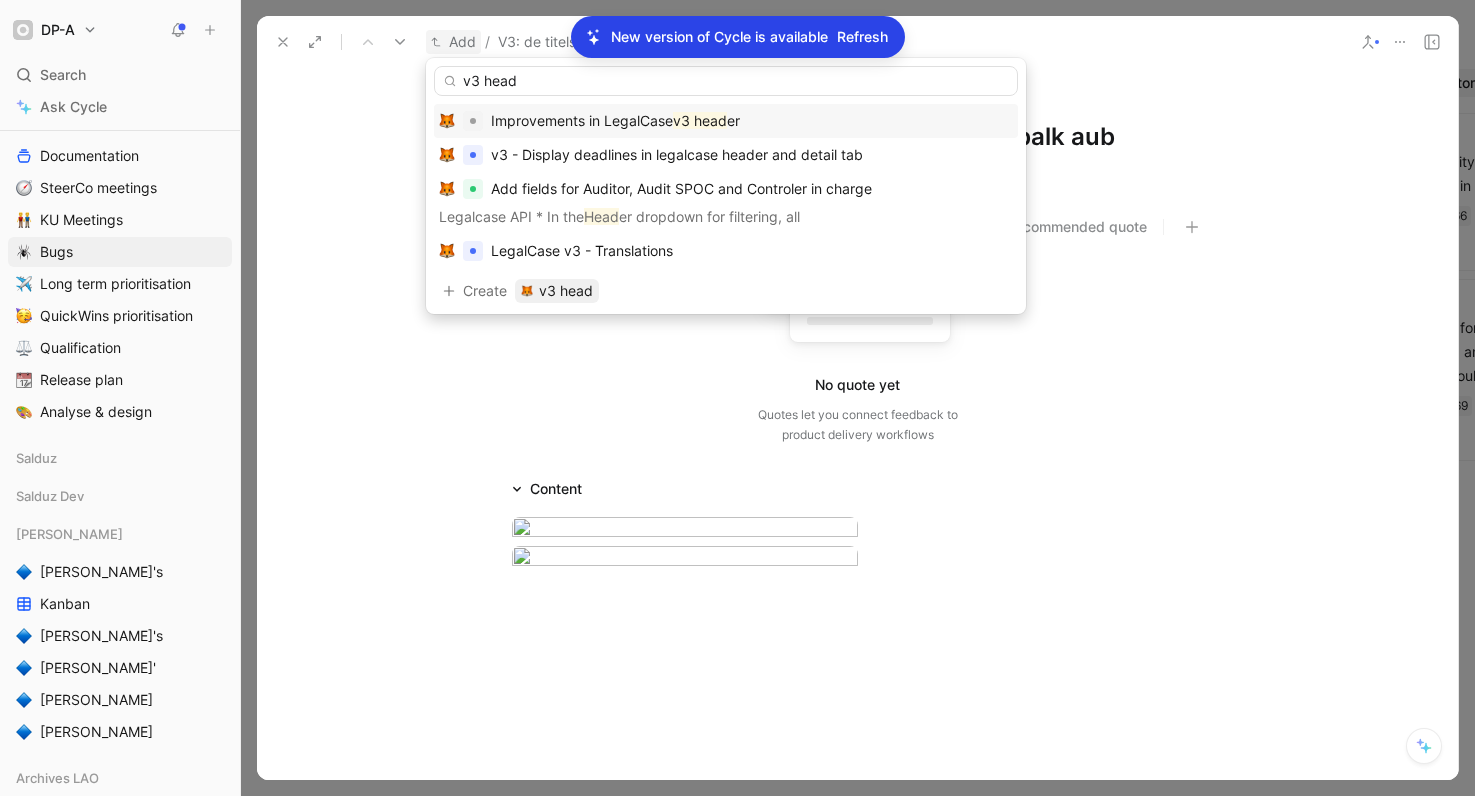 type on "v3 head" 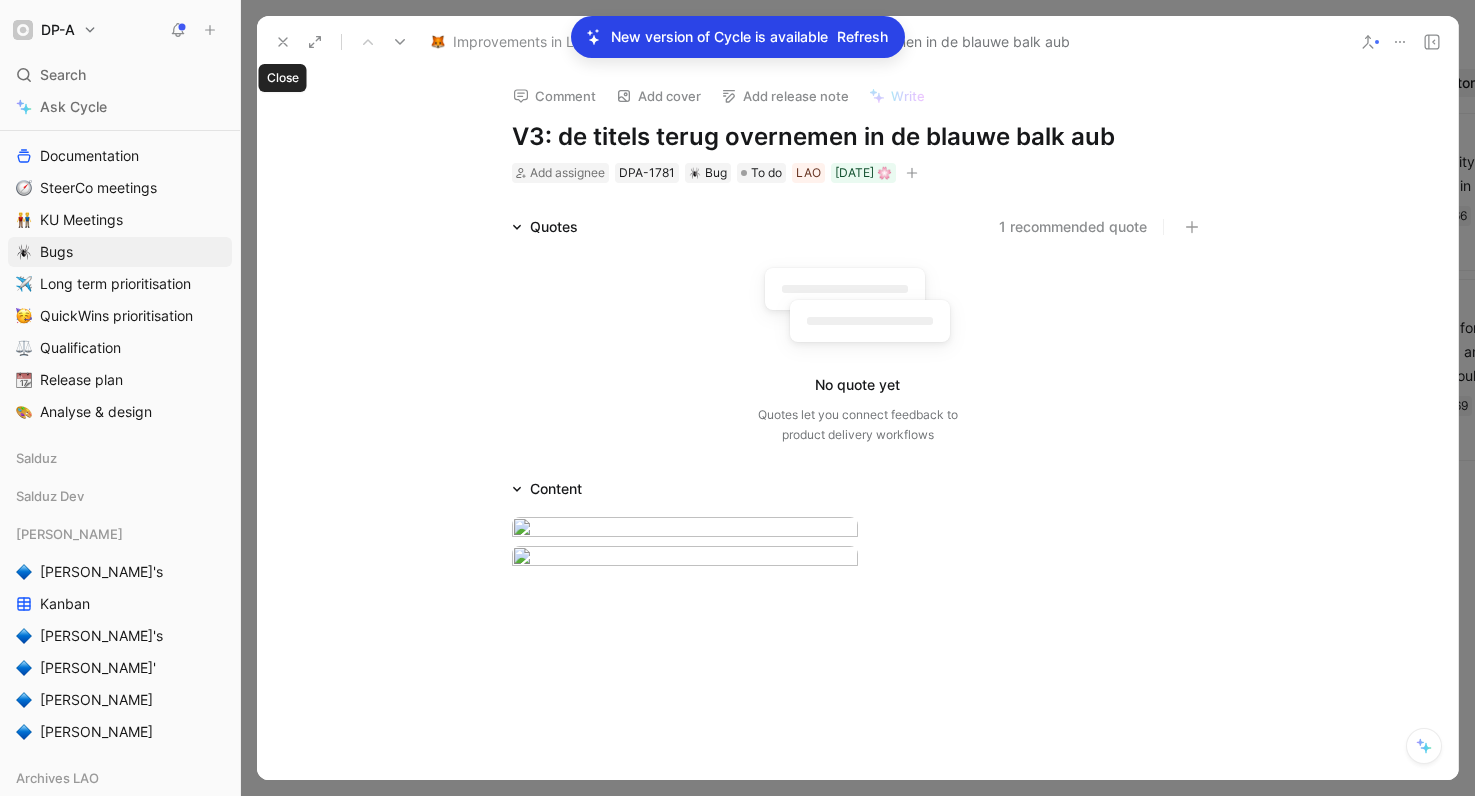 click 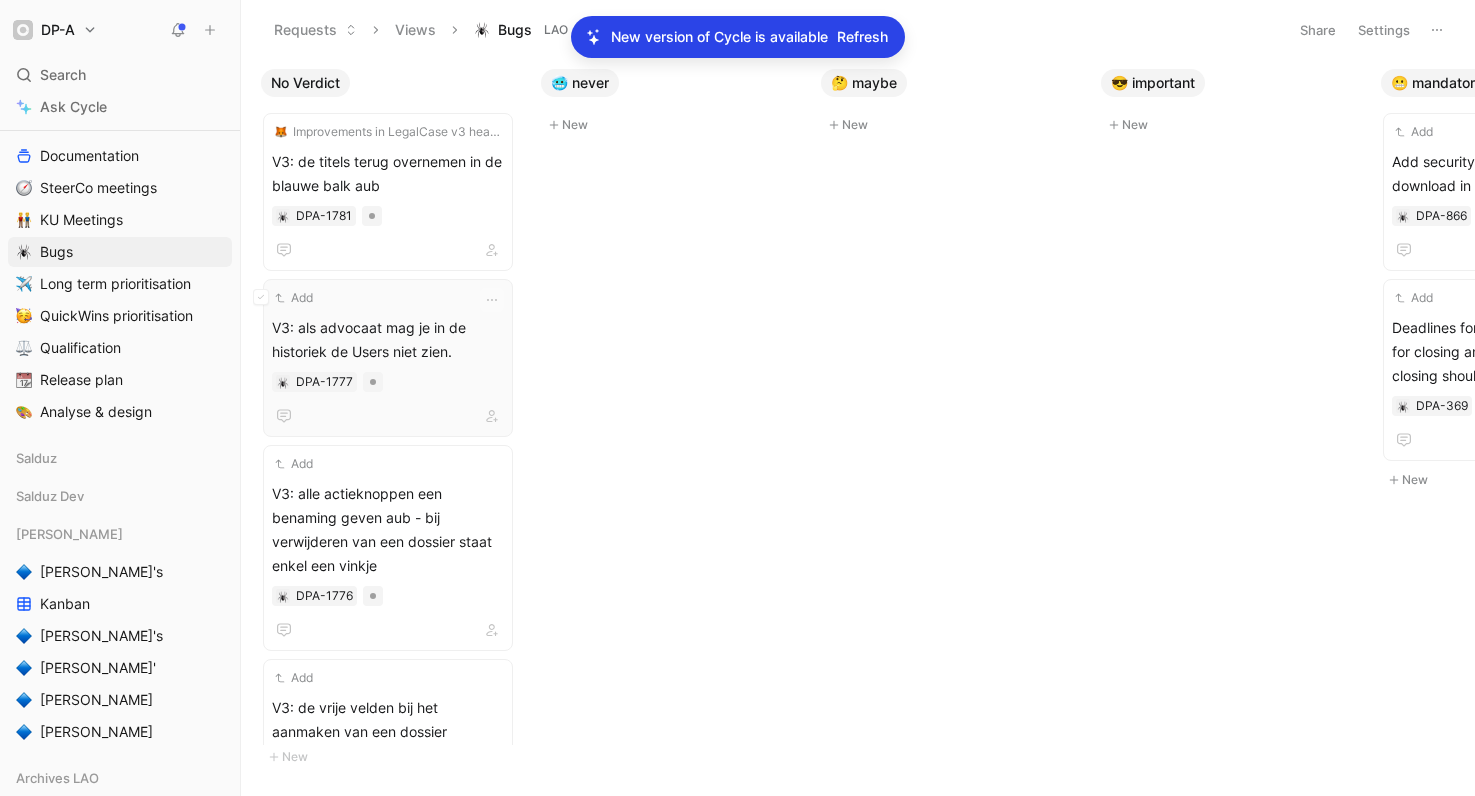 click on "V3: als advocaat mag je in de historiek de Users niet zien." at bounding box center (388, 340) 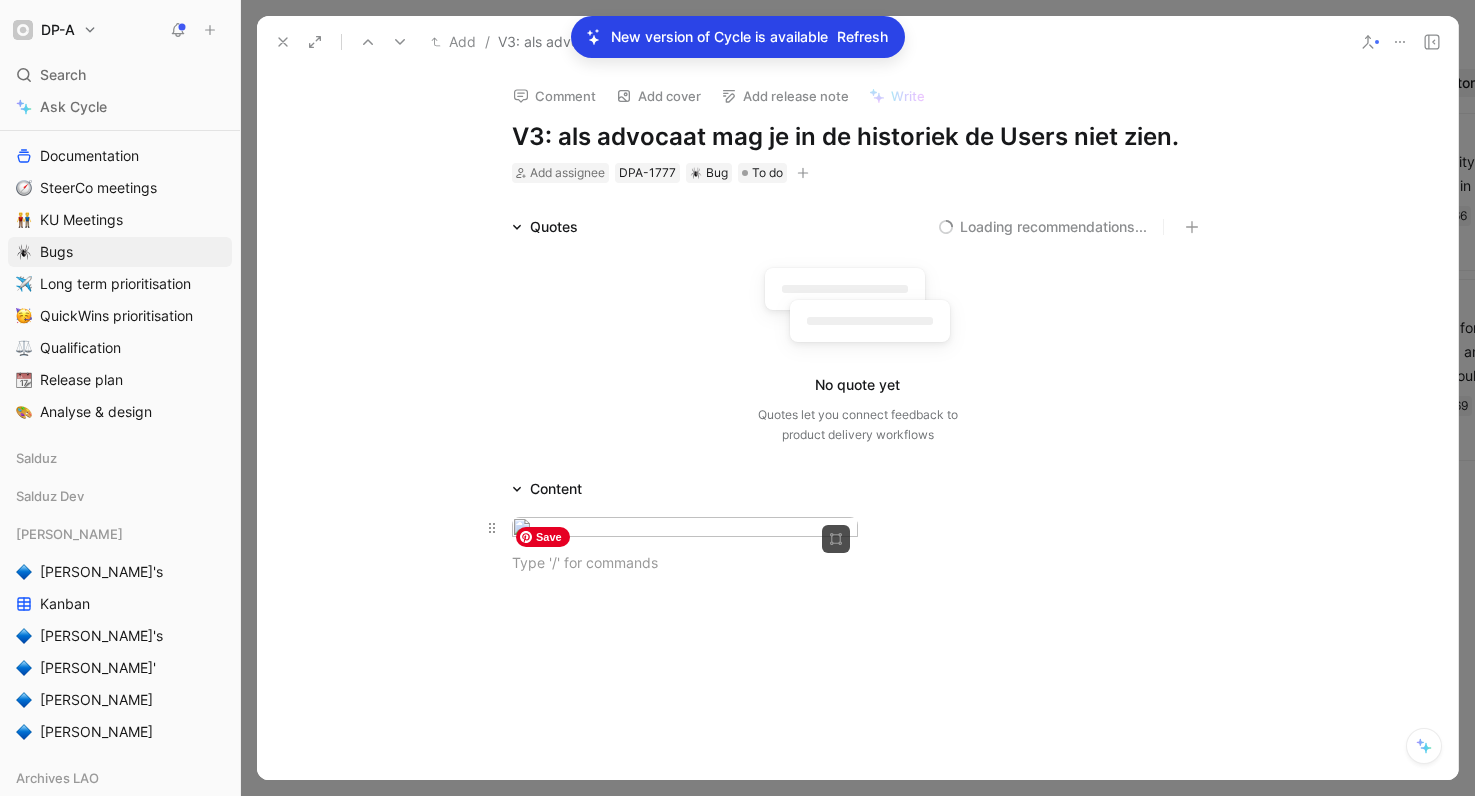 click on "DP-A Search ⌘ K Ask Cycle Workspace Home G then H Feedback G then F Requests G then R Releases G then L Customers LAO Documentation SteerCo meetings KU Meetings Bugs Long term prioritisation QuickWins prioritisation Qualification Release plan Analyse & design Salduz Salduz [PERSON_NAME]'s Kanban [PERSON_NAME]' [PERSON_NAME] [PERSON_NAME] Archives LAO Other Insights Discovery Prioritisation
To pick up a draggable item, press the space bar.
While dragging, use the arrow keys to move the item.
Press space again to drop the item in its new position, or press escape to cancel.
AI queries 1/50 · 11 days left Introducing Changelog Enable now Help center Invite member Requests Views Bugs LAO Share Settings No Verdict Improvements in LegalCase v3 header V3: de titels terug overnemen in de blauwe balk aub DPA-1781 Add V3: als [PERSON_NAME] mag je in de historiek de Users niet zien. DPA-1777 Add V3: alle actieknoppen een benaming geven aub - bij verwijderen van een dossier staat enkel een vinkje" at bounding box center (737, 398) 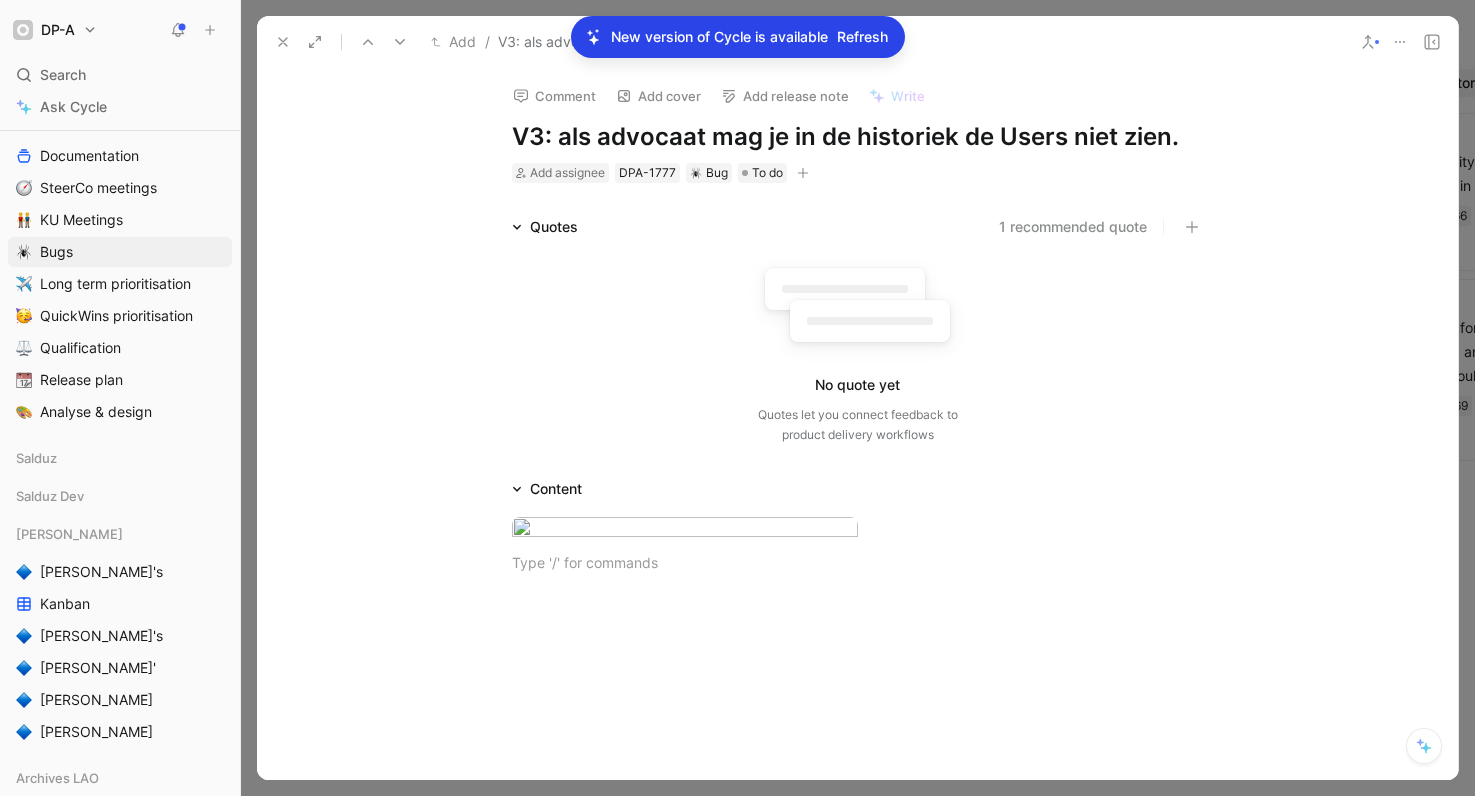 click on "Add" at bounding box center [453, 42] 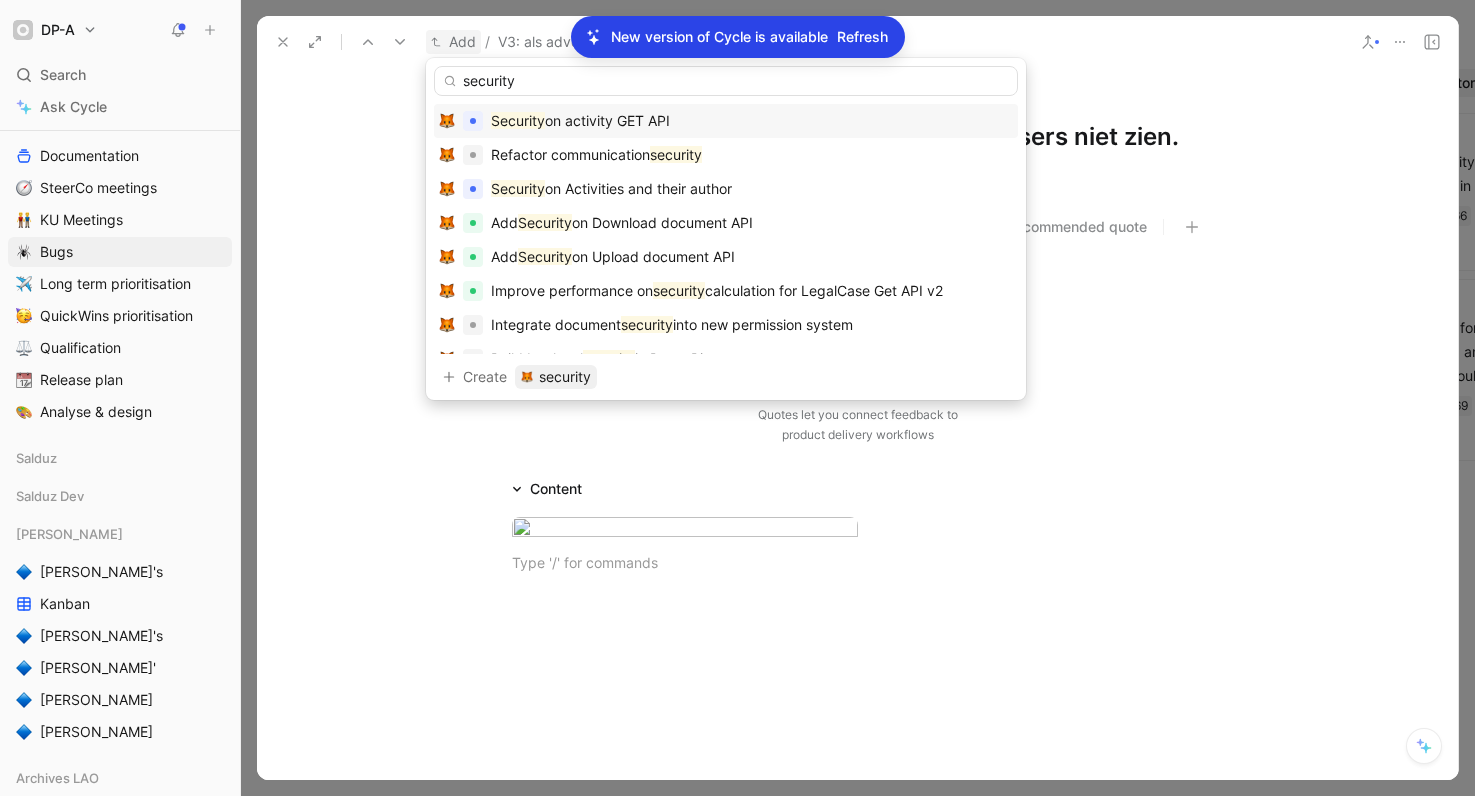 type on "security" 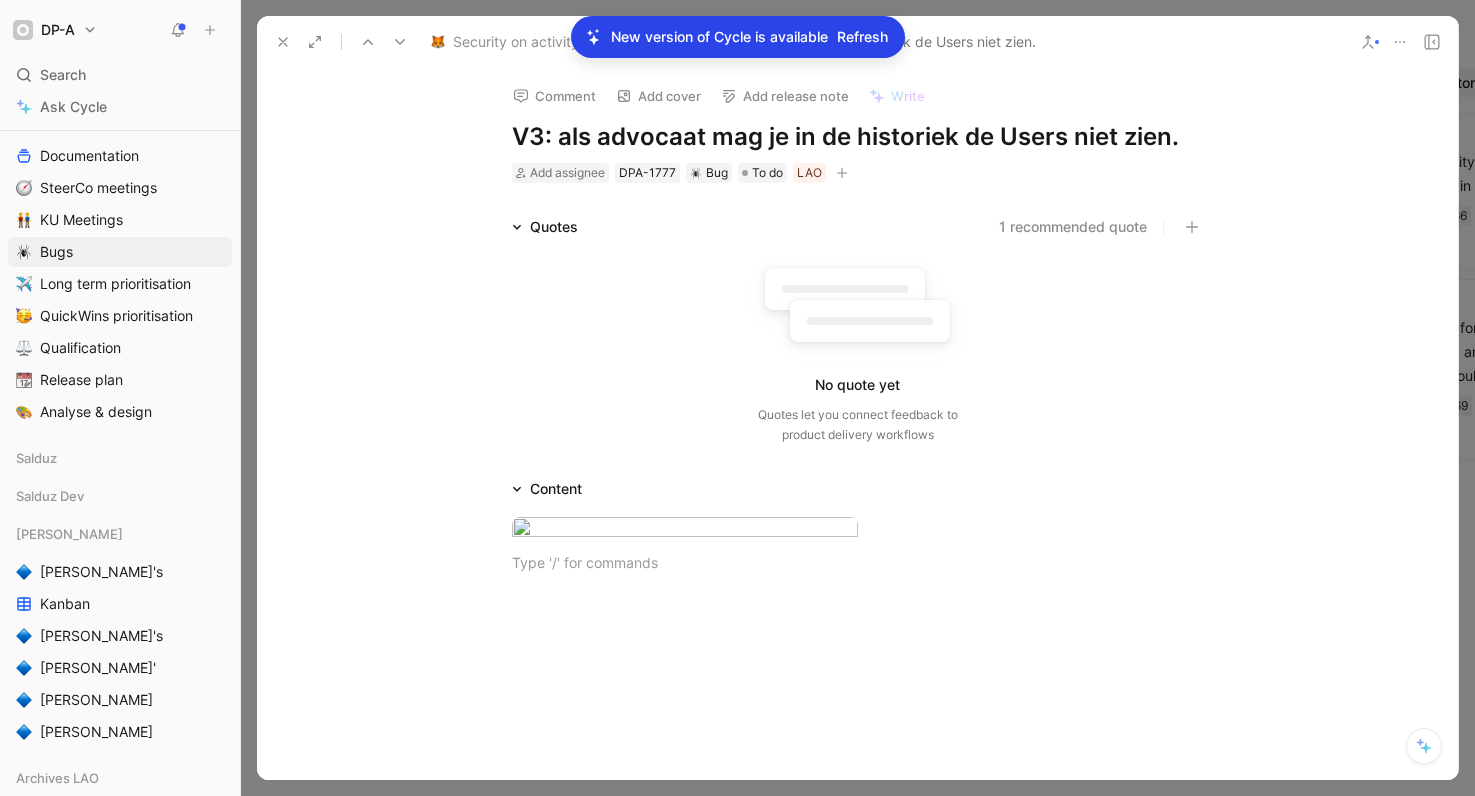 click on "Security on activity GET API" at bounding box center [544, 42] 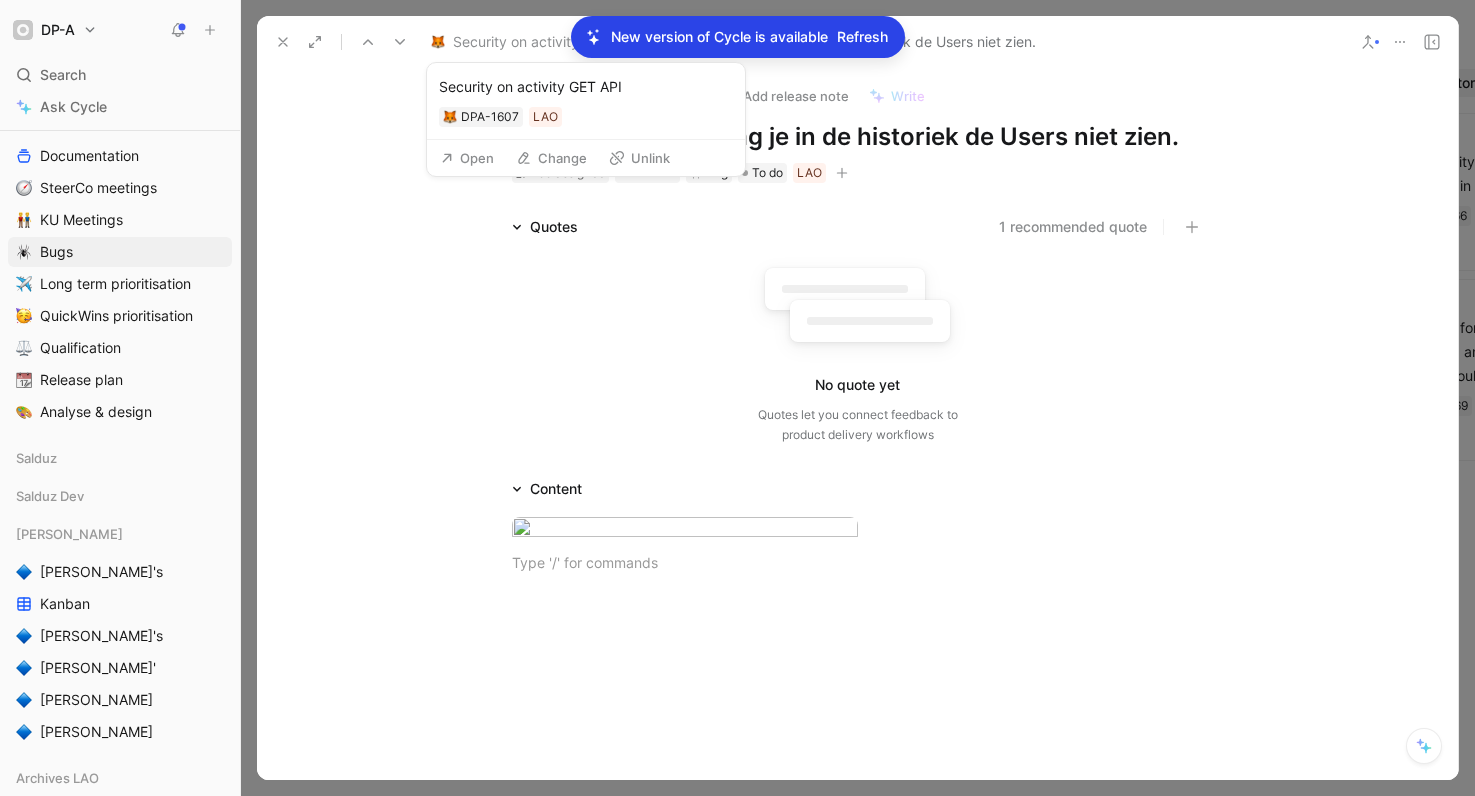 click on "Open" at bounding box center [467, 158] 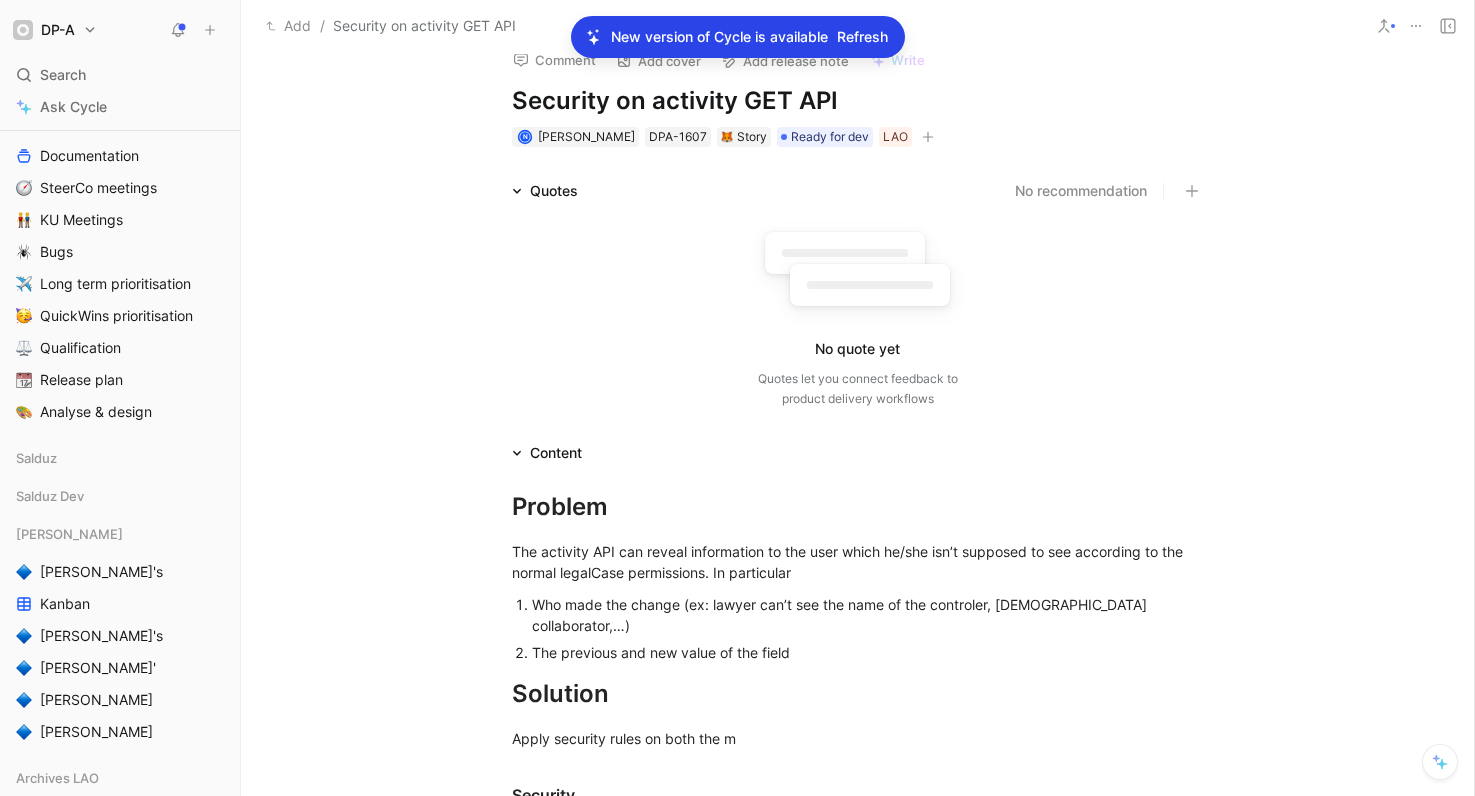 scroll, scrollTop: 0, scrollLeft: 0, axis: both 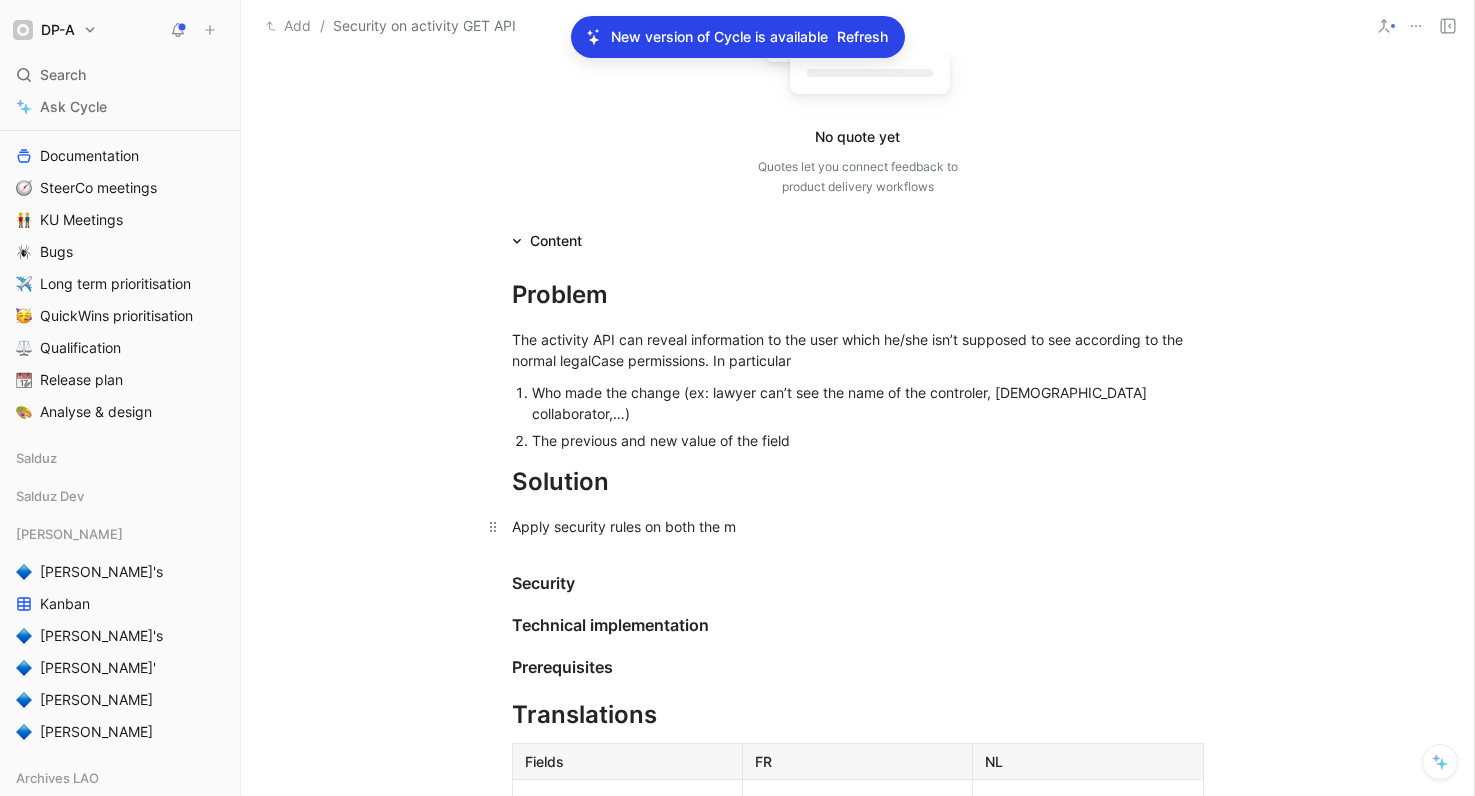 click on "Apply security rules on both the m" at bounding box center (858, 526) 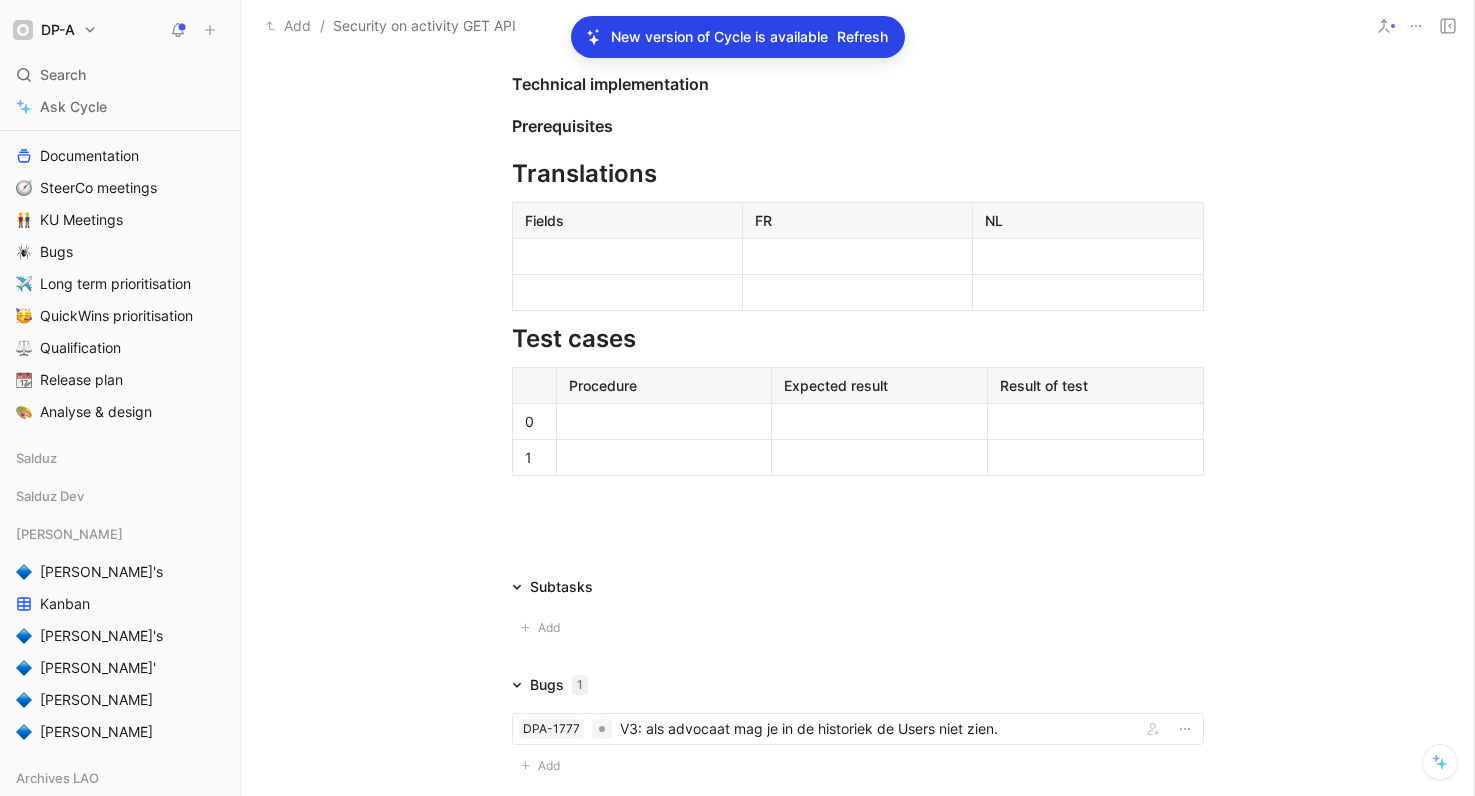 scroll, scrollTop: 779, scrollLeft: 0, axis: vertical 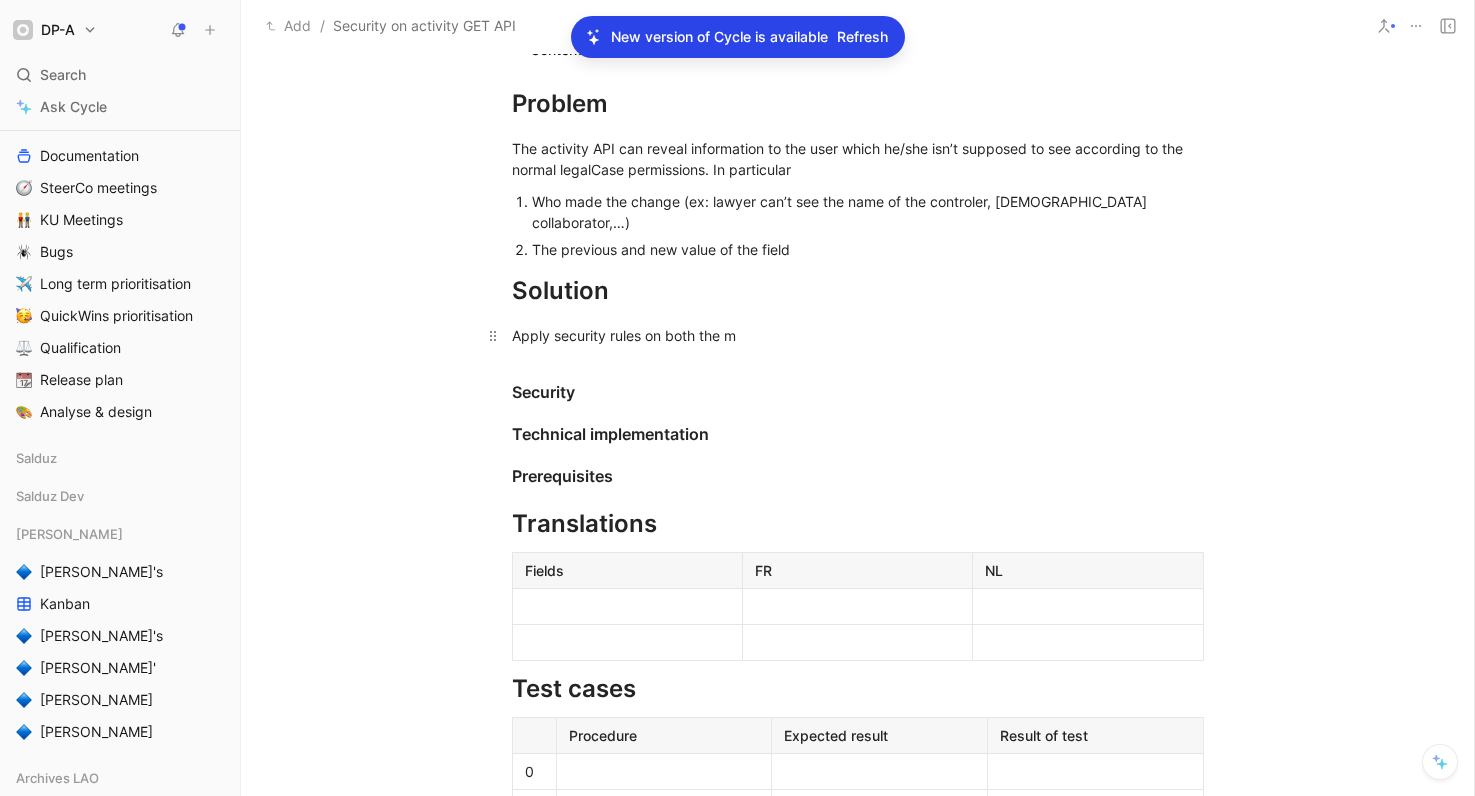 click on "Apply security rules on both the m" at bounding box center (858, 335) 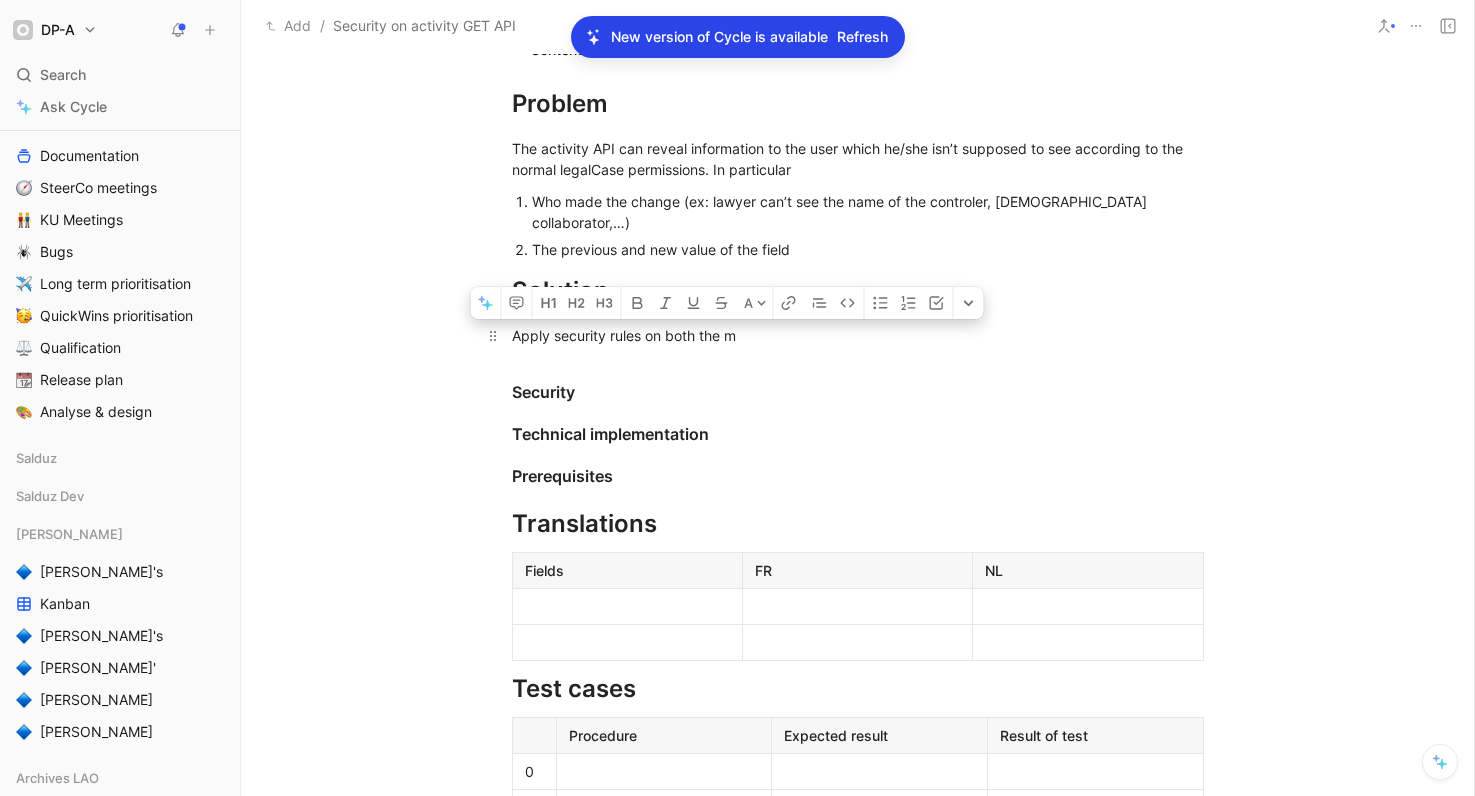drag, startPoint x: 734, startPoint y: 314, endPoint x: 720, endPoint y: 313, distance: 14.035668 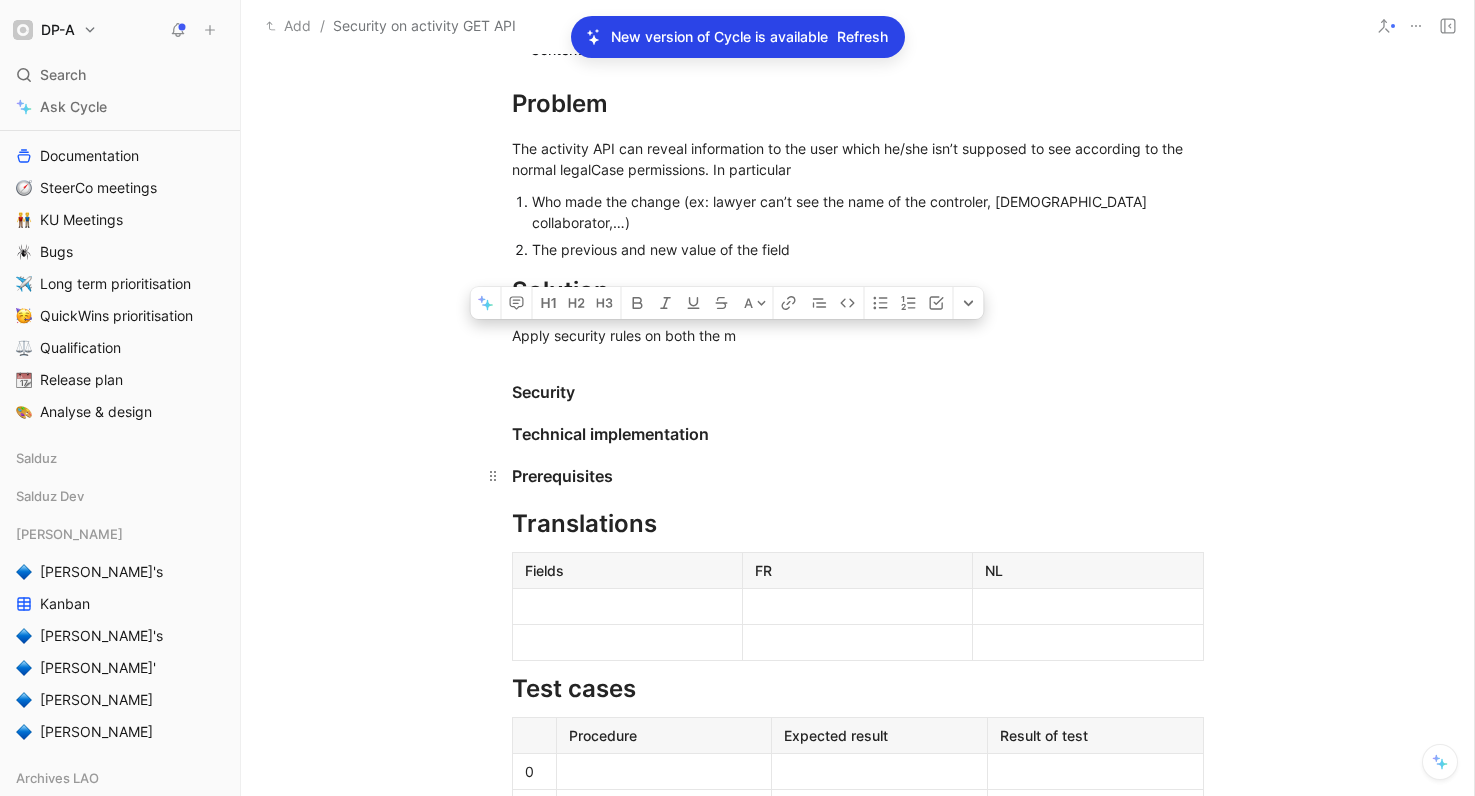 type 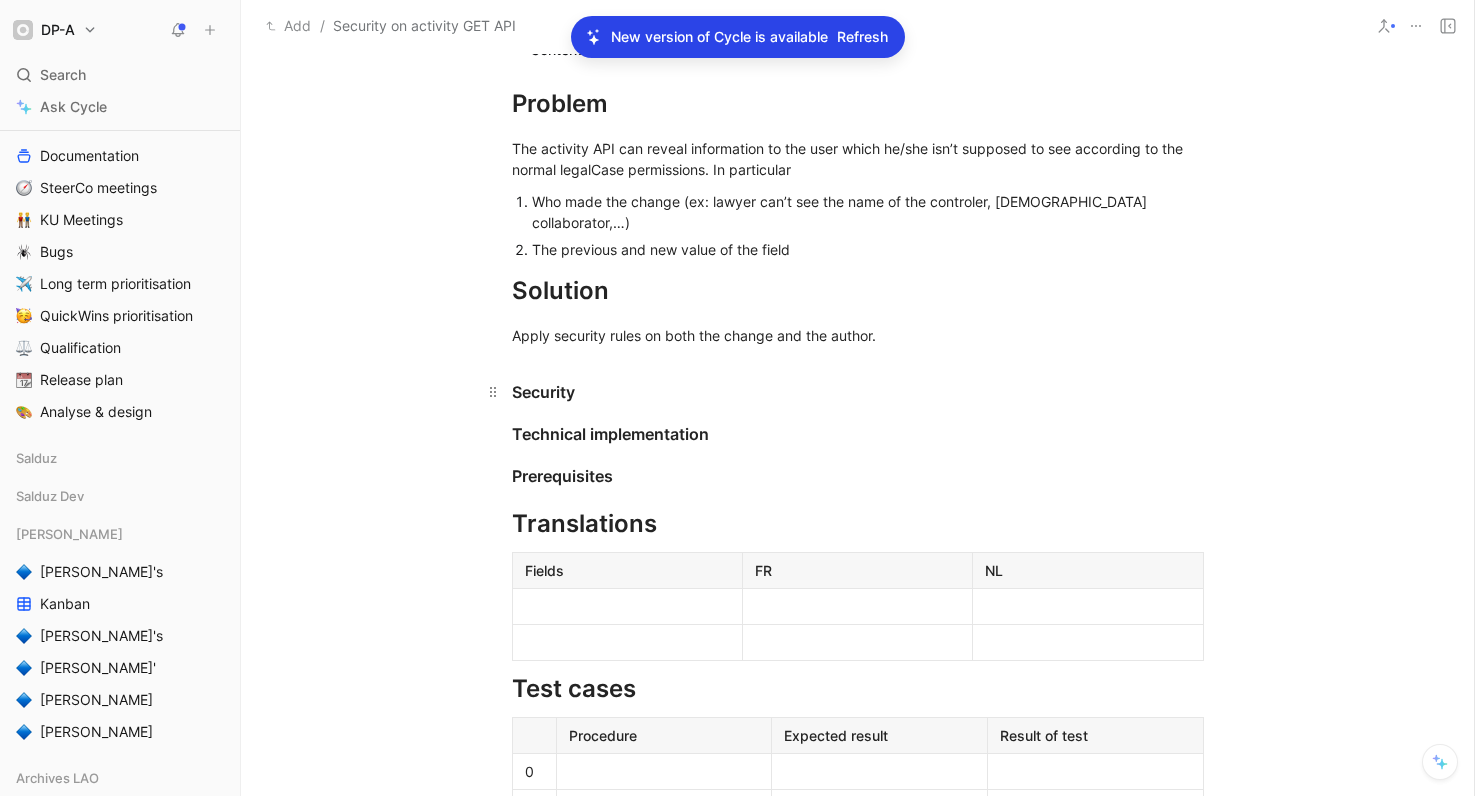 click on "Security" at bounding box center (858, 392) 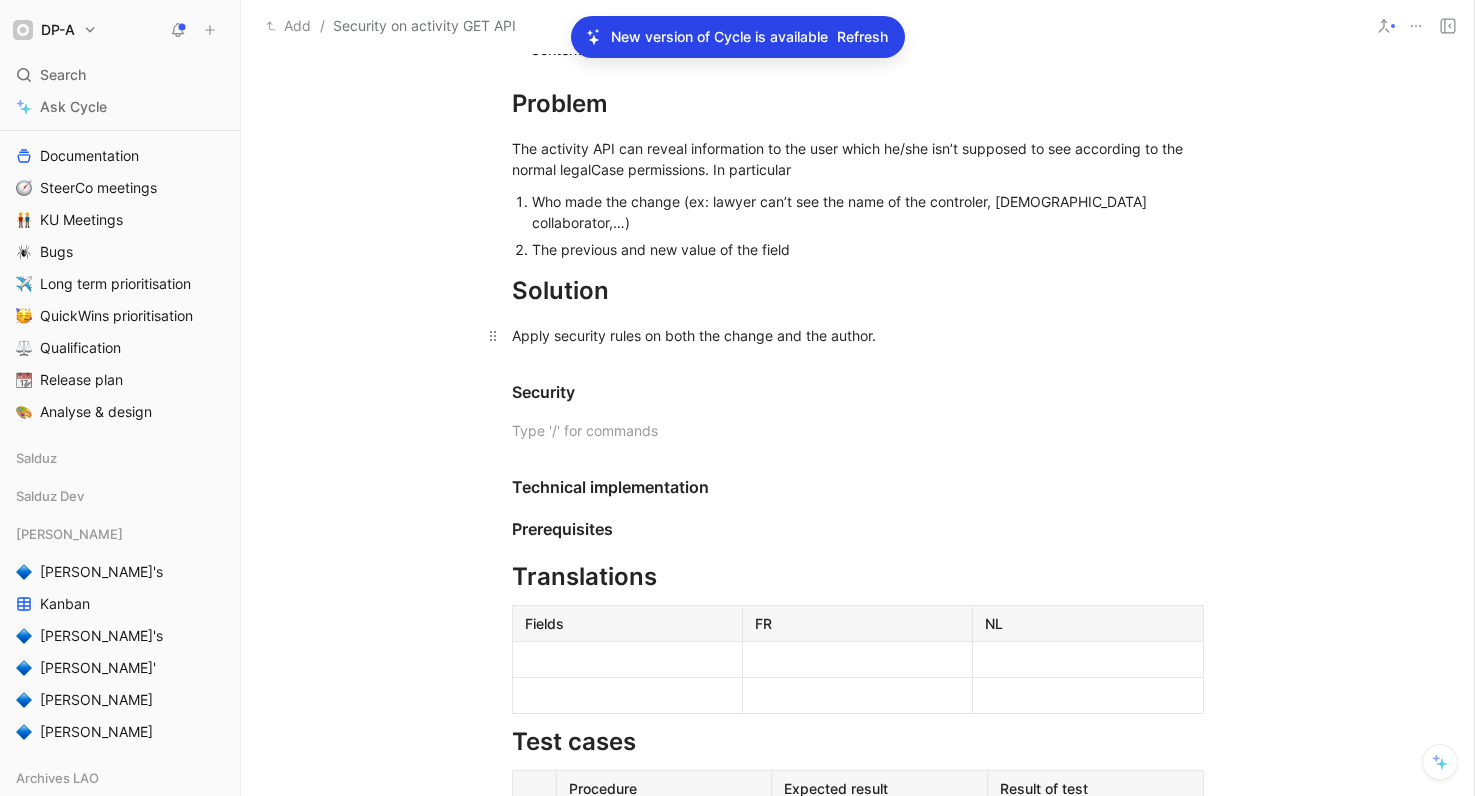 click on "Apply security rules on both the change and the author." at bounding box center [858, 335] 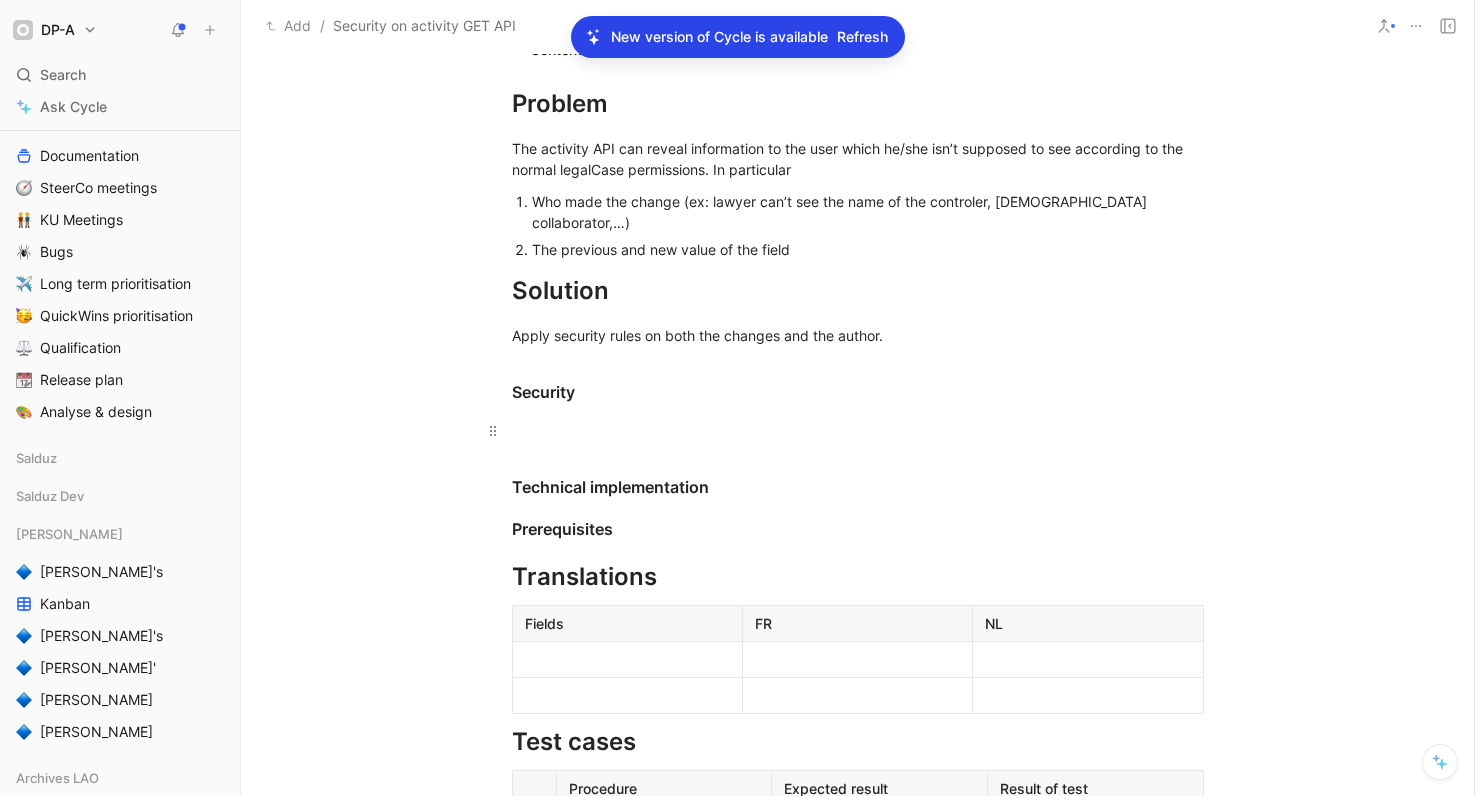 click at bounding box center (858, 430) 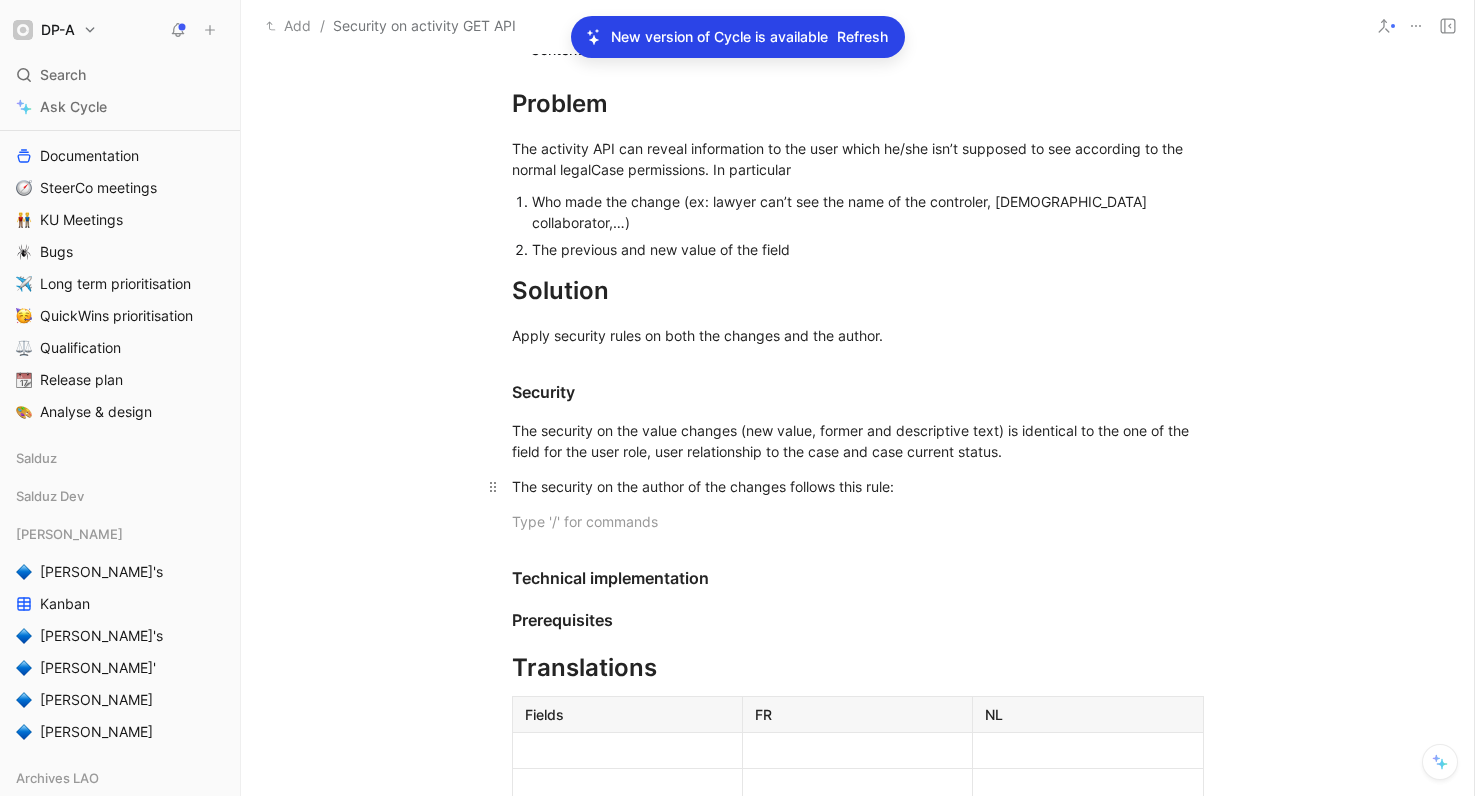 click on "The security on the author of the changes follows this rule:" at bounding box center (858, 486) 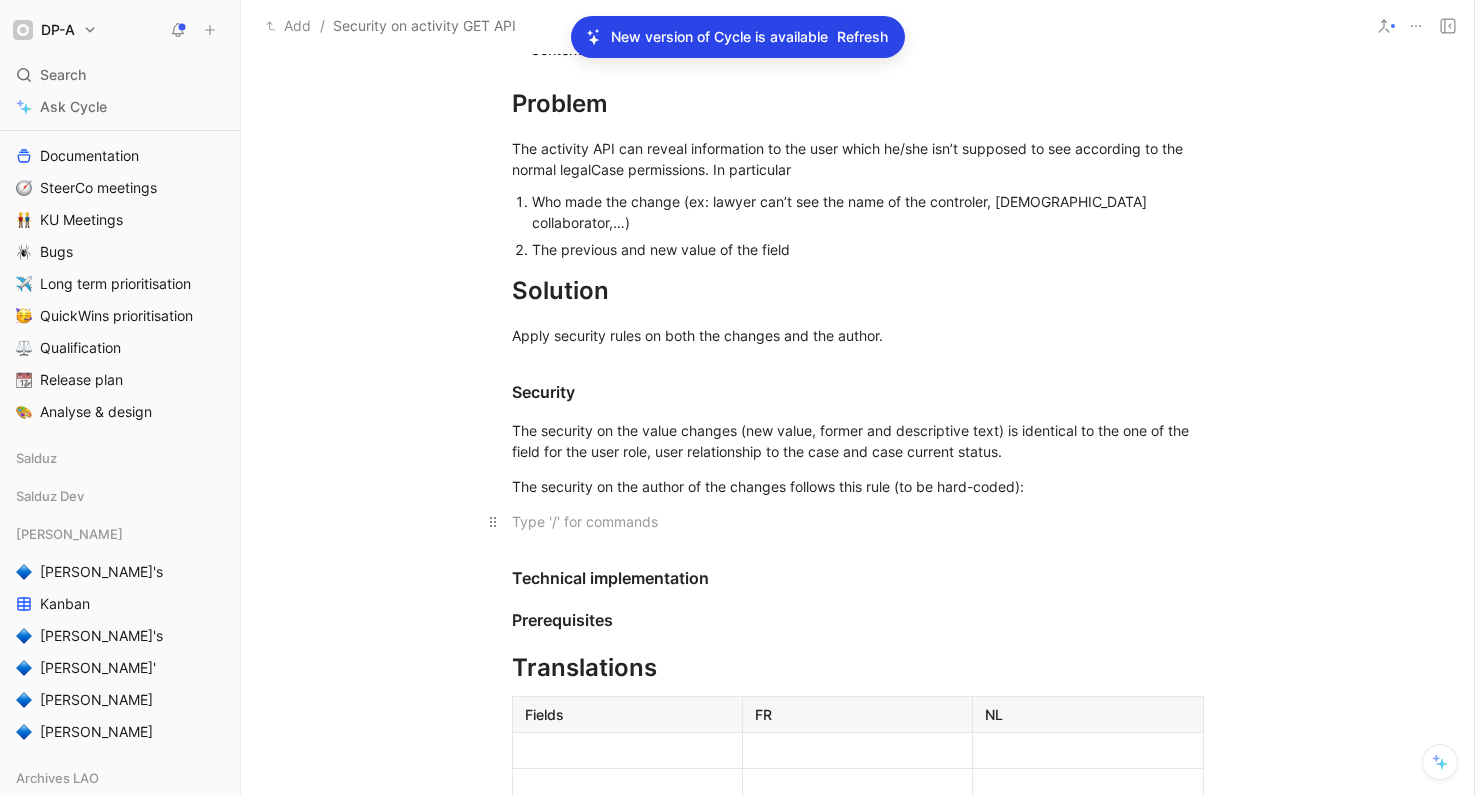 click at bounding box center (858, 521) 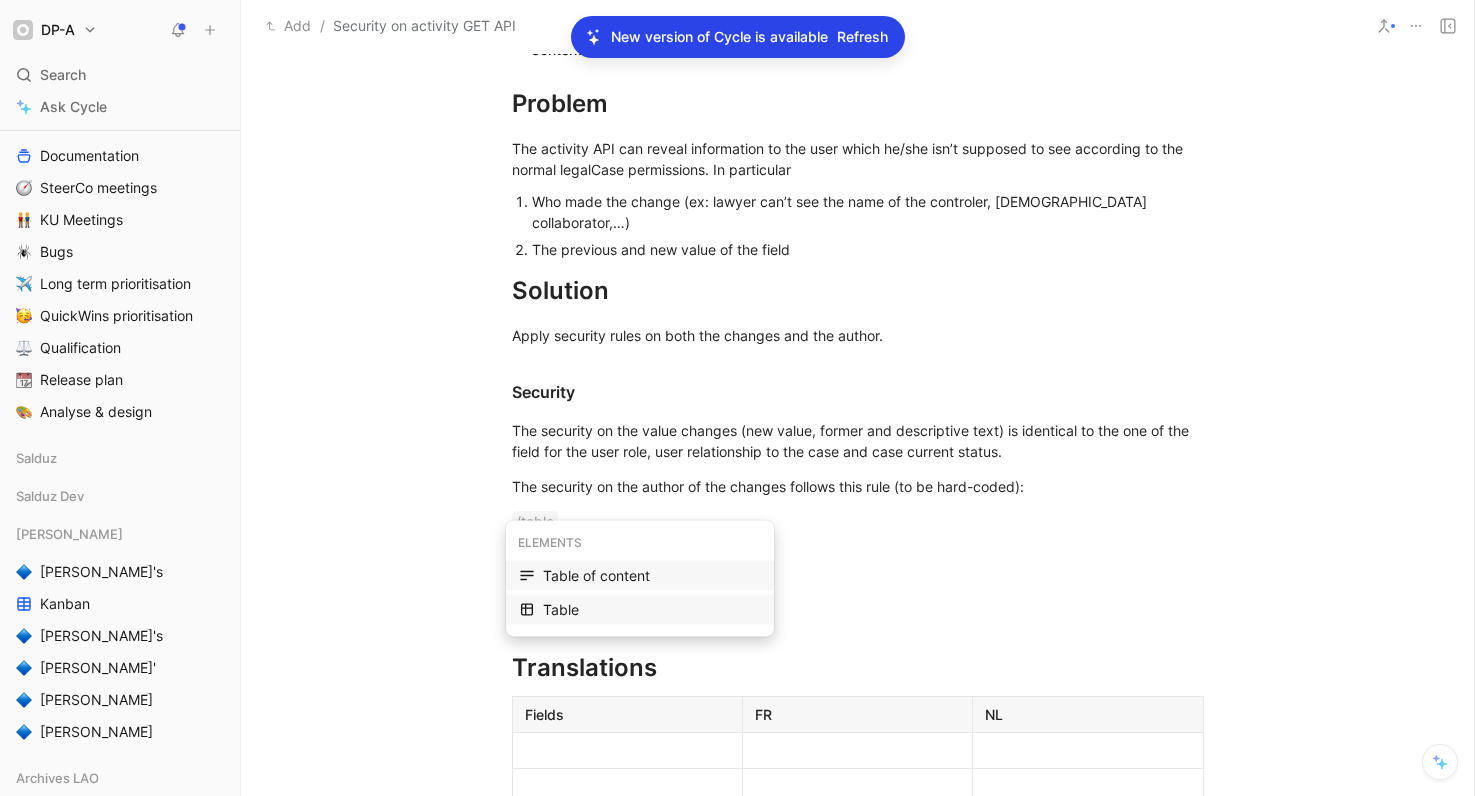 click on "Table" at bounding box center (652, 610) 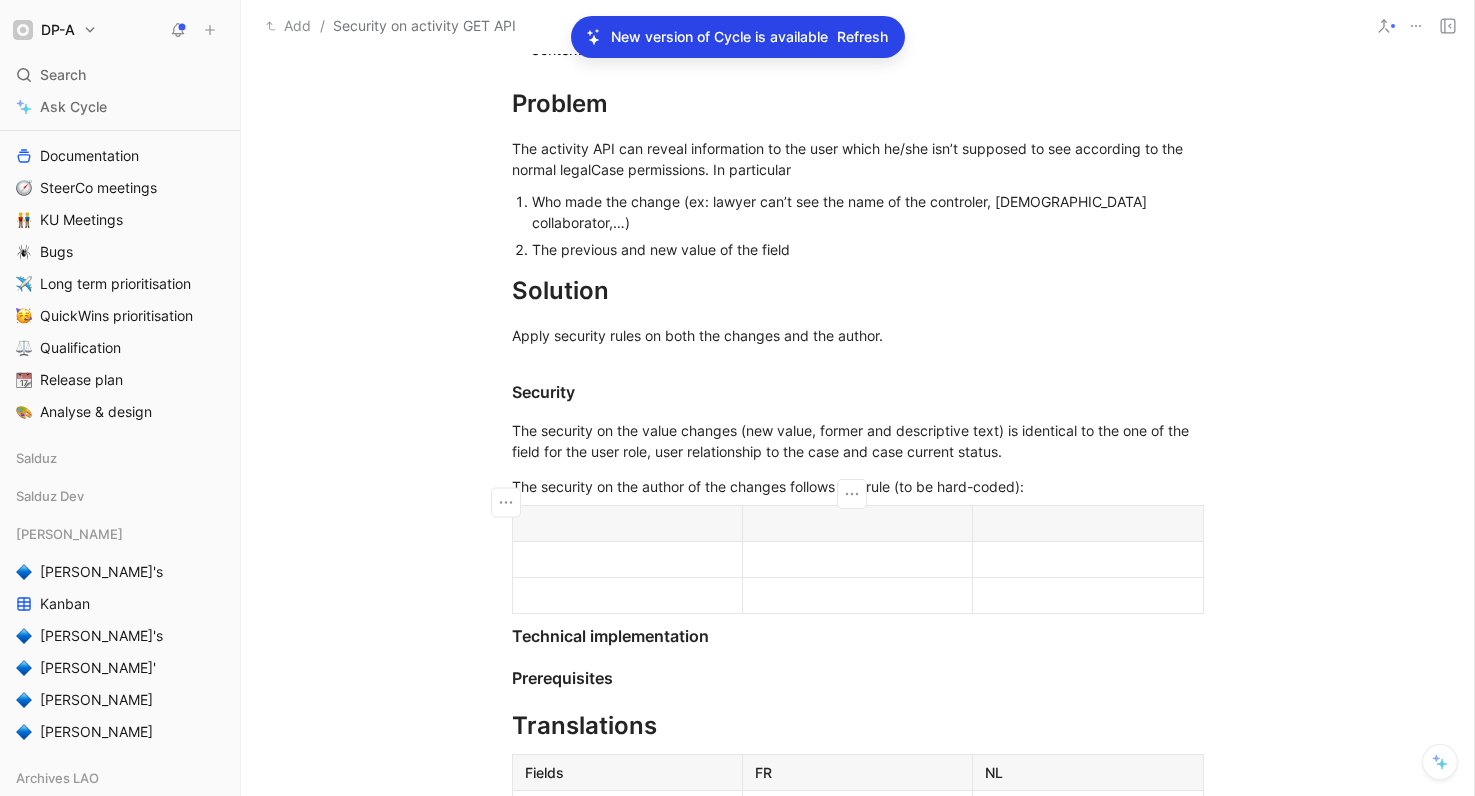 click at bounding box center [857, 523] 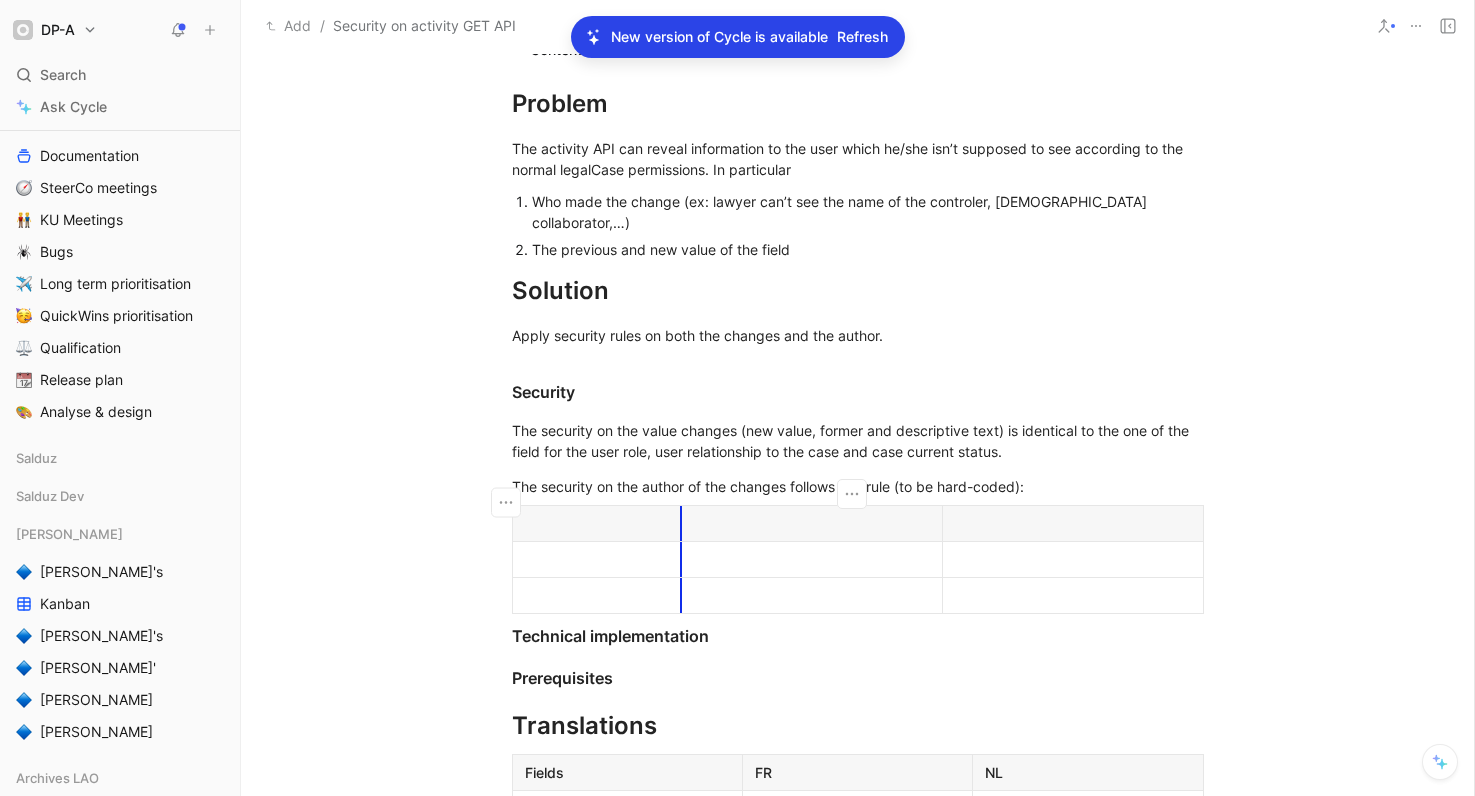 drag, startPoint x: 739, startPoint y: 505, endPoint x: 678, endPoint y: 506, distance: 61.008198 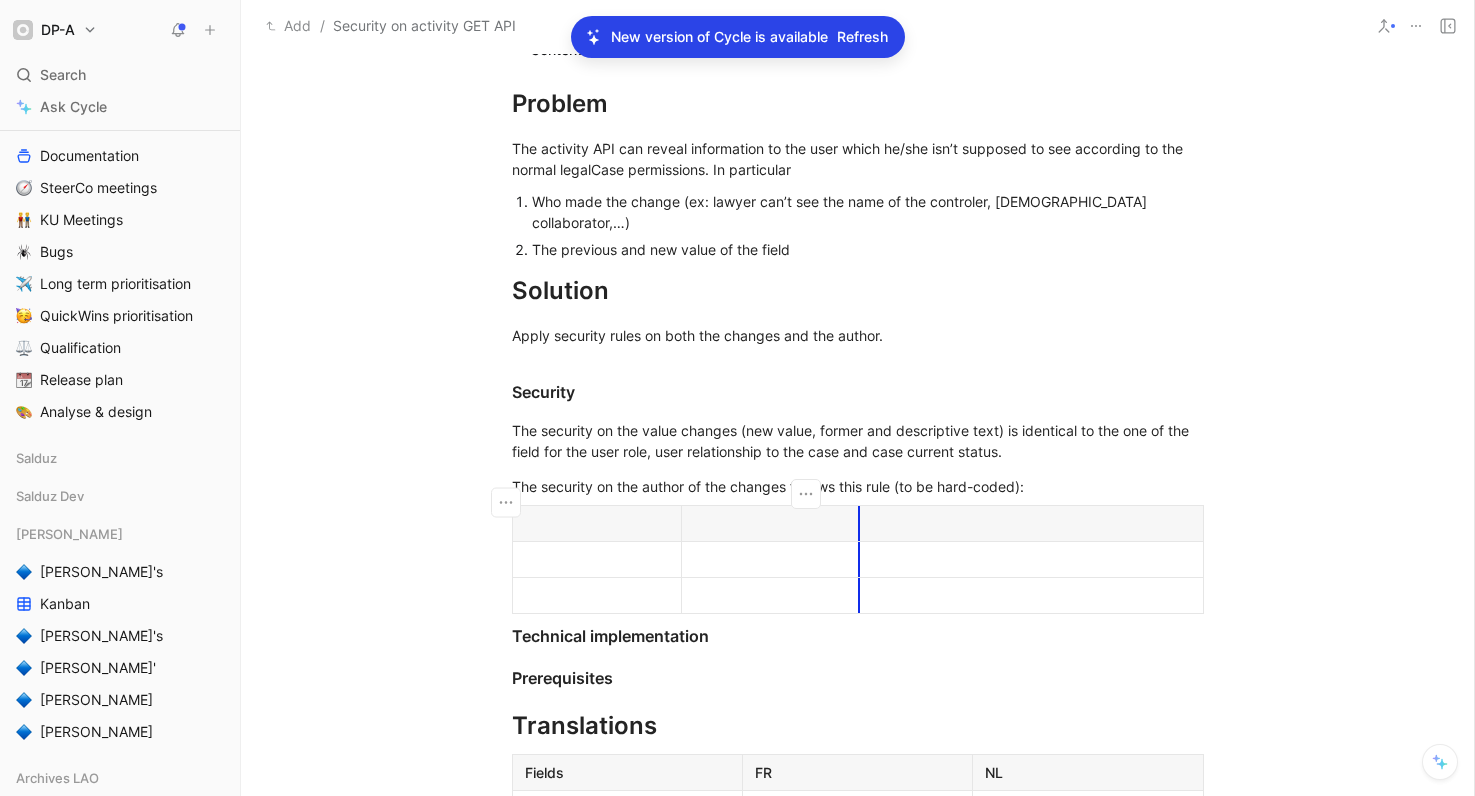 drag, startPoint x: 934, startPoint y: 511, endPoint x: 851, endPoint y: 524, distance: 84.0119 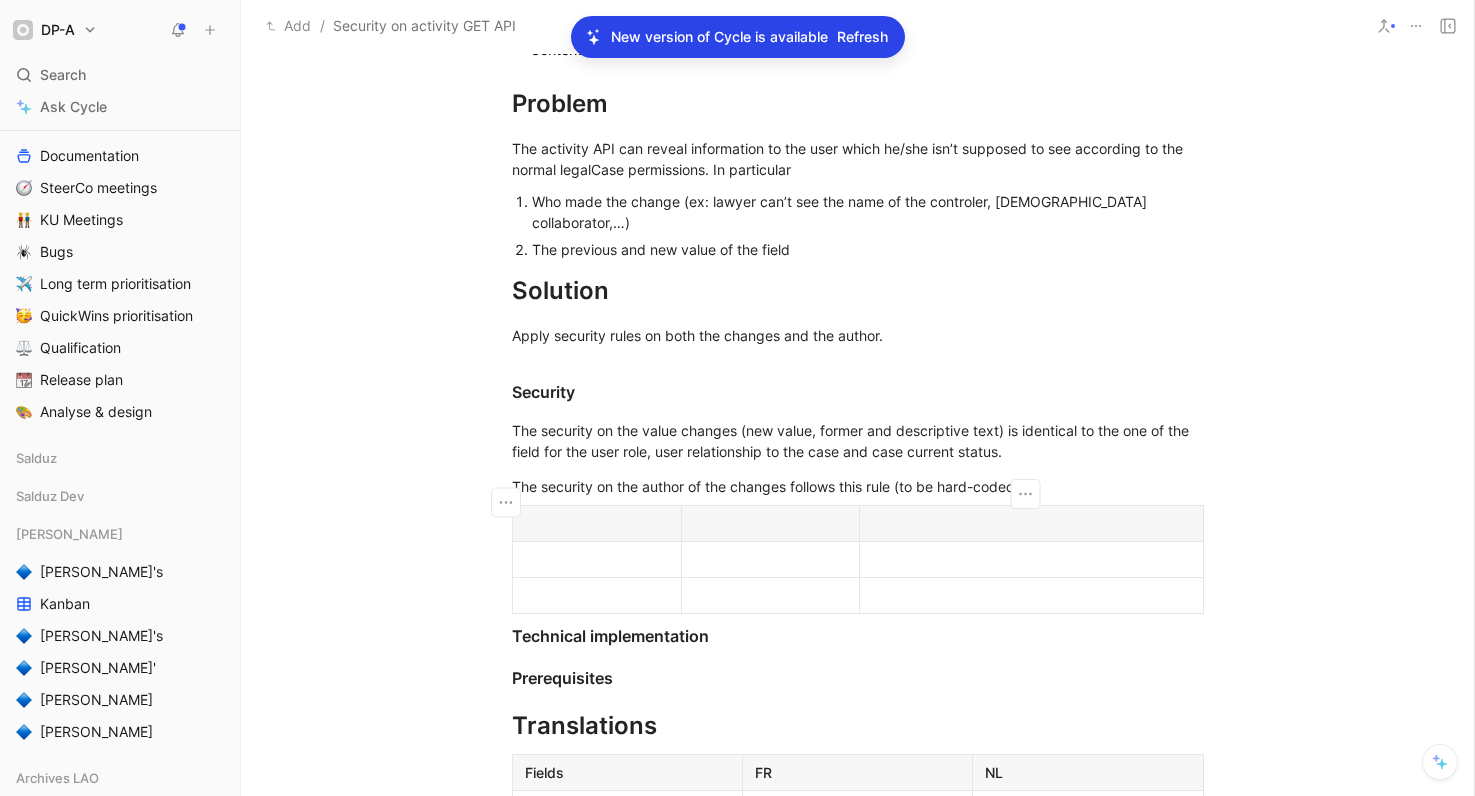 click at bounding box center (1031, 523) 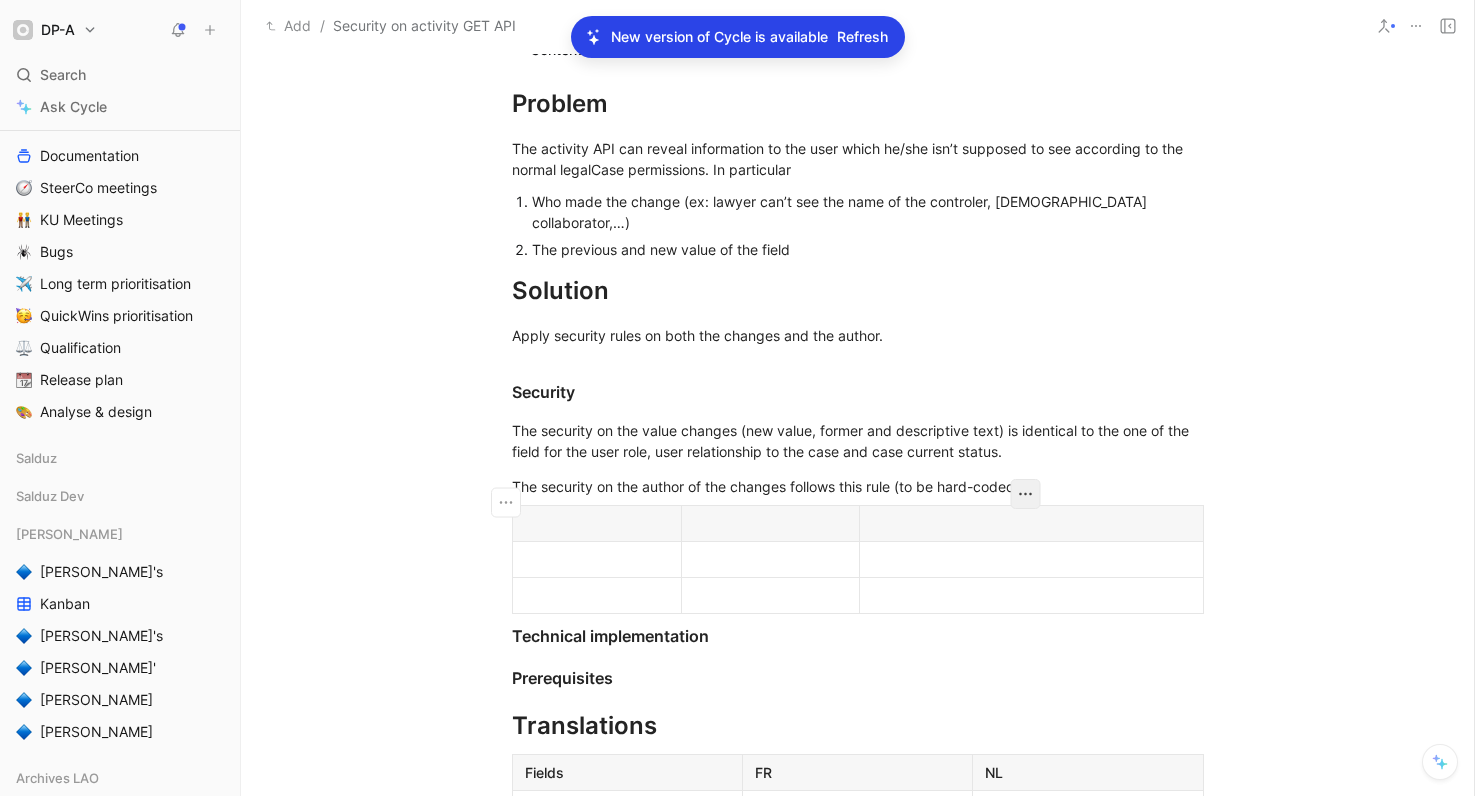 click 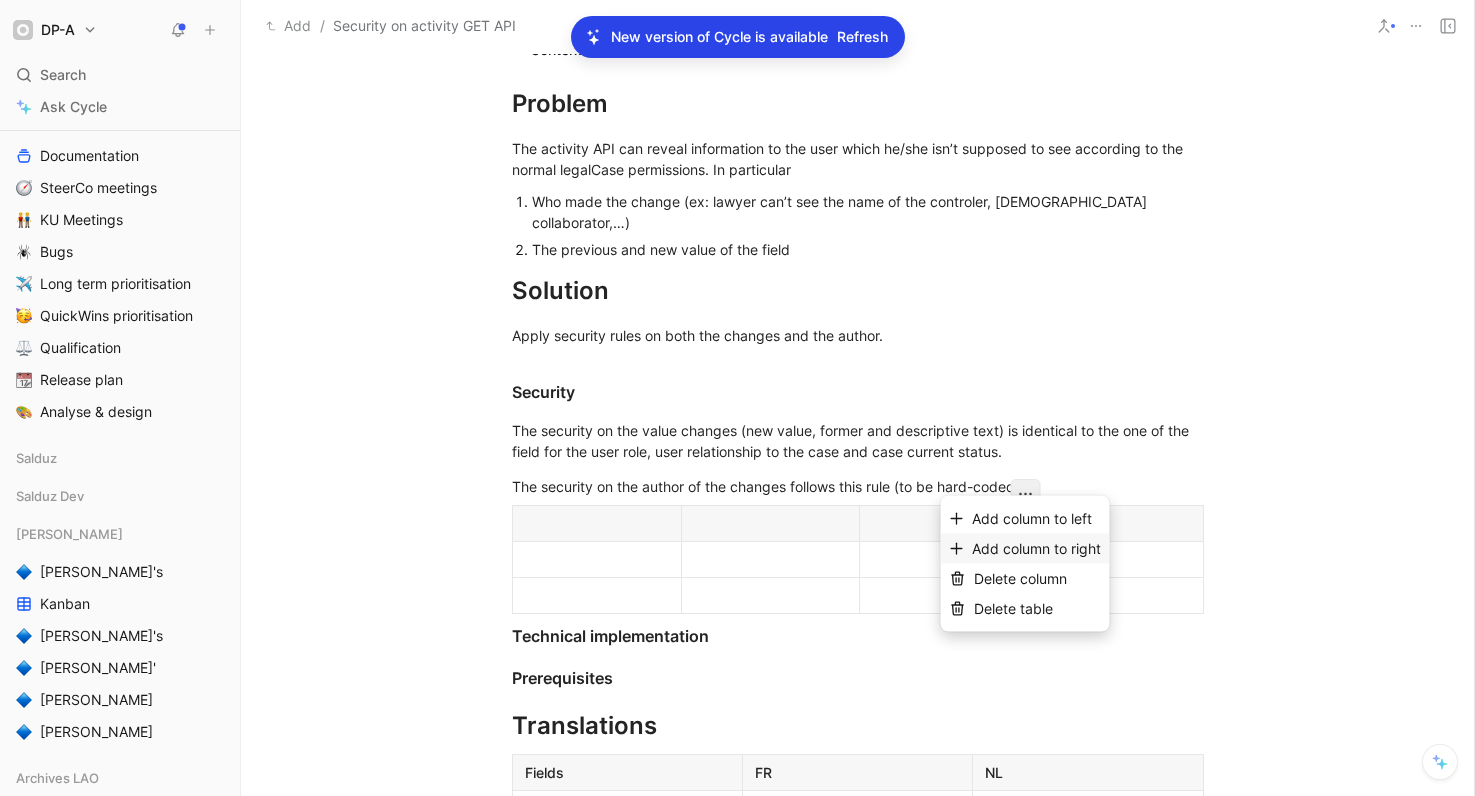 click on "Add column to right" at bounding box center [1036, 548] 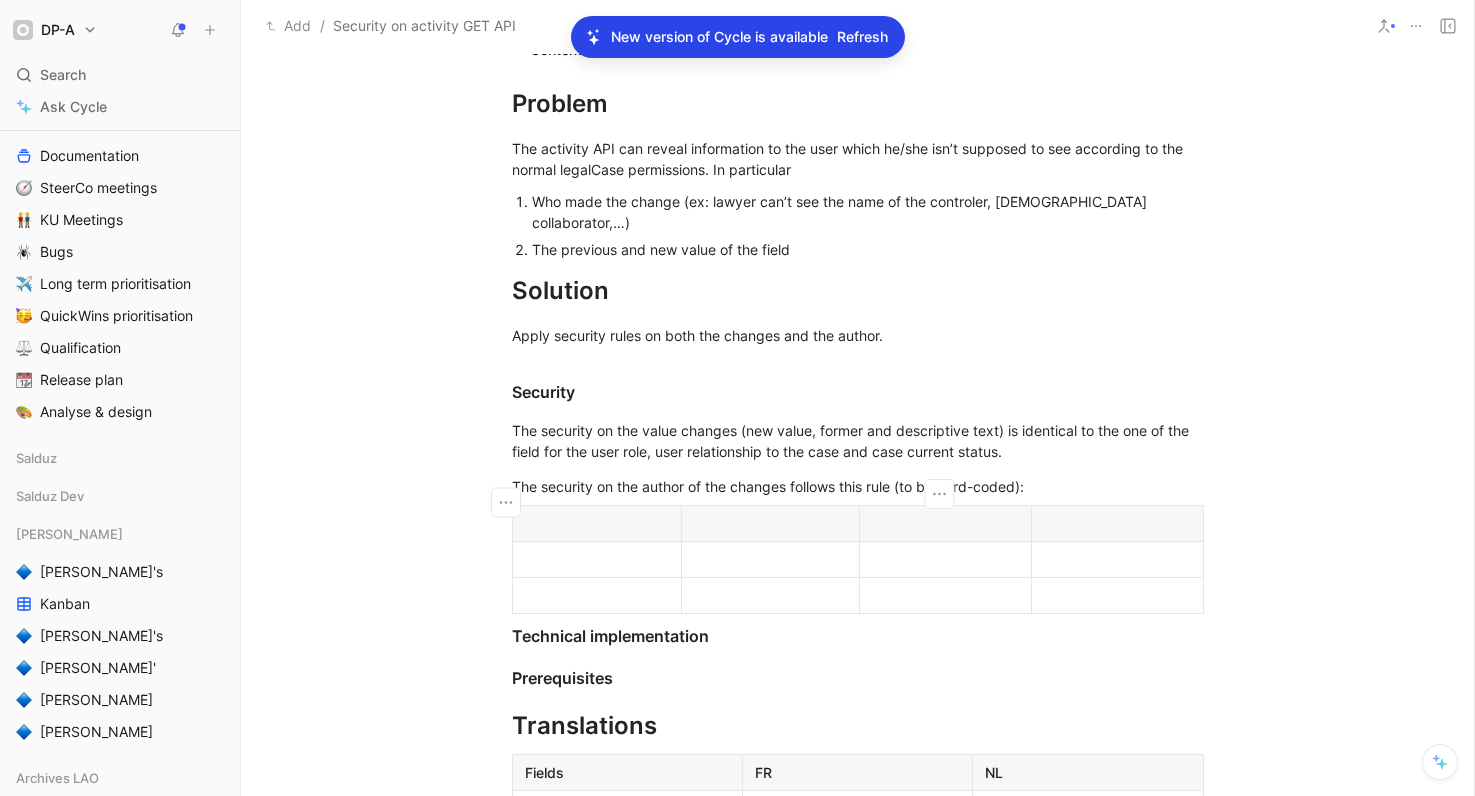 click at bounding box center (770, 523) 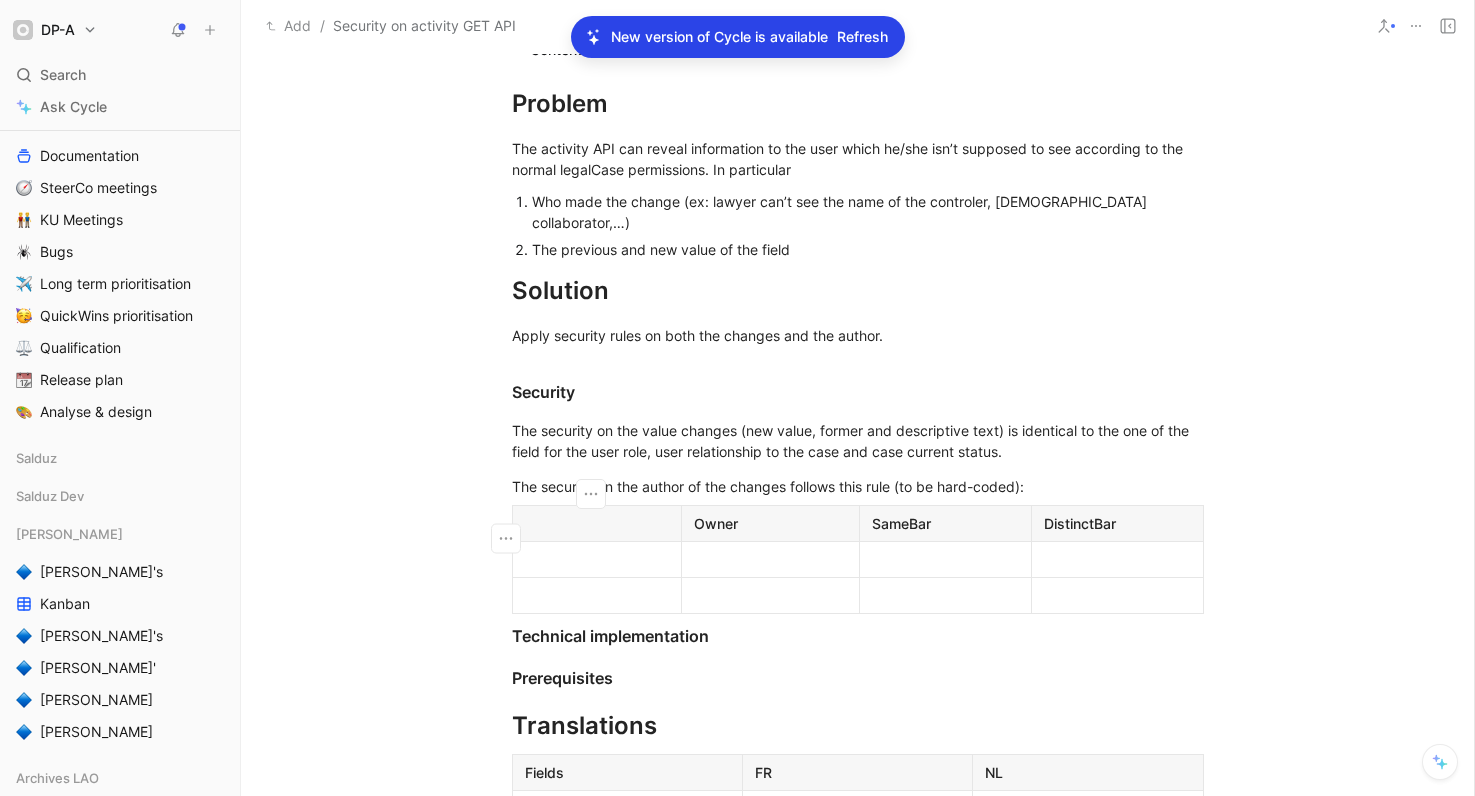 click at bounding box center (597, 559) 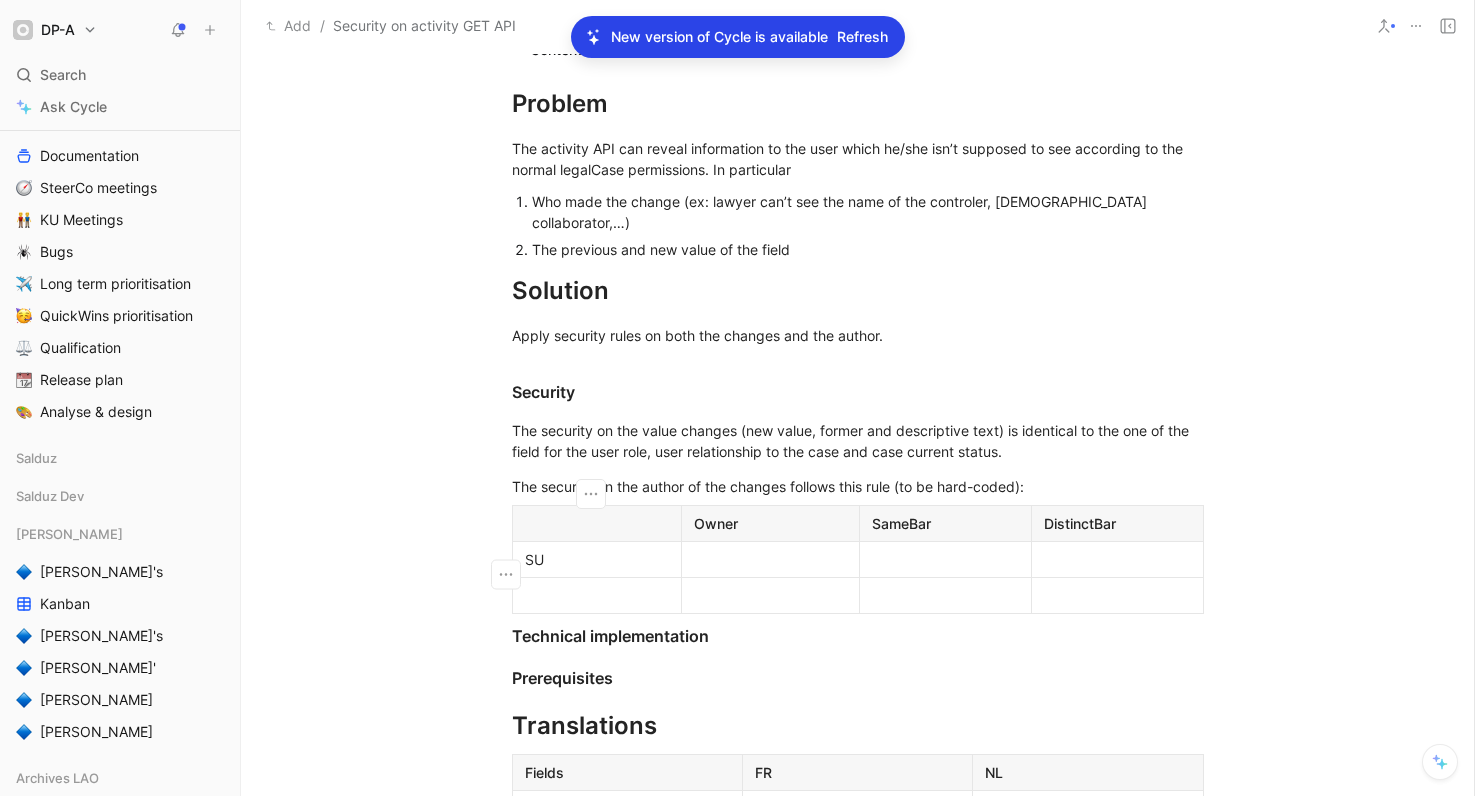 click at bounding box center (597, 595) 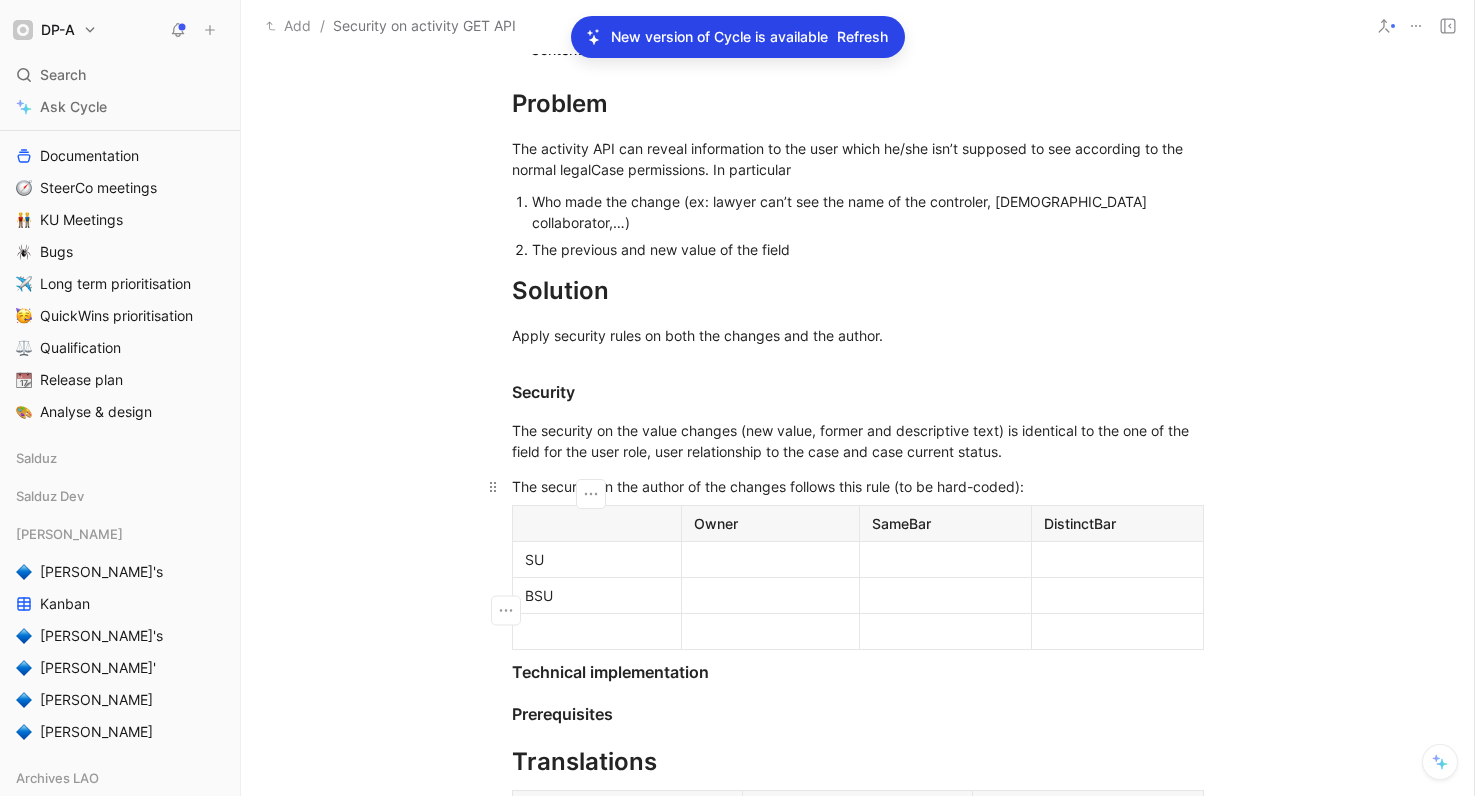 click on "The security on the author of the changes follows this rule (to be hard-coded):" at bounding box center (858, 486) 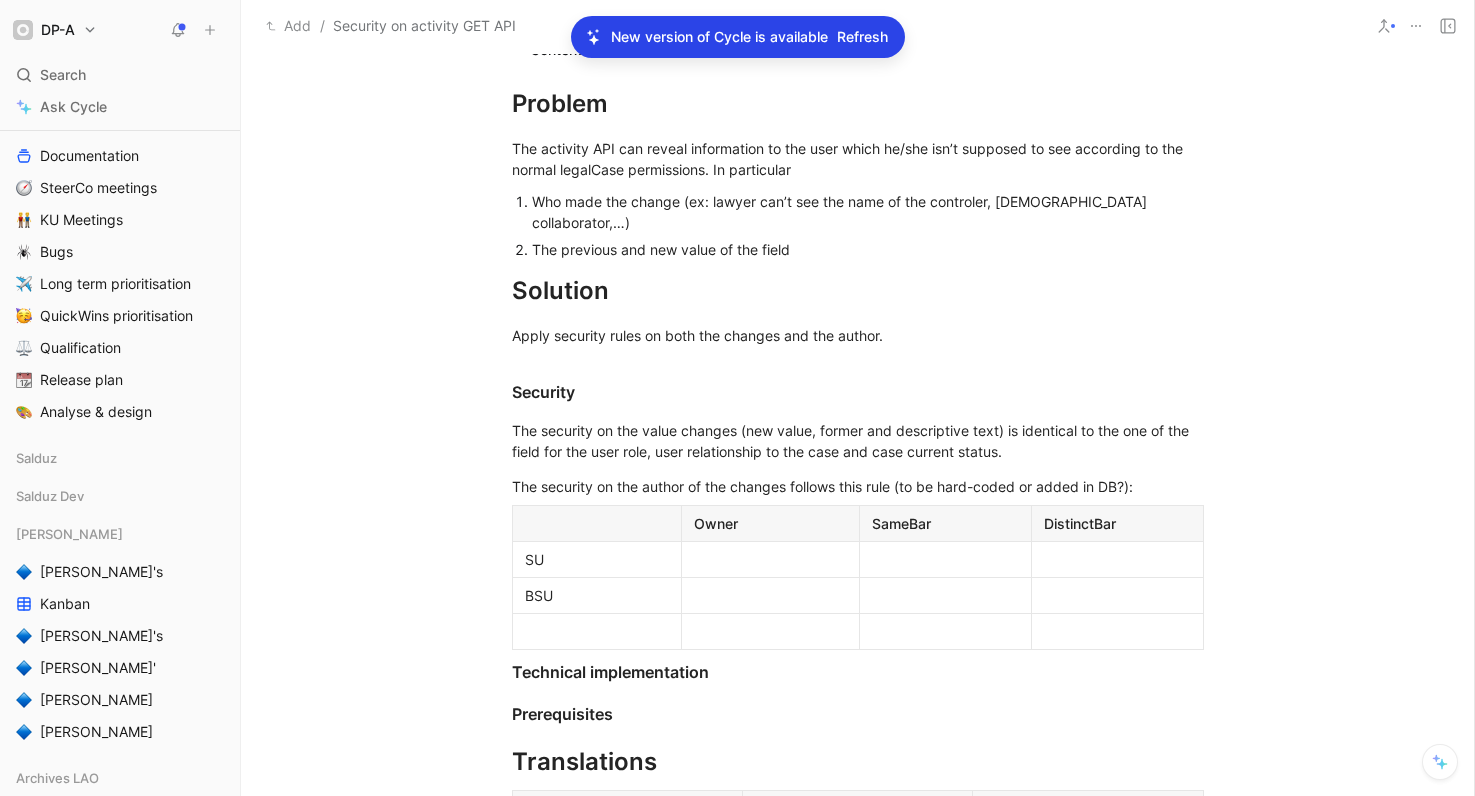 click at bounding box center [597, 631] 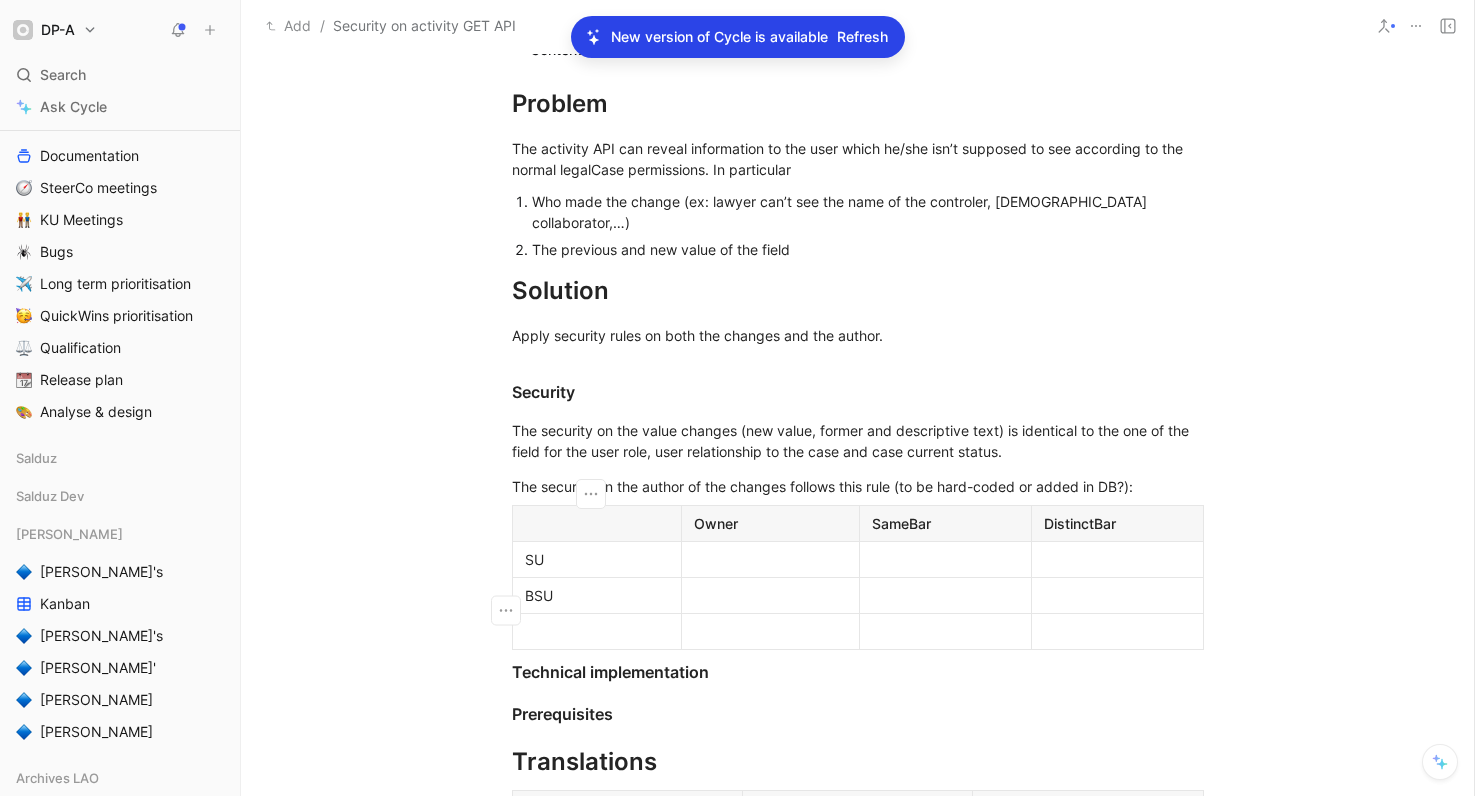 click at bounding box center [770, 559] 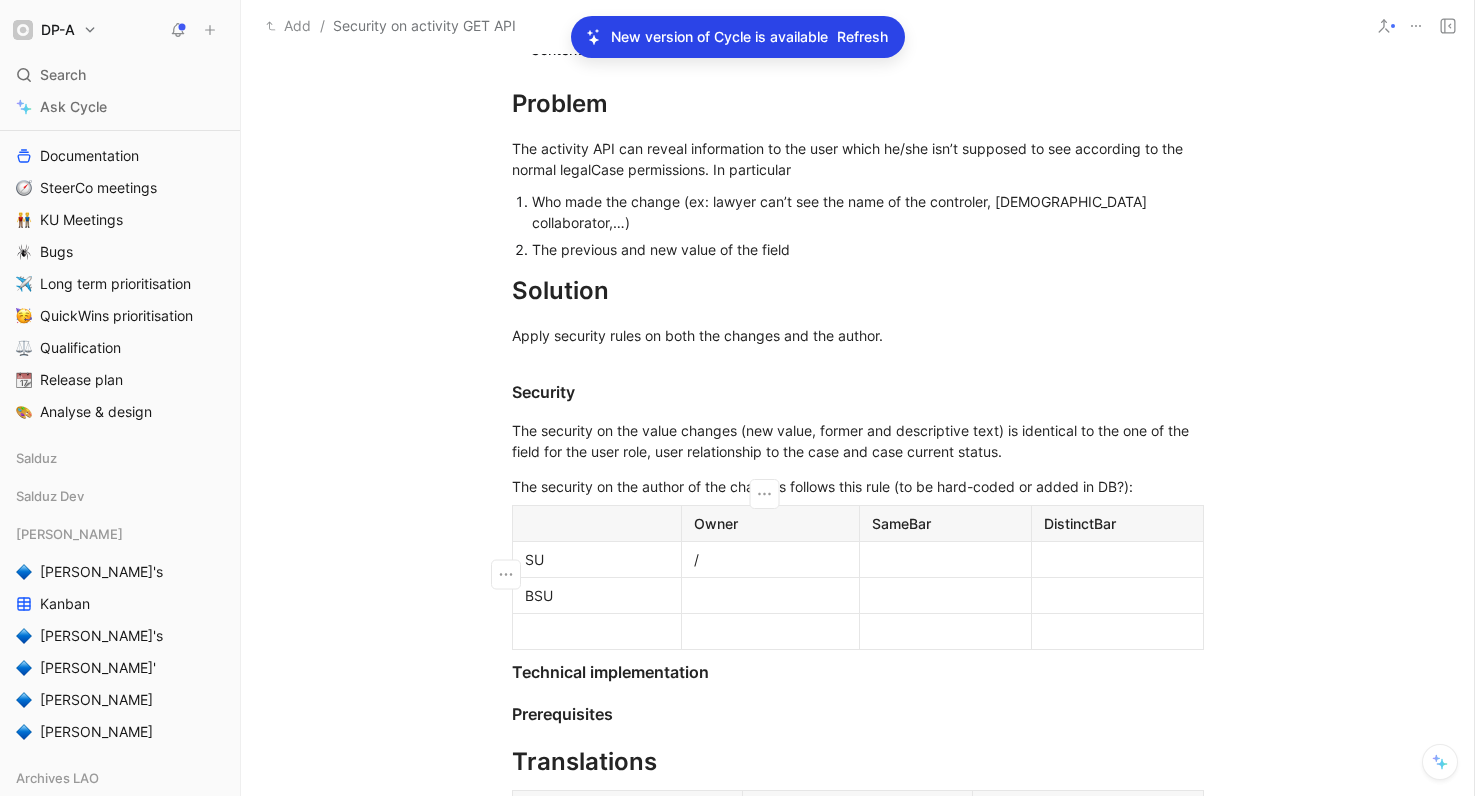 click at bounding box center (770, 595) 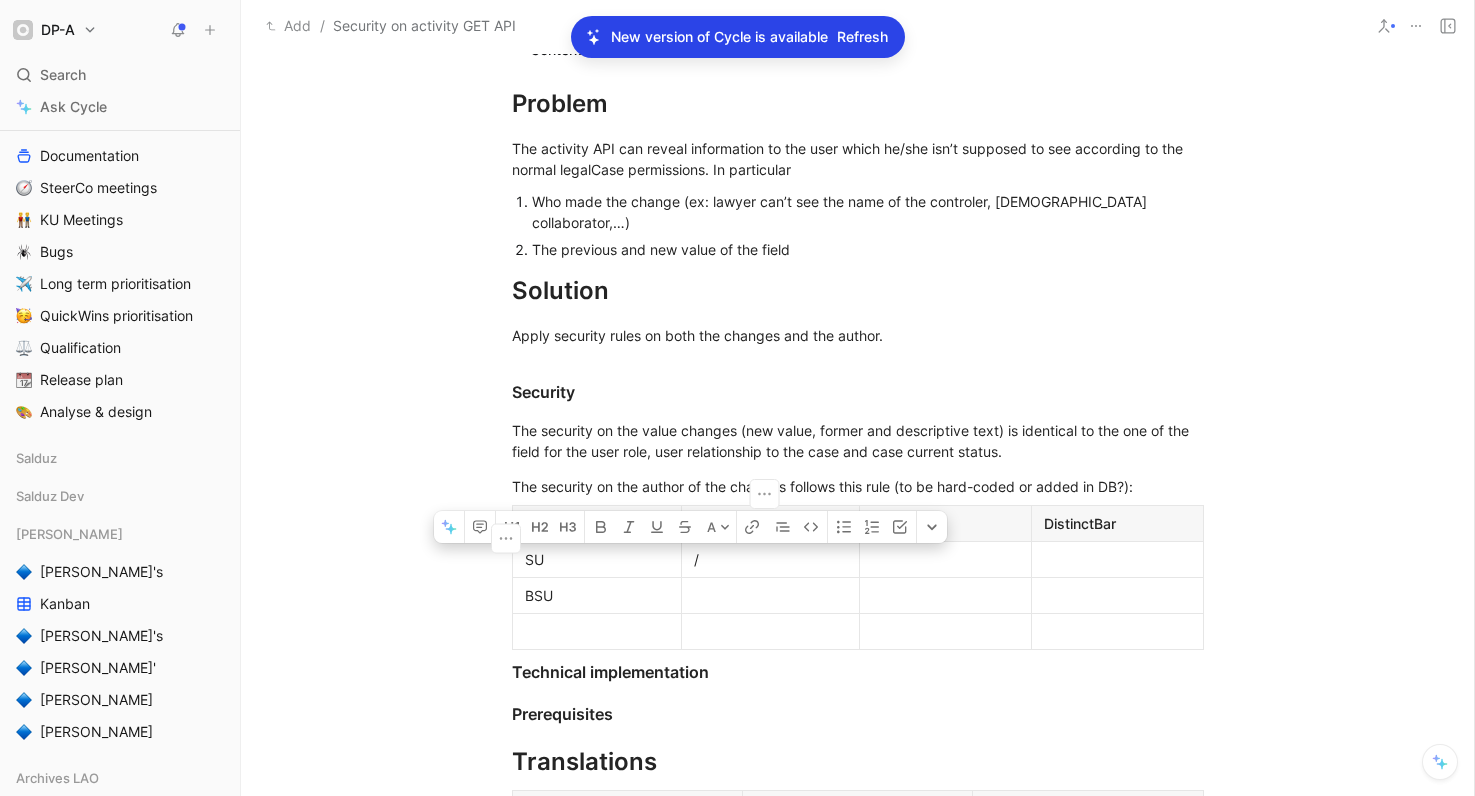 drag, startPoint x: 718, startPoint y: 542, endPoint x: 690, endPoint y: 536, distance: 28.635643 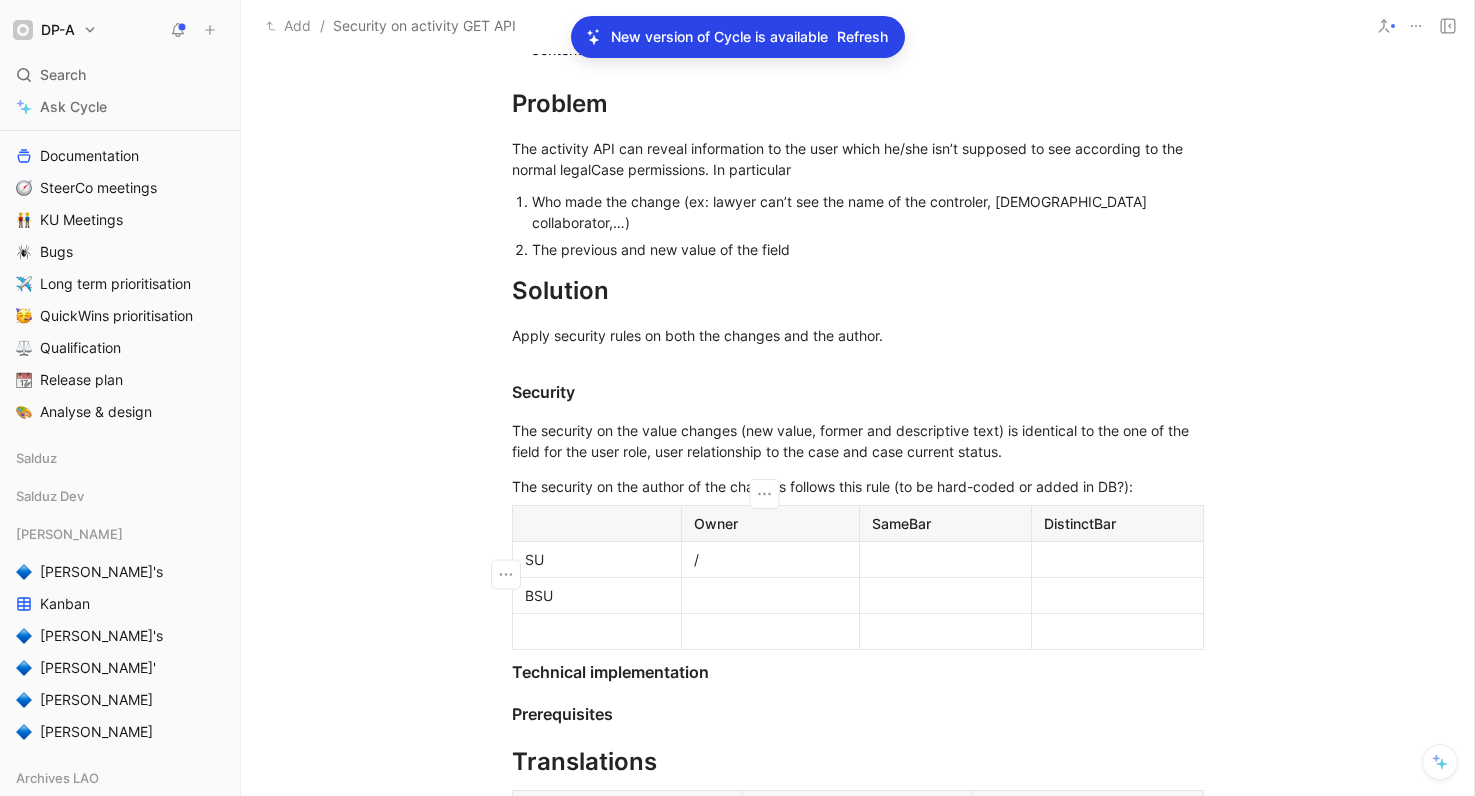 click at bounding box center (770, 595) 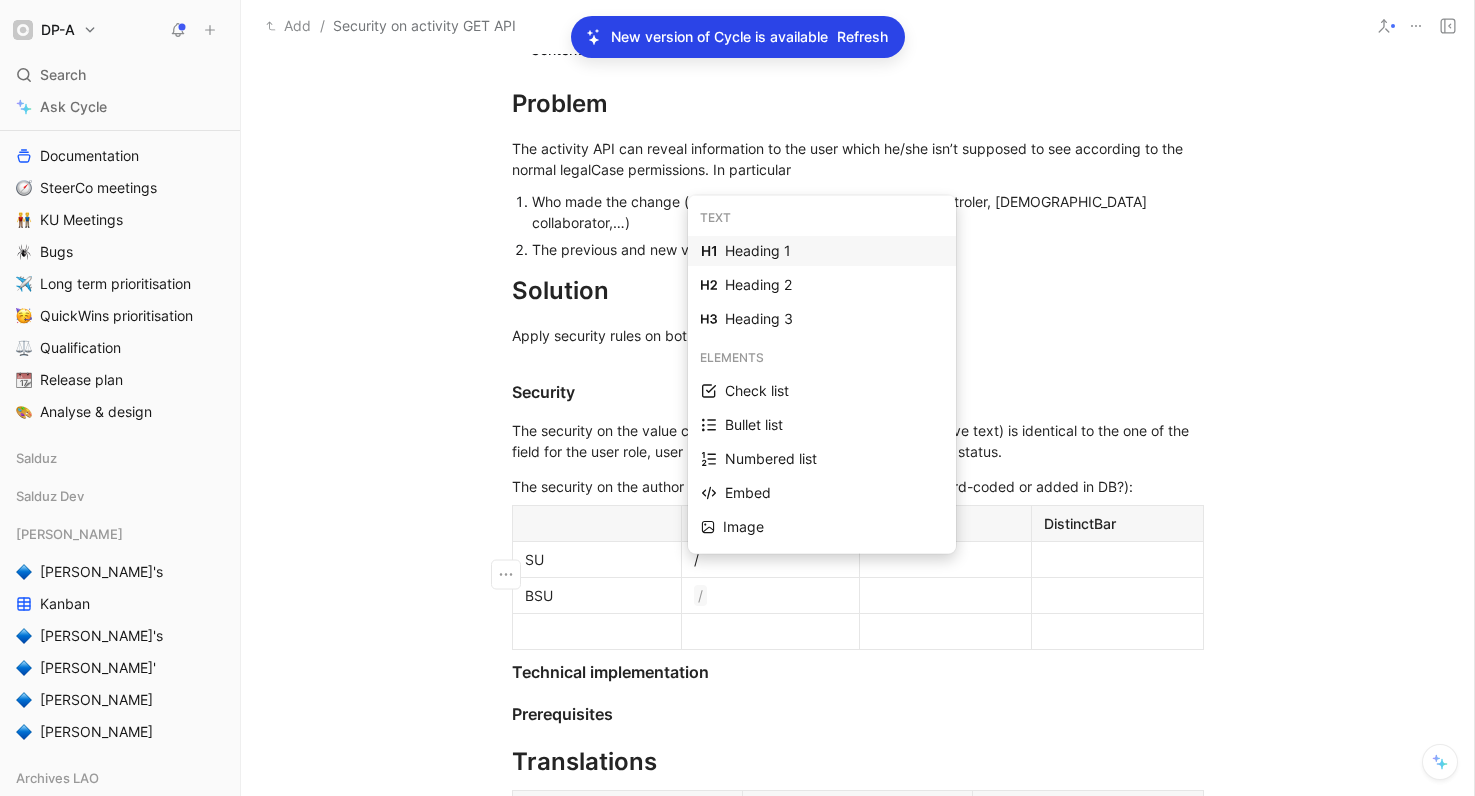 click on "SU" at bounding box center (596, 560) 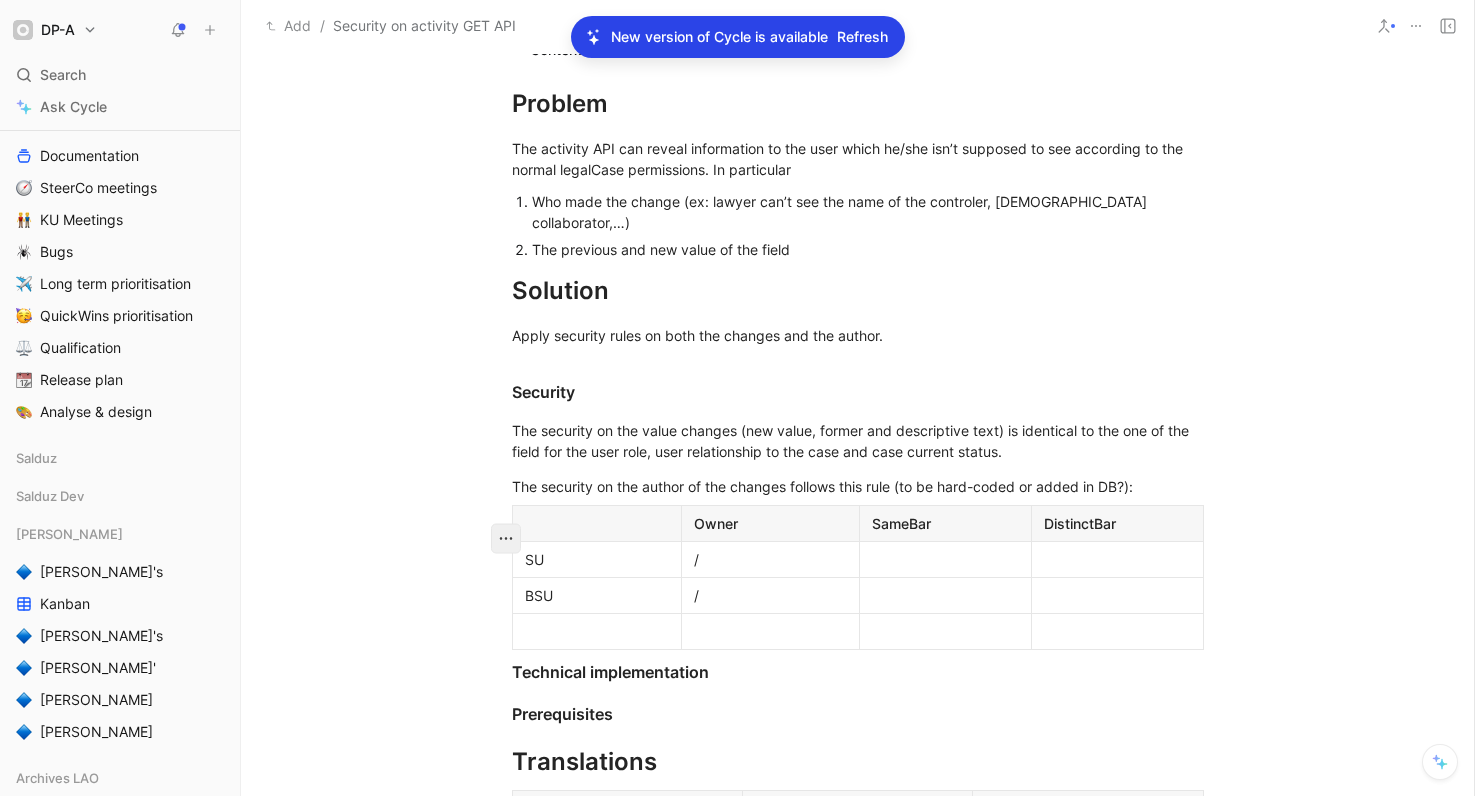 click 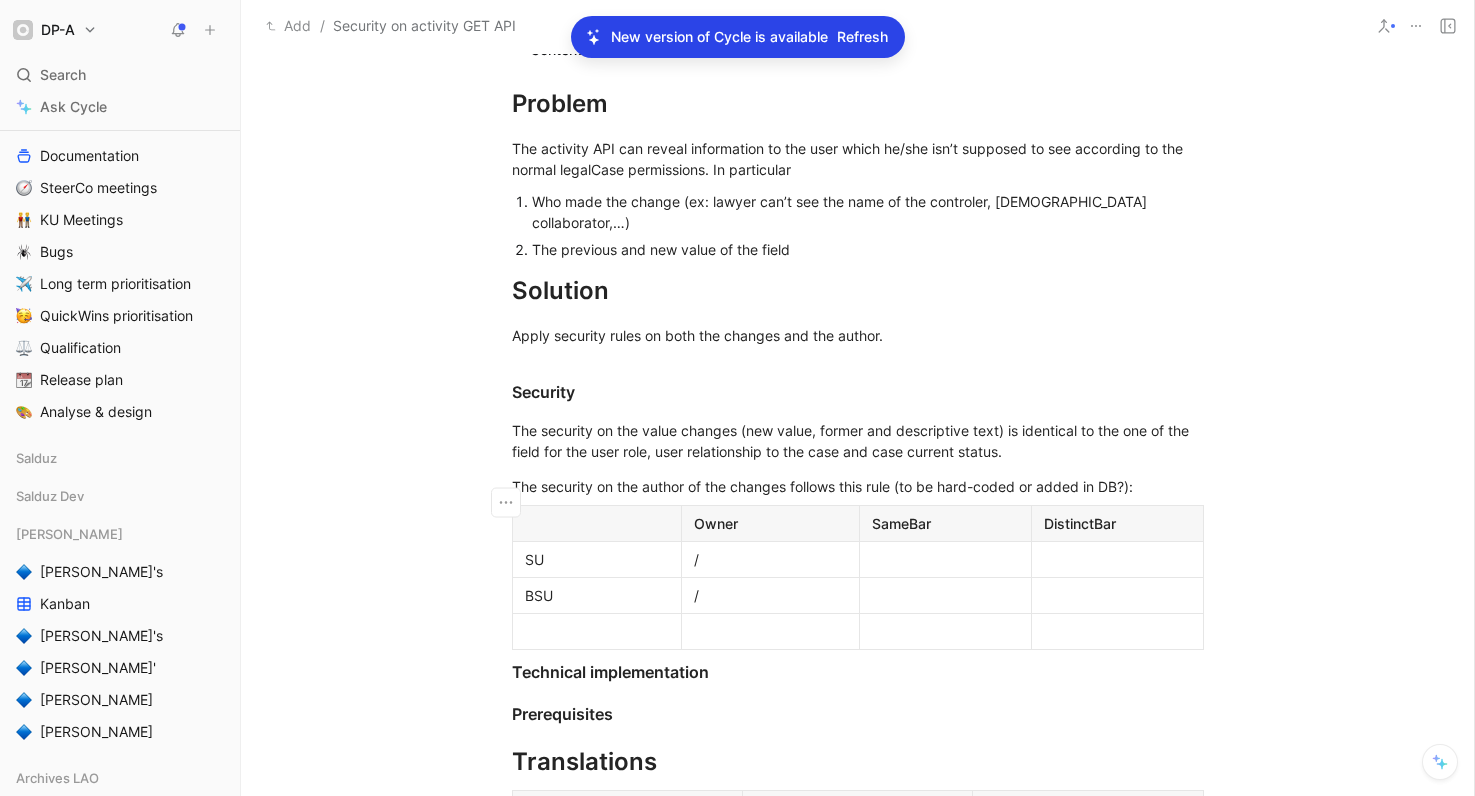click at bounding box center (502, 503) 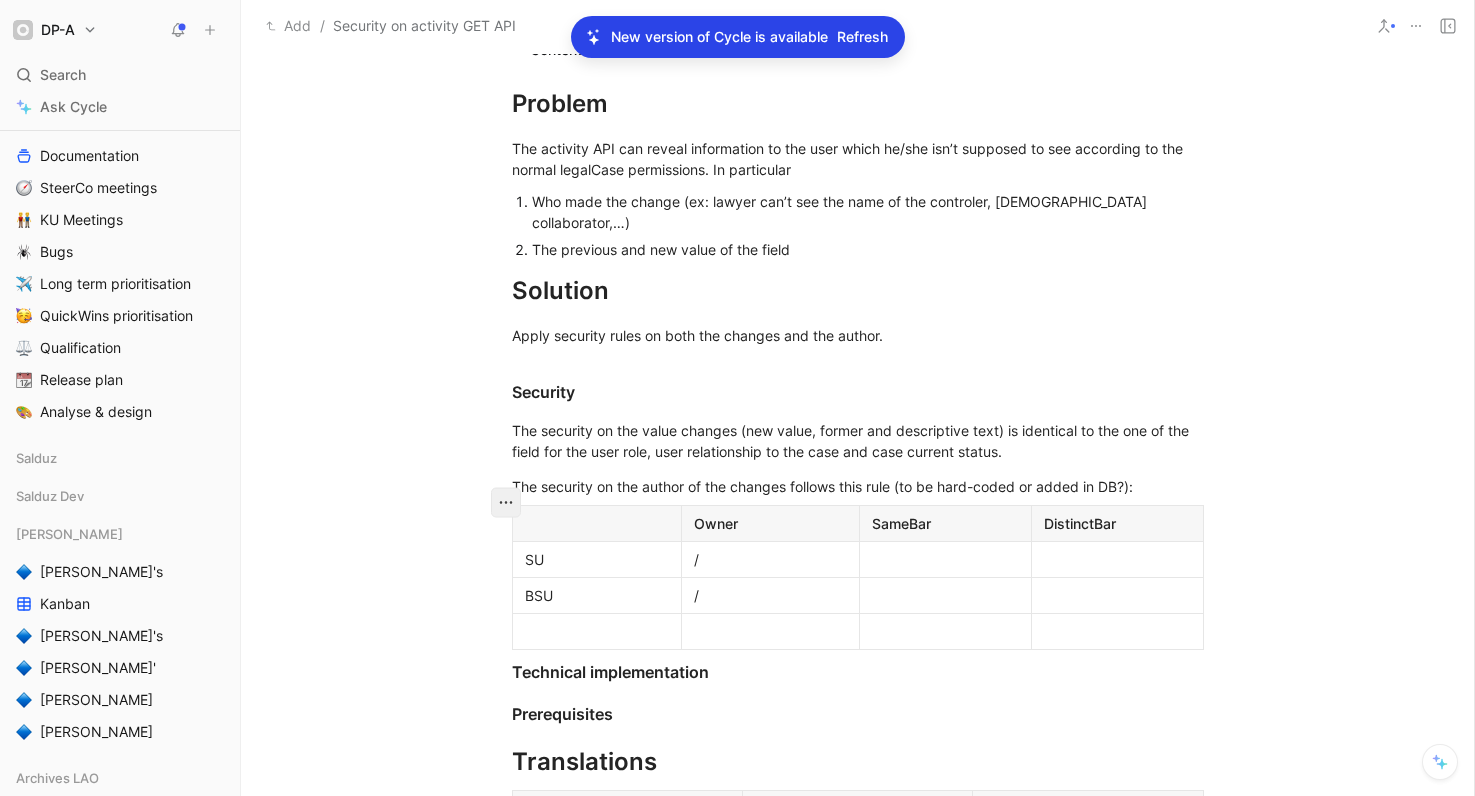 click 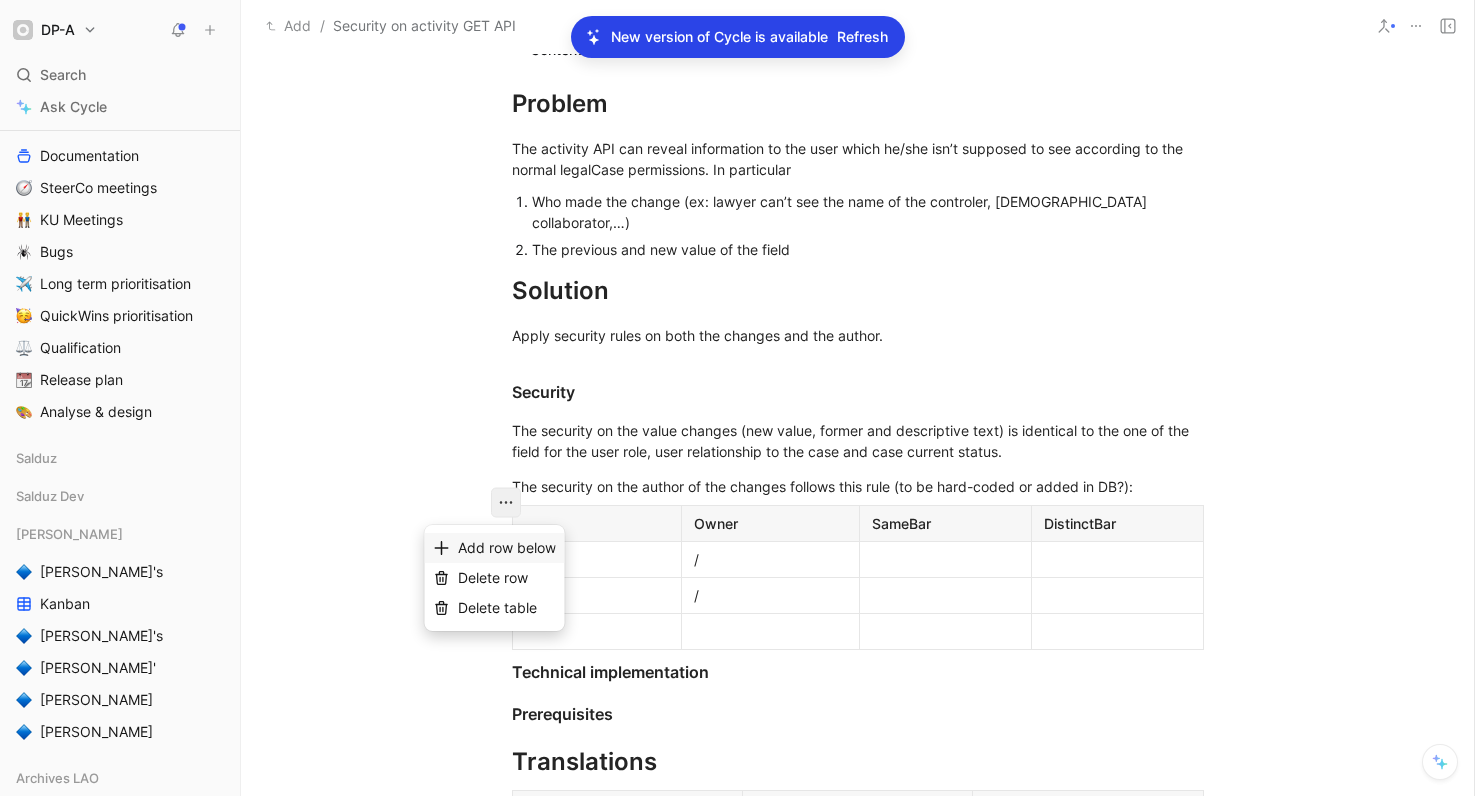 click on "Add row below" at bounding box center [507, 547] 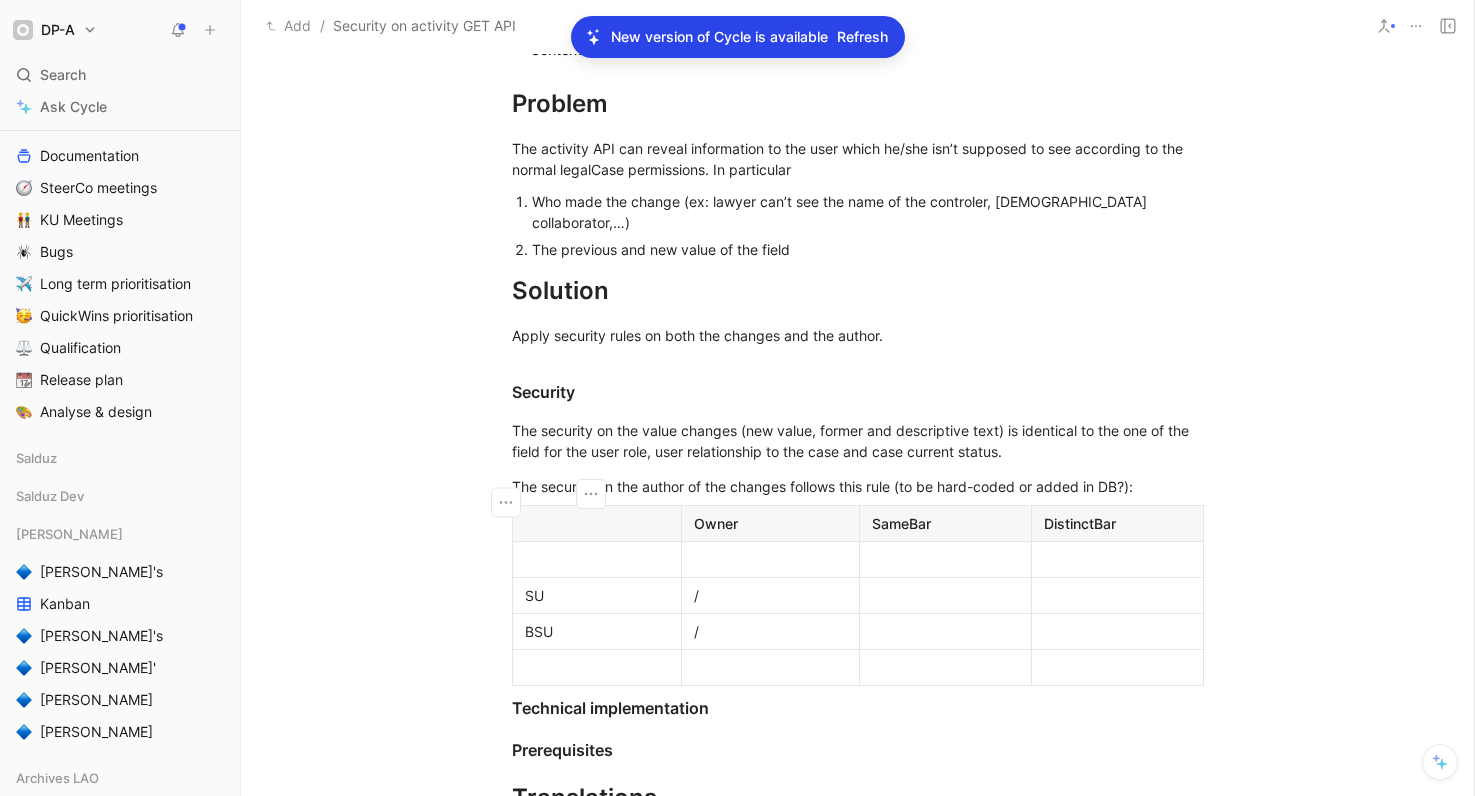 click at bounding box center (596, 560) 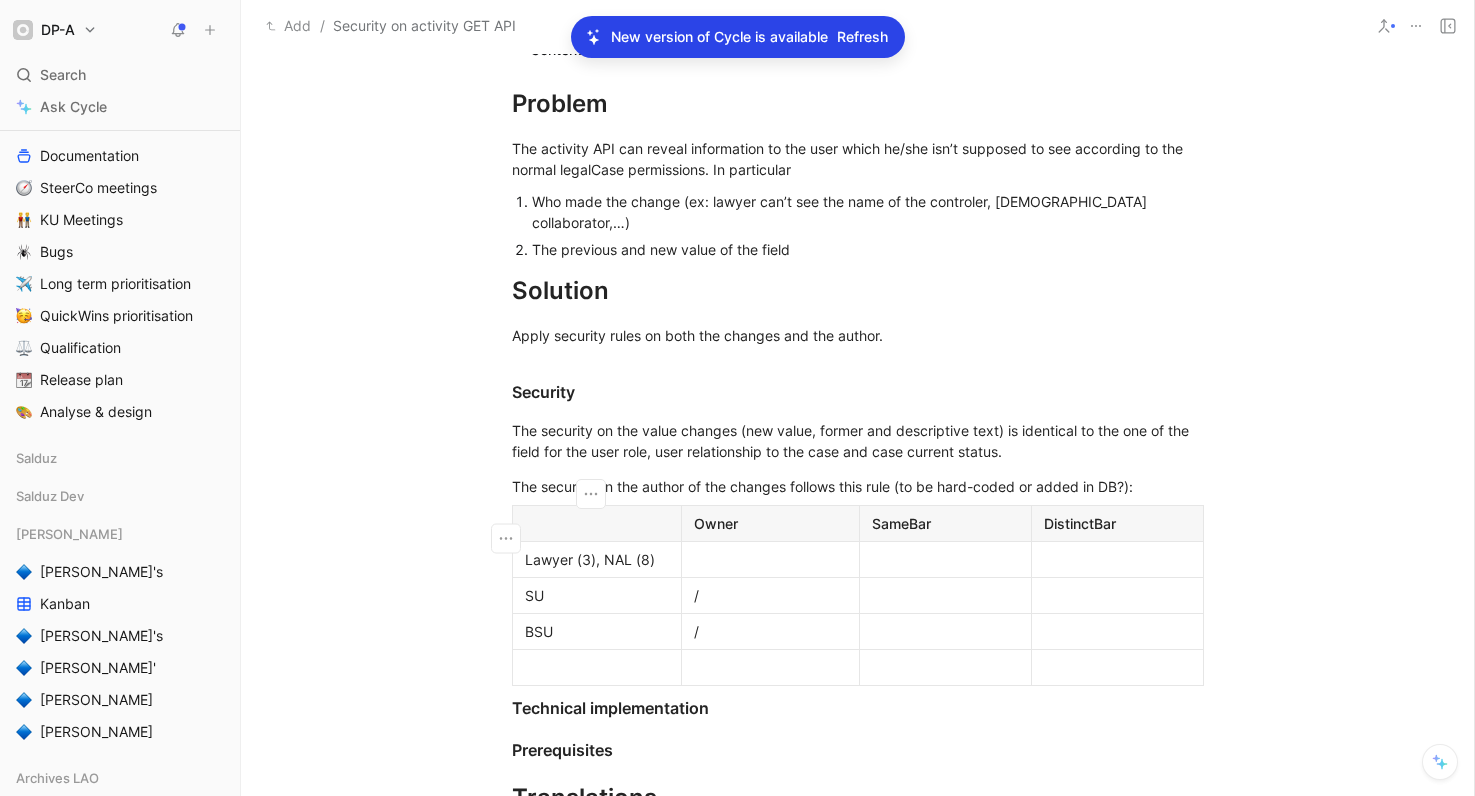 click on "SU" at bounding box center (597, 595) 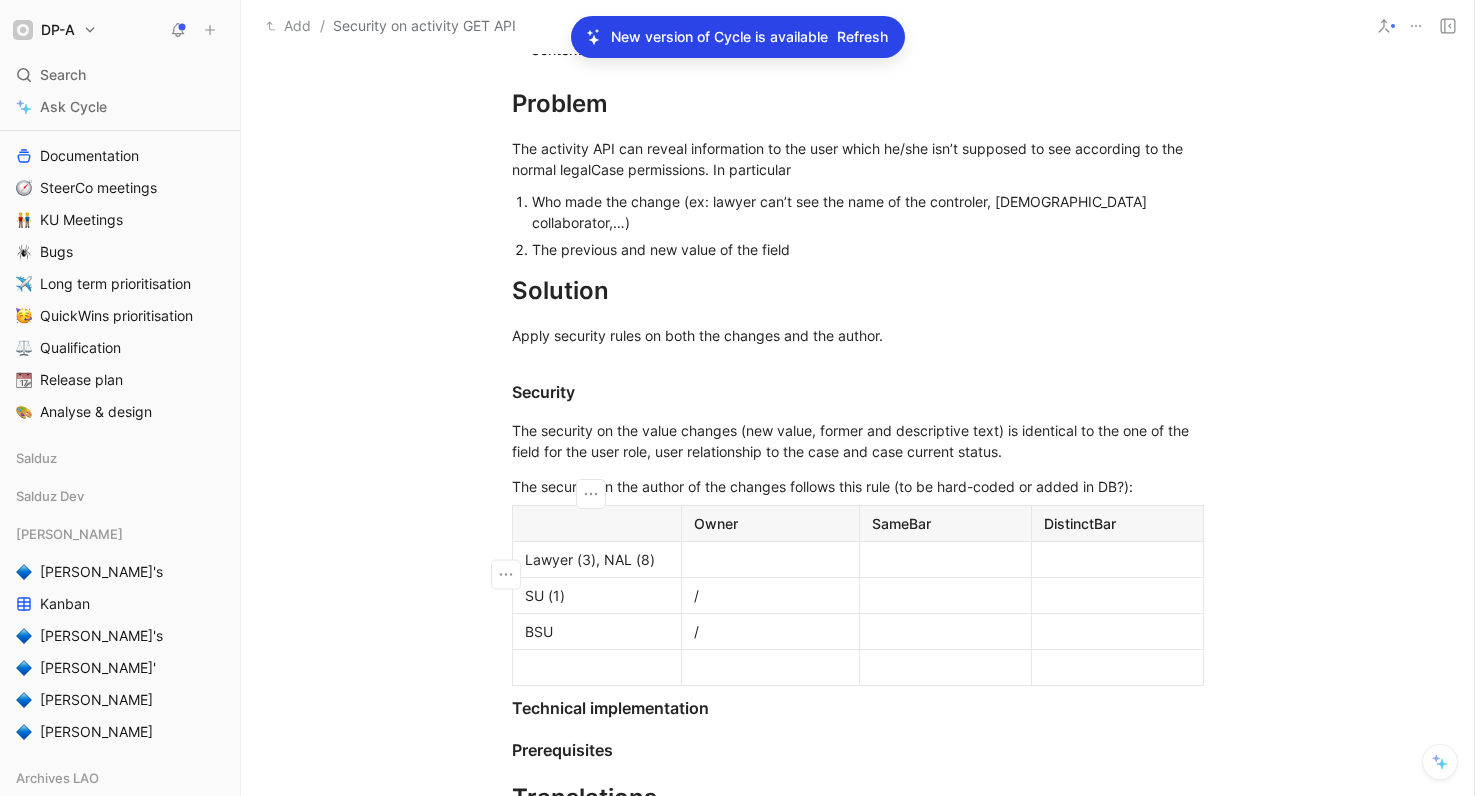 click at bounding box center [597, 667] 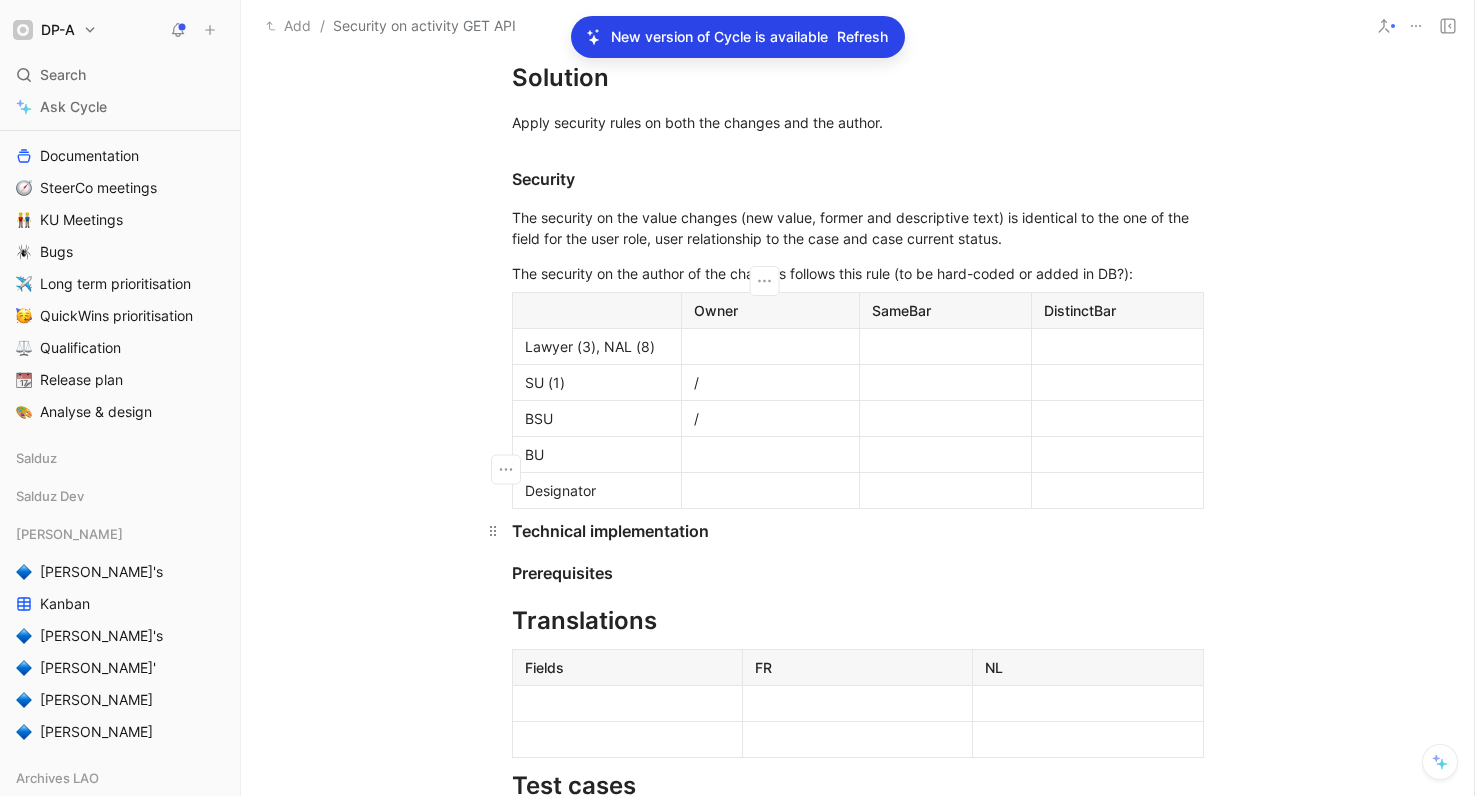 scroll, scrollTop: 696, scrollLeft: 0, axis: vertical 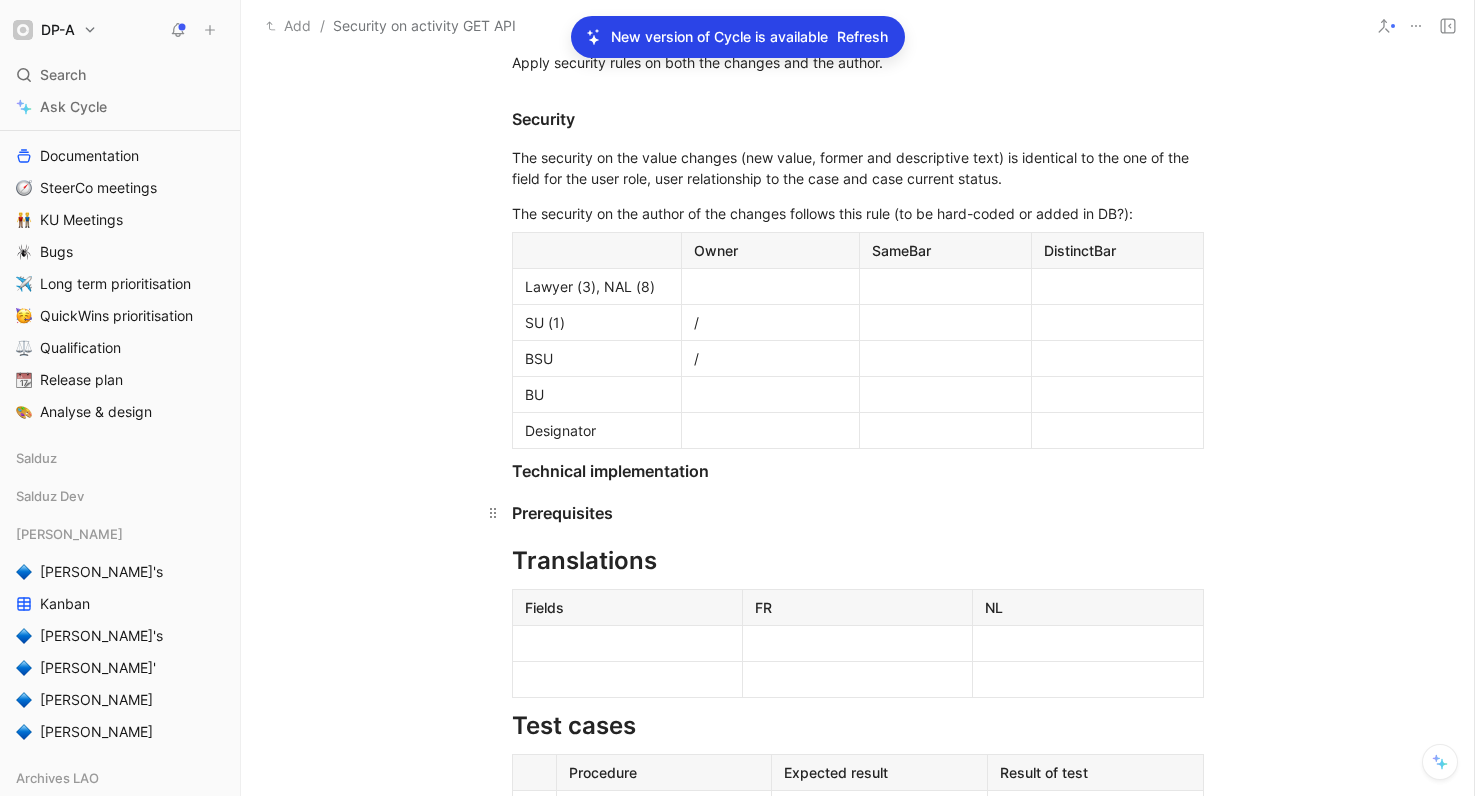 drag, startPoint x: 503, startPoint y: 441, endPoint x: 530, endPoint y: 480, distance: 47.434166 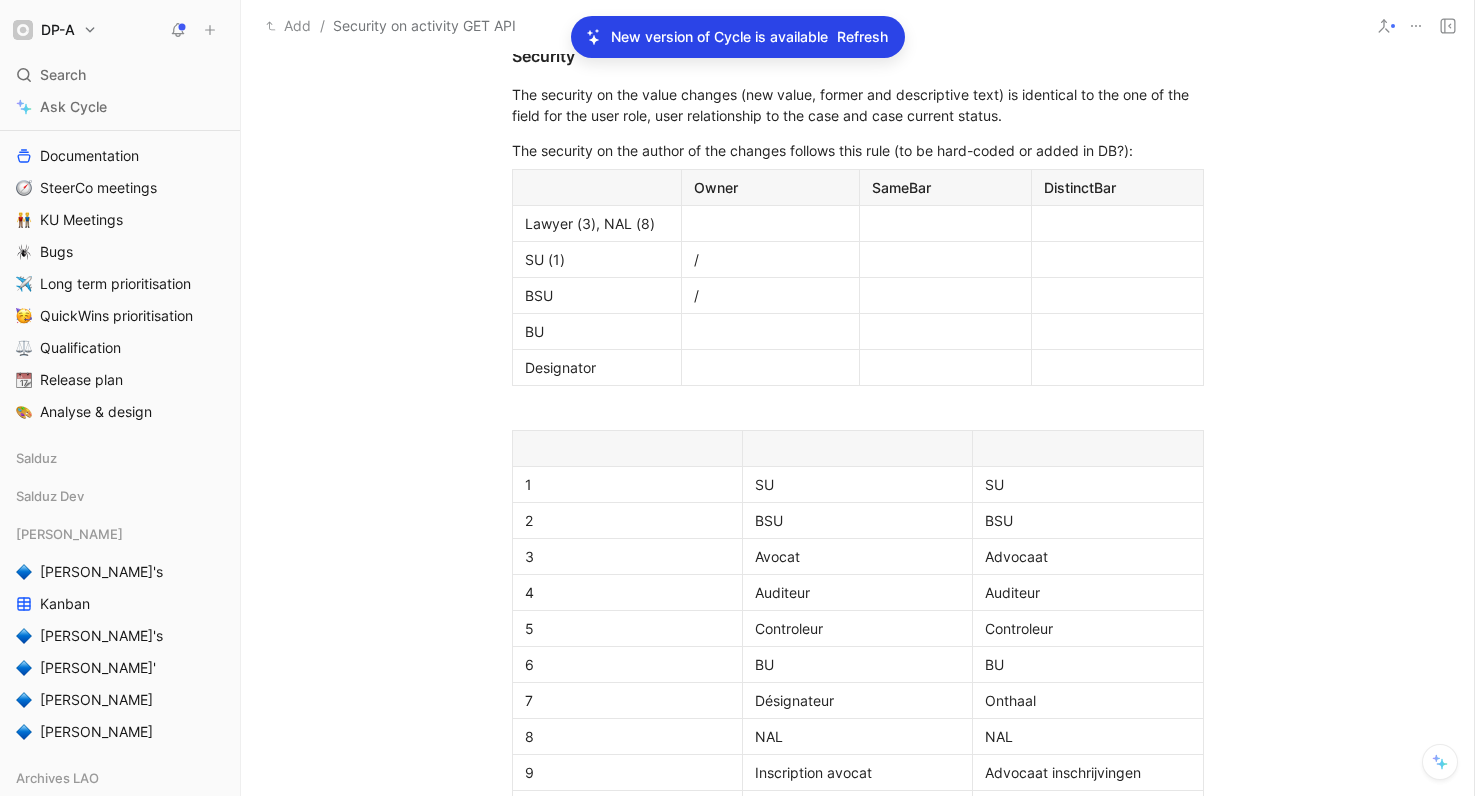scroll, scrollTop: 722, scrollLeft: 0, axis: vertical 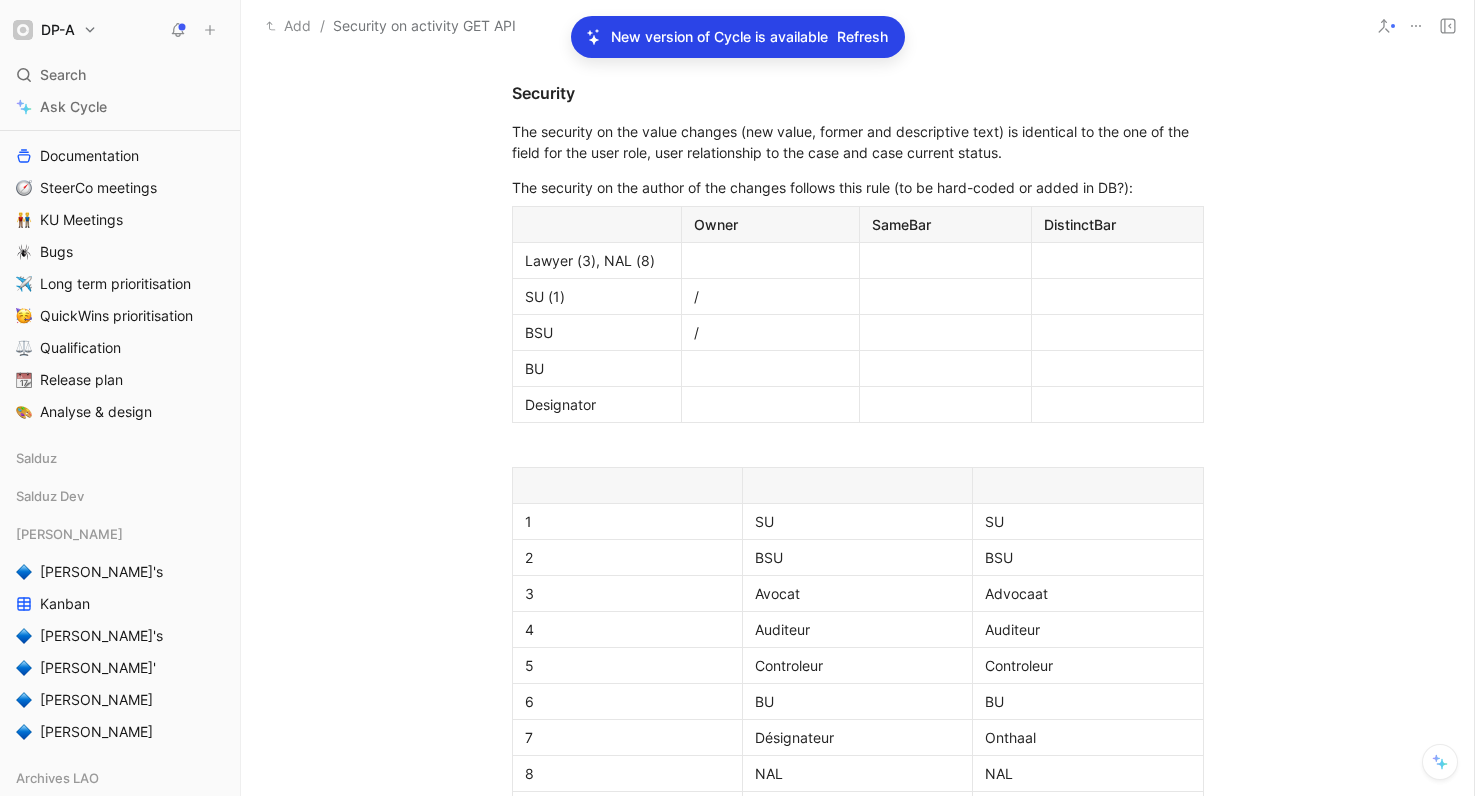 click at bounding box center [1087, 485] 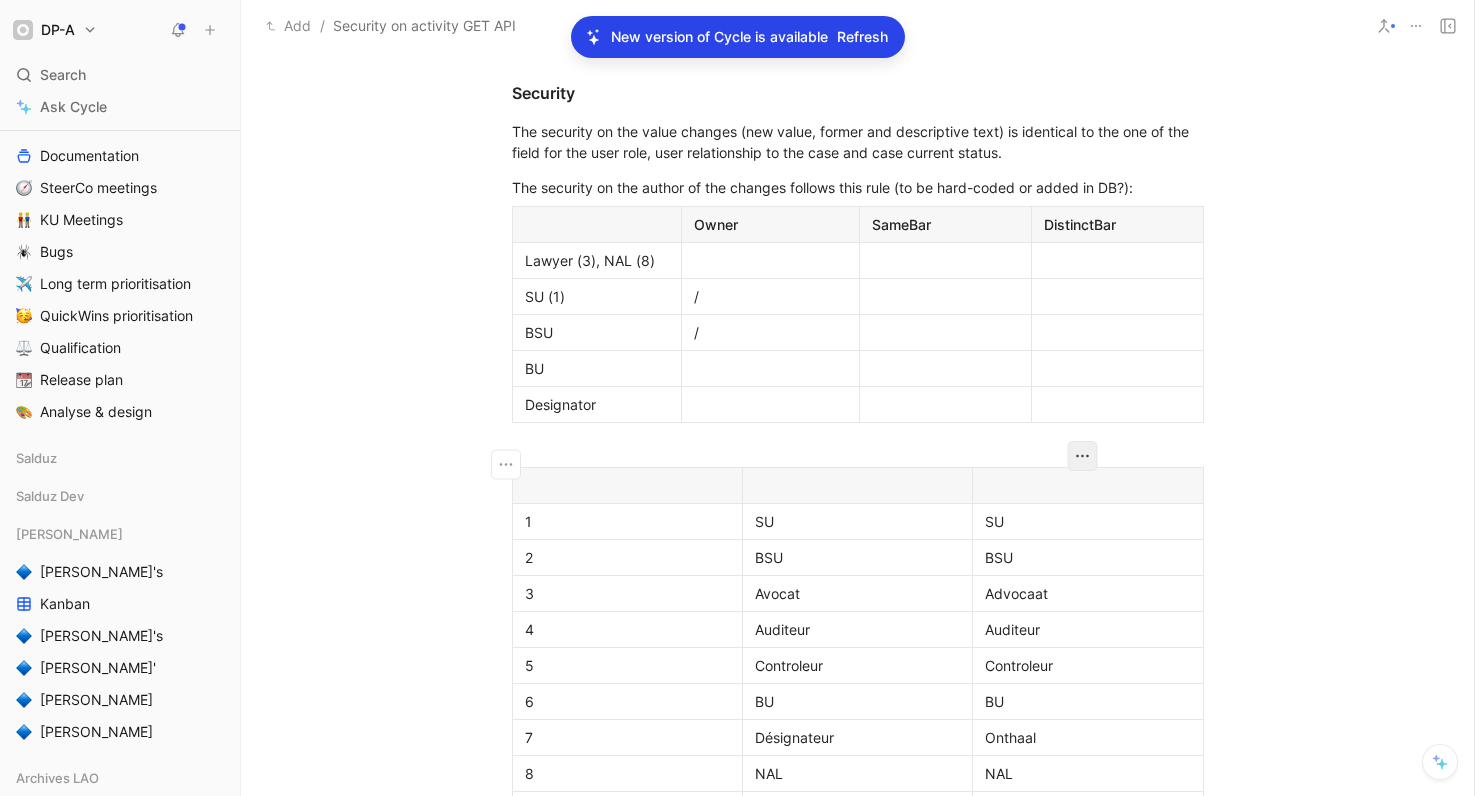 click 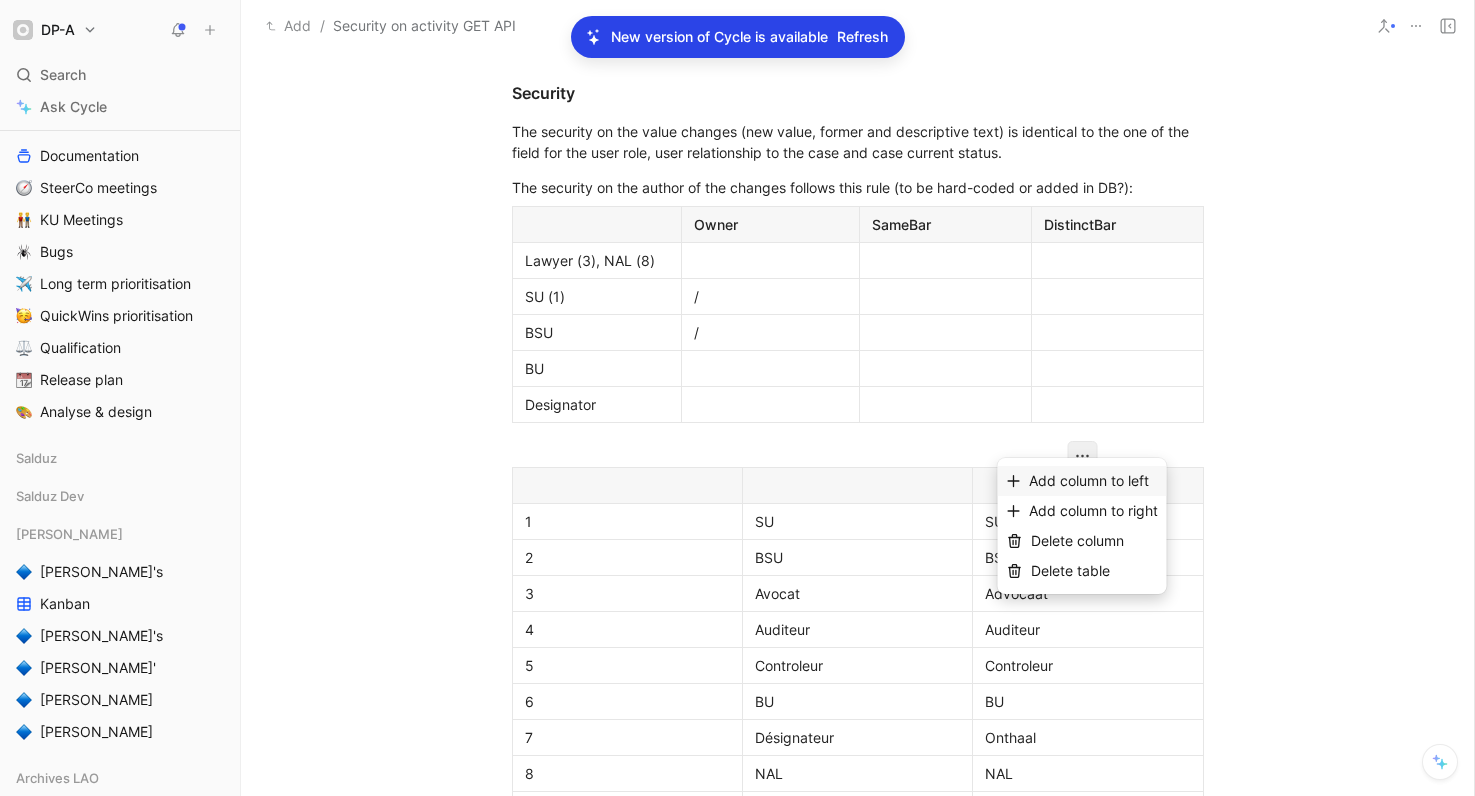 click on "Add column to left" at bounding box center [1089, 480] 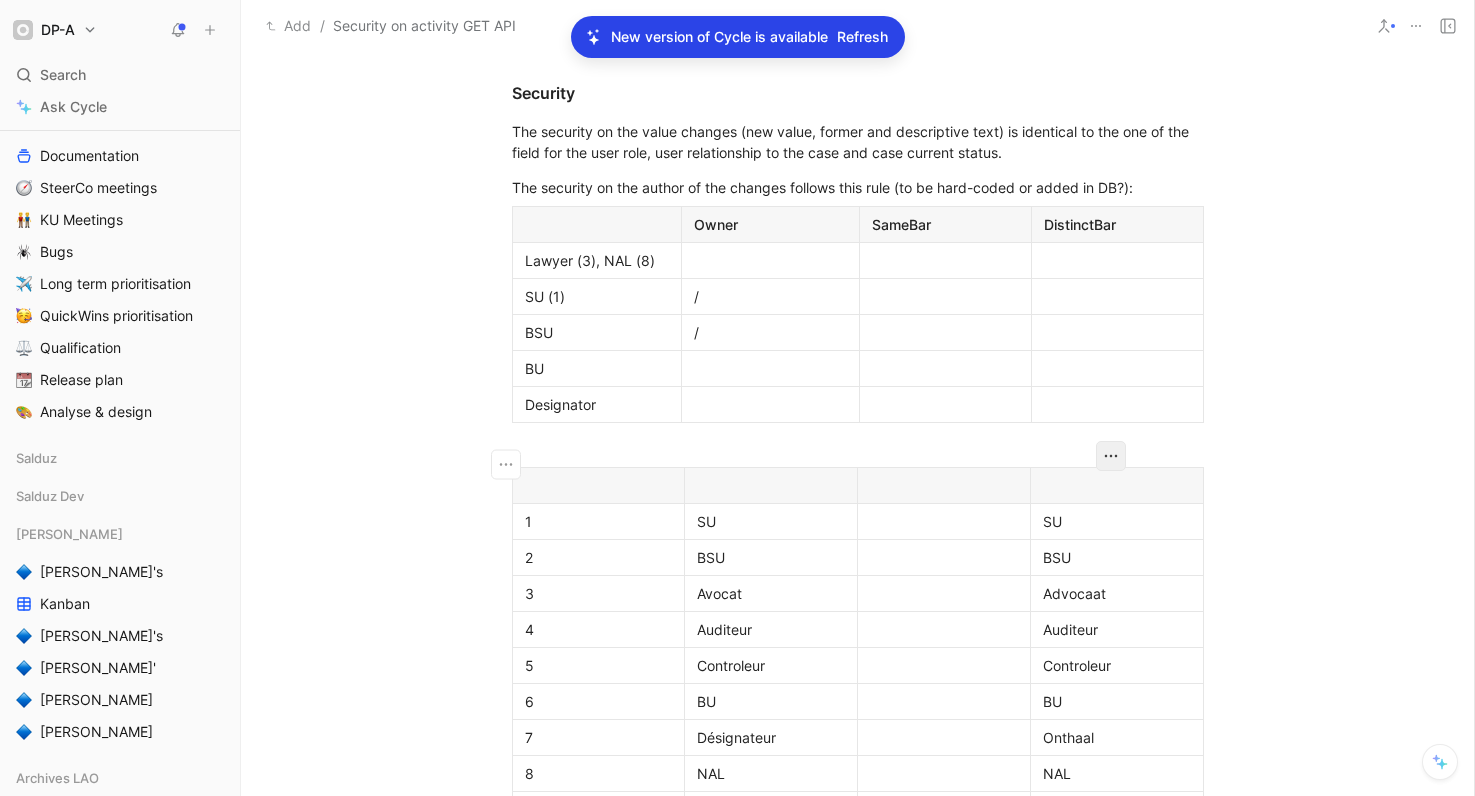 click 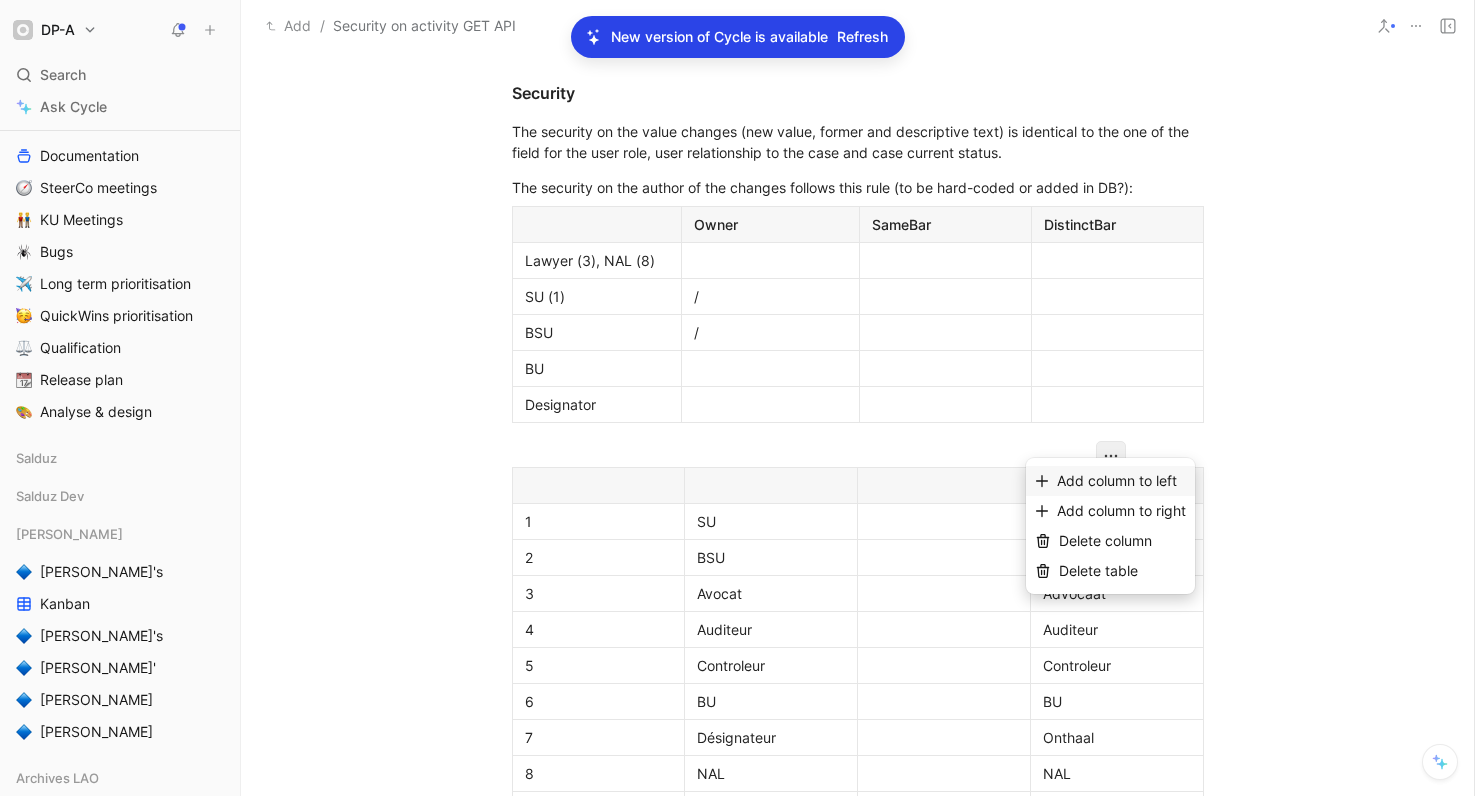 click on "Add column to left" at bounding box center (1117, 480) 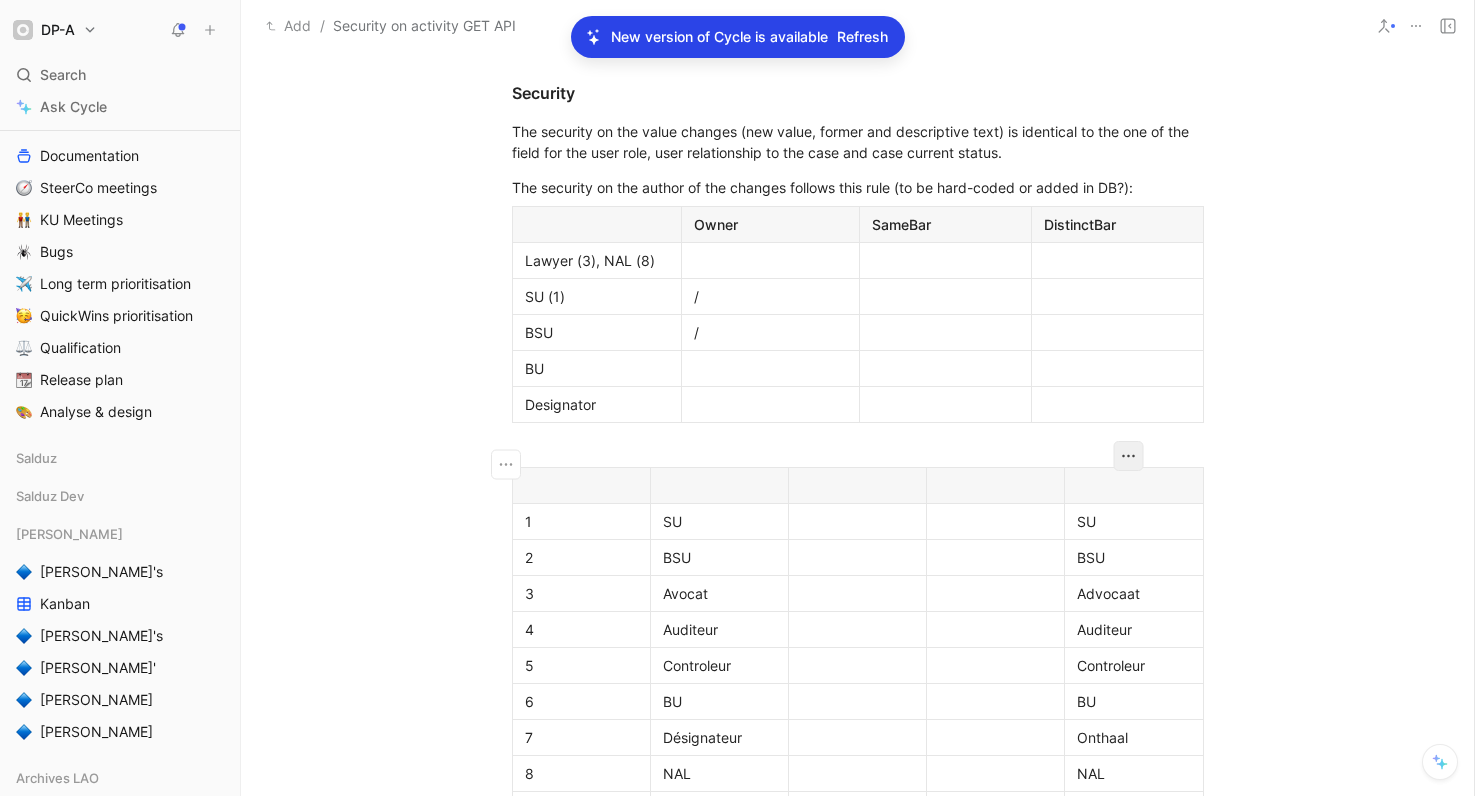 click 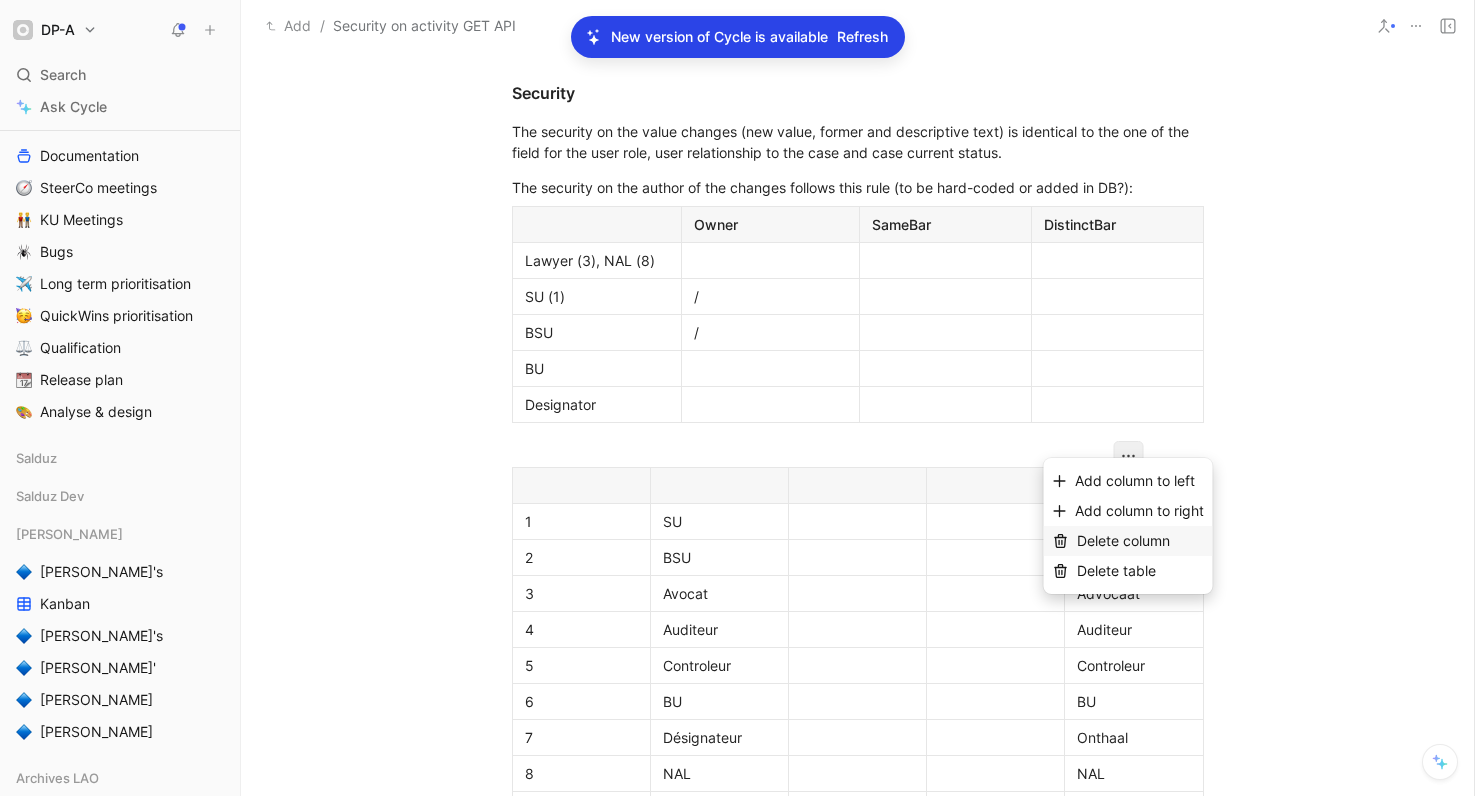 click on "Delete column" at bounding box center [1123, 540] 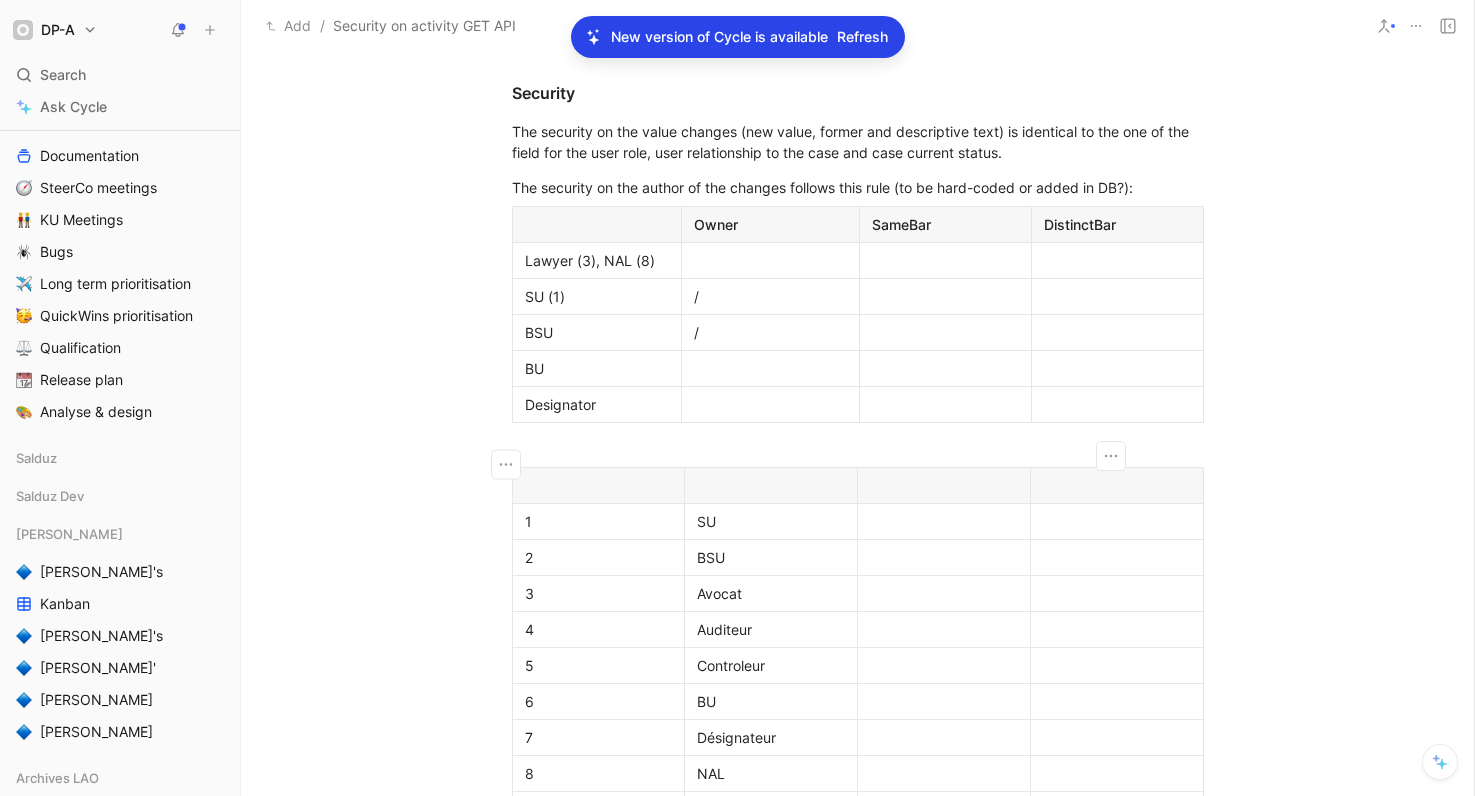 click at bounding box center (1117, 485) 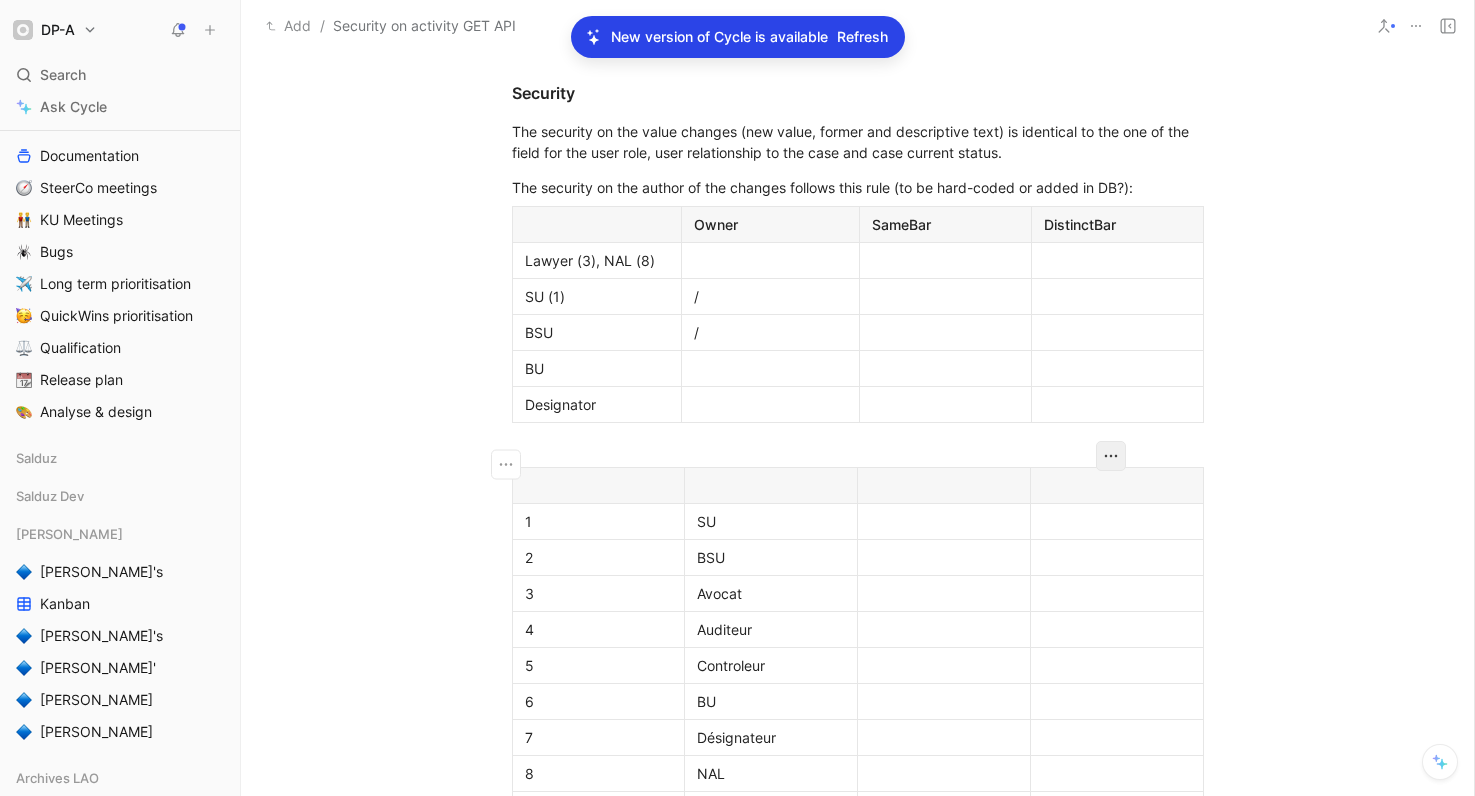 click 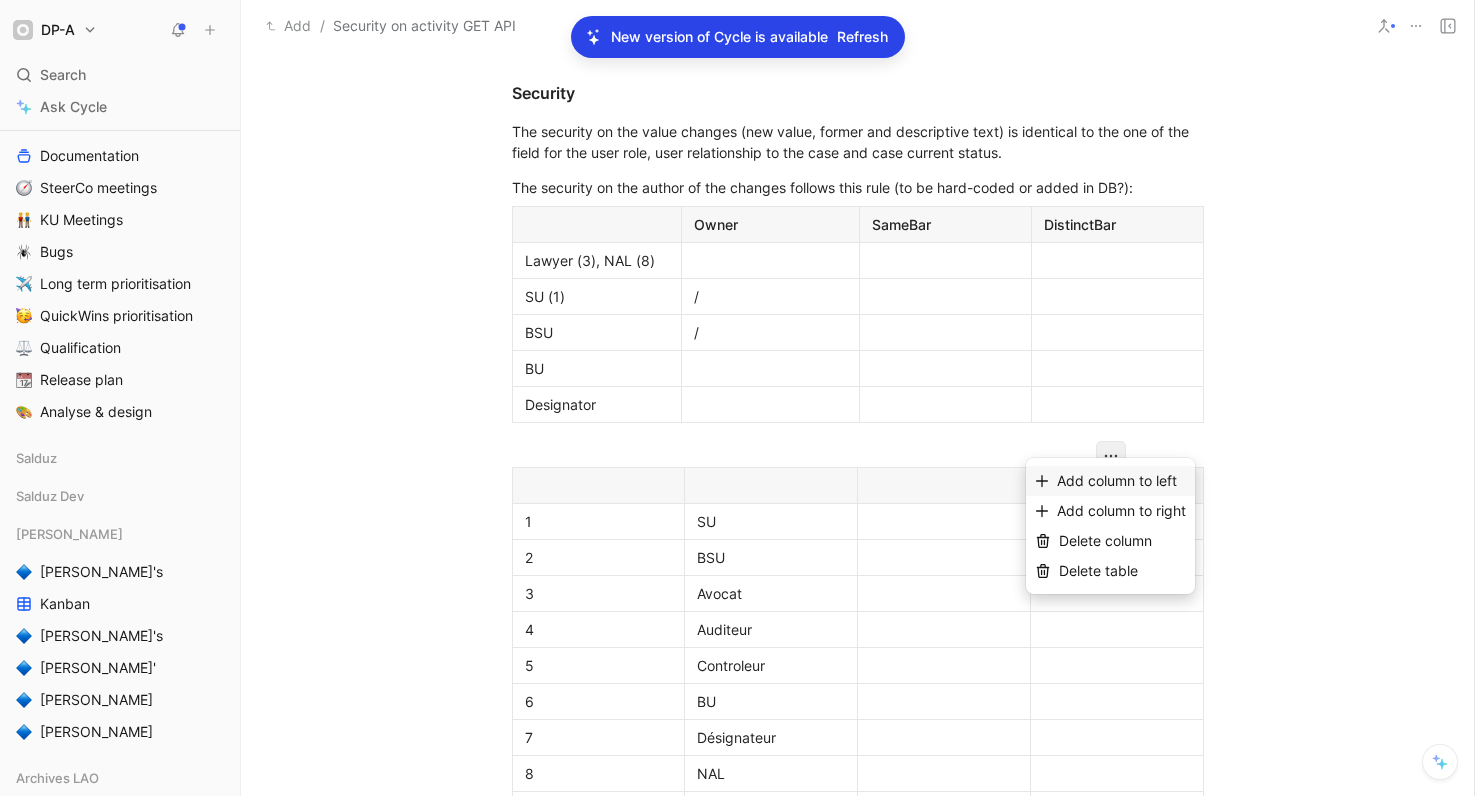 drag, startPoint x: 1121, startPoint y: 486, endPoint x: 1106, endPoint y: 485, distance: 15.033297 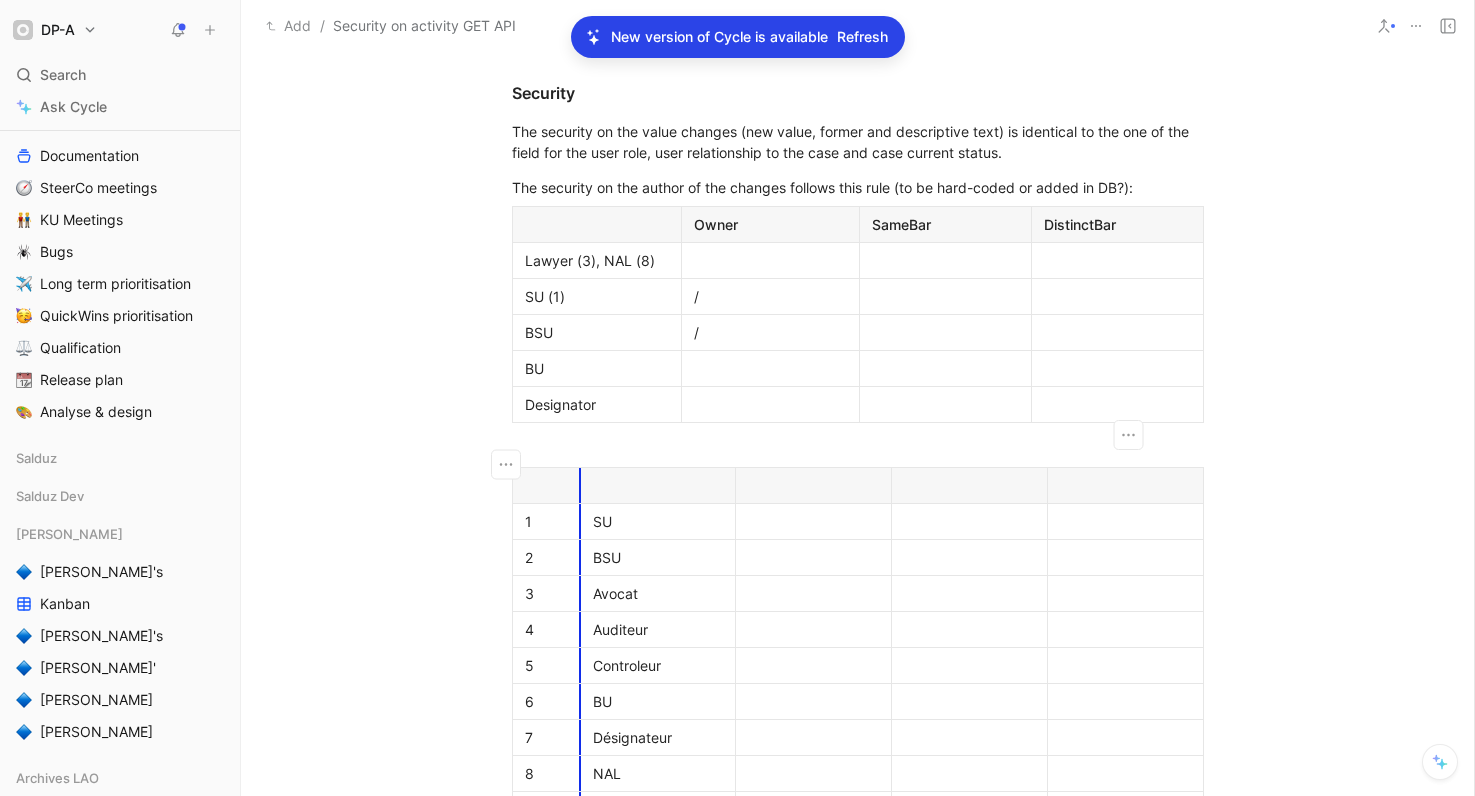 drag, startPoint x: 642, startPoint y: 459, endPoint x: 571, endPoint y: 470, distance: 71.84706 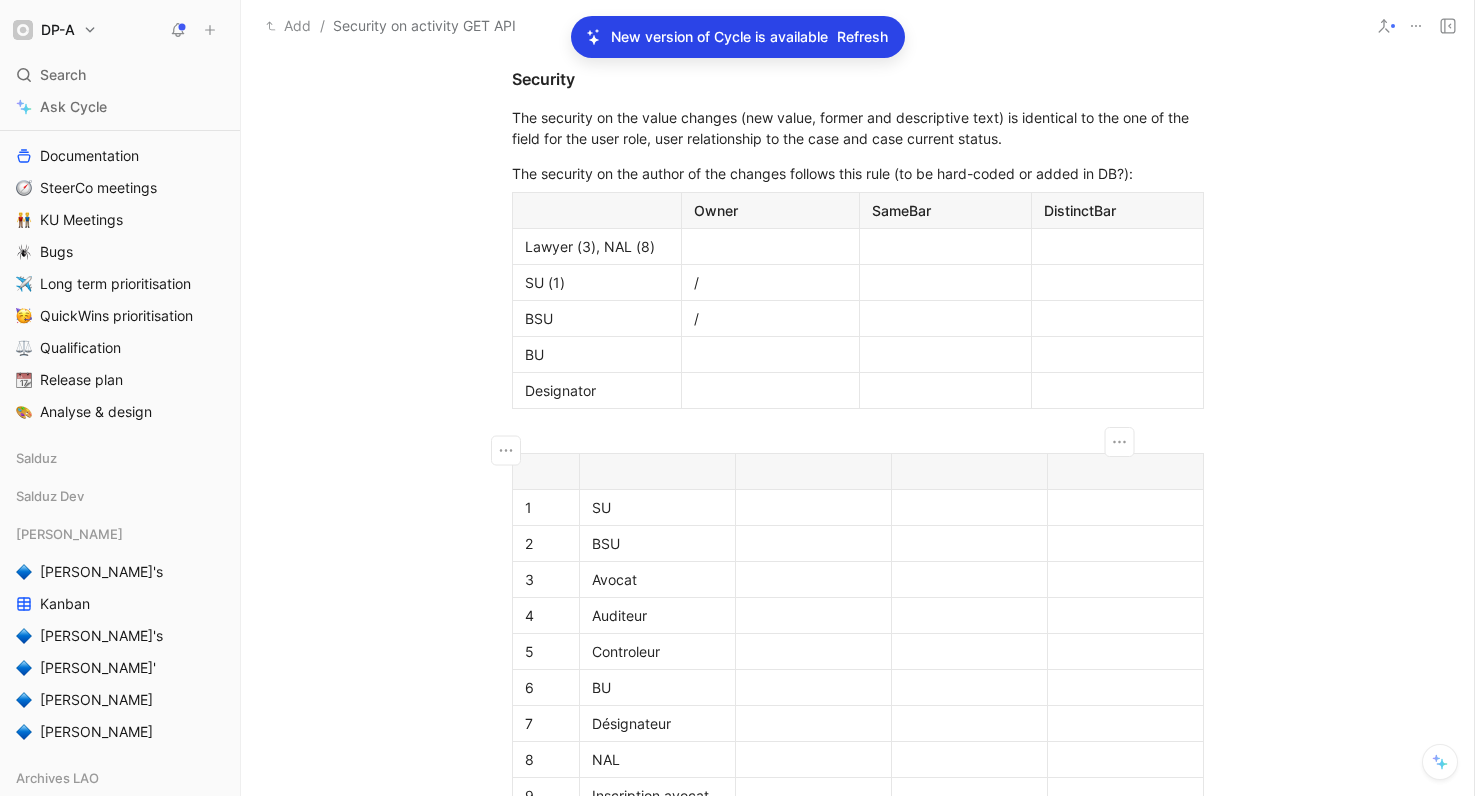 scroll, scrollTop: 740, scrollLeft: 0, axis: vertical 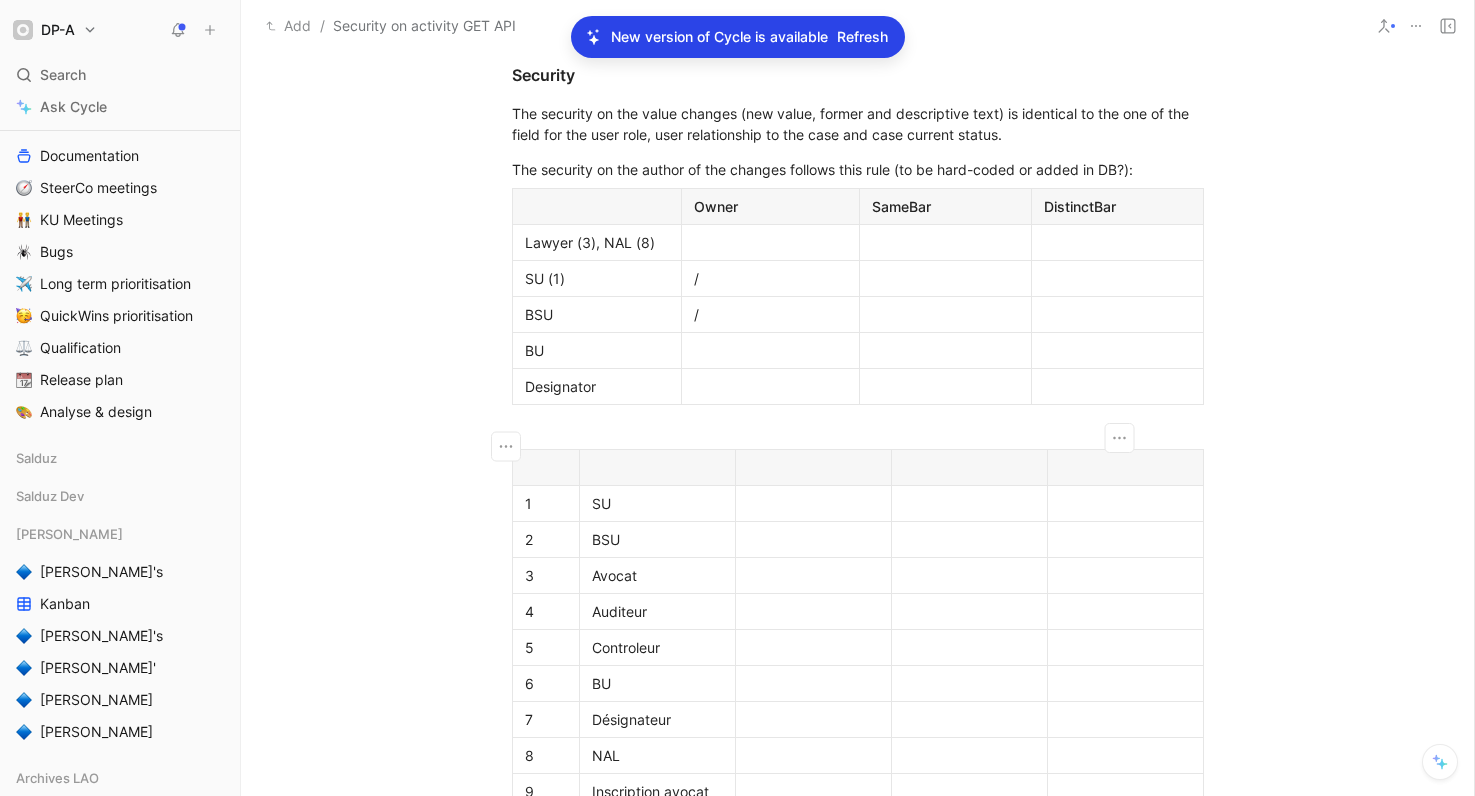 click at bounding box center (813, 467) 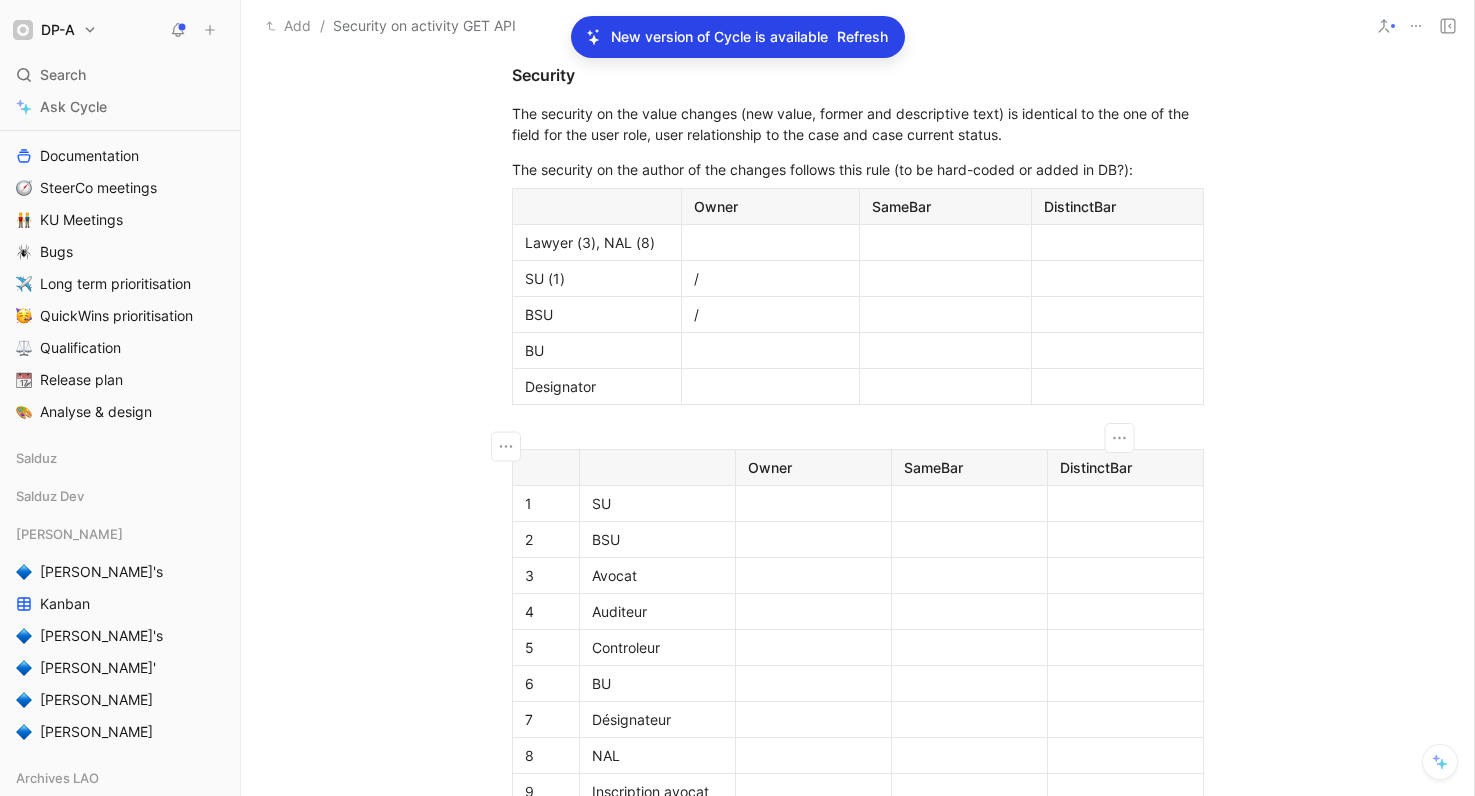 click at bounding box center (597, 206) 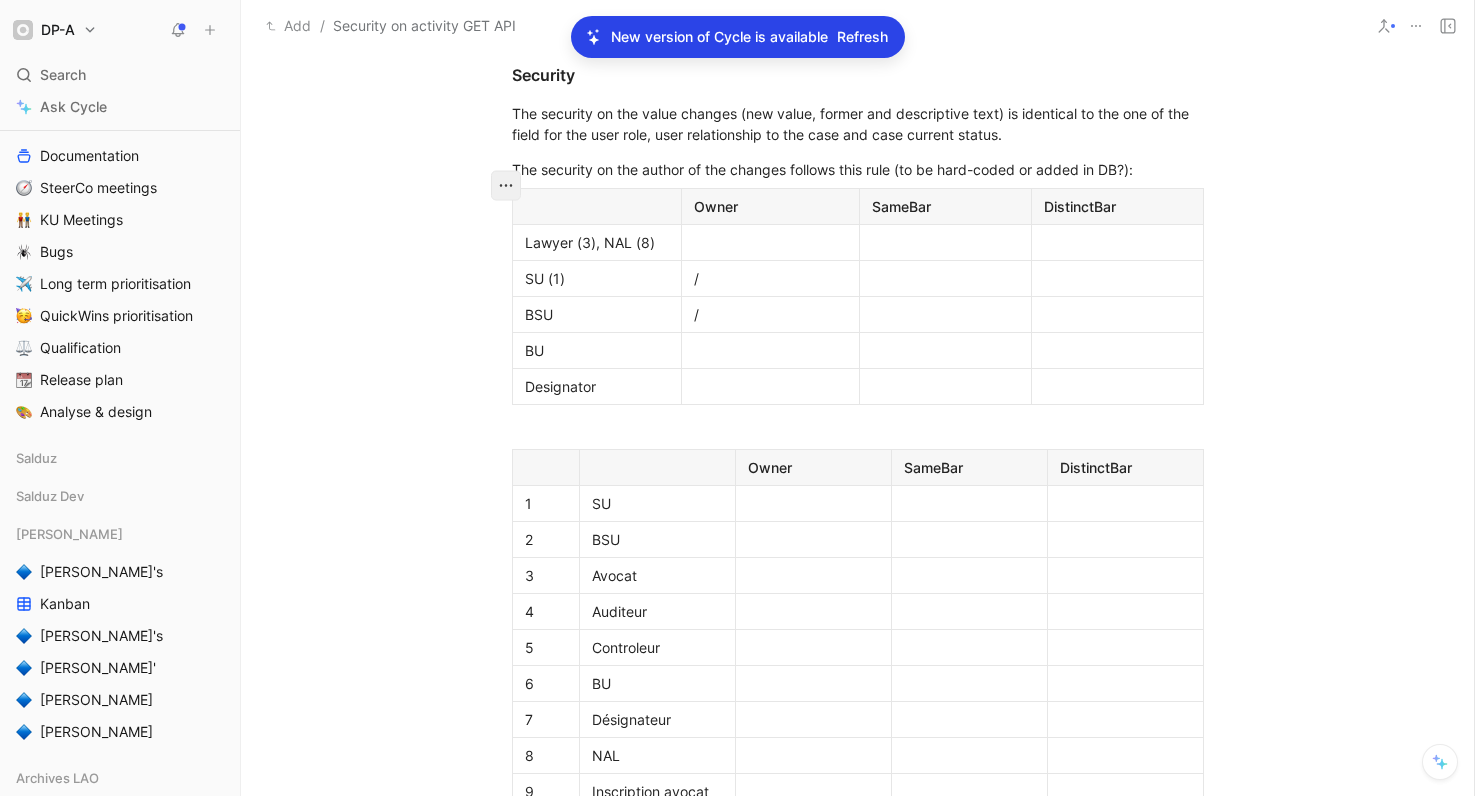 click 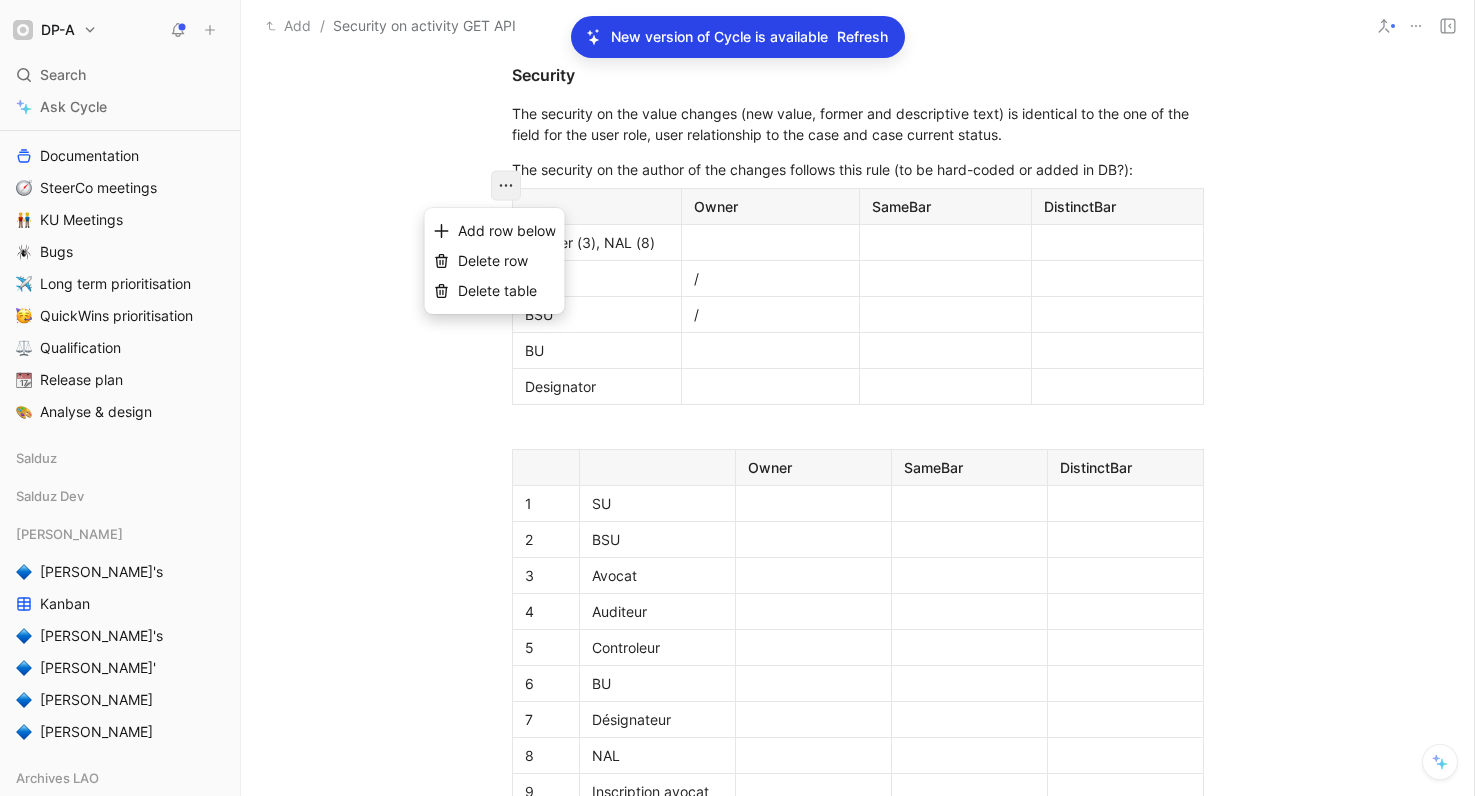 click on "Delete table" at bounding box center [497, 290] 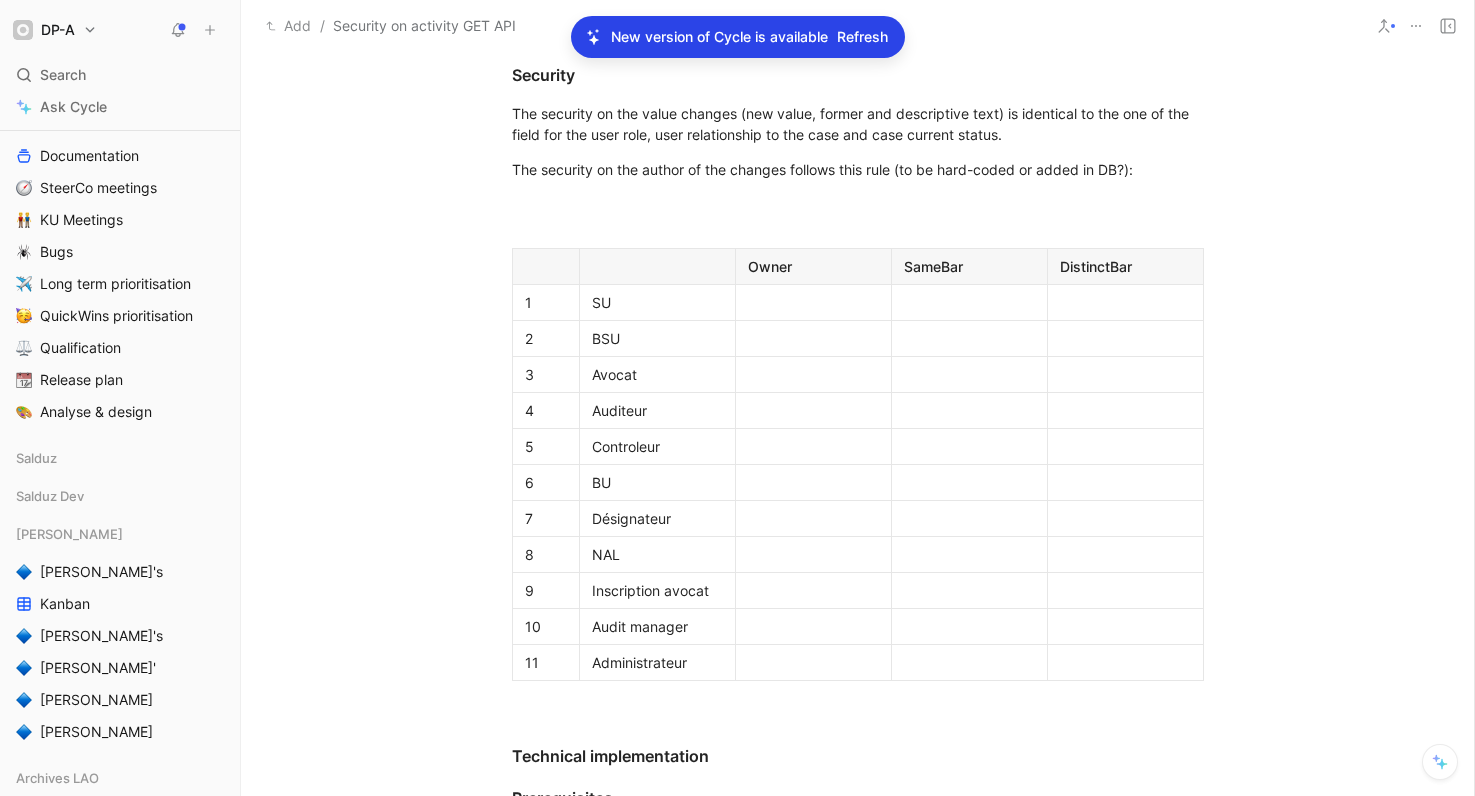 click at bounding box center [813, 302] 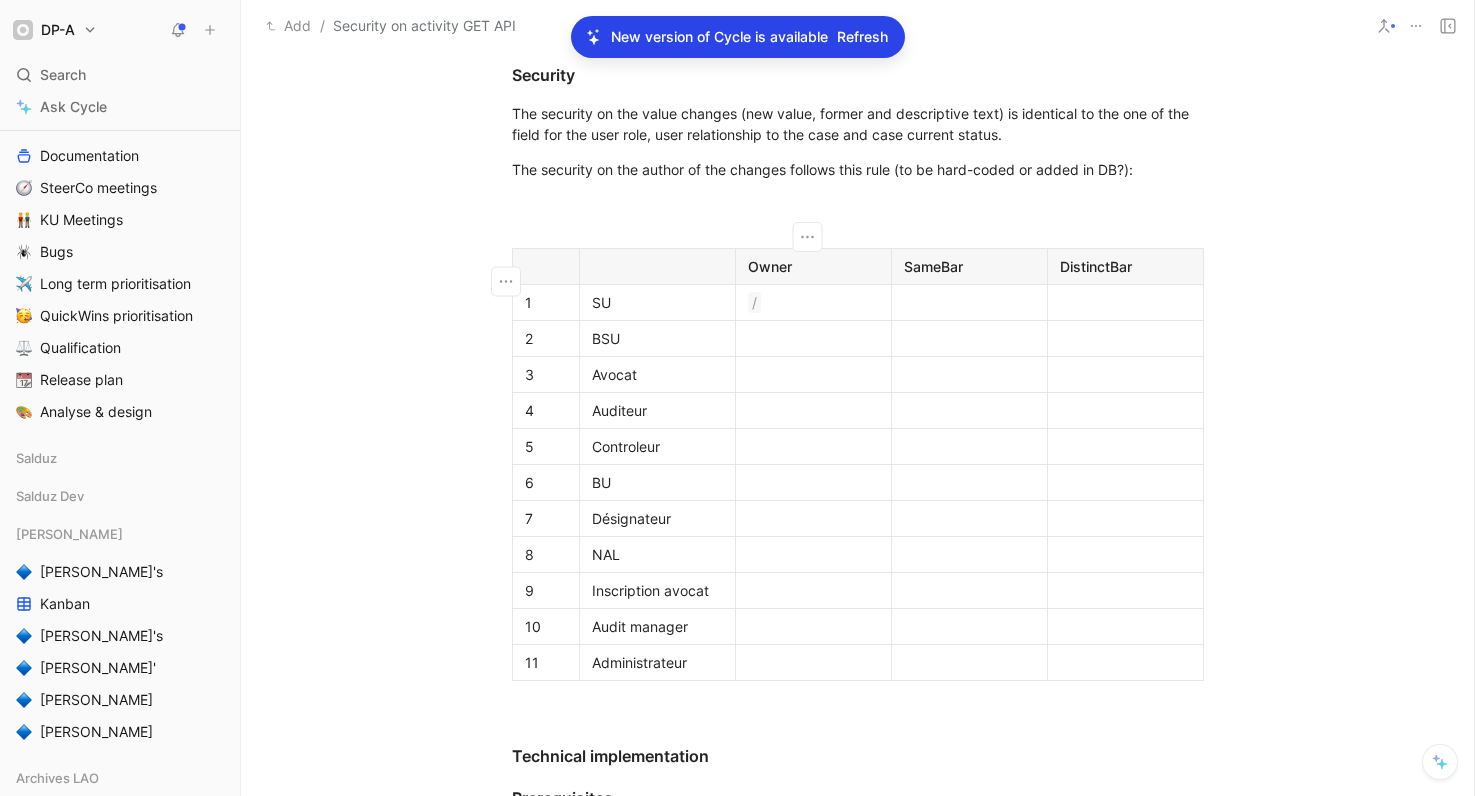 drag, startPoint x: 781, startPoint y: 285, endPoint x: 771, endPoint y: 288, distance: 10.440307 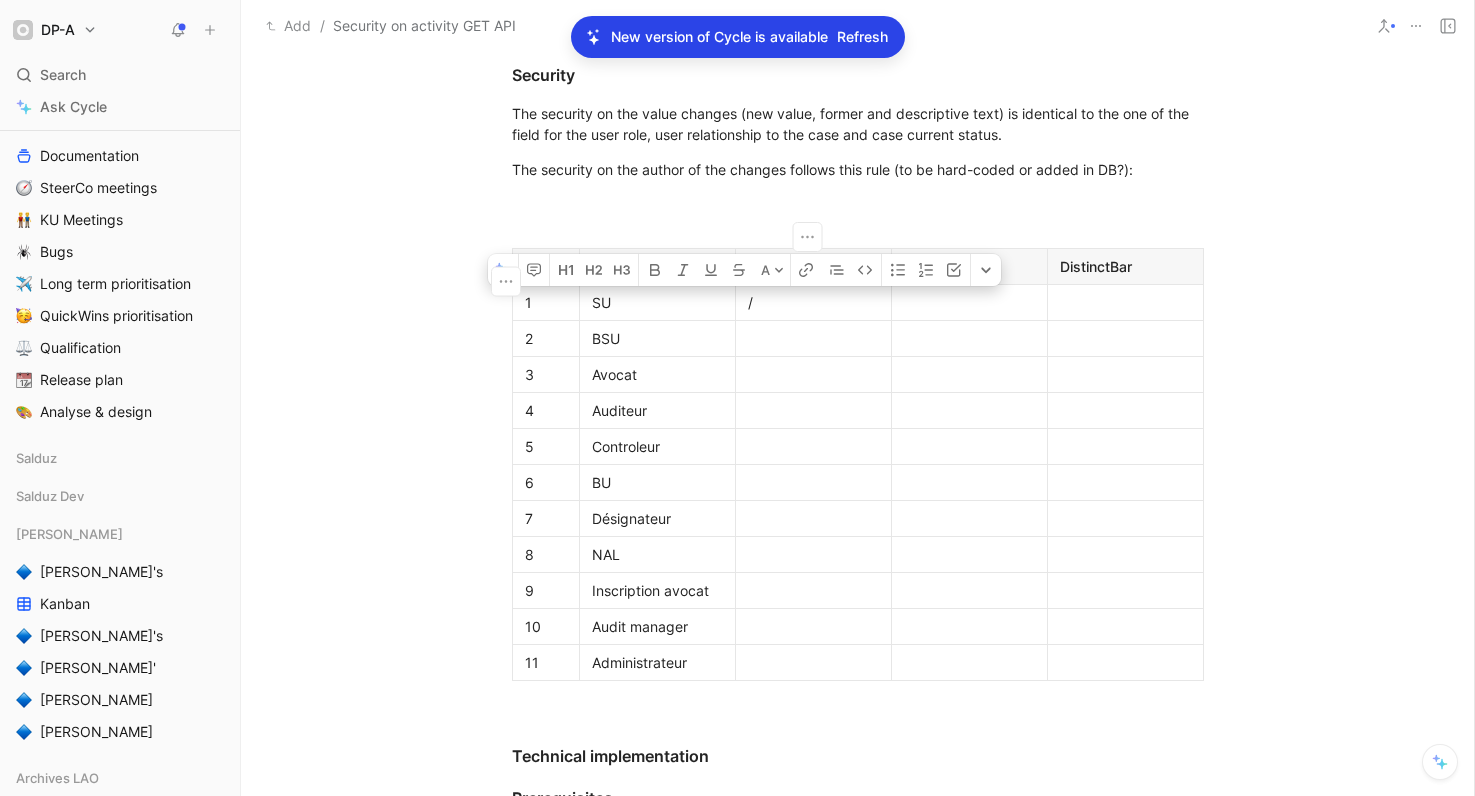 copy on "/" 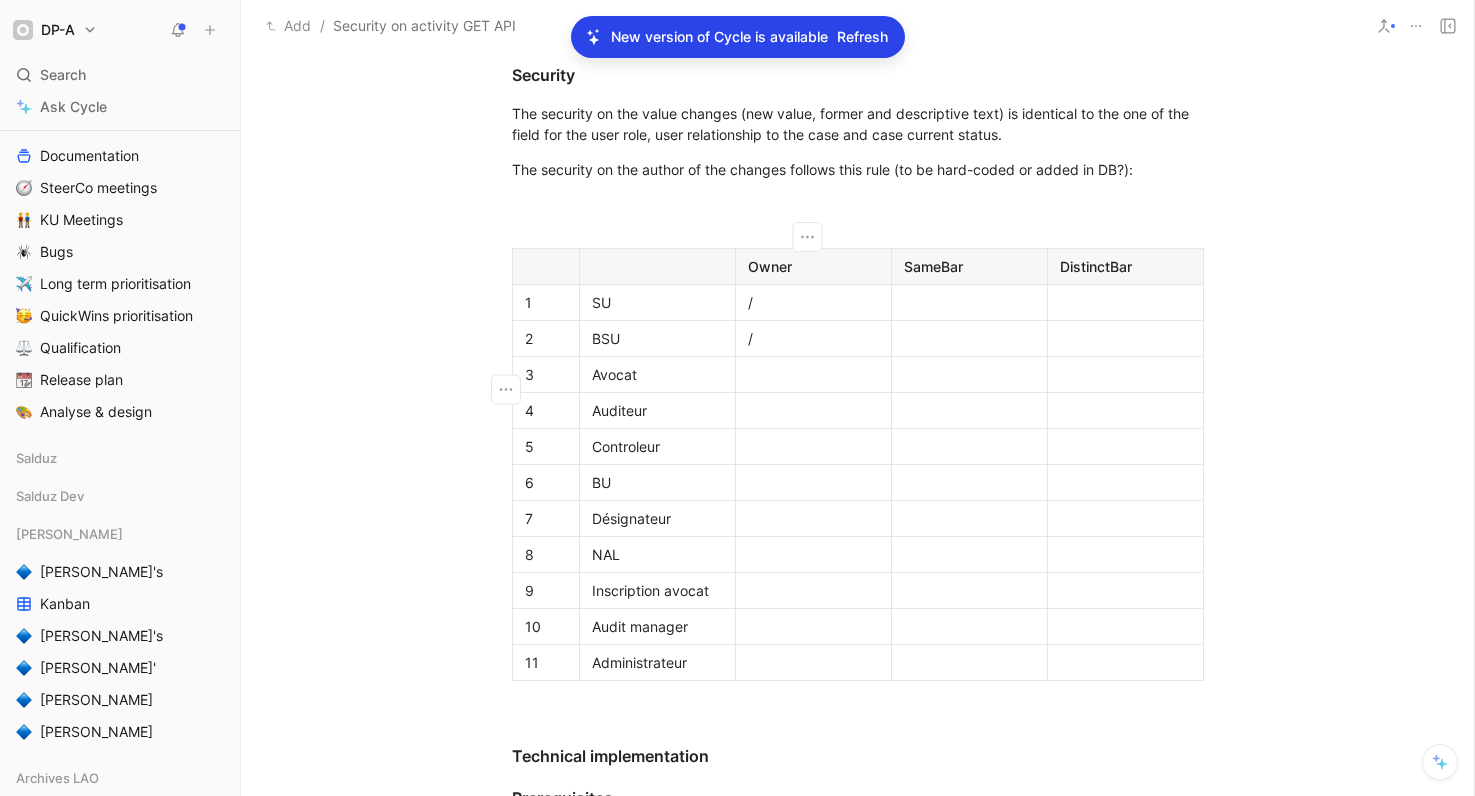 click at bounding box center (813, 410) 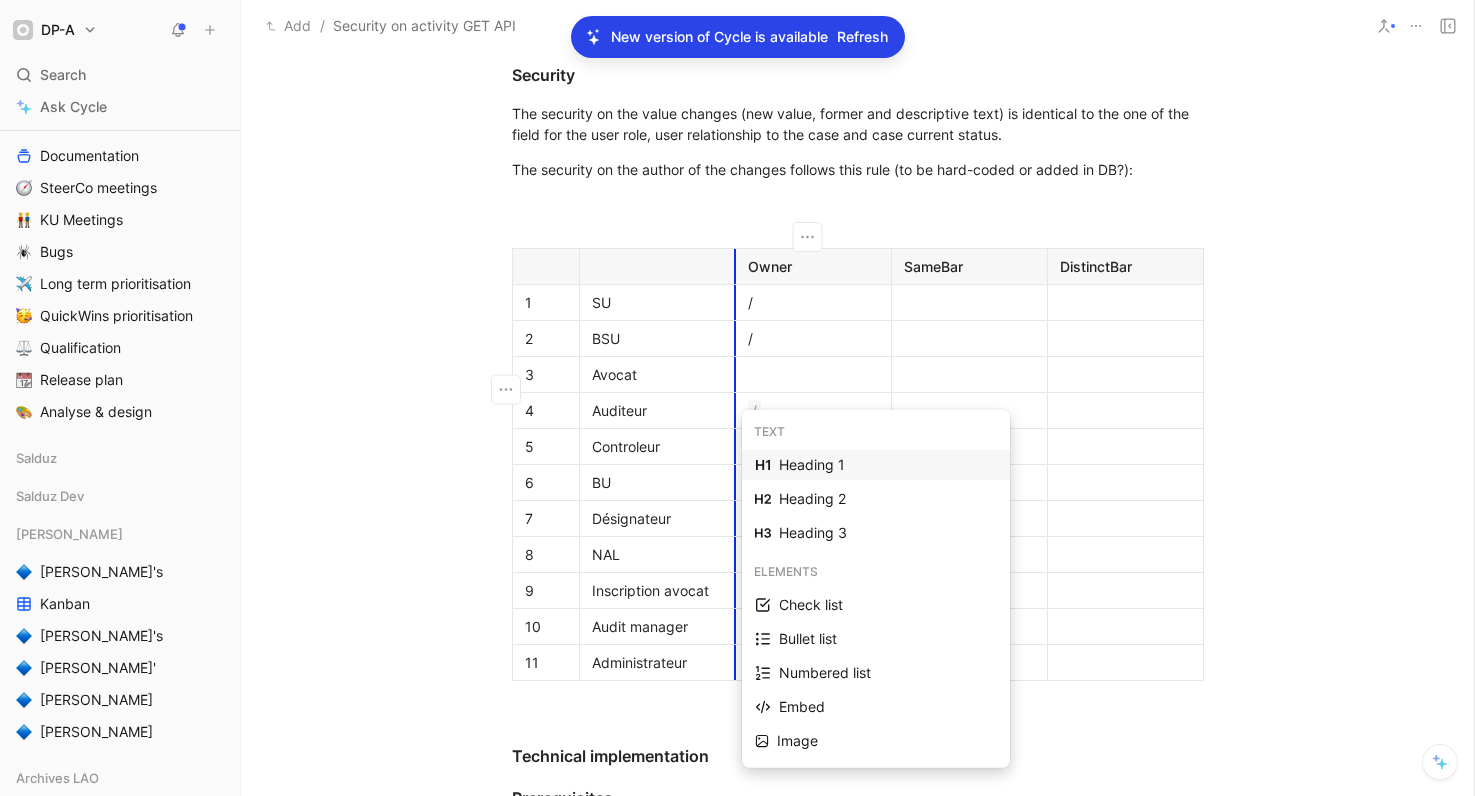 click at bounding box center [813, 447] 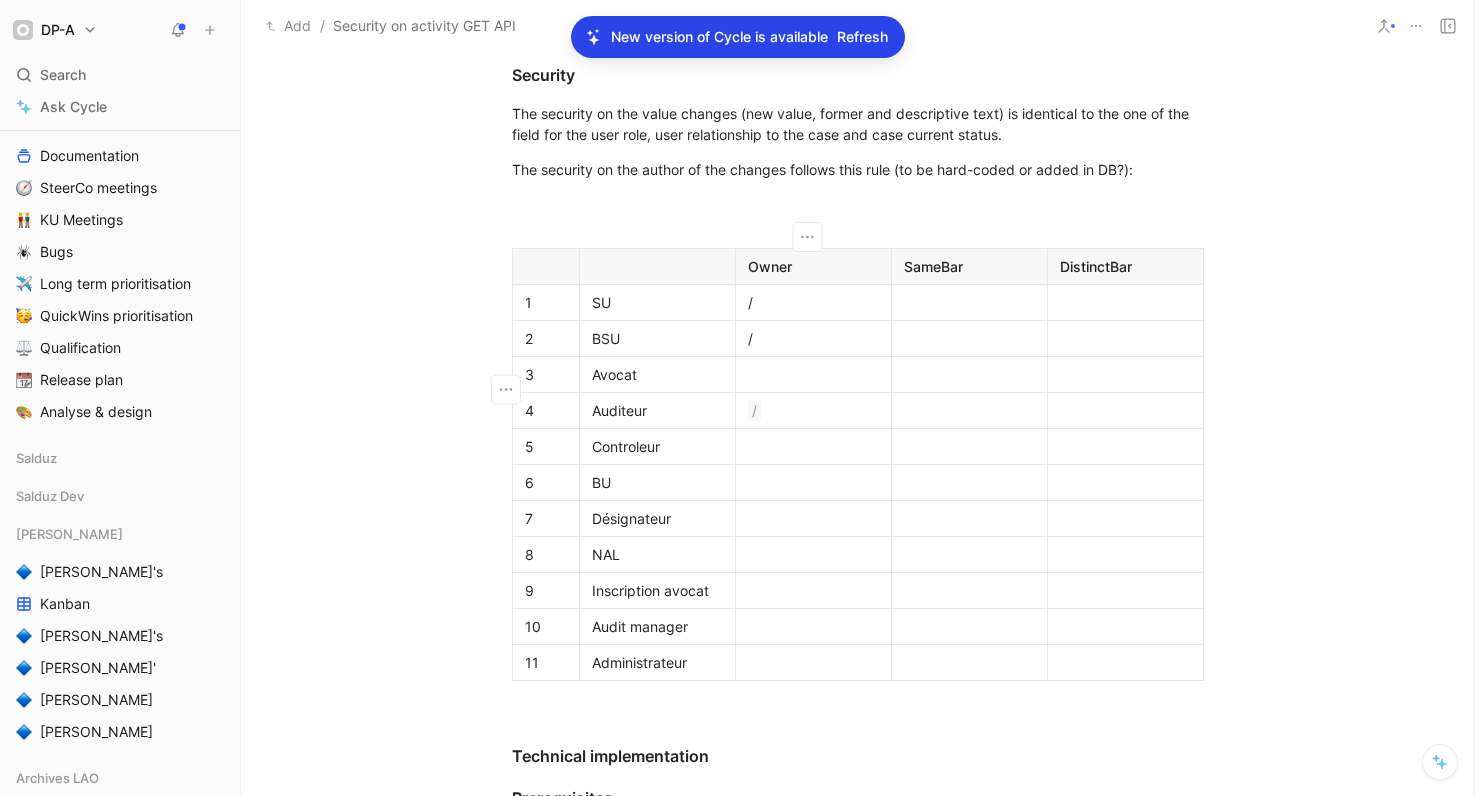click at bounding box center [813, 446] 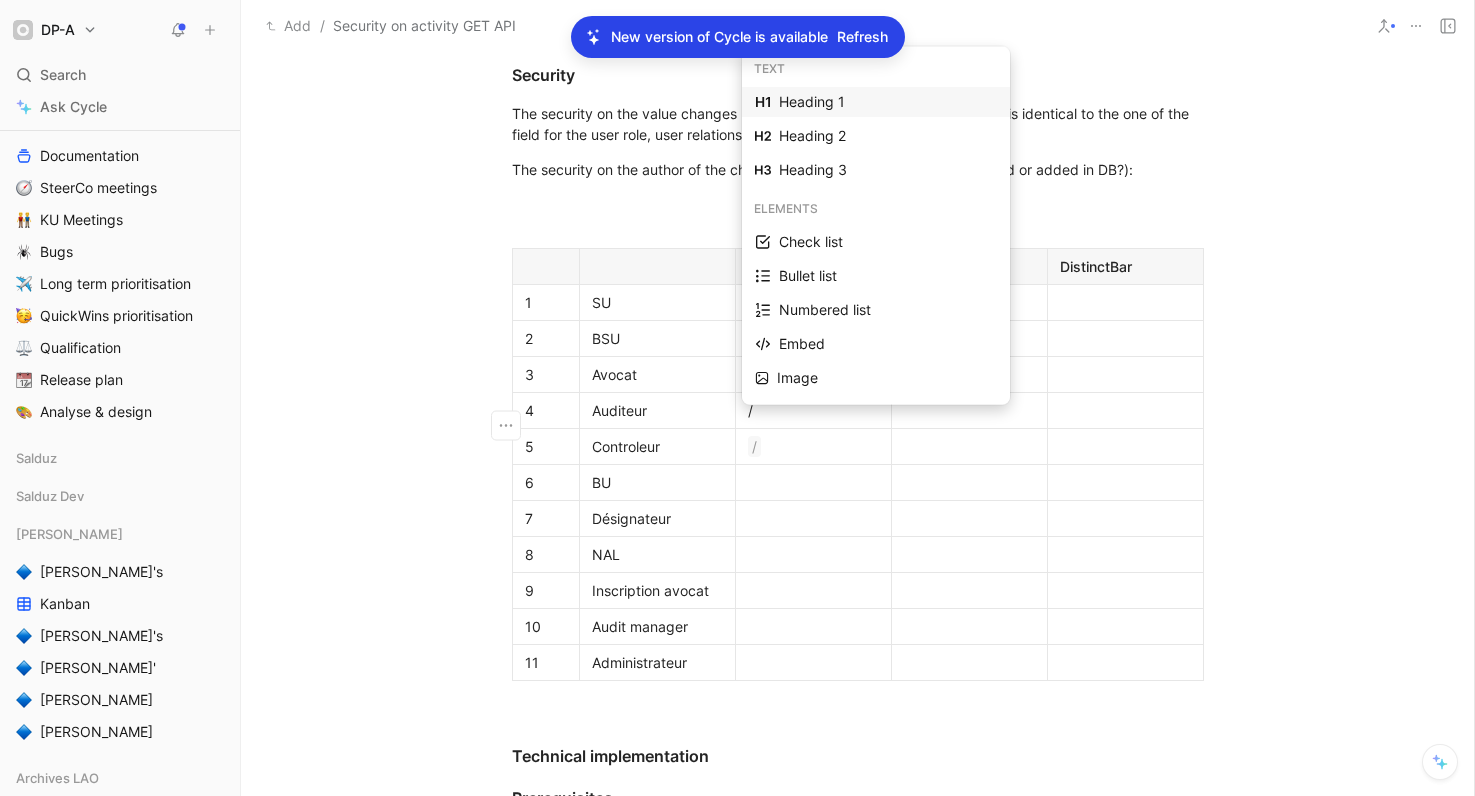 click at bounding box center [813, 482] 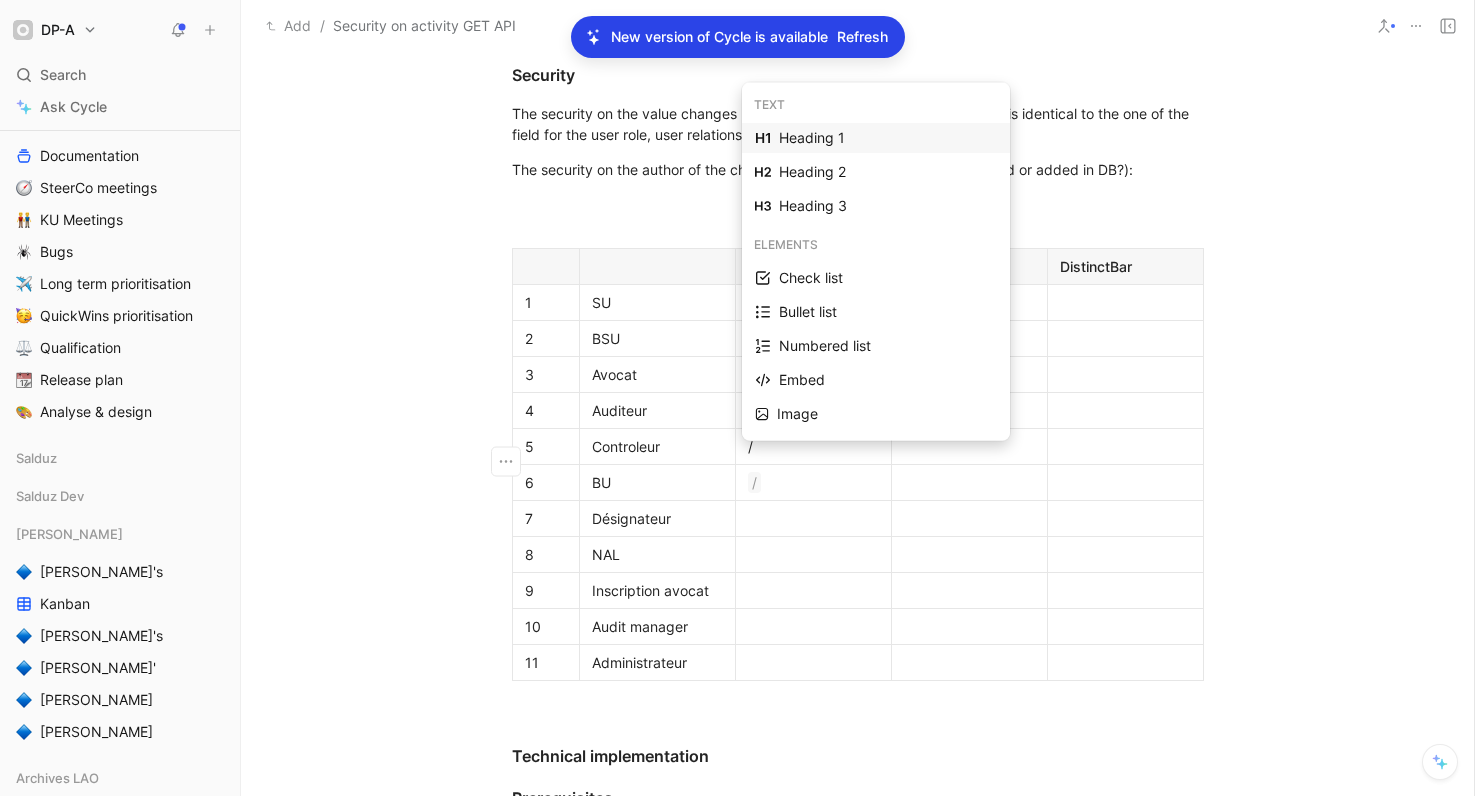 click at bounding box center [813, 518] 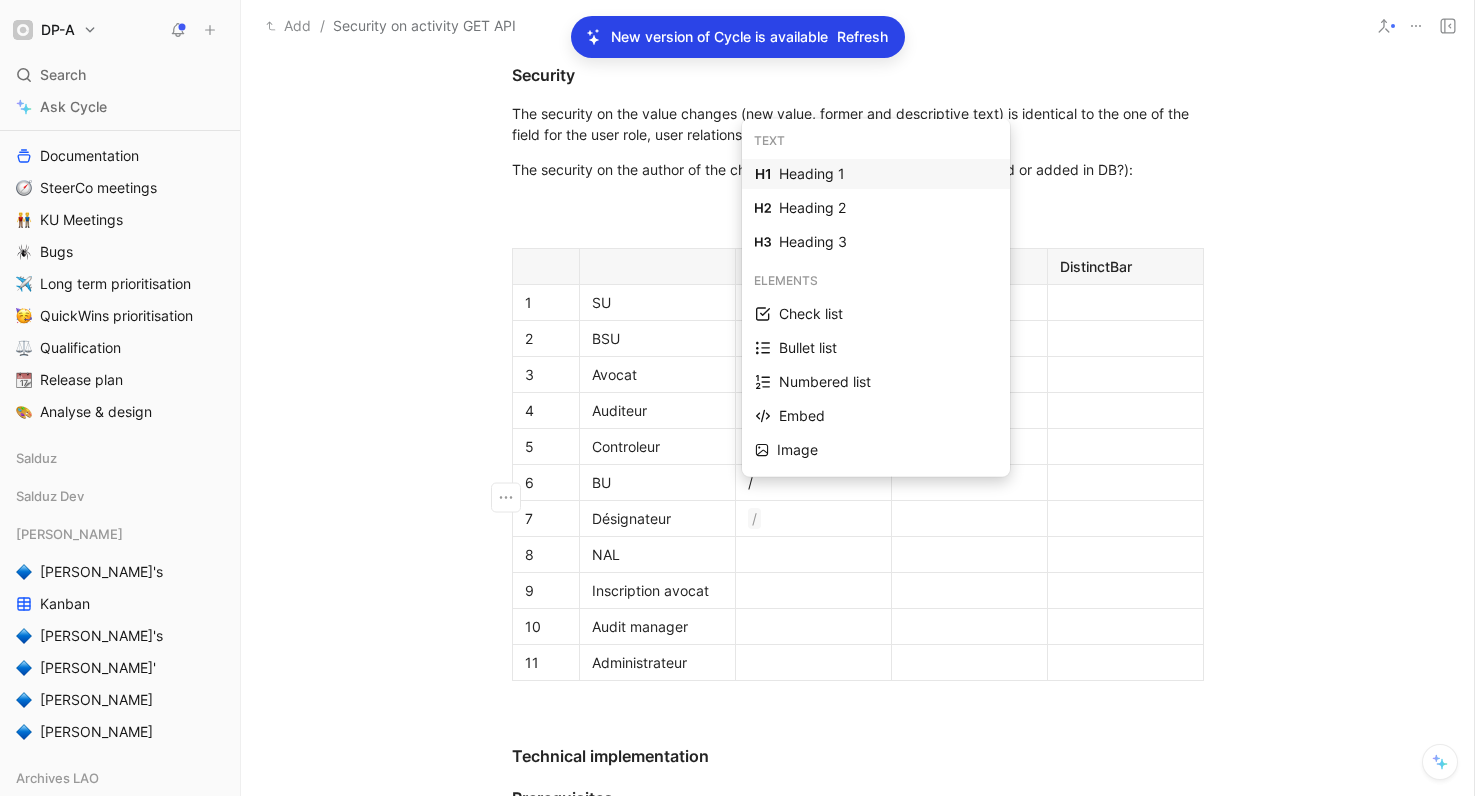 click at bounding box center (813, 590) 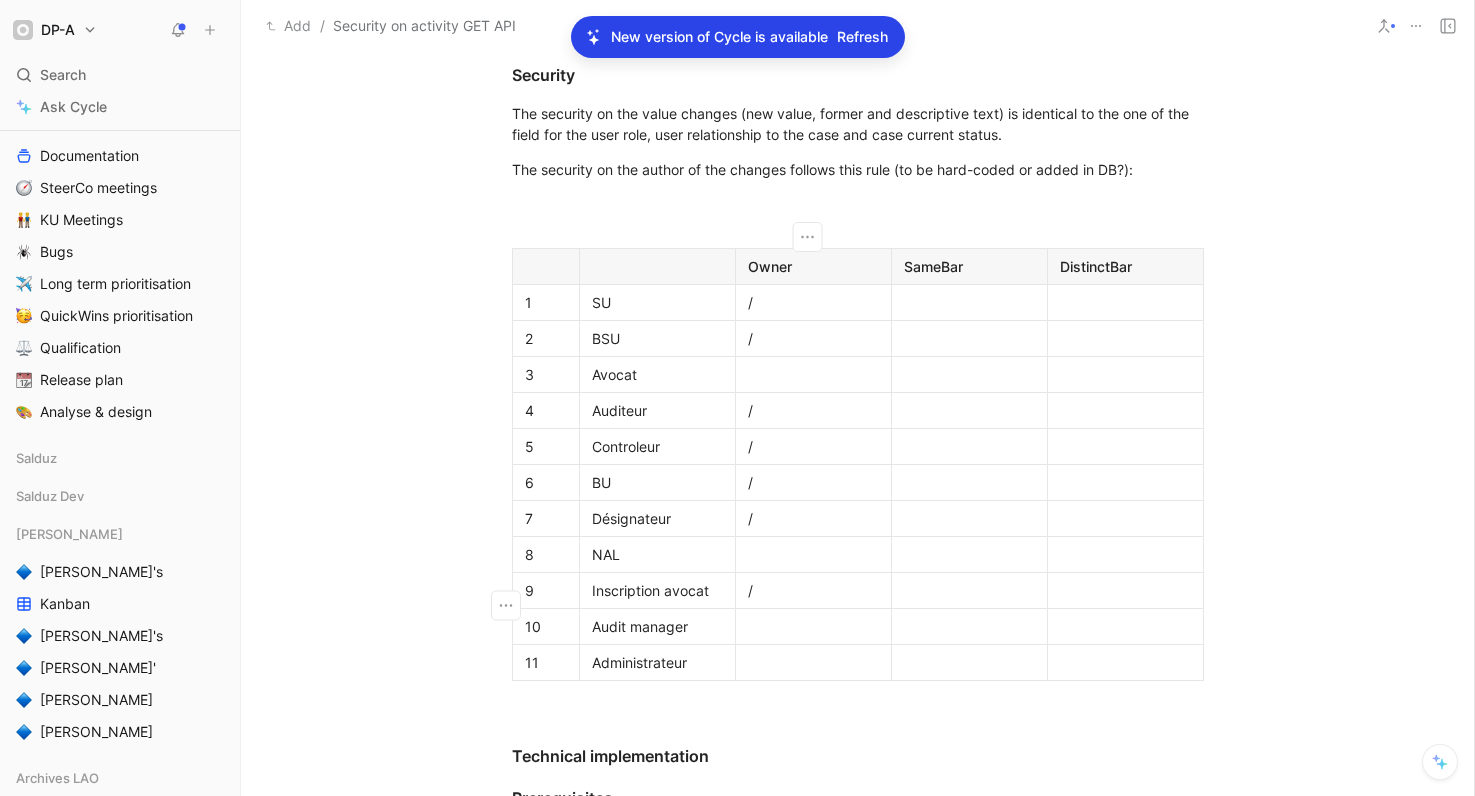 click at bounding box center (813, 626) 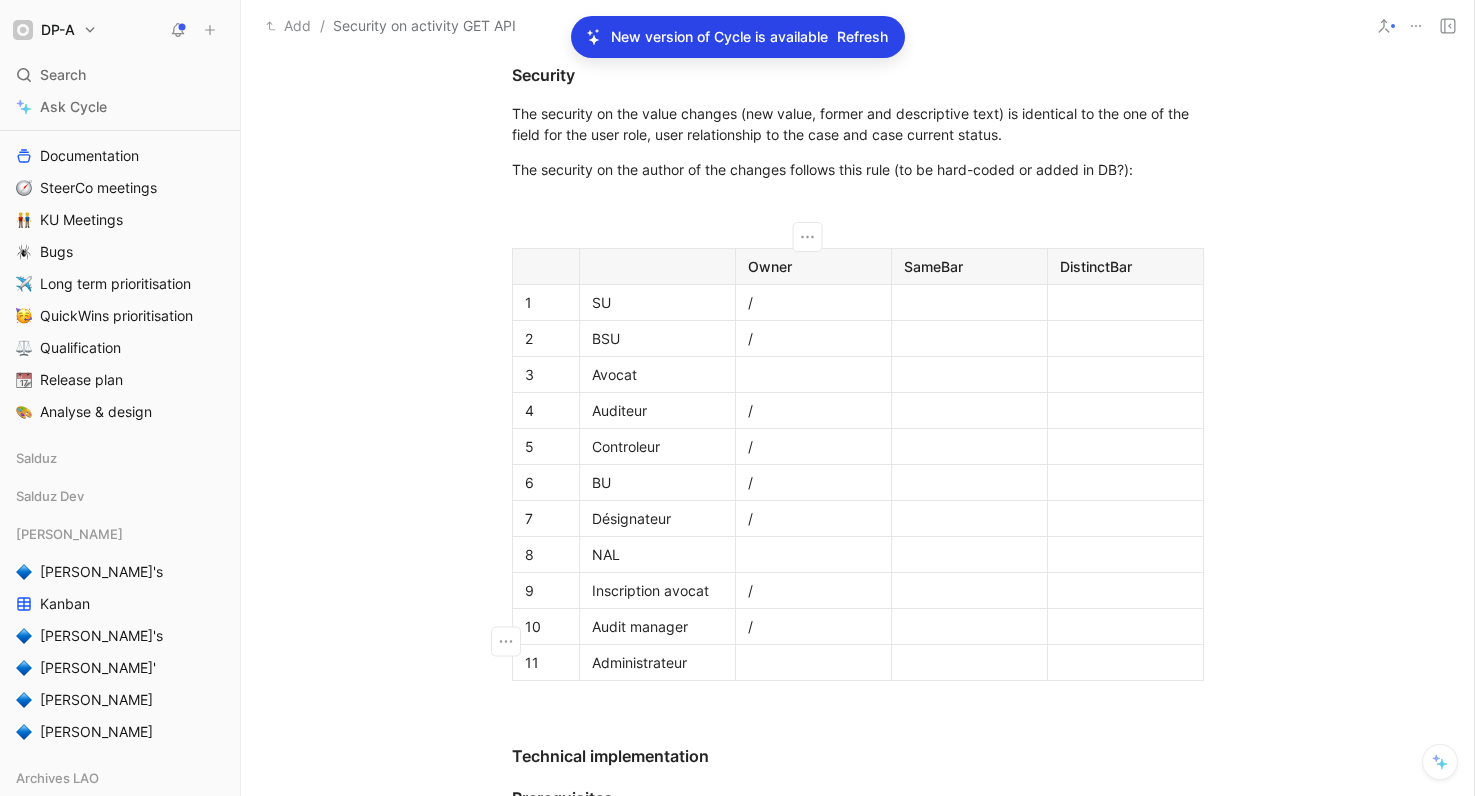 click at bounding box center [813, 662] 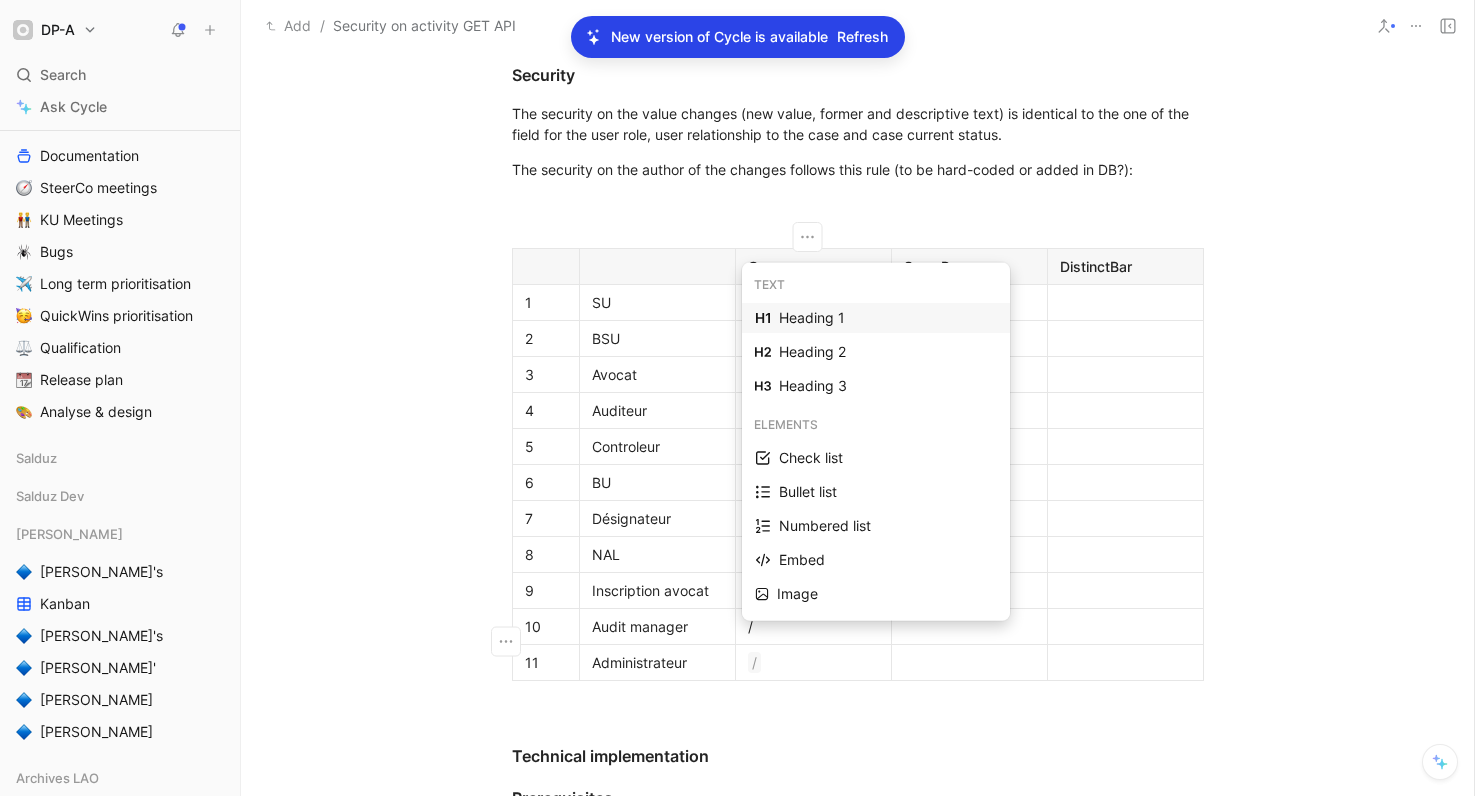 click on "NAL" at bounding box center (657, 554) 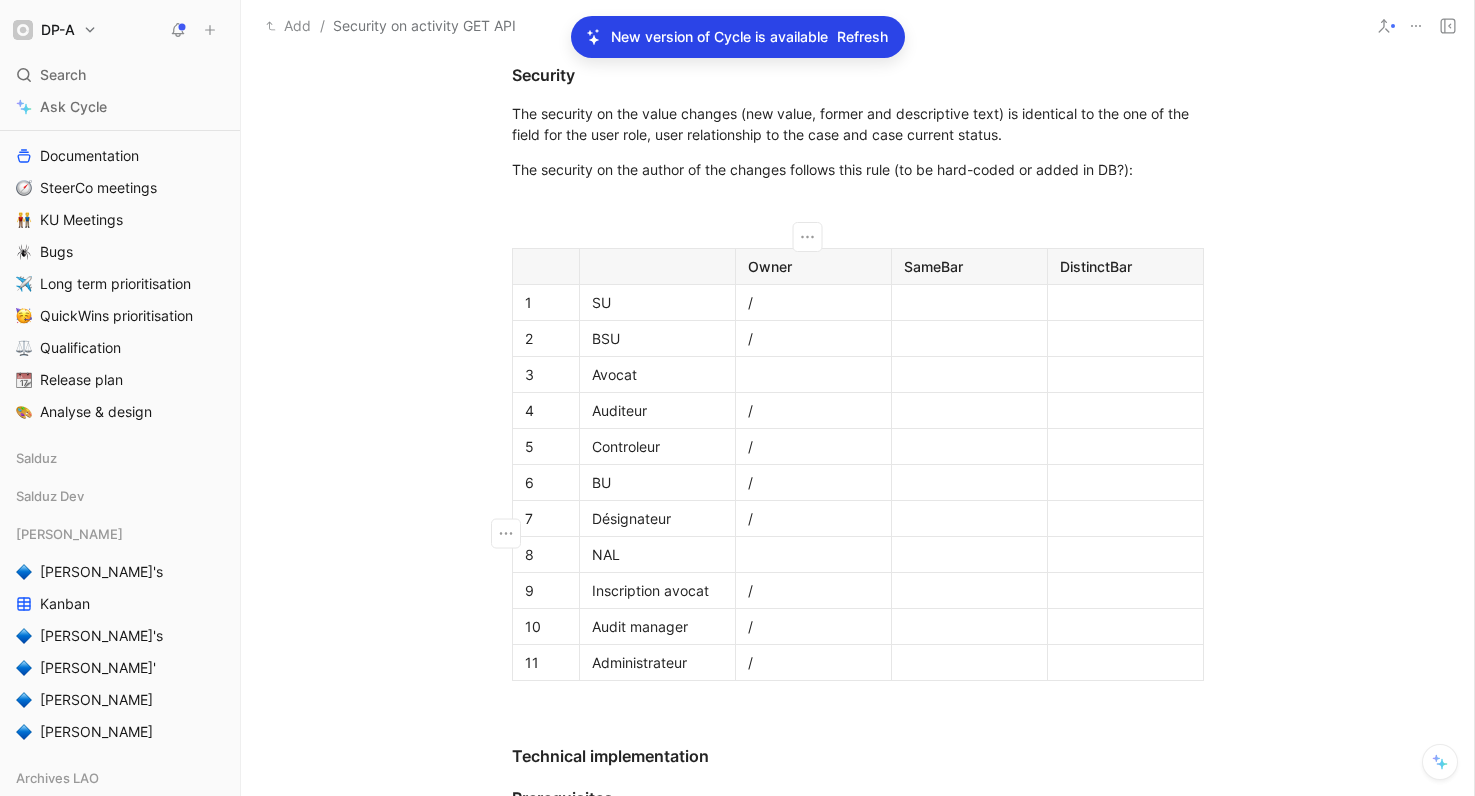 click at bounding box center (813, 554) 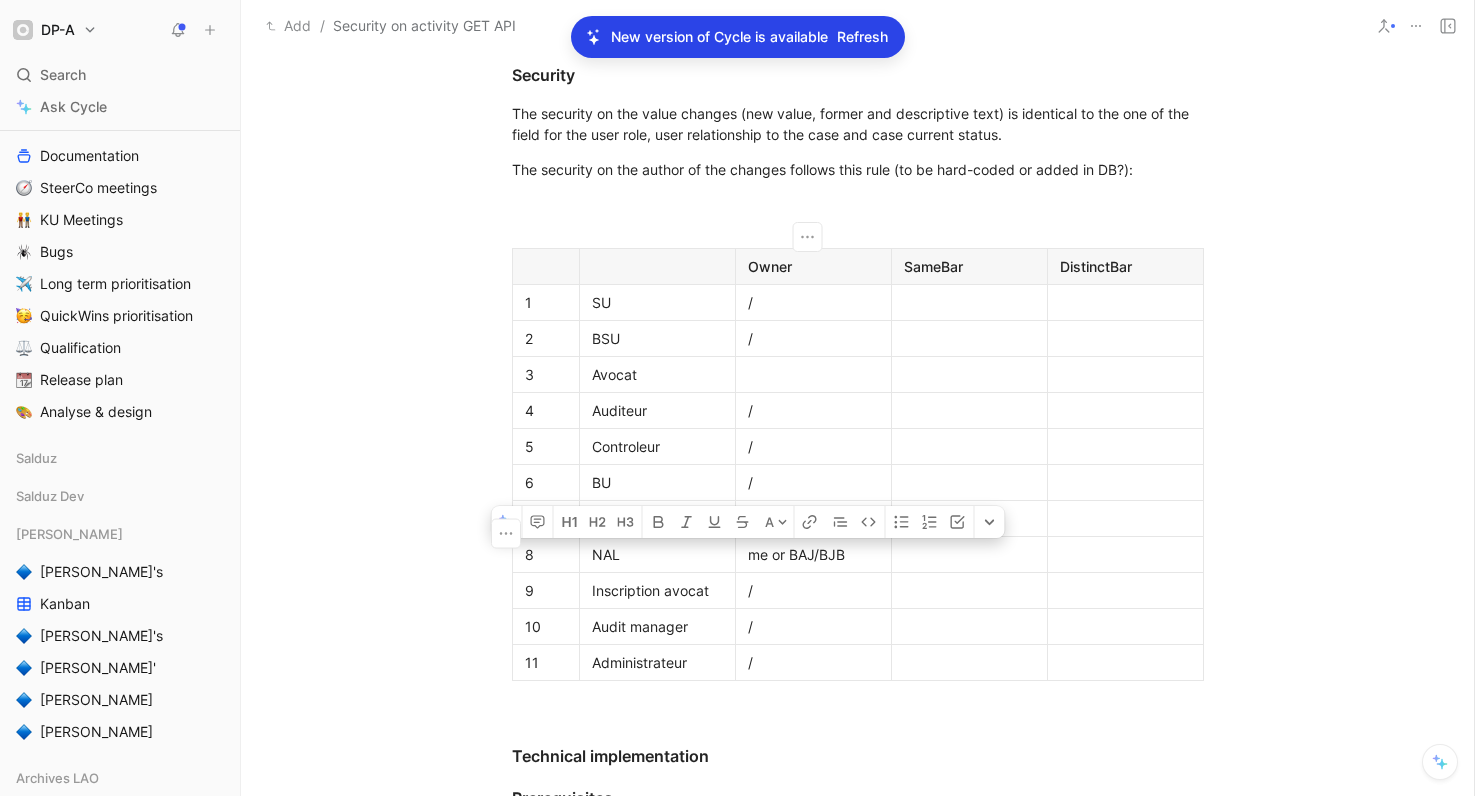 drag, startPoint x: 844, startPoint y: 529, endPoint x: 743, endPoint y: 540, distance: 101.597244 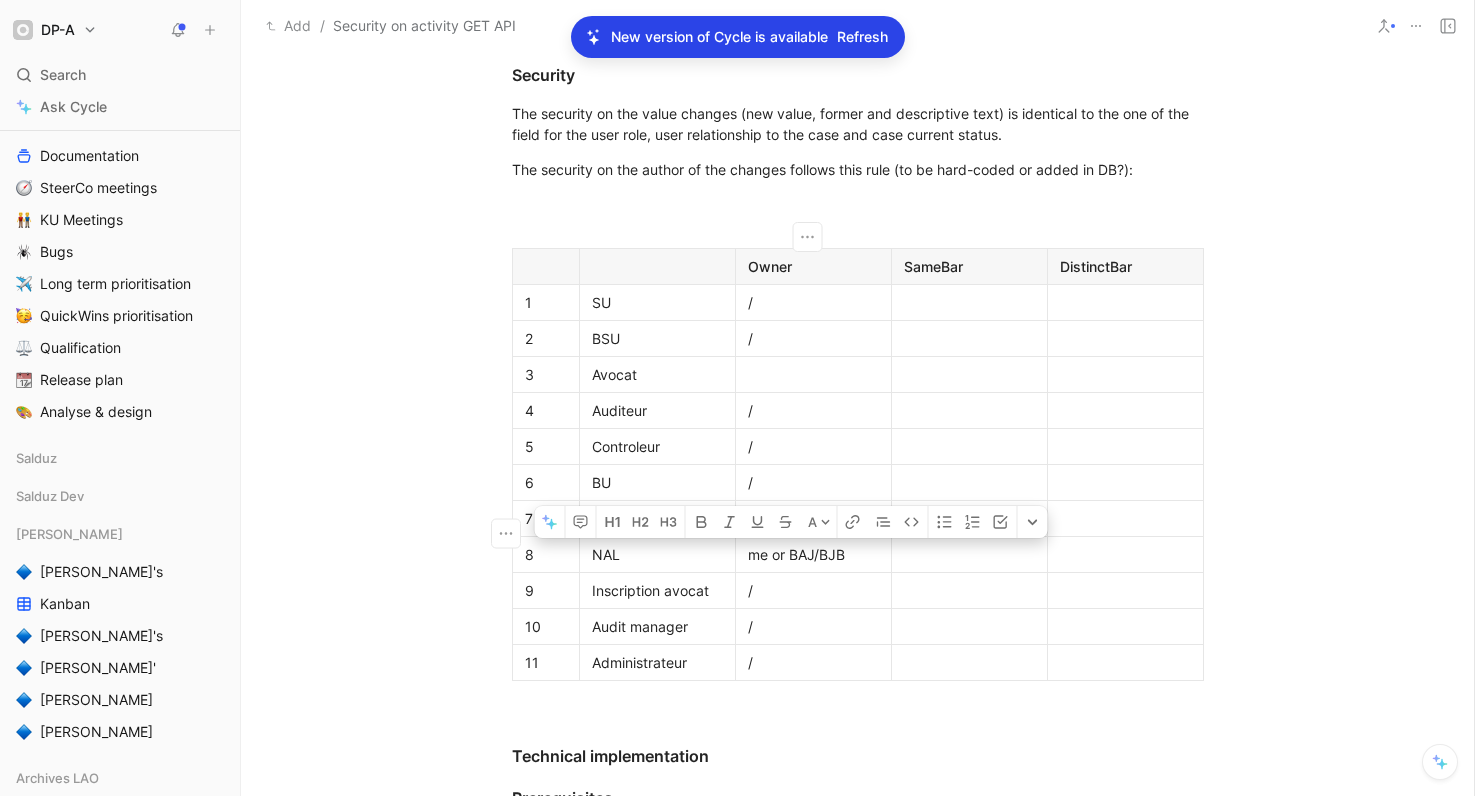 drag, startPoint x: 743, startPoint y: 534, endPoint x: 841, endPoint y: 534, distance: 98 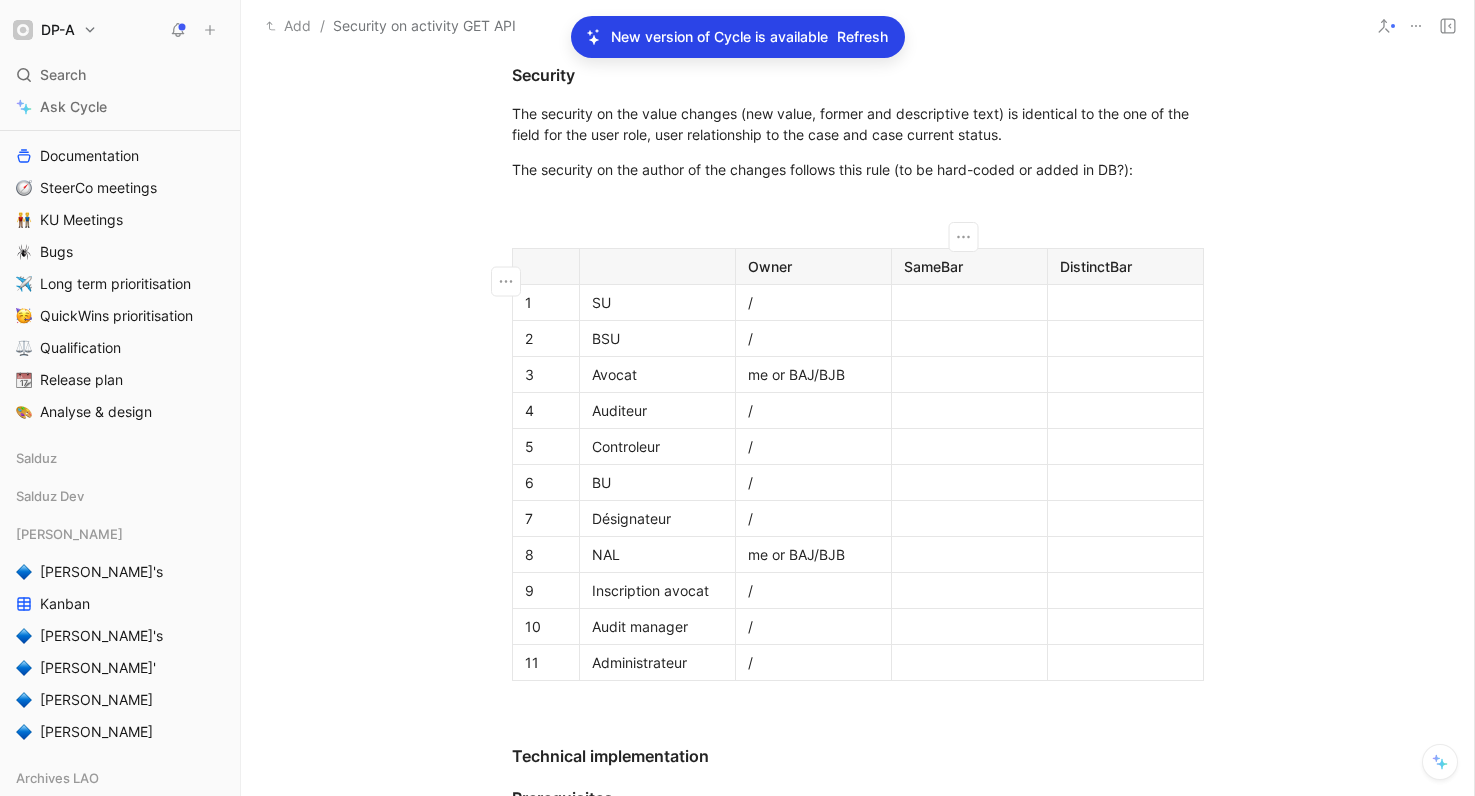 click at bounding box center [969, 302] 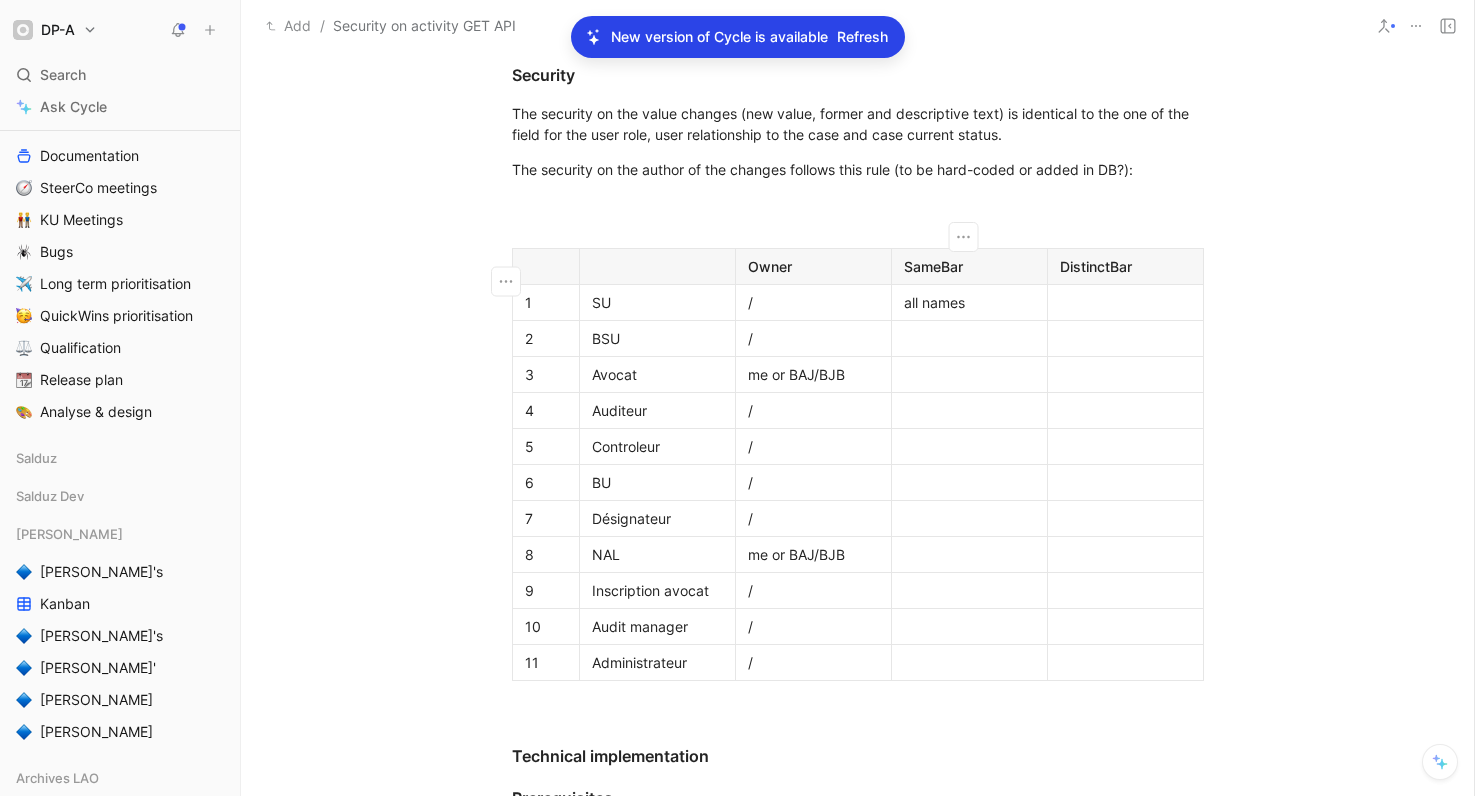 click on "all names" at bounding box center [969, 302] 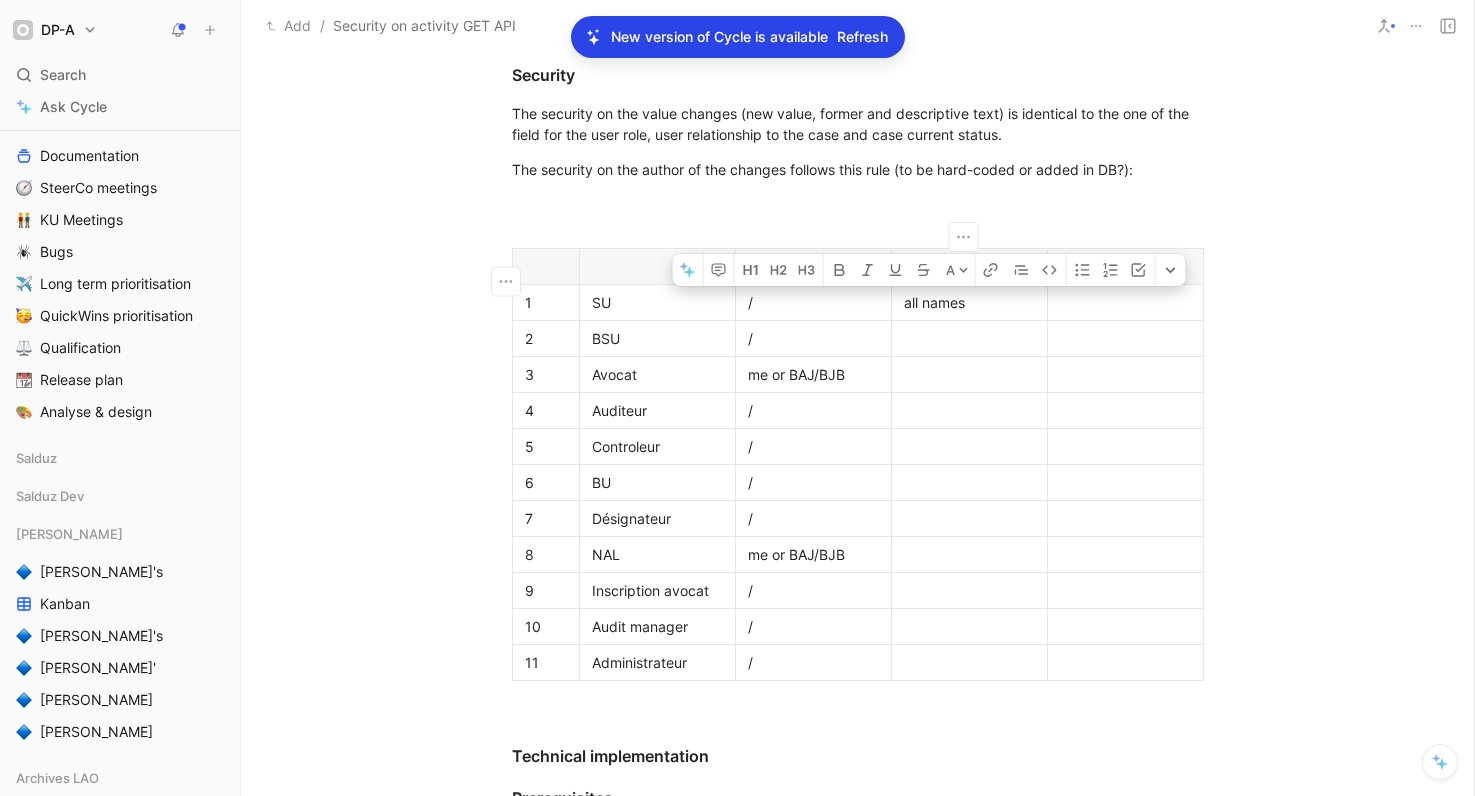 copy on "all names" 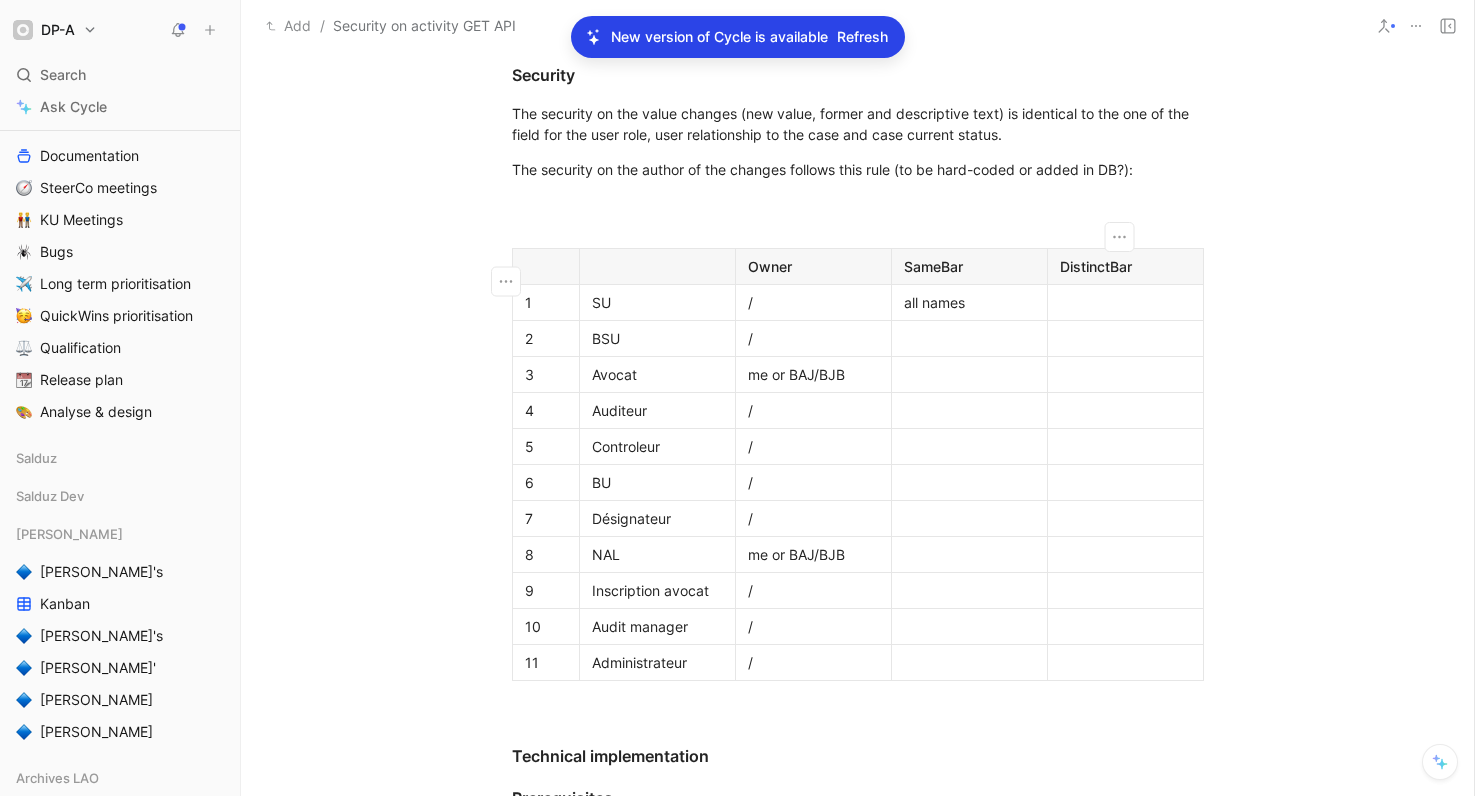 click at bounding box center (1125, 302) 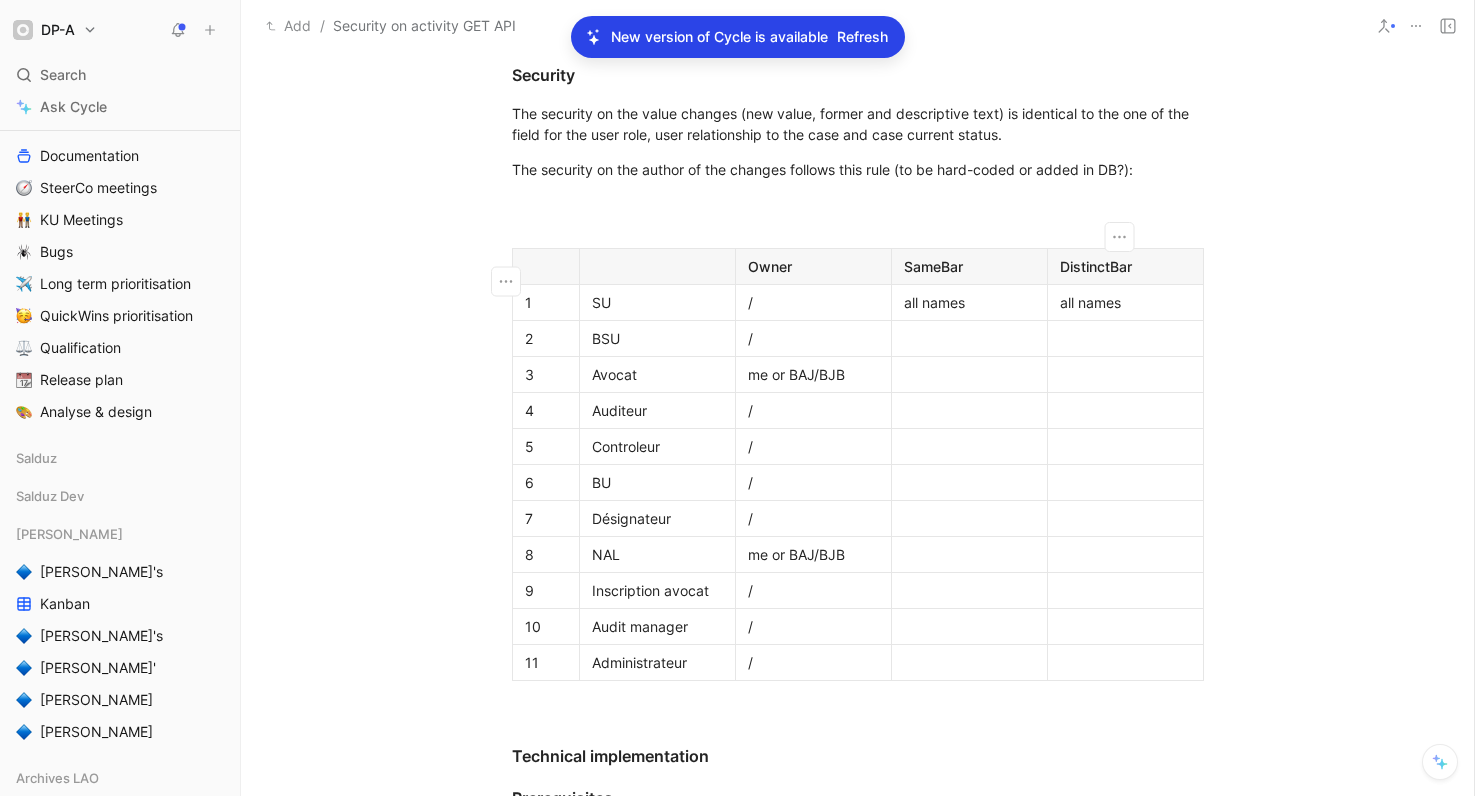 click at bounding box center (969, 338) 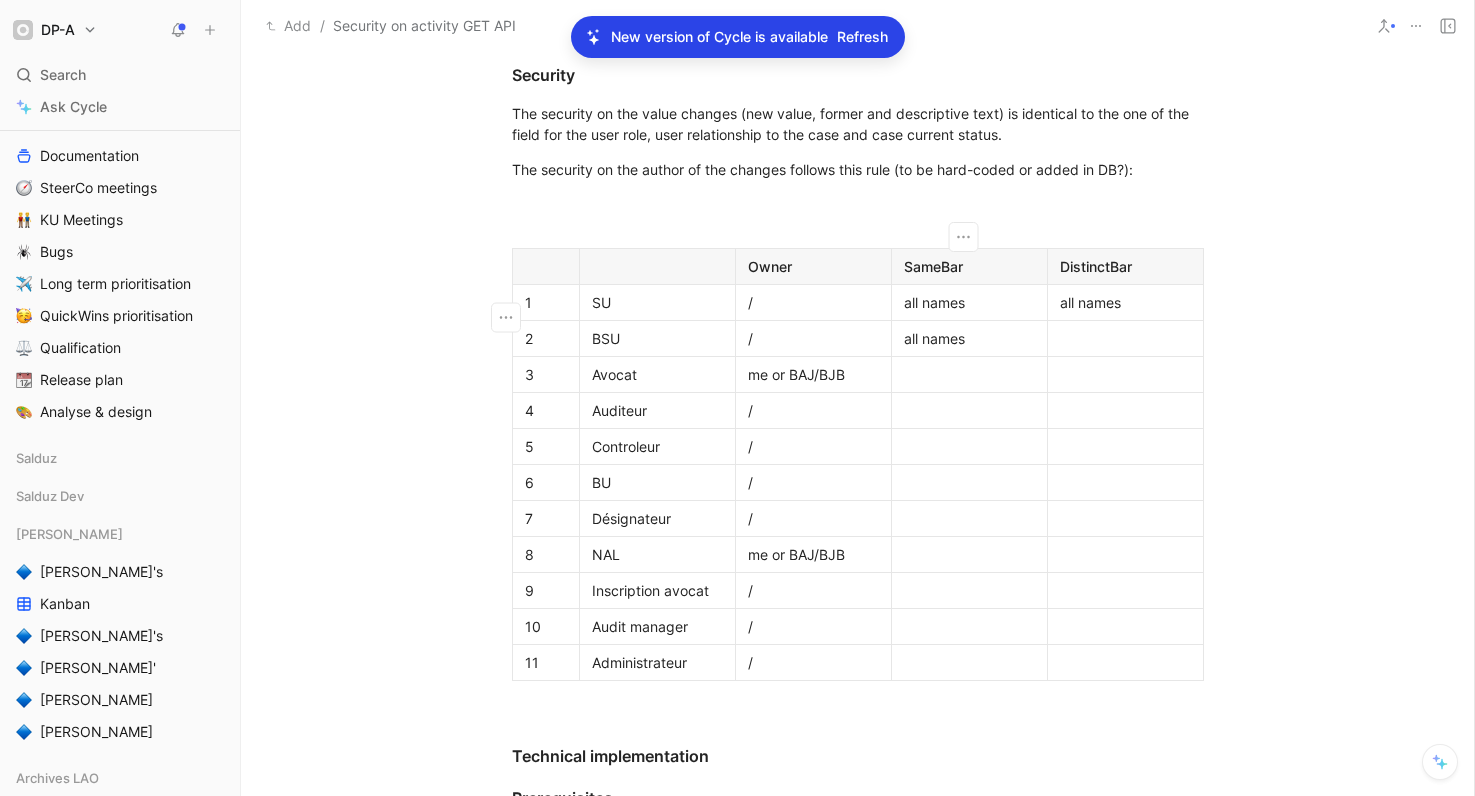 click at bounding box center [969, 410] 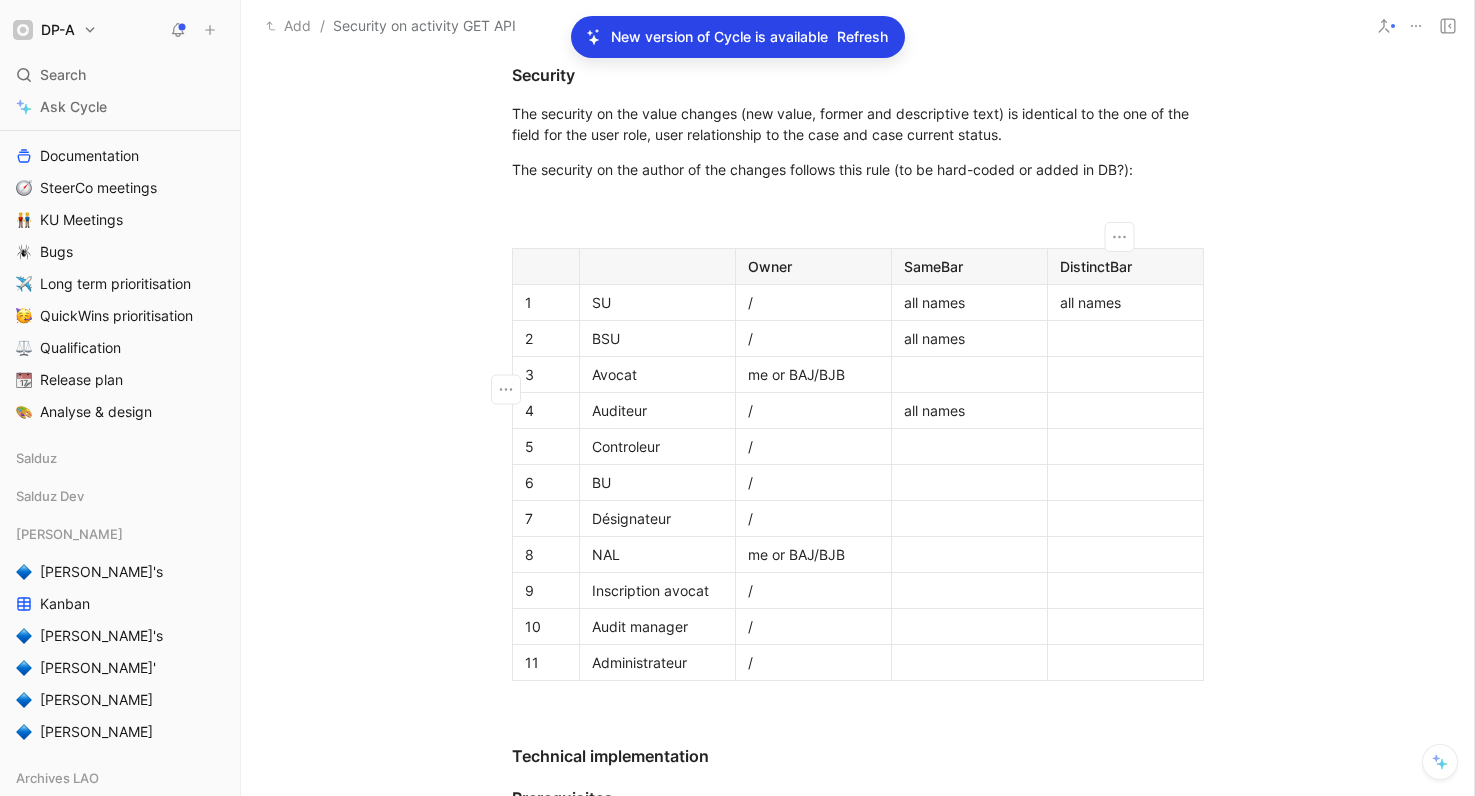 click at bounding box center (1125, 410) 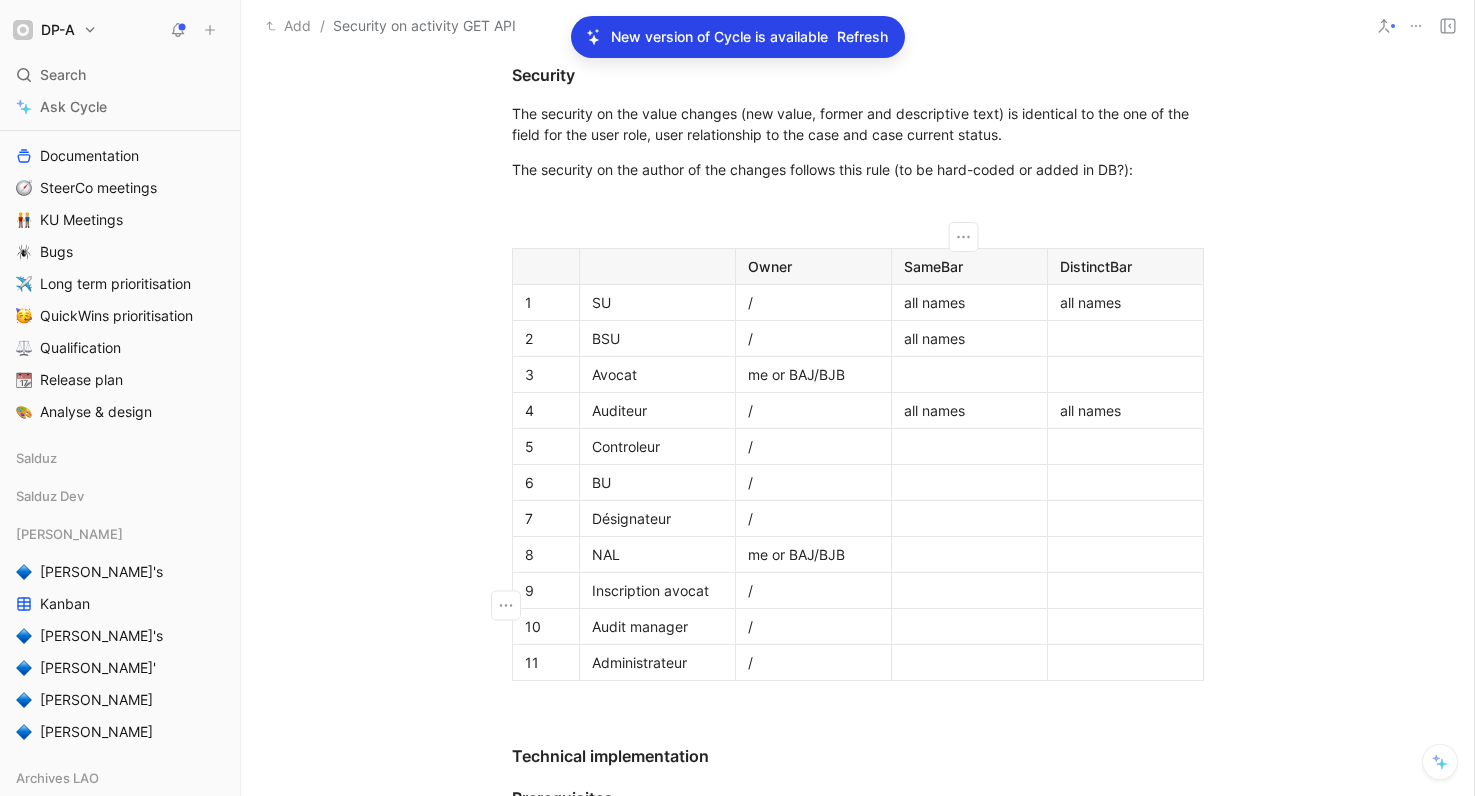 click at bounding box center [969, 626] 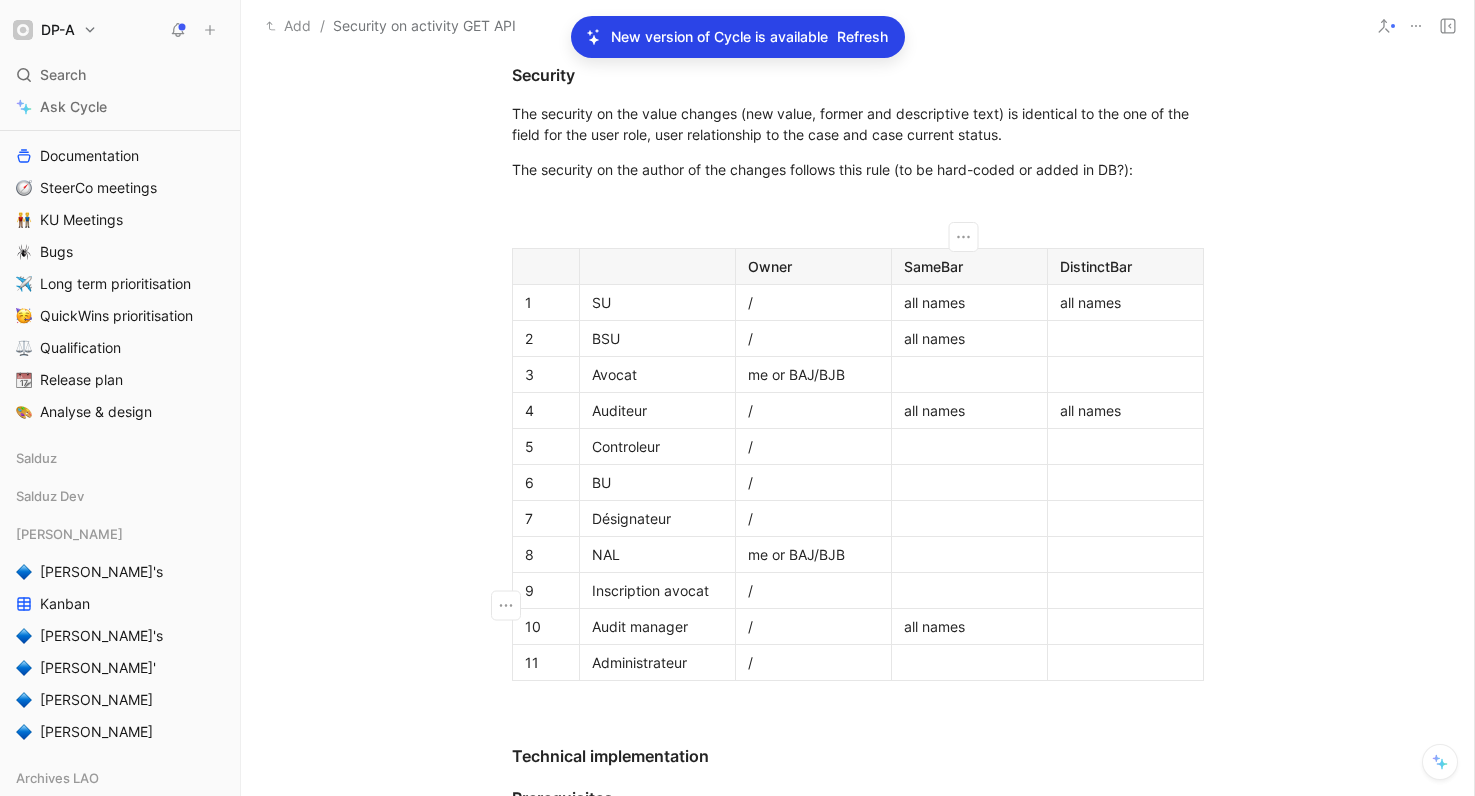 click at bounding box center (1125, 626) 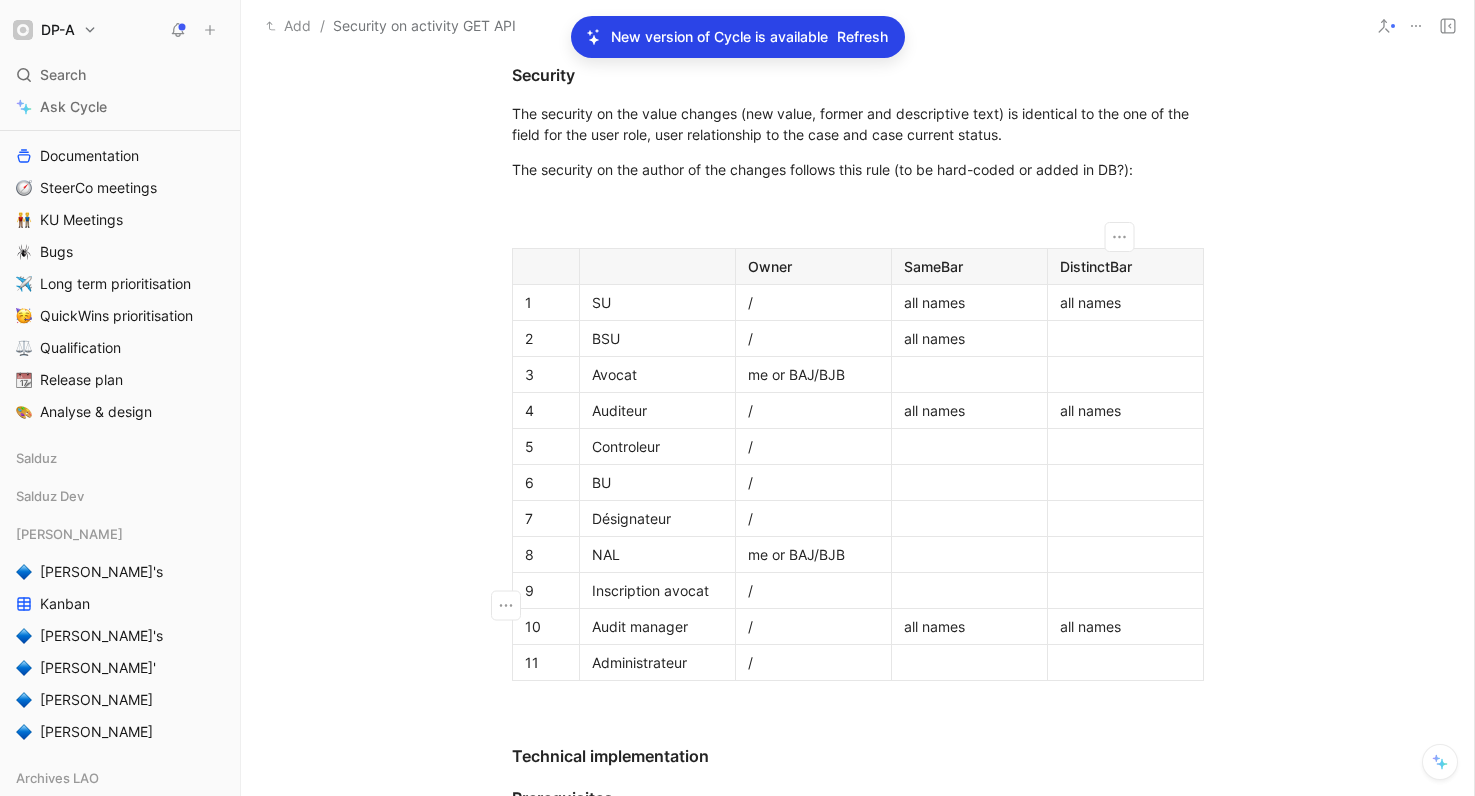 click at bounding box center [969, 662] 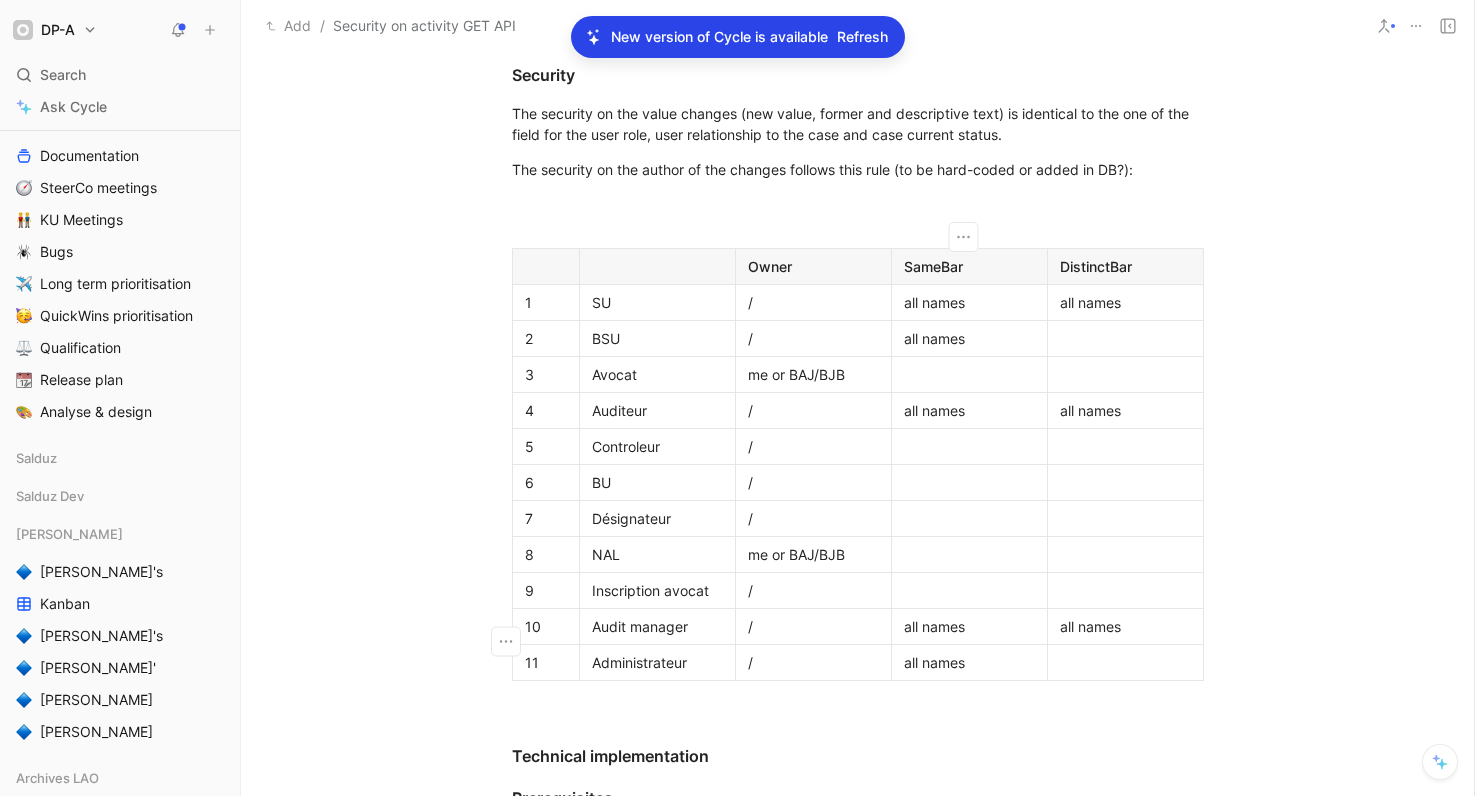 click at bounding box center (1125, 662) 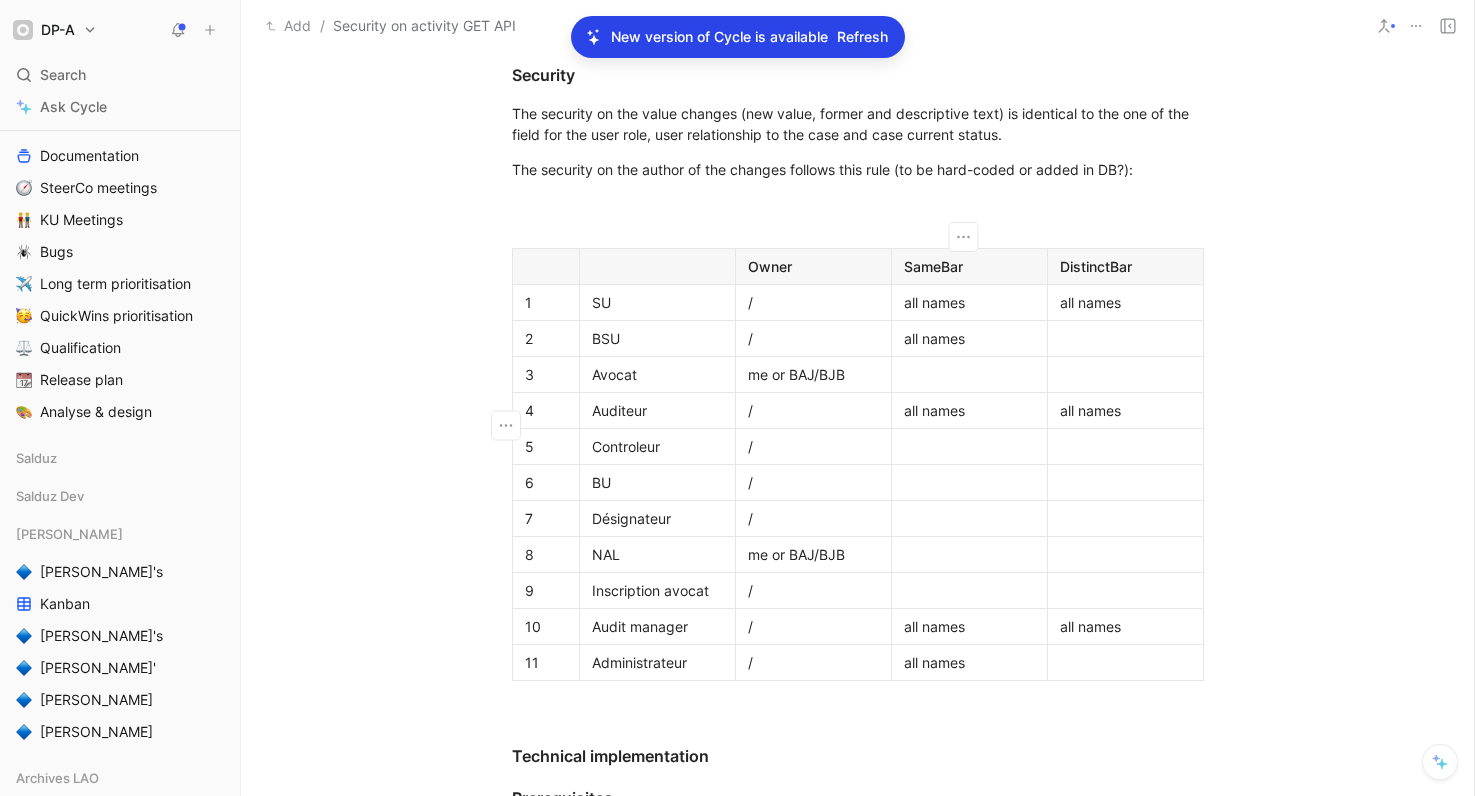 click at bounding box center (969, 446) 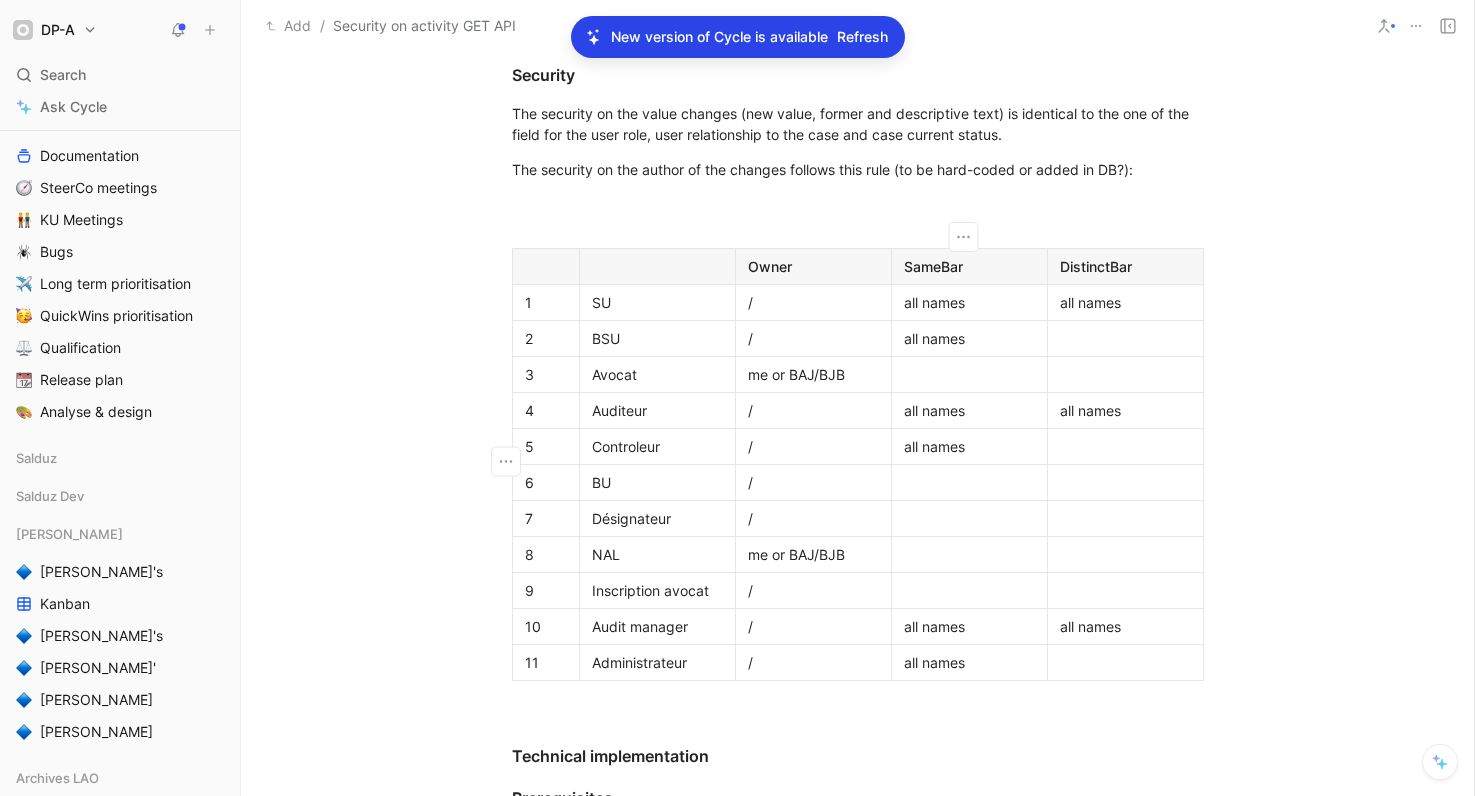 click at bounding box center [969, 482] 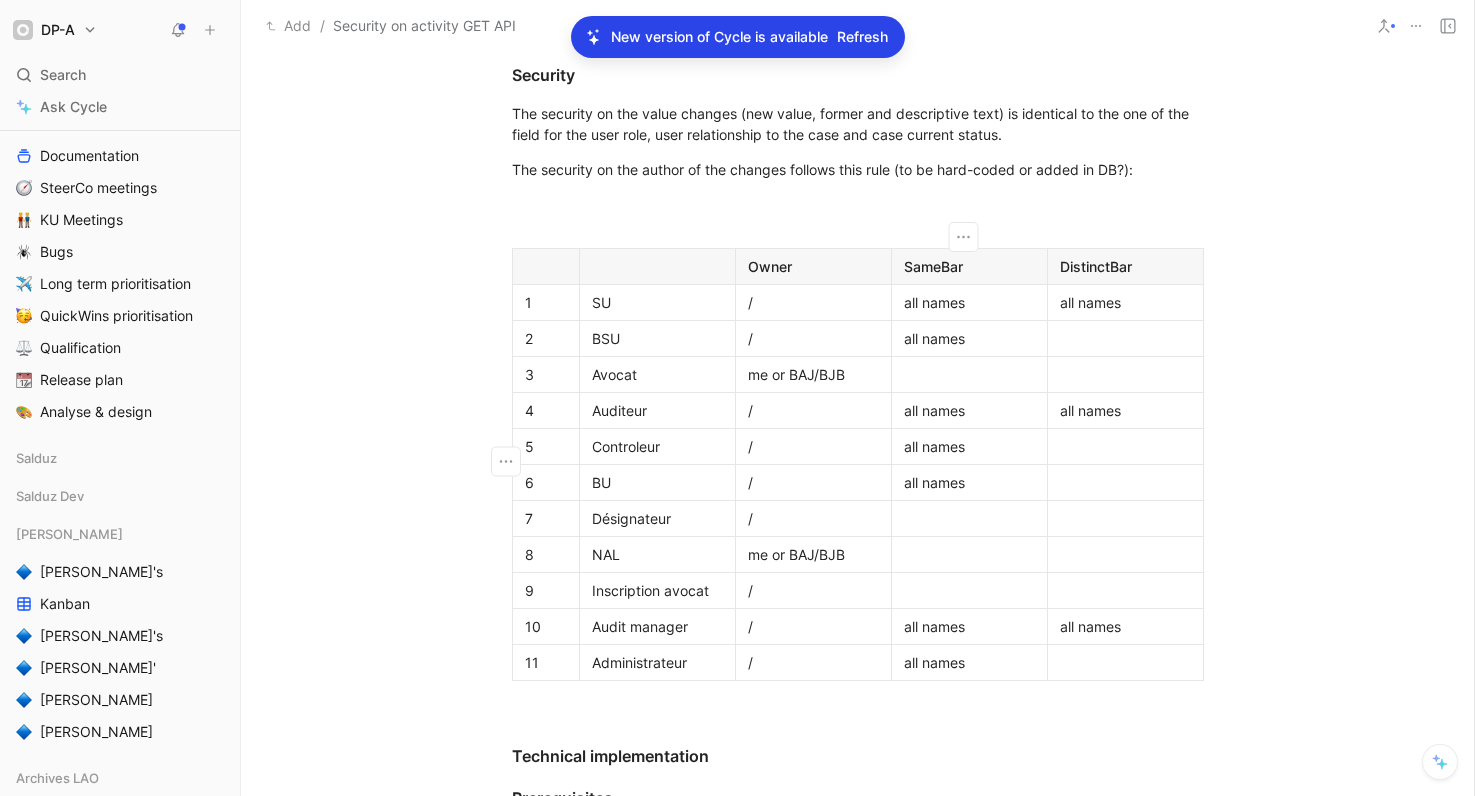 click at bounding box center [969, 518] 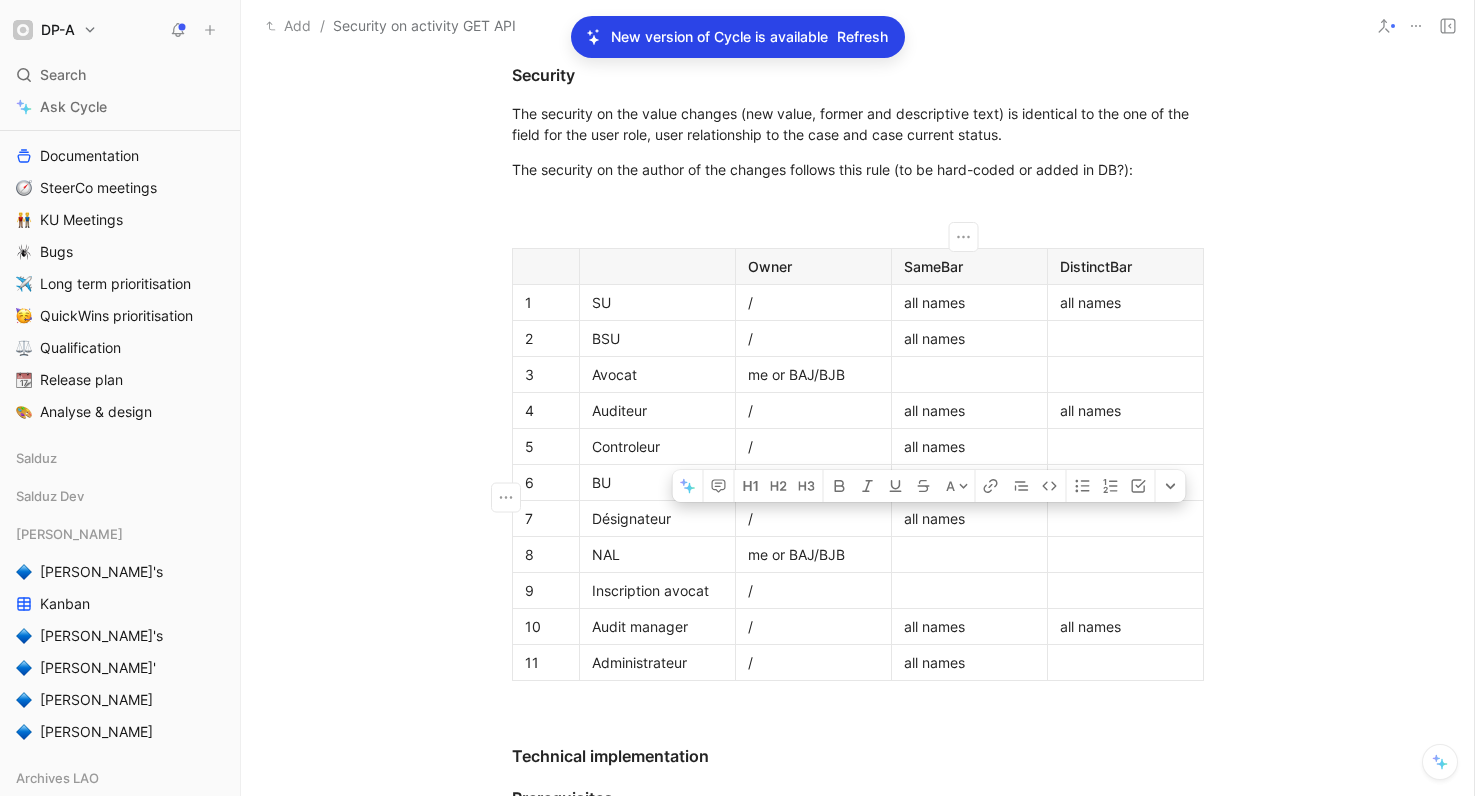 drag, startPoint x: 967, startPoint y: 499, endPoint x: 896, endPoint y: 499, distance: 71 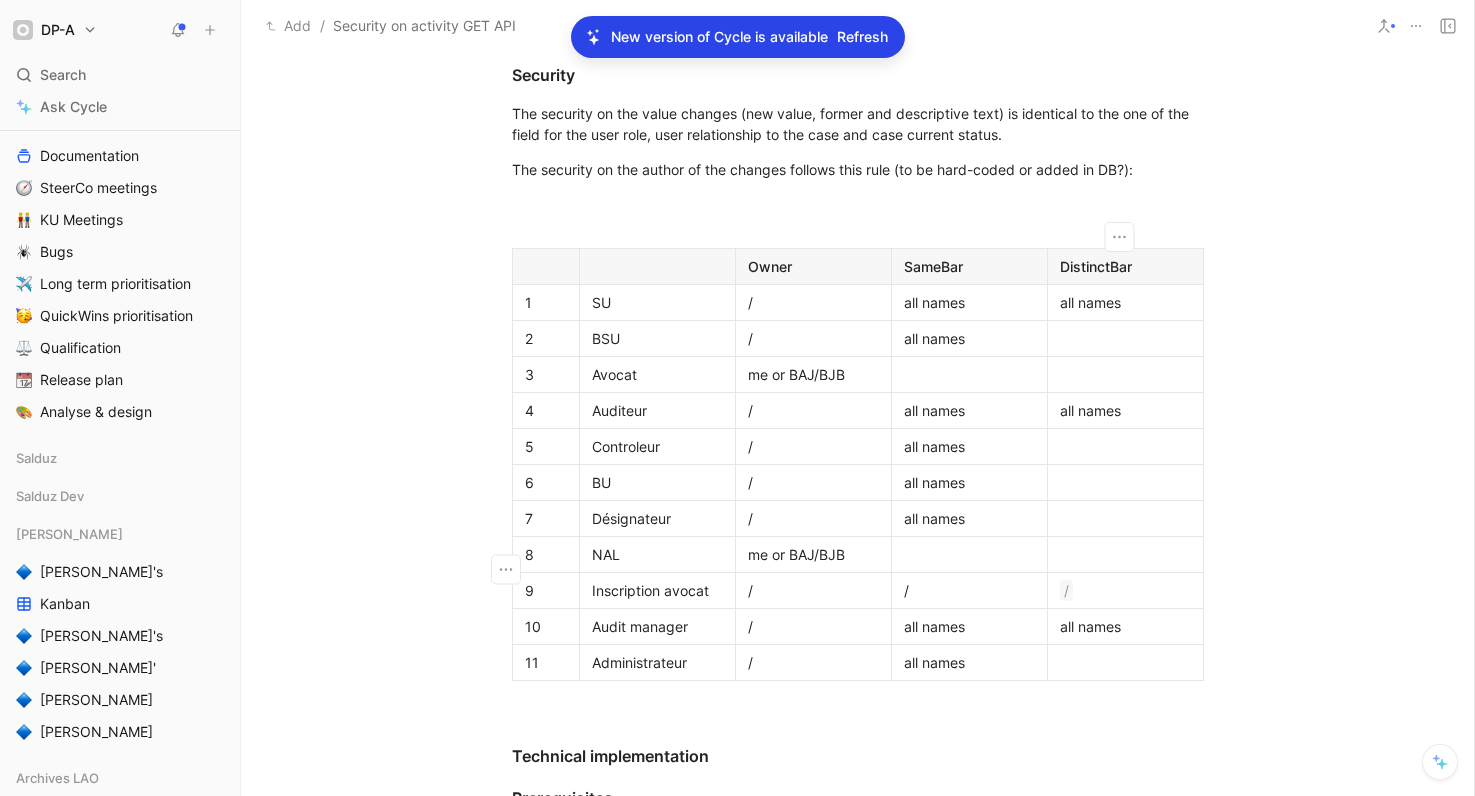 click at bounding box center (969, 554) 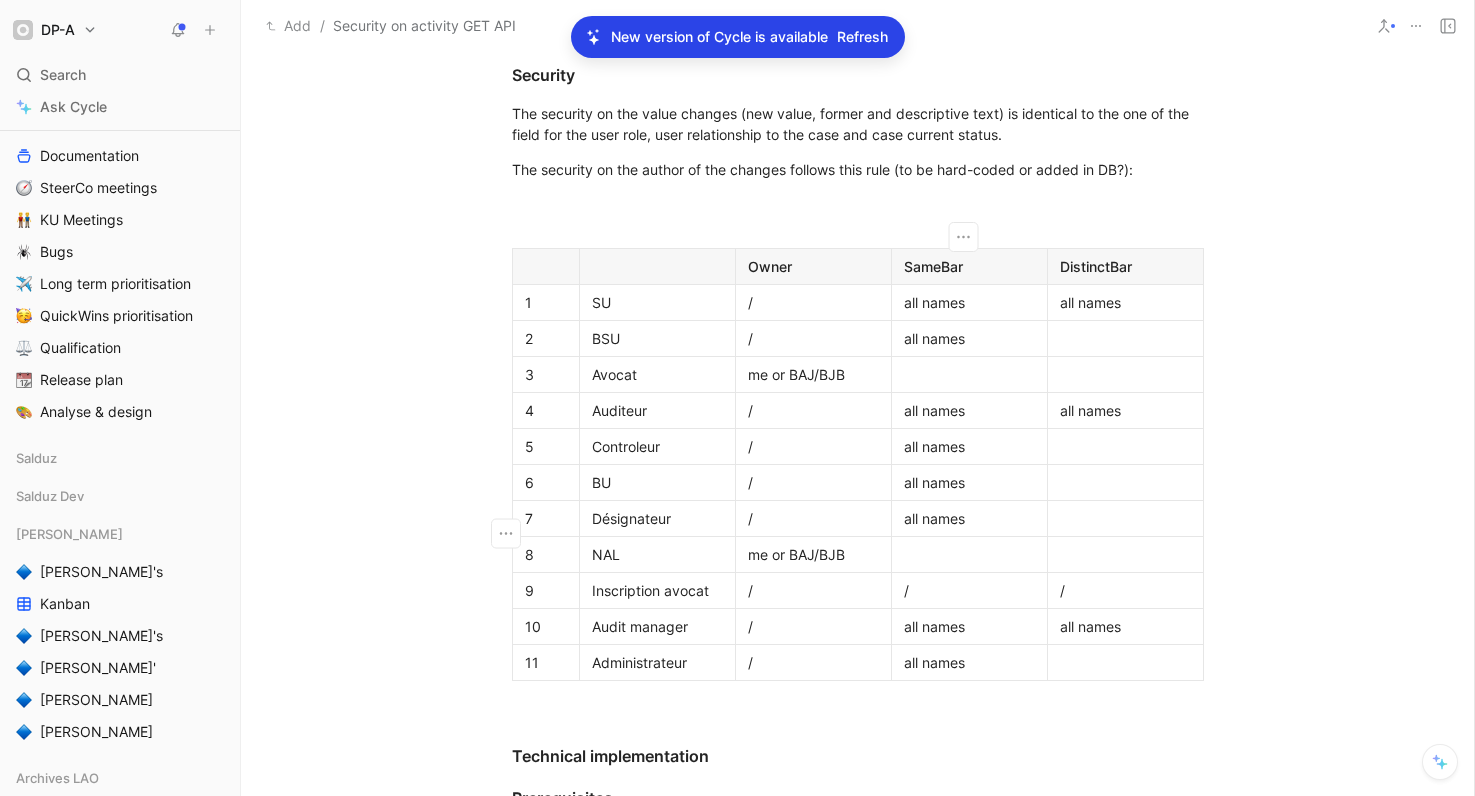 click at bounding box center (1125, 518) 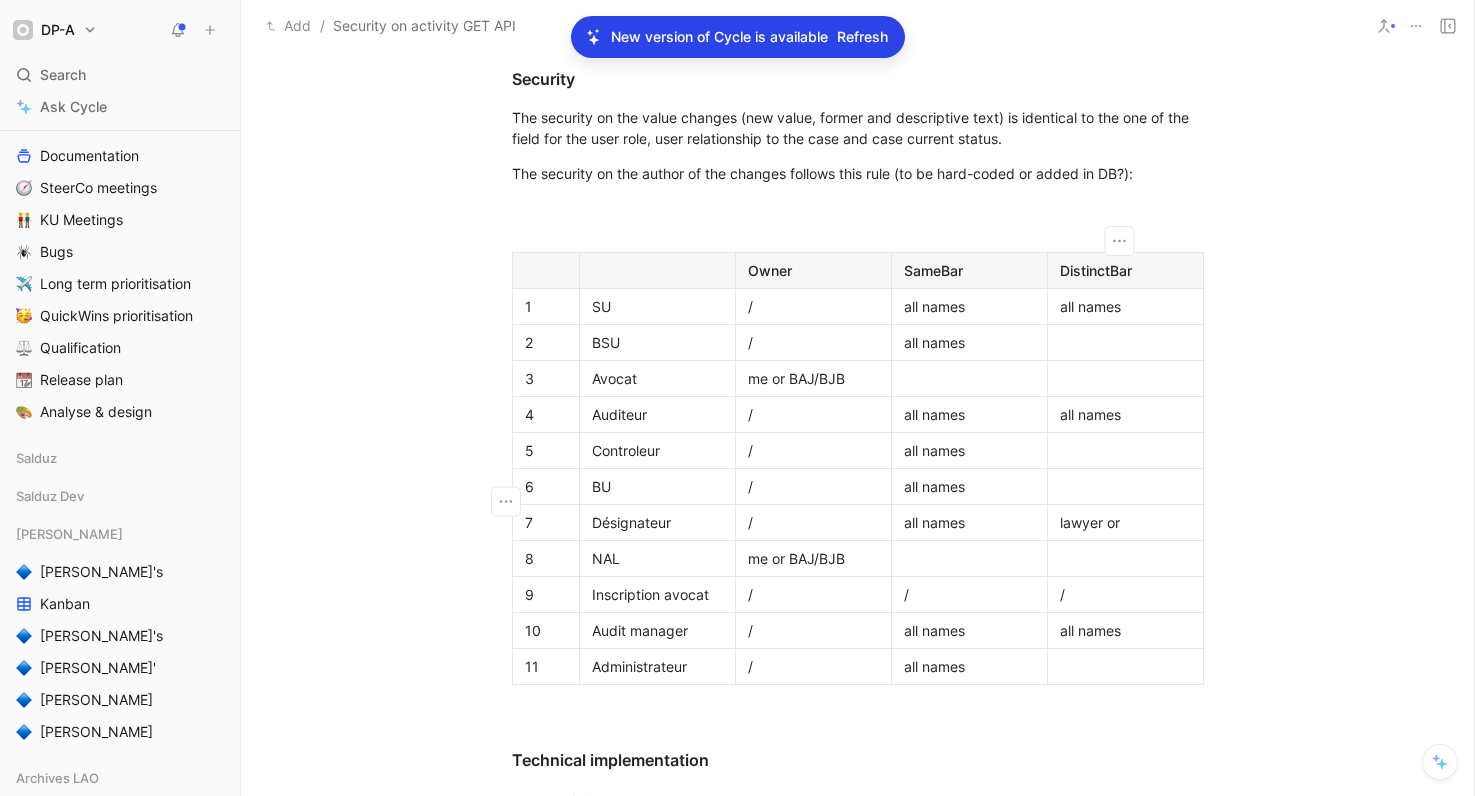 scroll, scrollTop: 732, scrollLeft: 0, axis: vertical 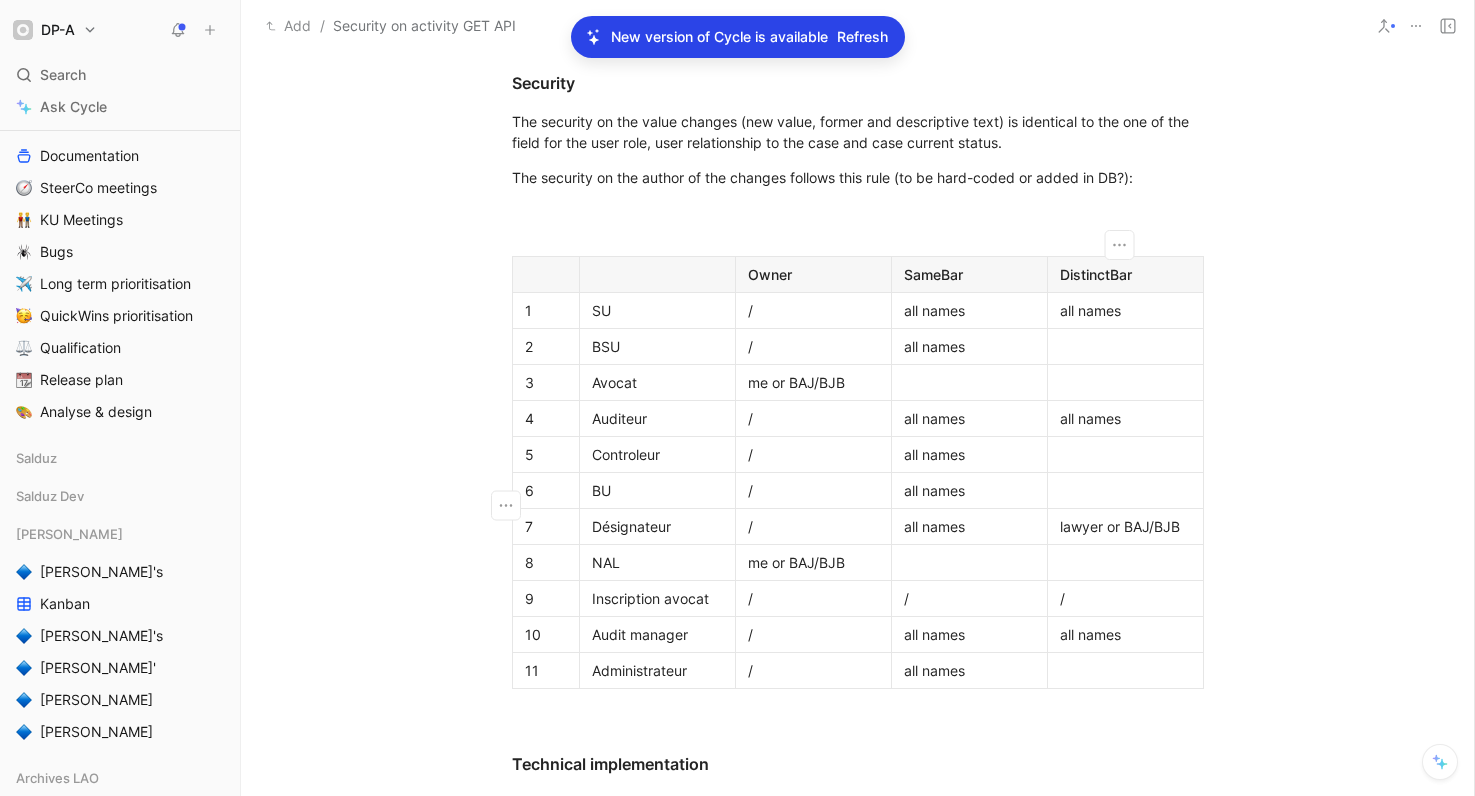 click on "lawyer or BAJ/BJB" at bounding box center [1125, 526] 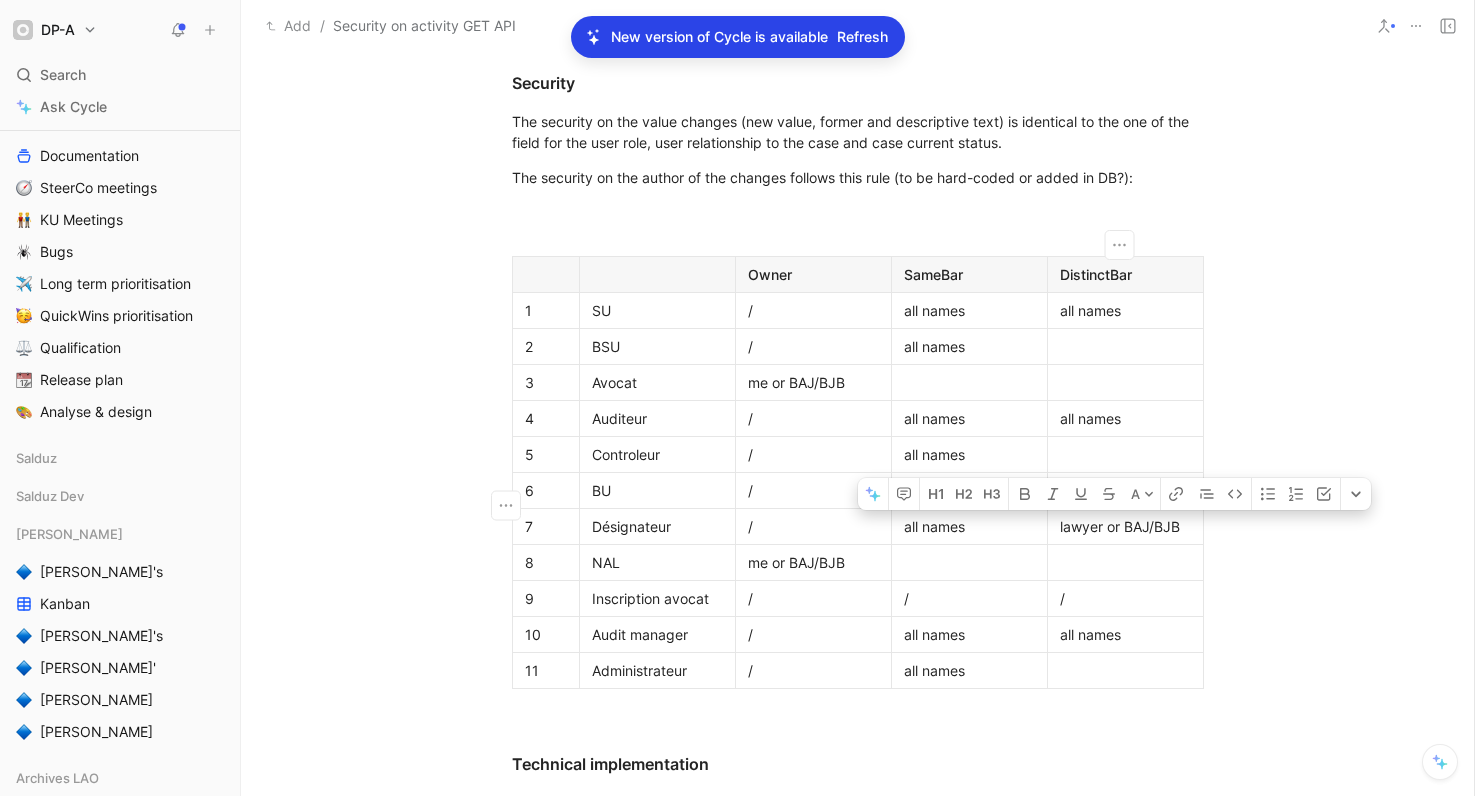 copy on "lawyer or BAJ/BJB" 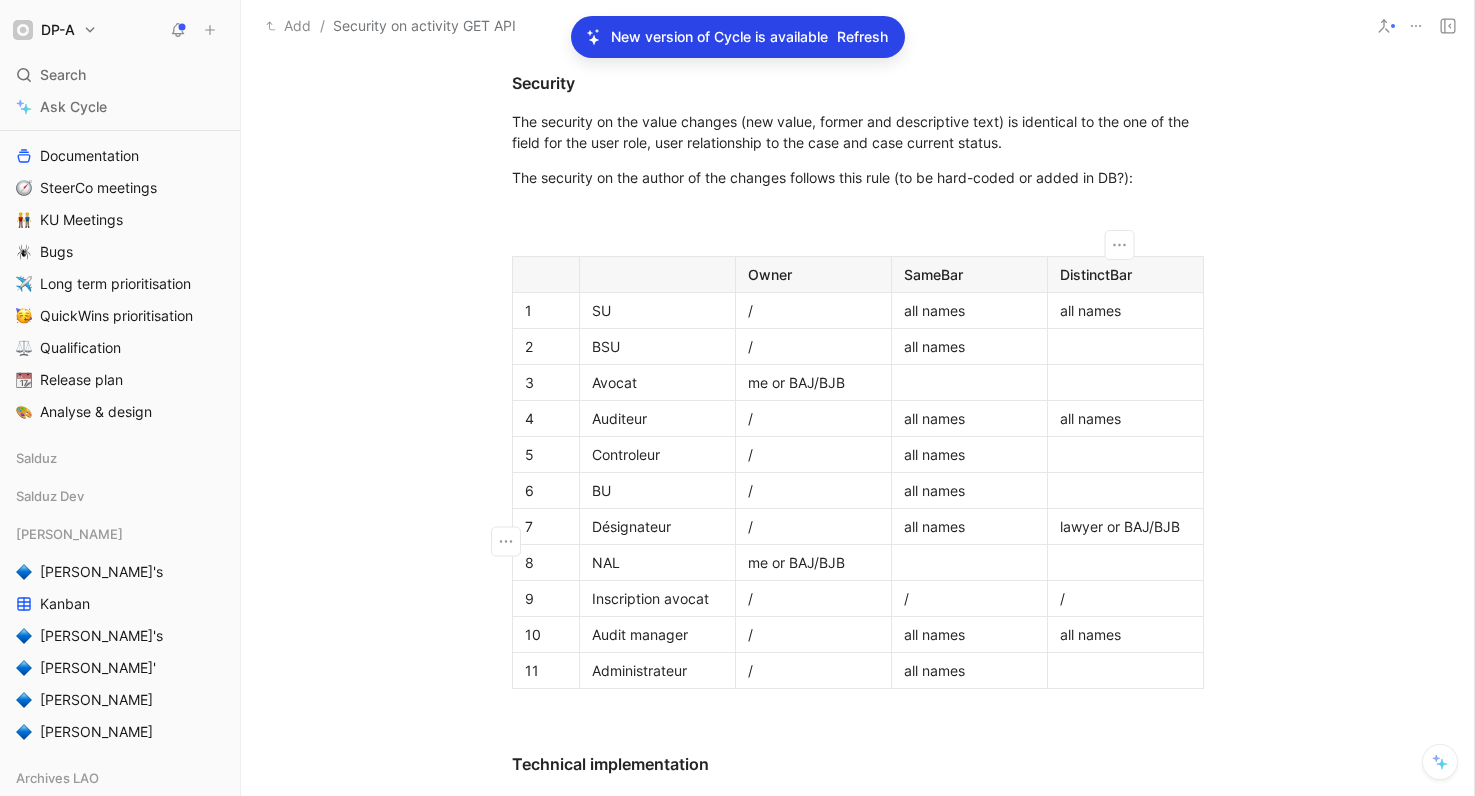 click at bounding box center (1125, 562) 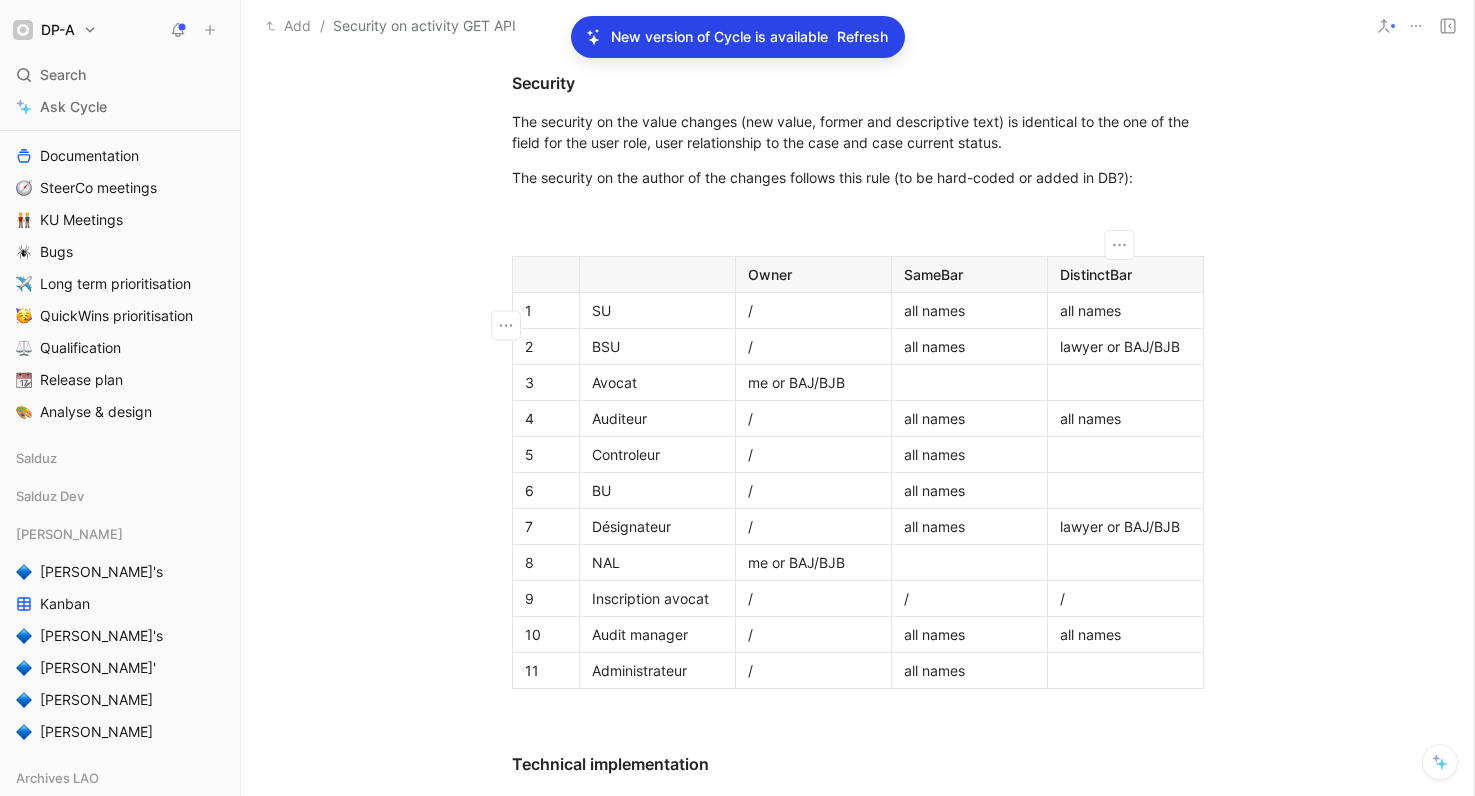 click at bounding box center [1125, 382] 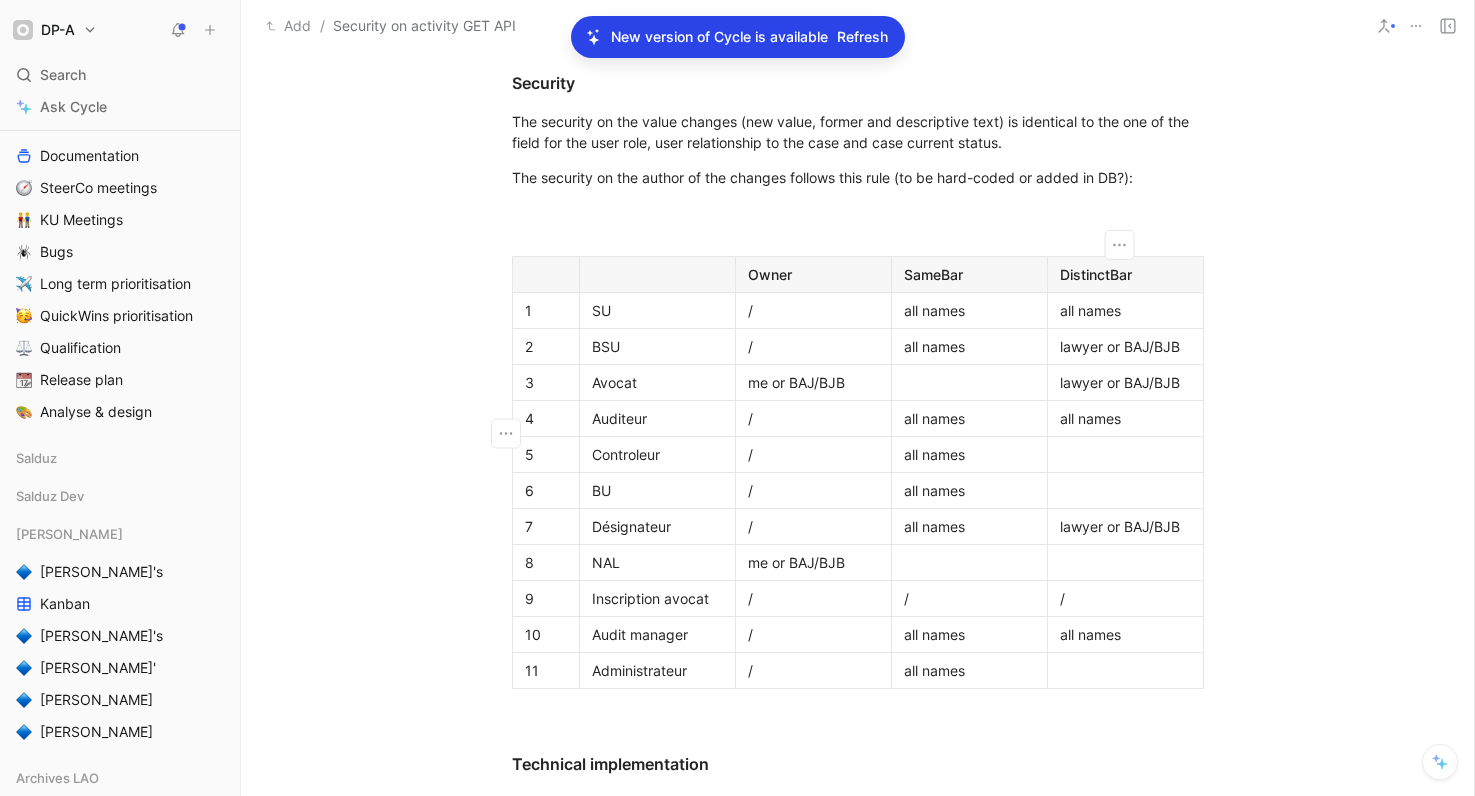 click at bounding box center [1125, 454] 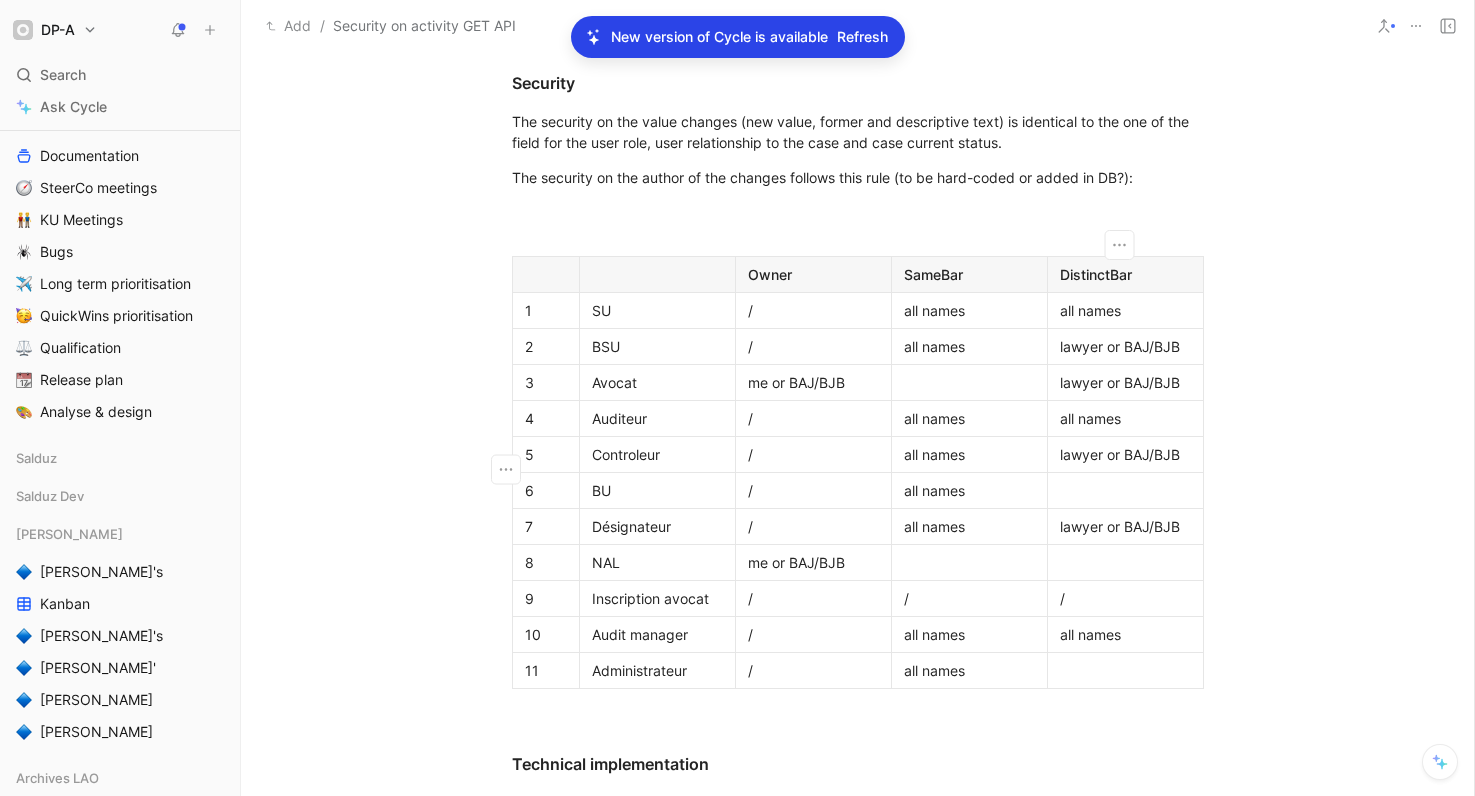 click at bounding box center [1125, 490] 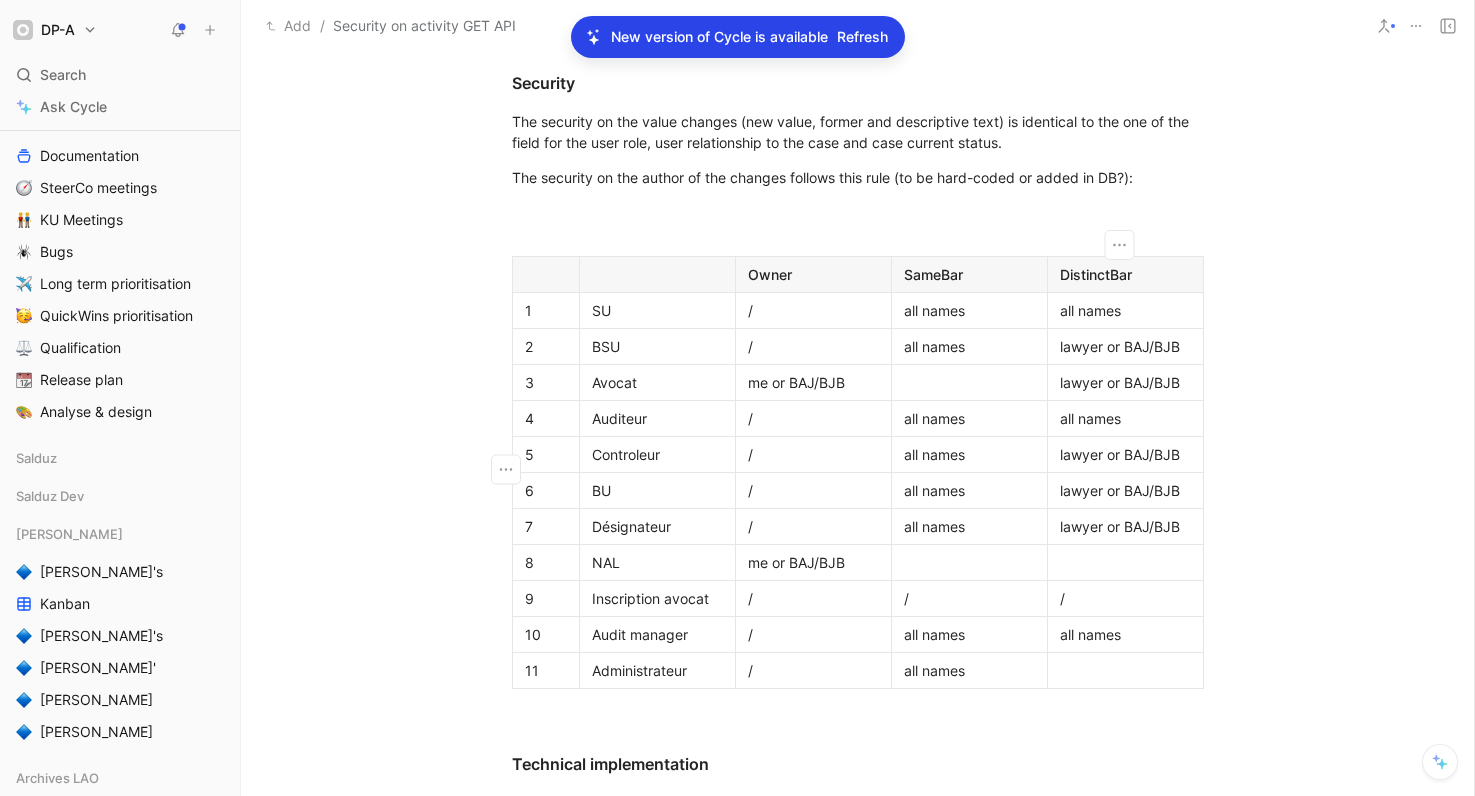 click at bounding box center [969, 562] 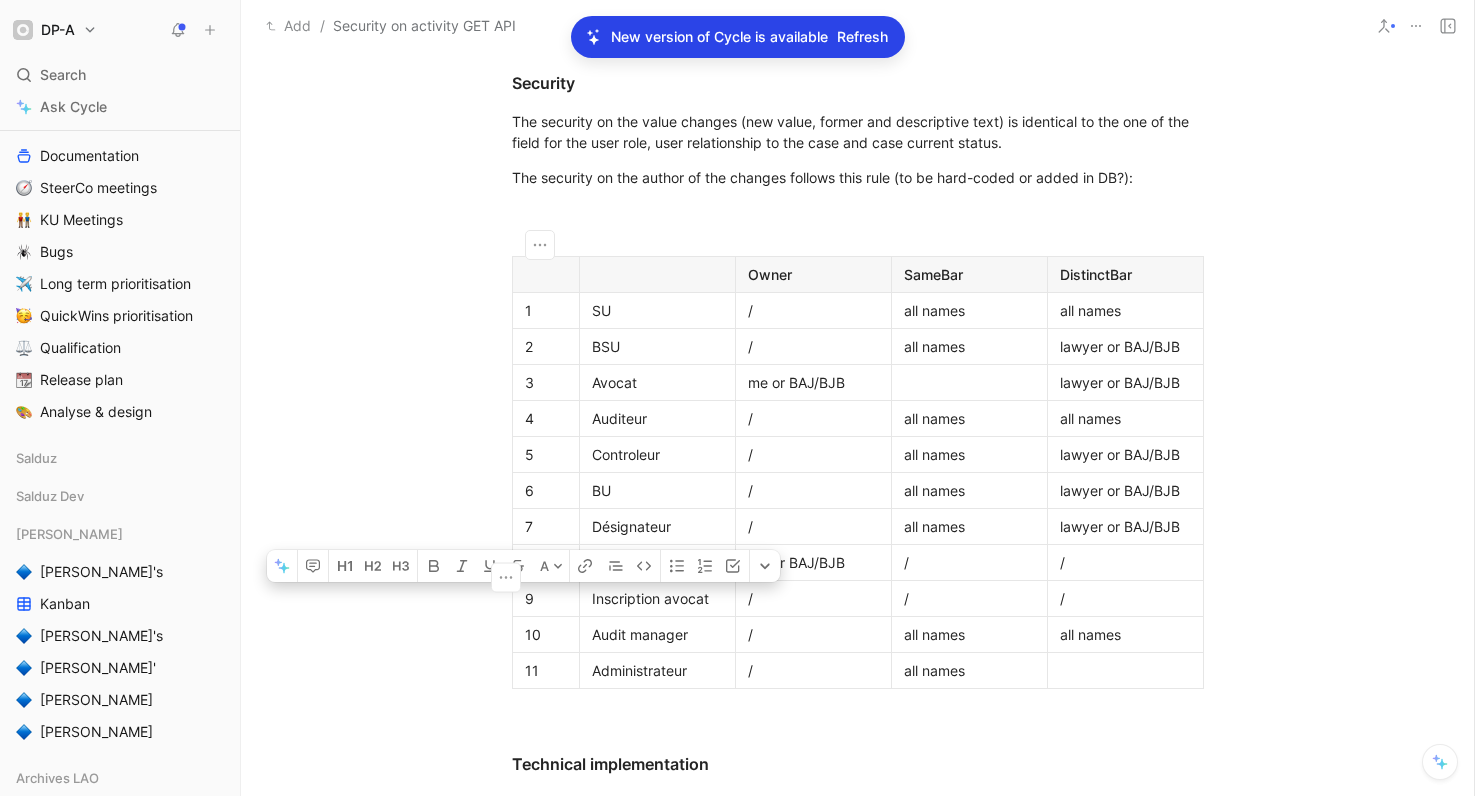 click at bounding box center (1125, 670) 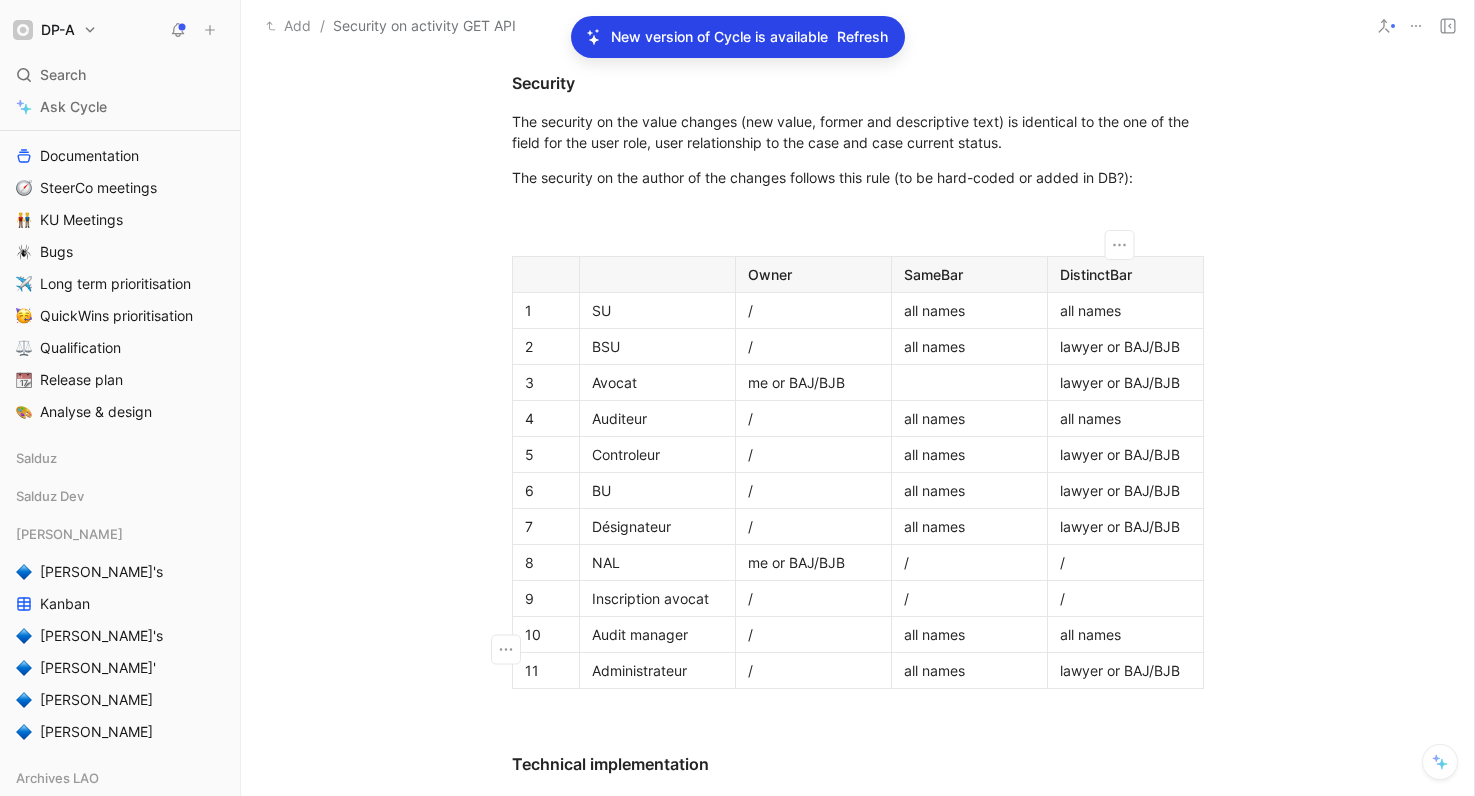 click at bounding box center (969, 382) 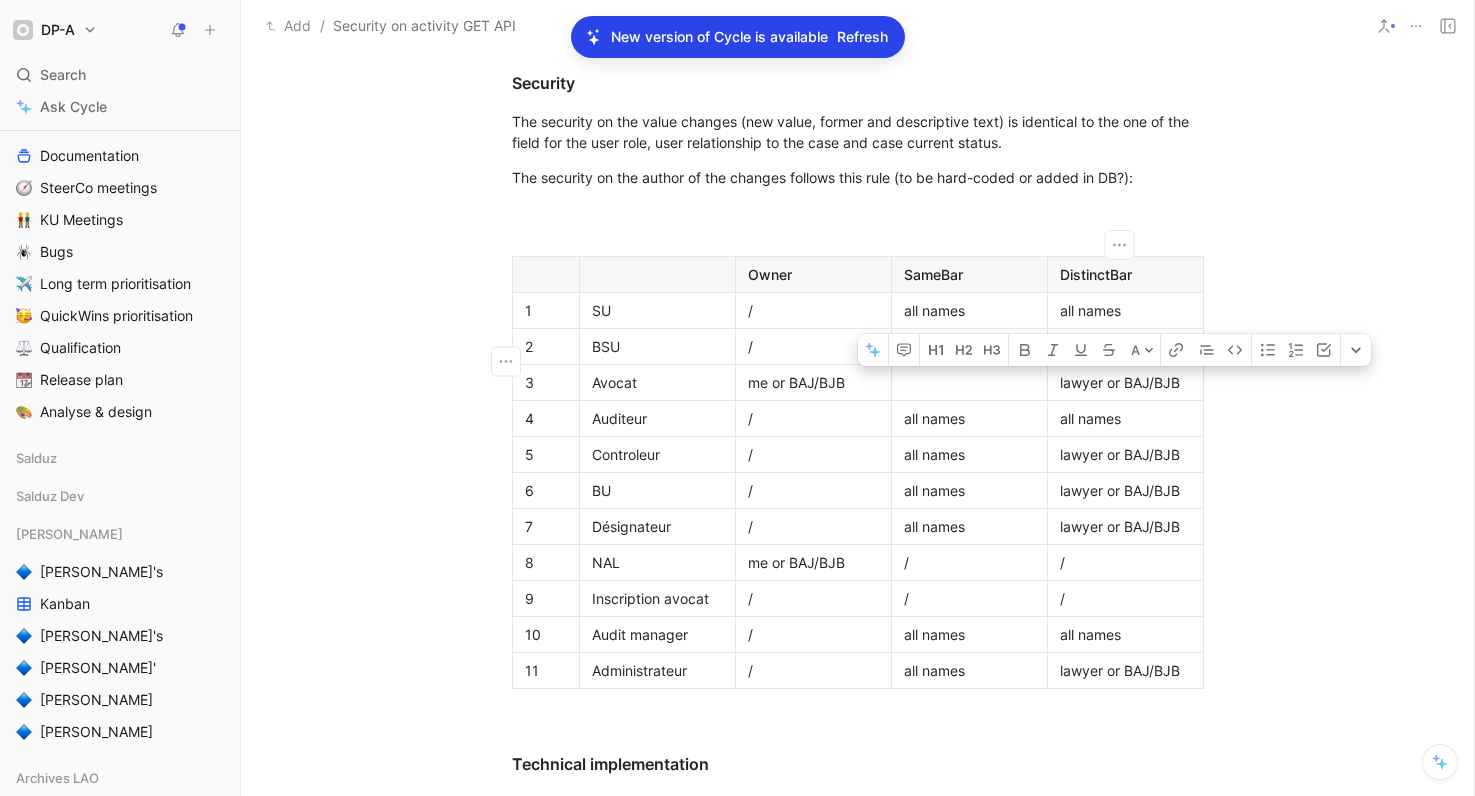 drag, startPoint x: 1173, startPoint y: 357, endPoint x: 1054, endPoint y: 357, distance: 119 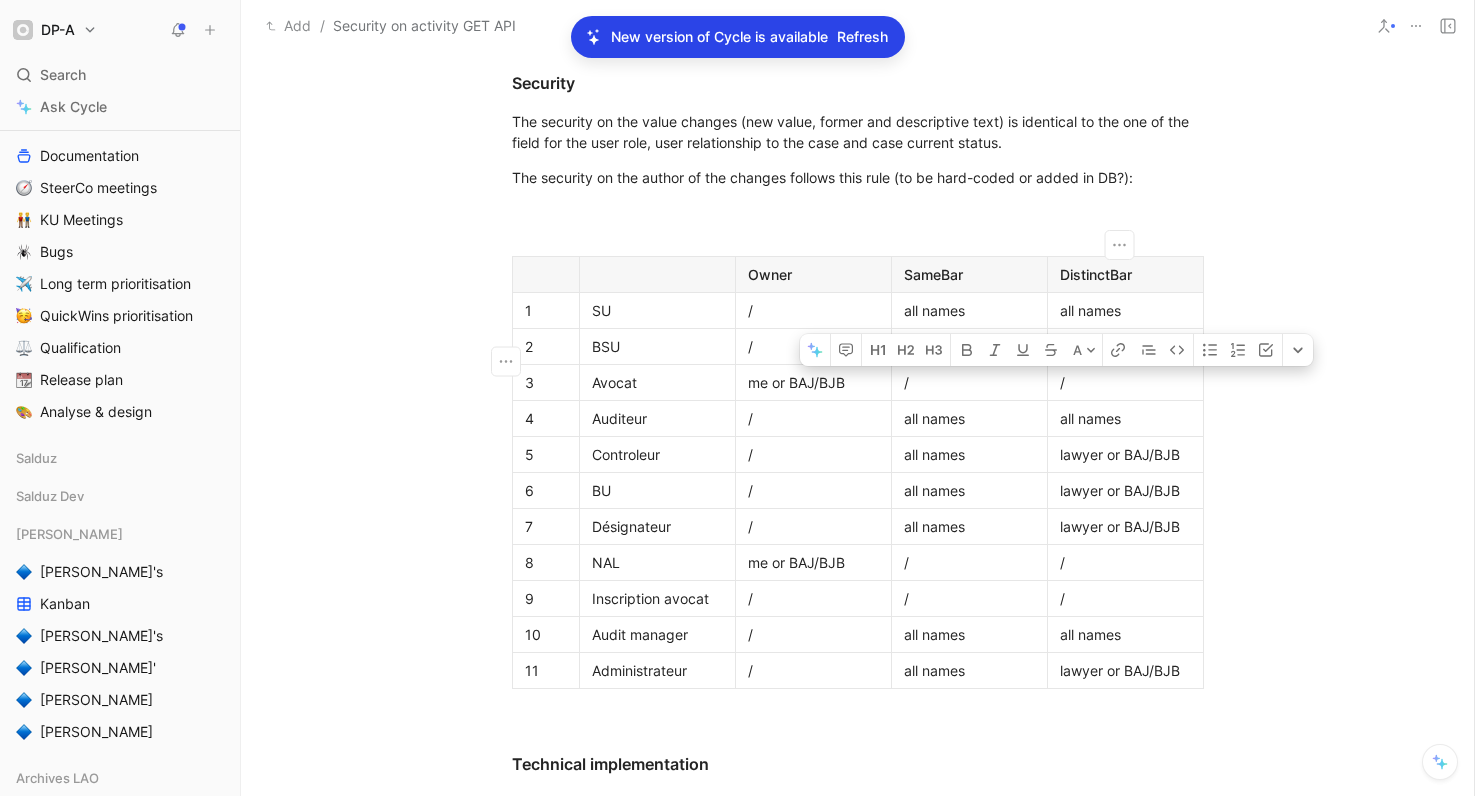 click on "all names" at bounding box center (969, 491) 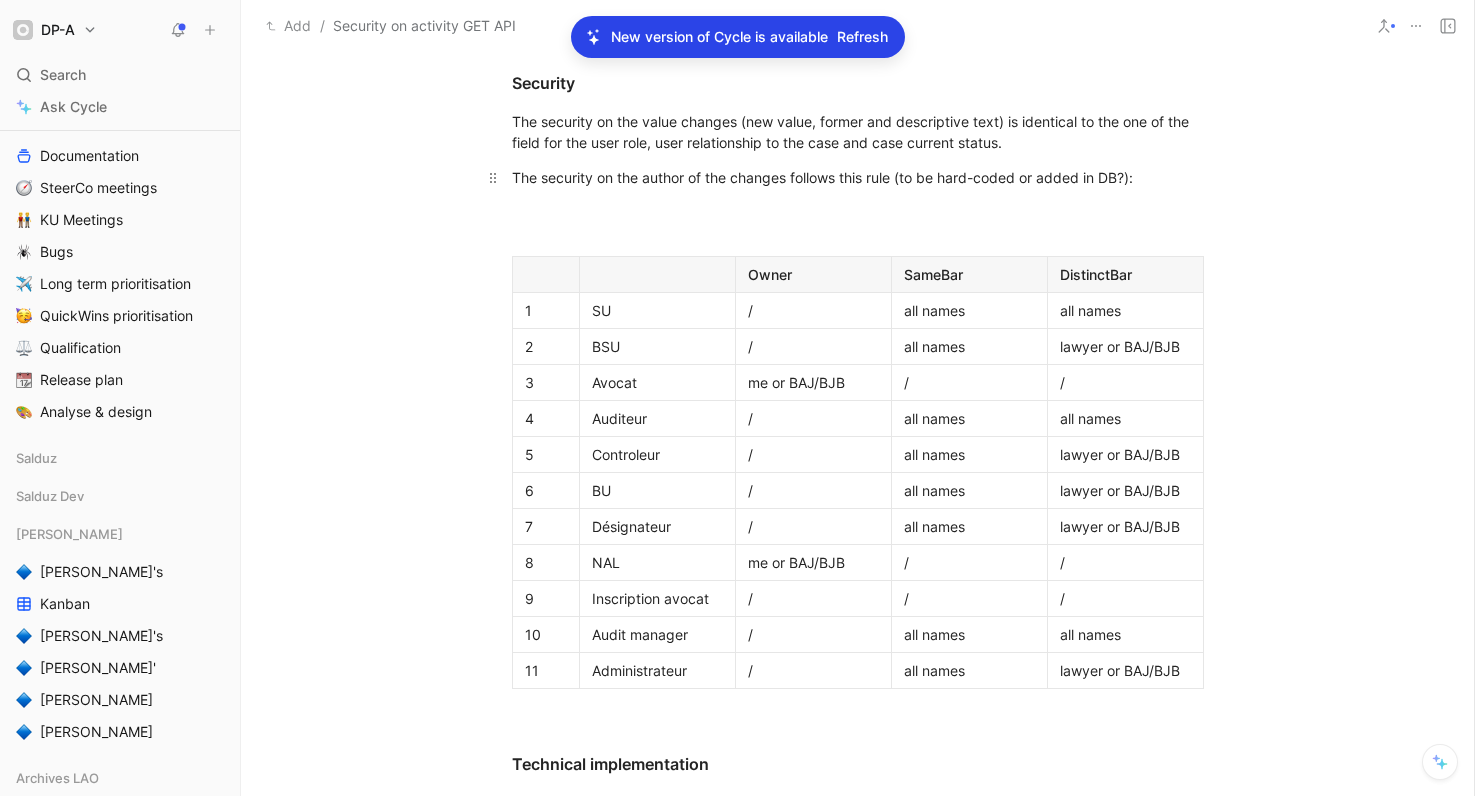 click on "The security on the author of the changes follows this rule (to be hard-coded or added in DB?):" at bounding box center (858, 177) 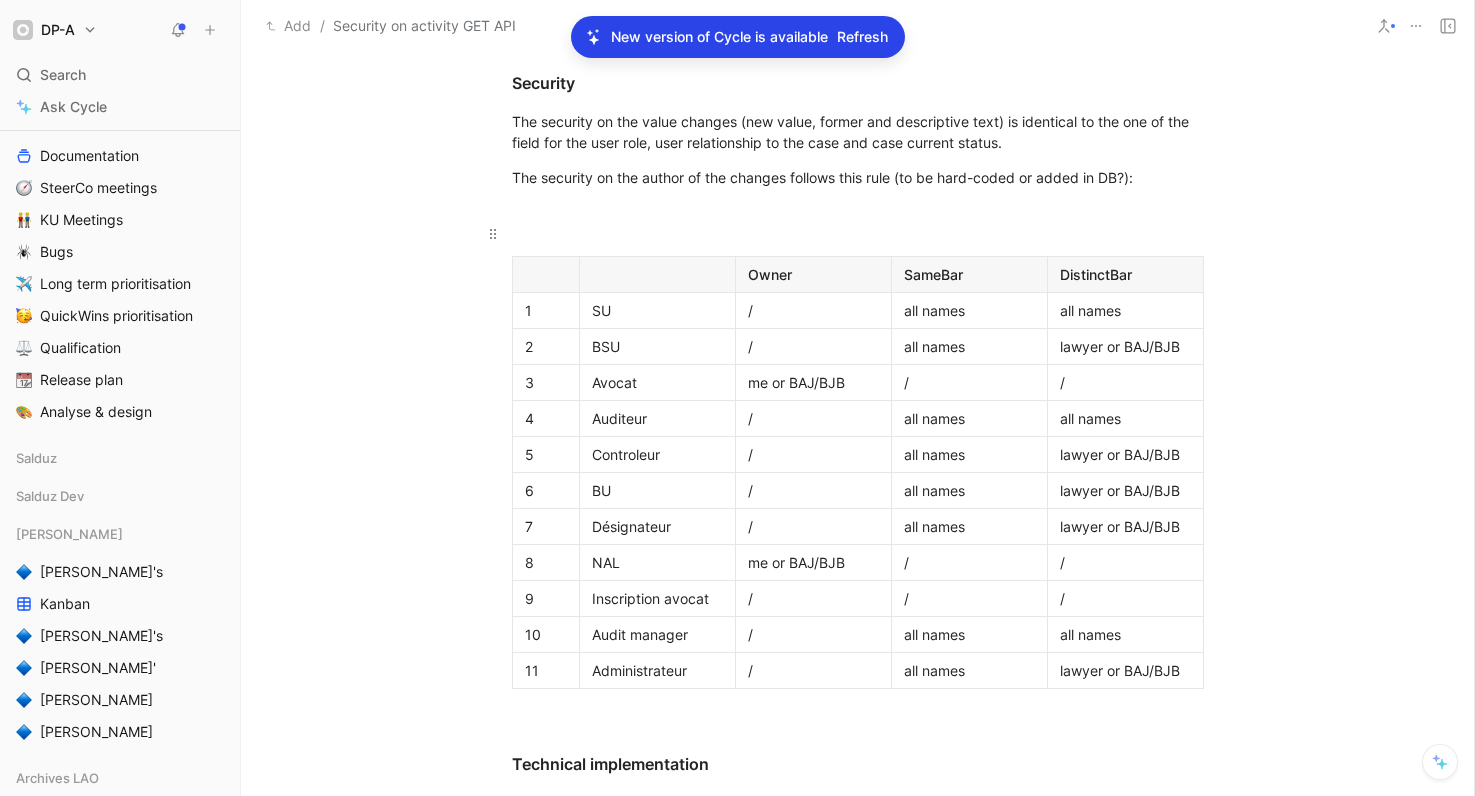 click at bounding box center (858, 225) 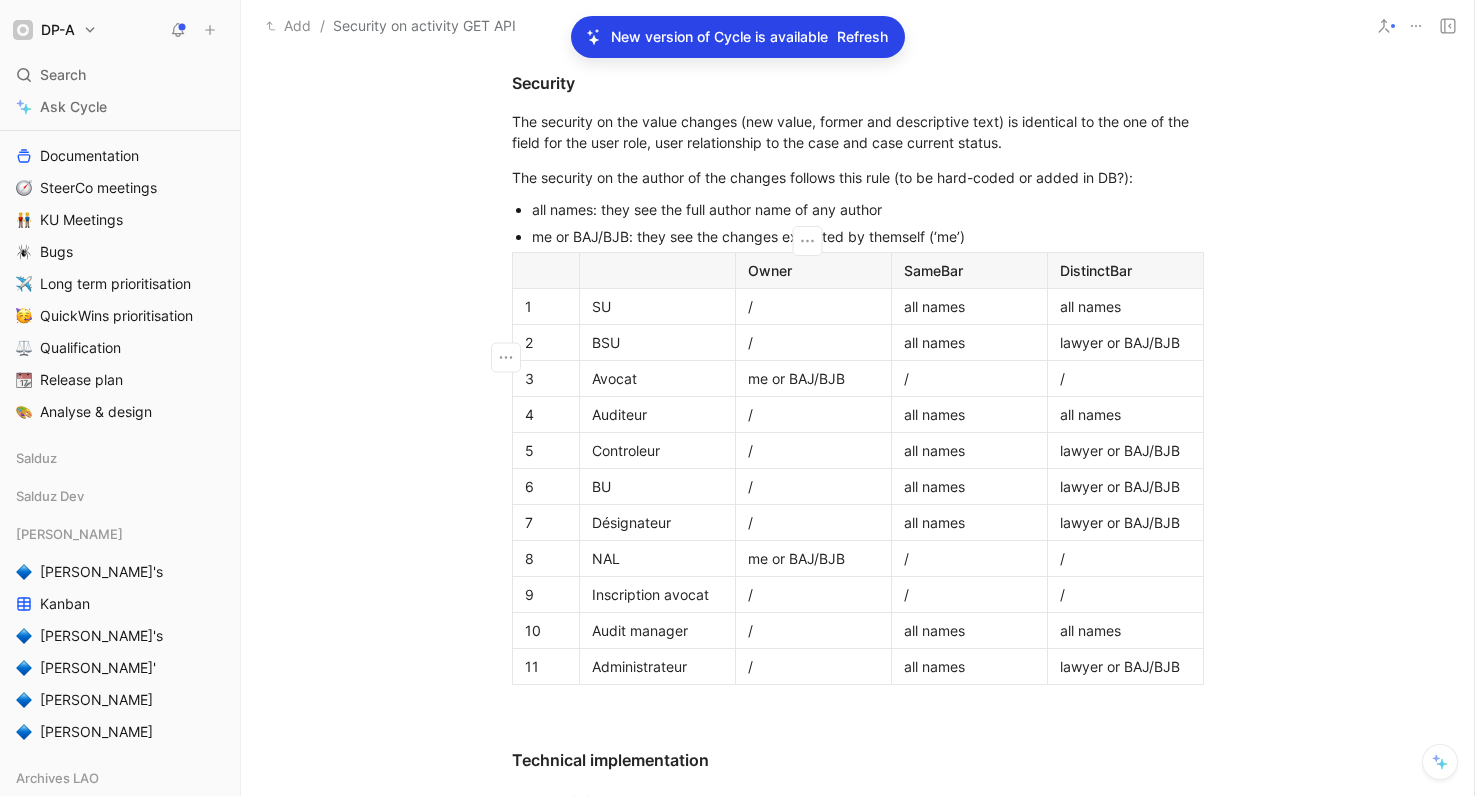 click on "me or BAJ/BJB" at bounding box center (813, 378) 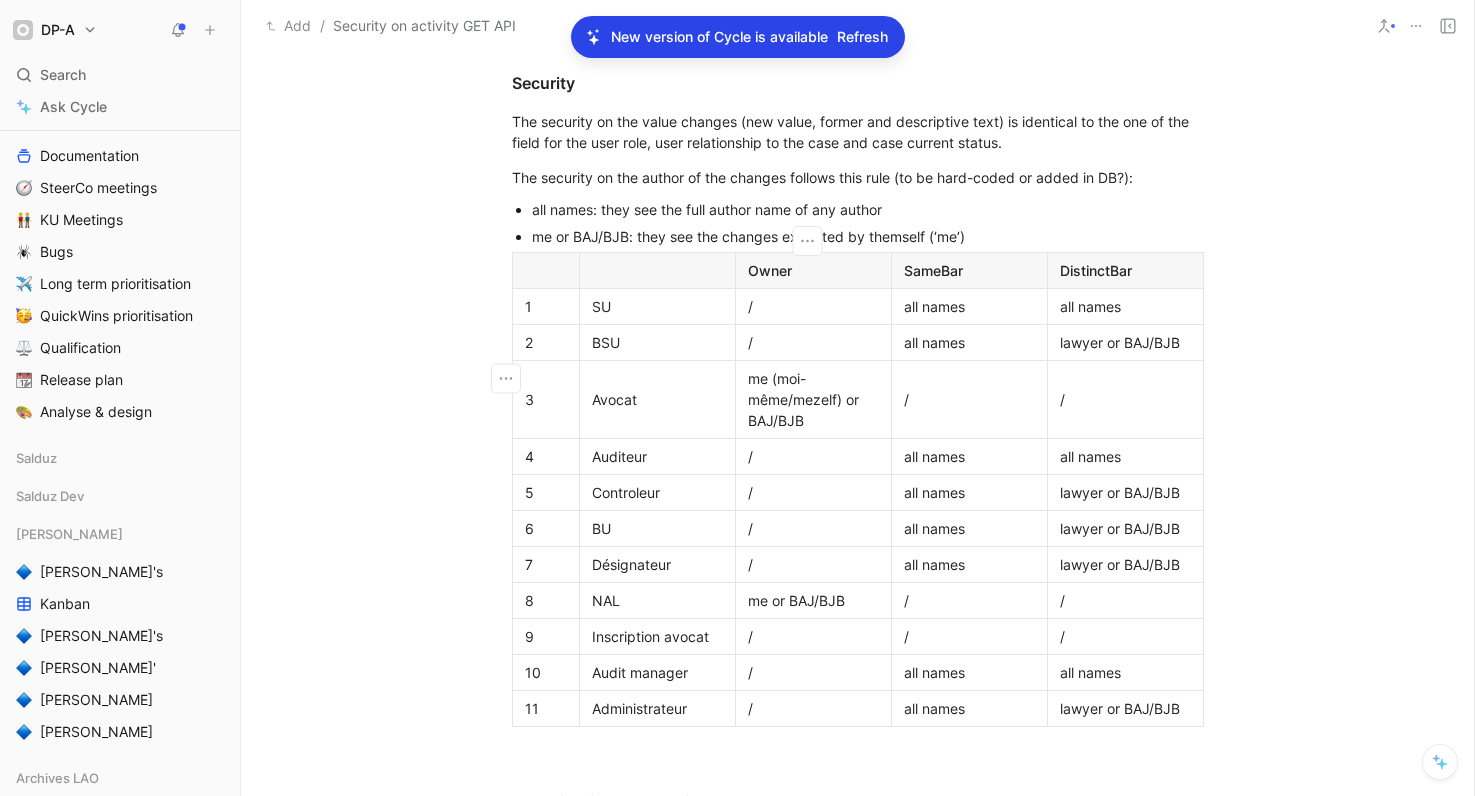 click on "me (moi-même/mezelf) or BAJ/BJB" at bounding box center (813, 399) 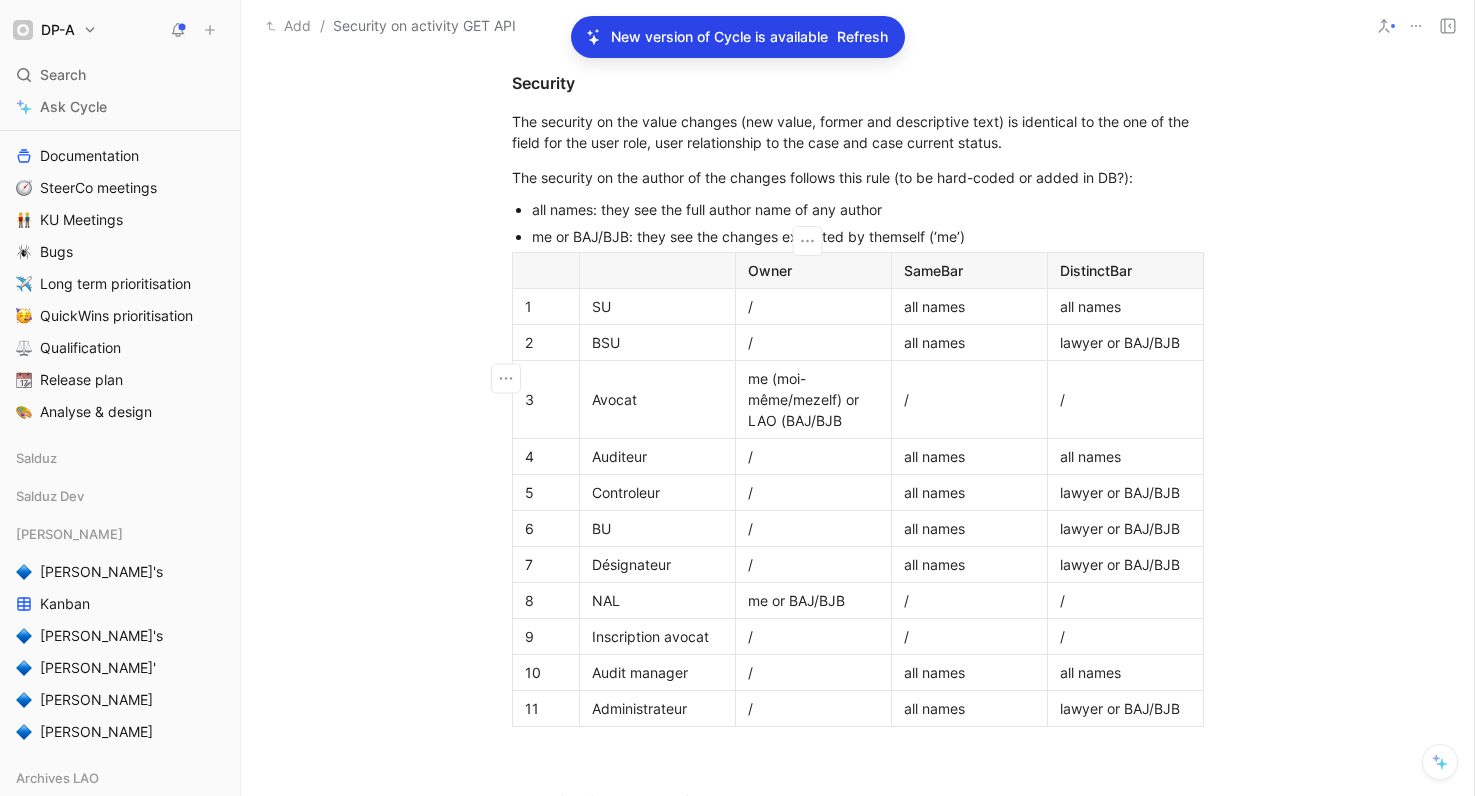 click on "me (moi-même/mezelf) or LAO (BAJ/BJB" at bounding box center [813, 399] 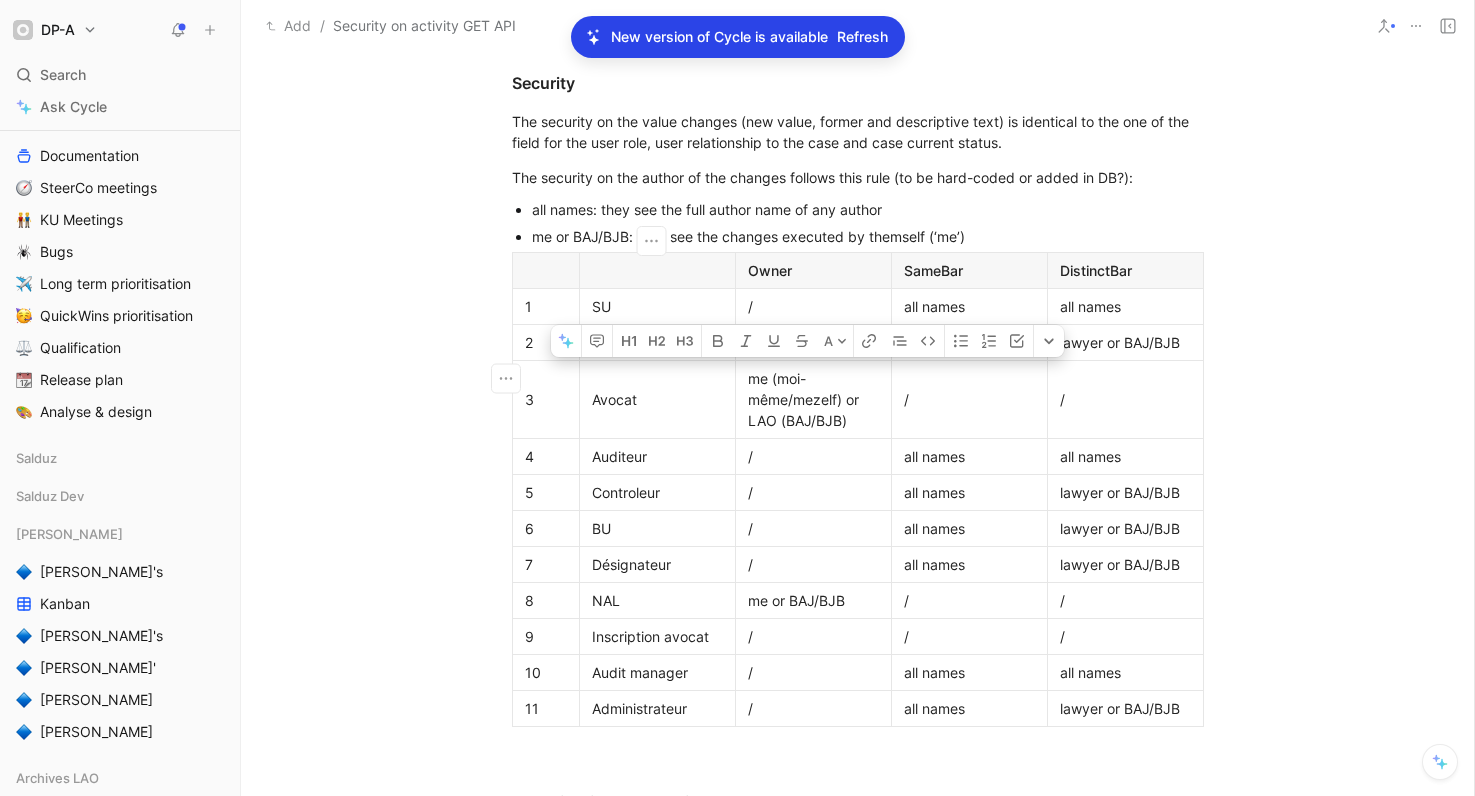 drag, startPoint x: 789, startPoint y: 388, endPoint x: 749, endPoint y: 359, distance: 49.40648 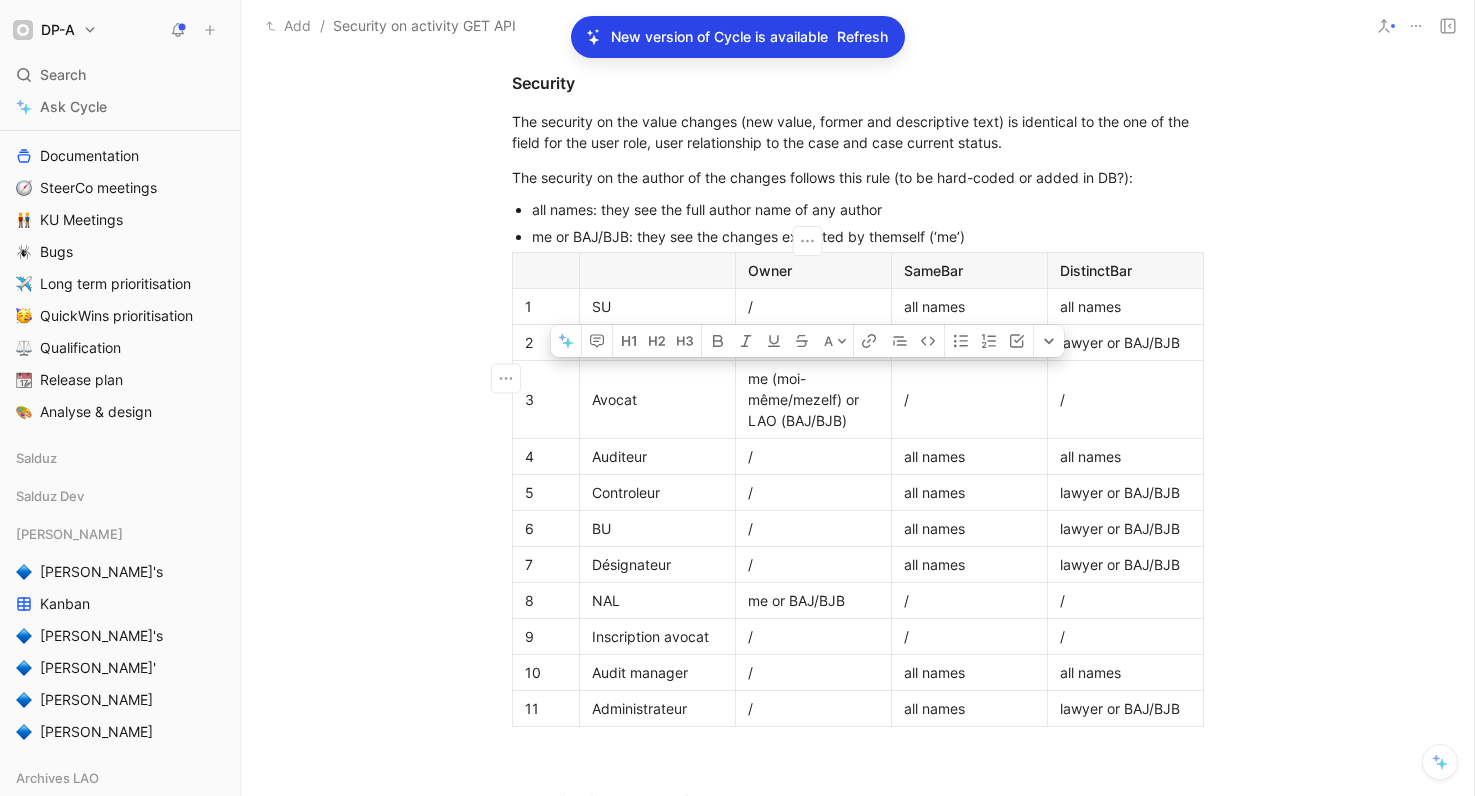 click on "me (moi-même/mezelf) or LAO (BAJ/BJB)" at bounding box center [813, 399] 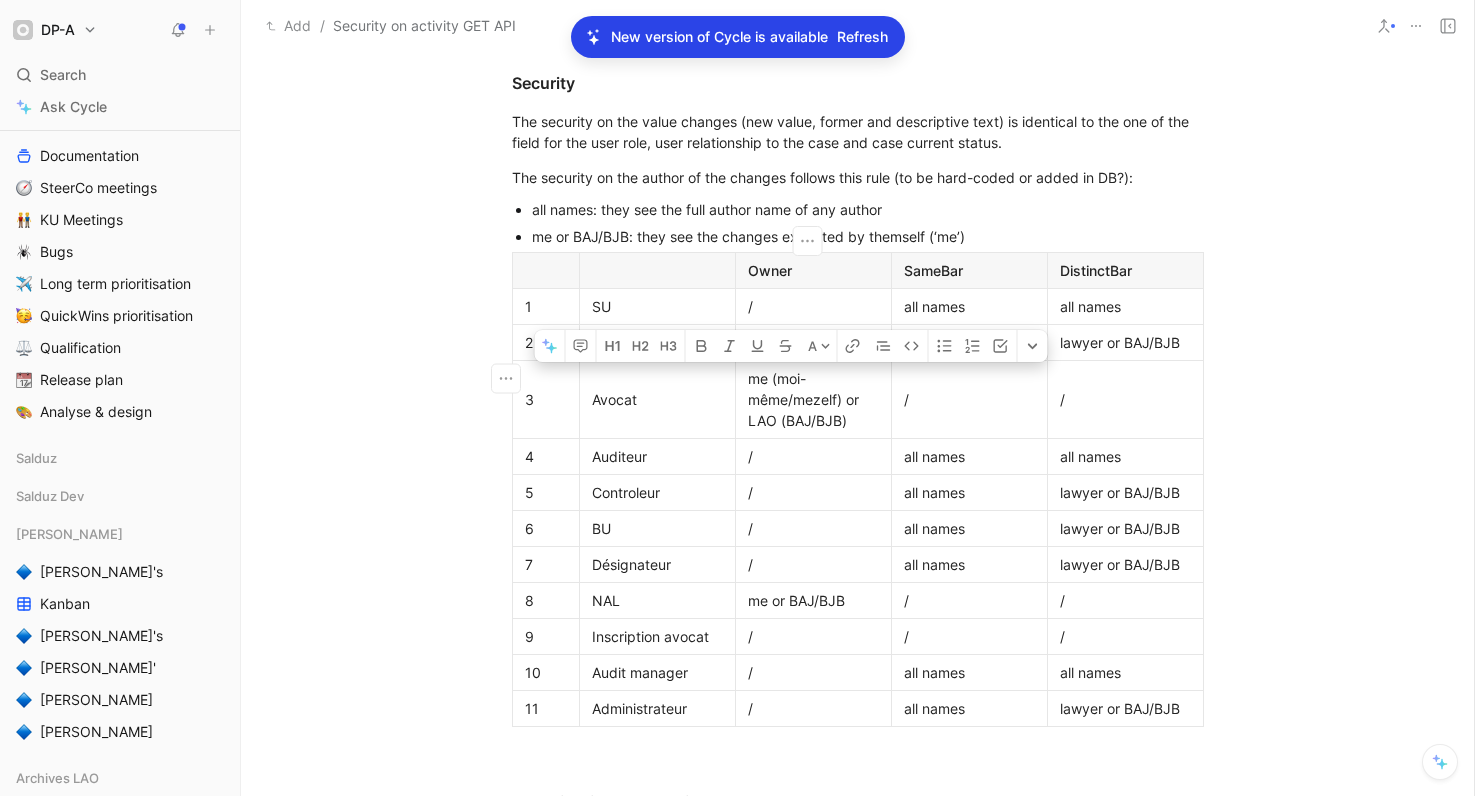 drag, startPoint x: 743, startPoint y: 356, endPoint x: 840, endPoint y: 396, distance: 104.92378 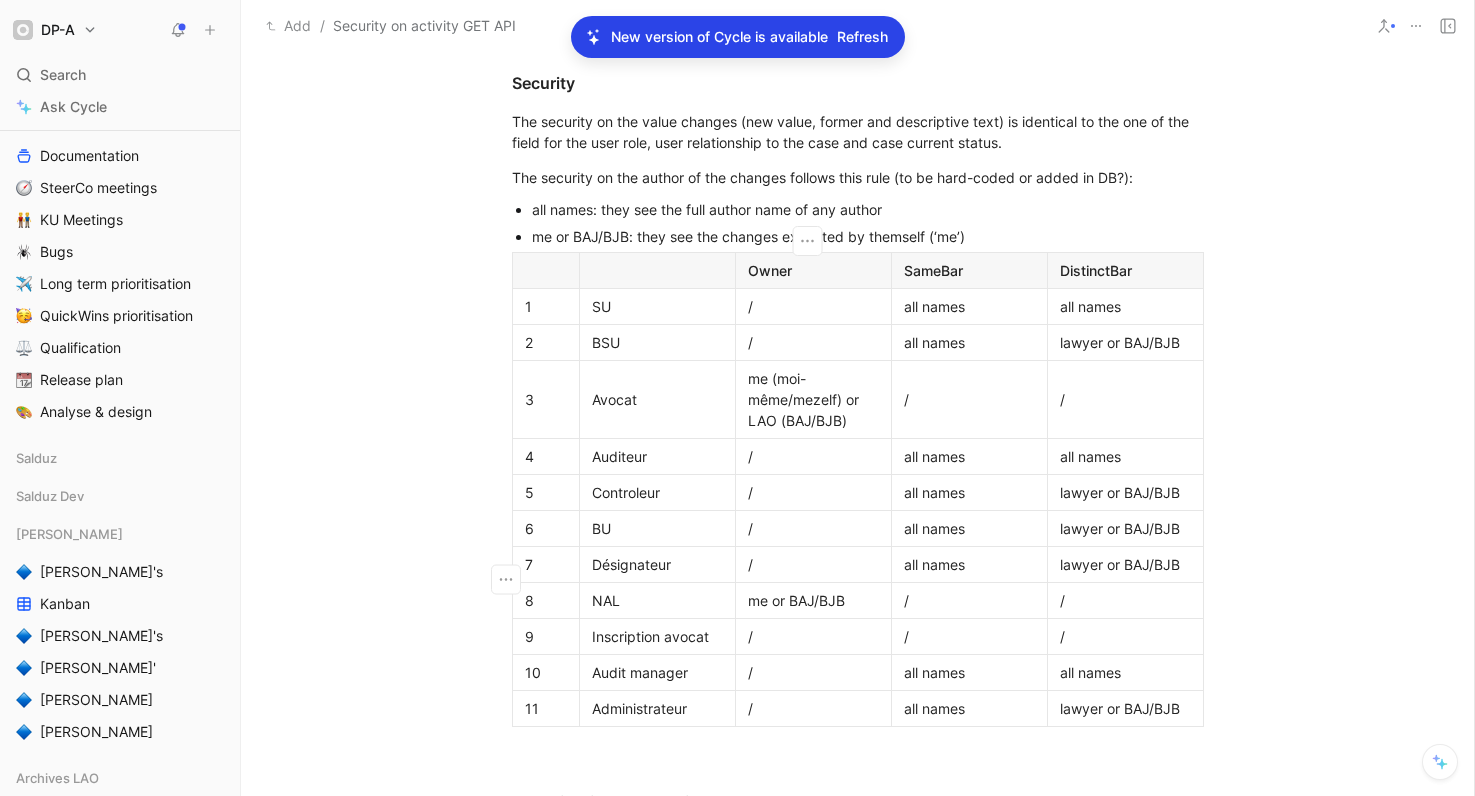 click on "me or BAJ/BJB" at bounding box center (813, 600) 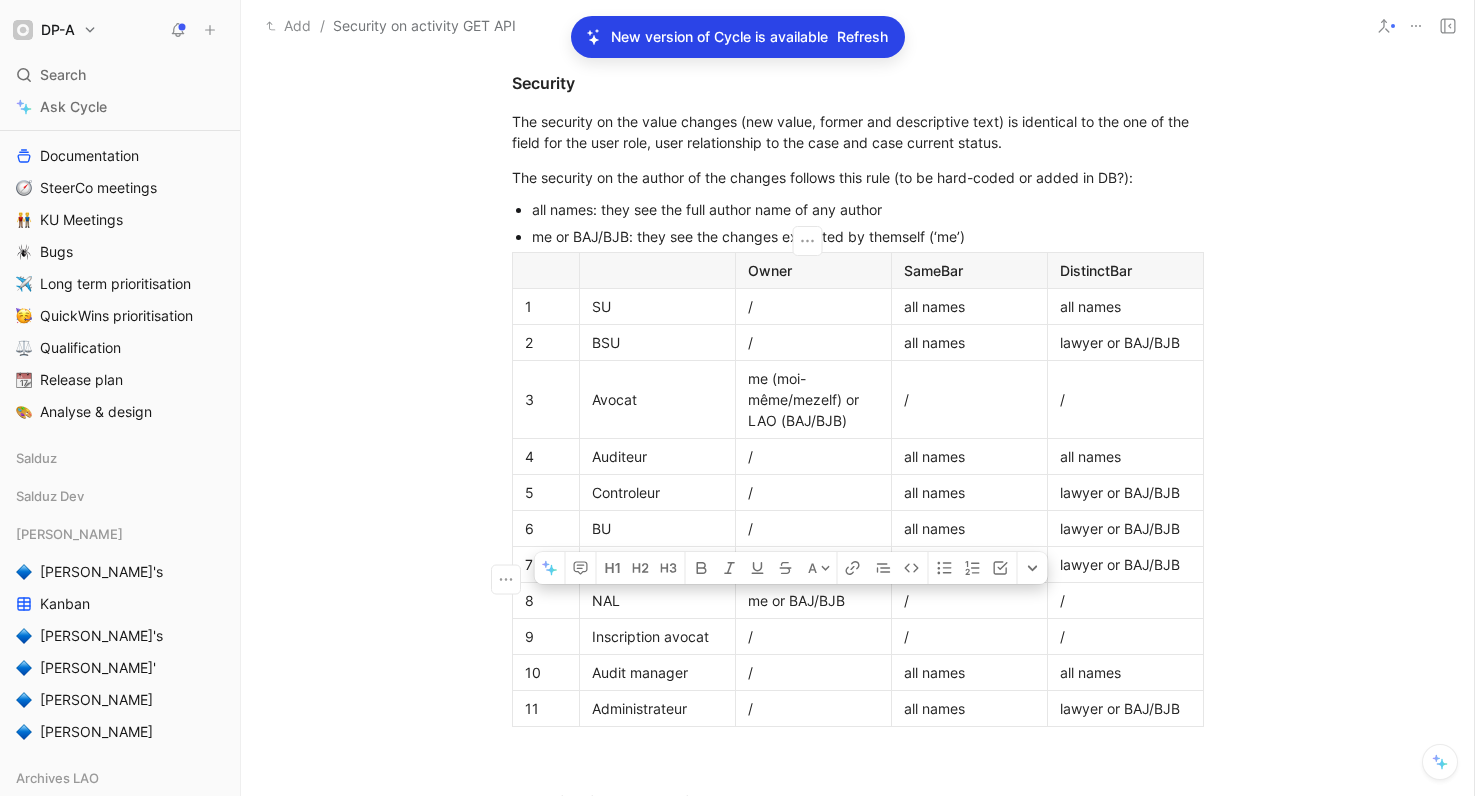 drag, startPoint x: 850, startPoint y: 579, endPoint x: 743, endPoint y: 579, distance: 107 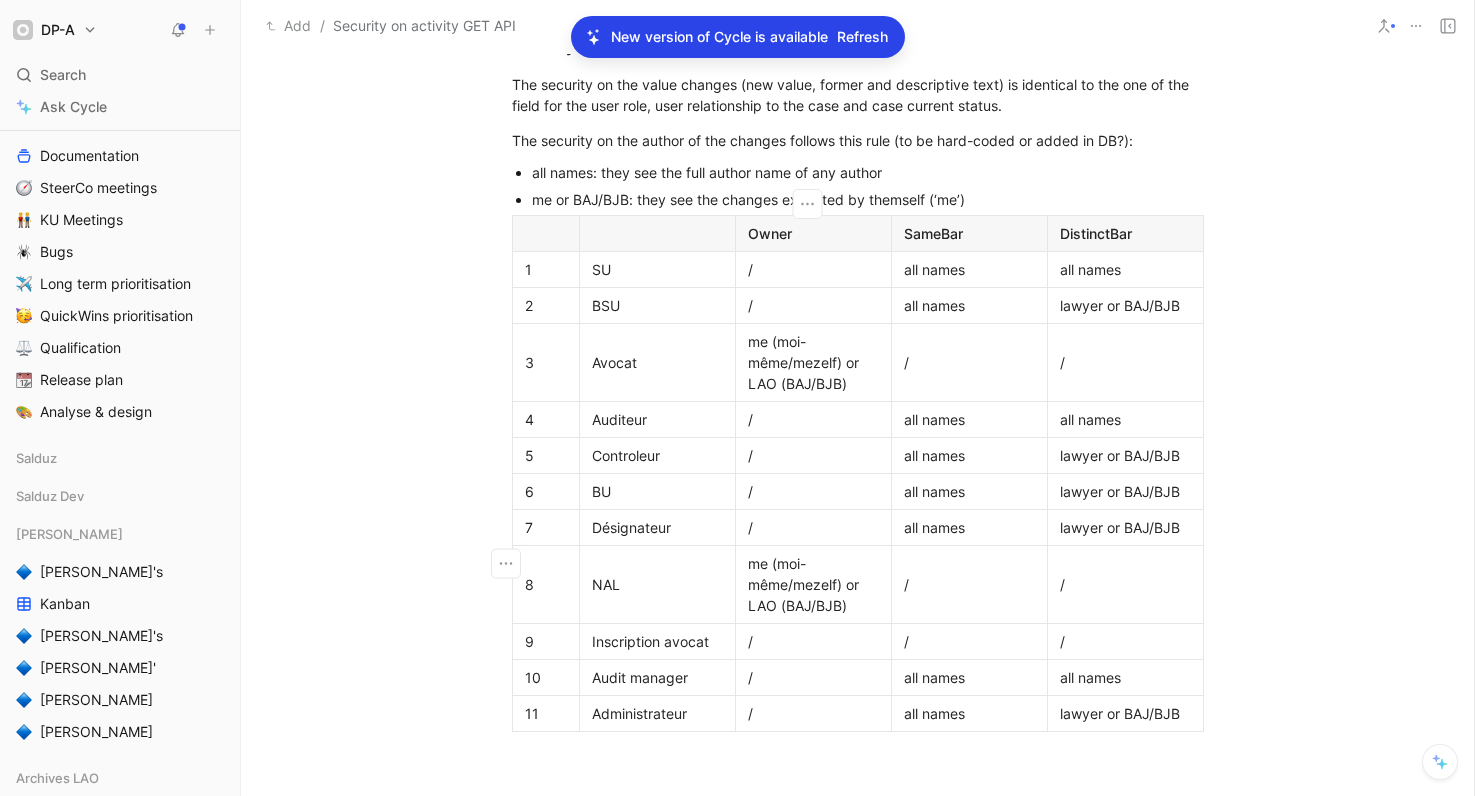 scroll, scrollTop: 772, scrollLeft: 0, axis: vertical 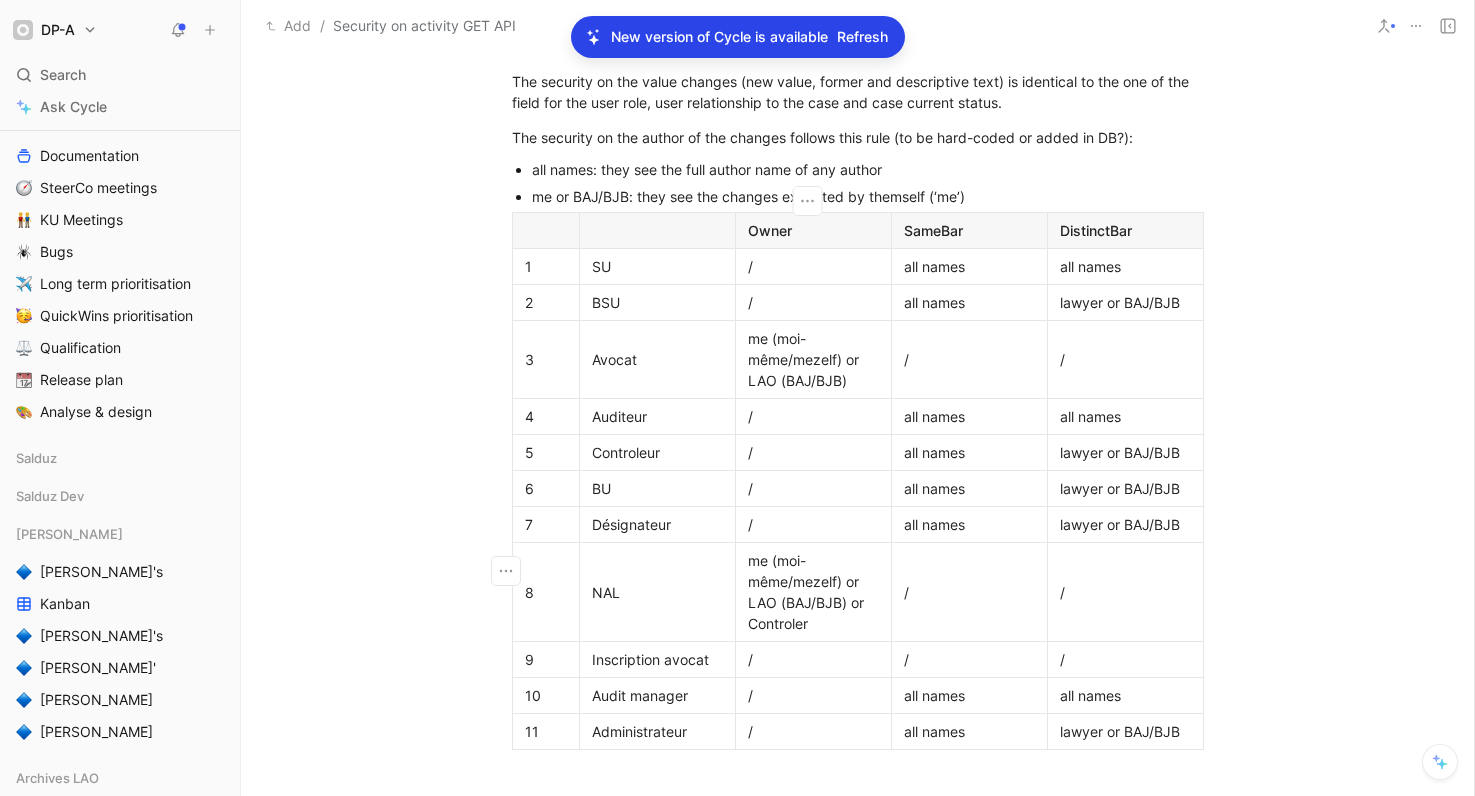 click on "me or BAJ/BJB: they see the changes executed by themself (‘me’)" at bounding box center (868, 196) 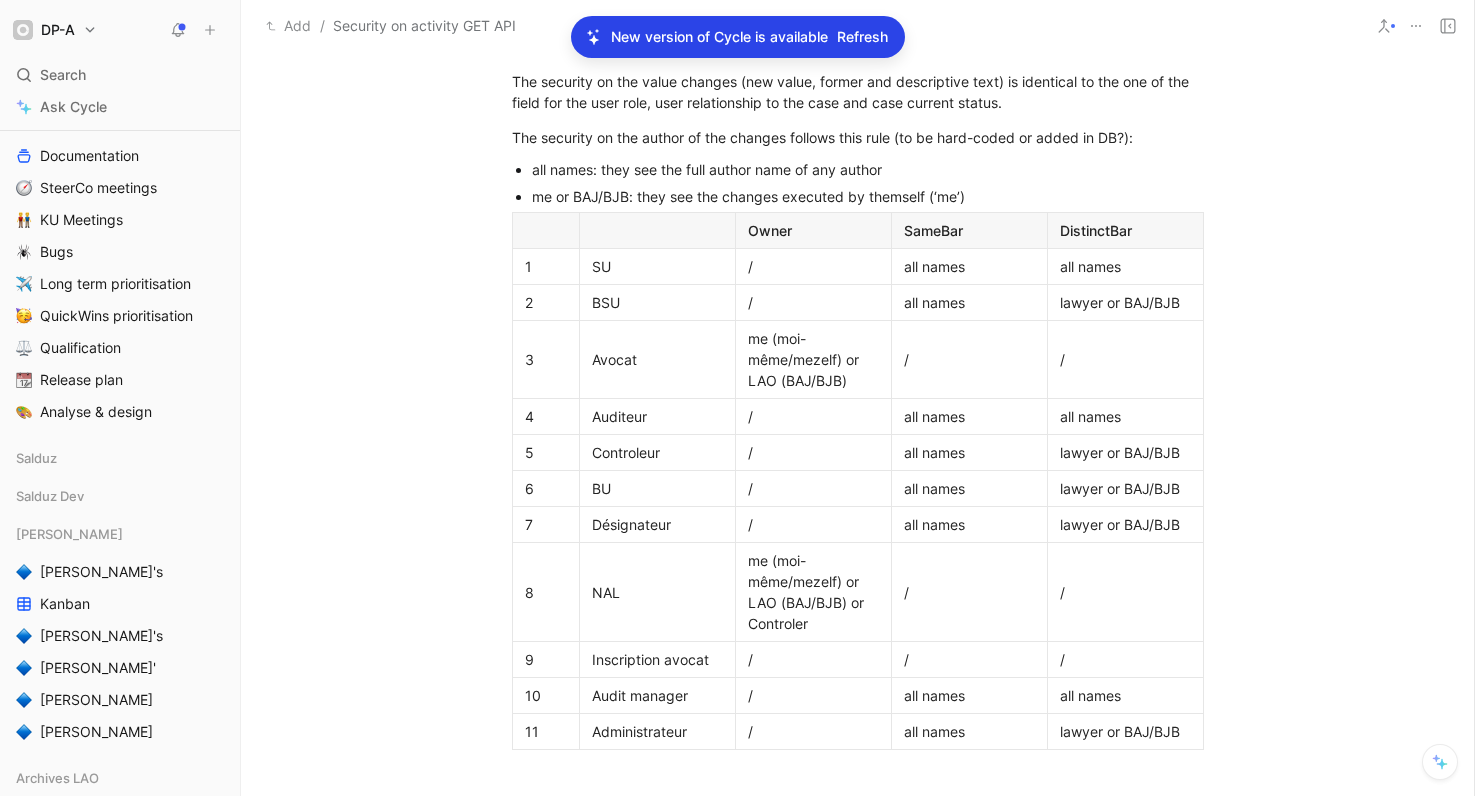 click on "me or BAJ/BJB: they see the changes executed by themself (‘me’)" at bounding box center (868, 196) 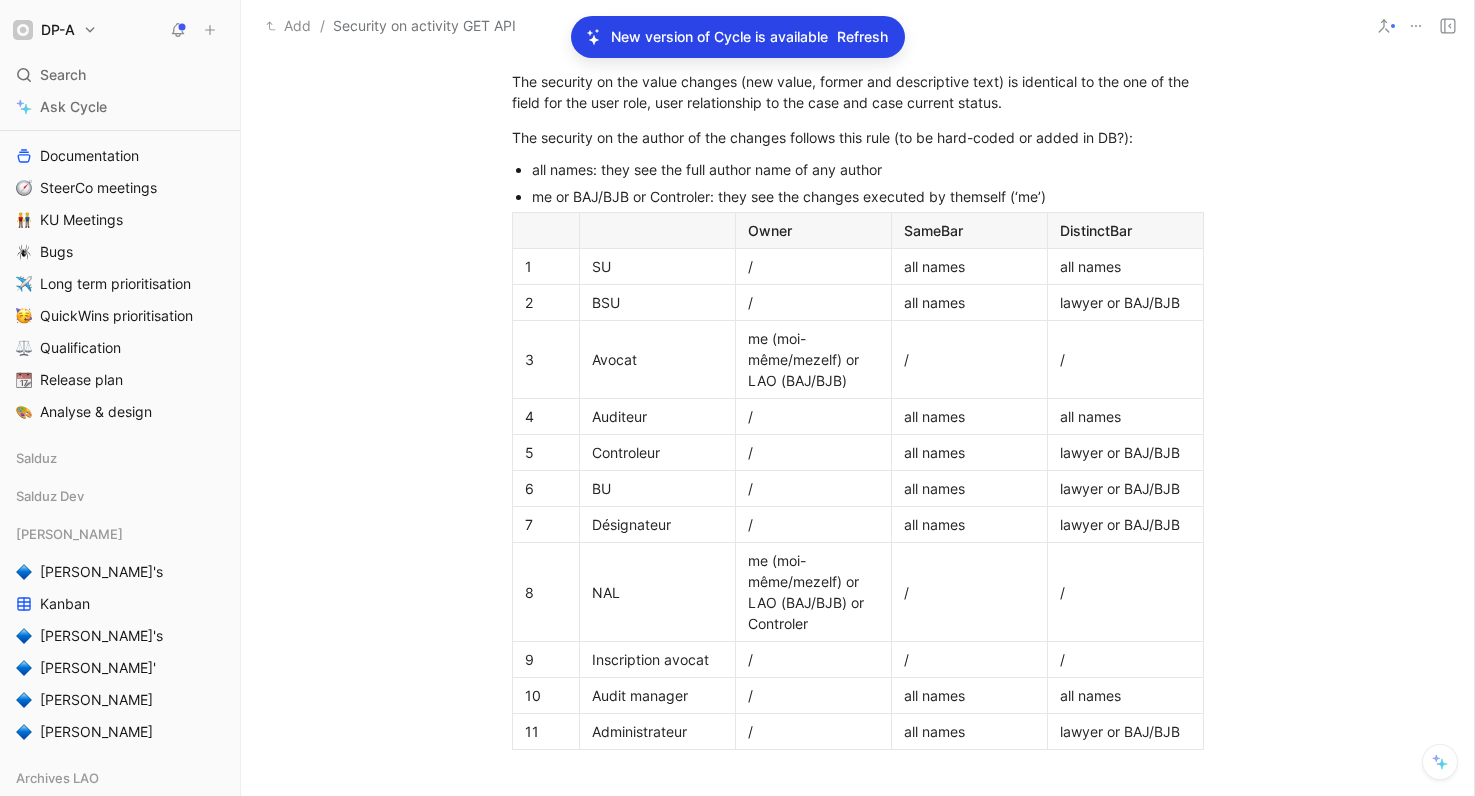 click on "me or BAJ/BJB or Controler: they see the changes executed by themself (‘me’)" at bounding box center [868, 196] 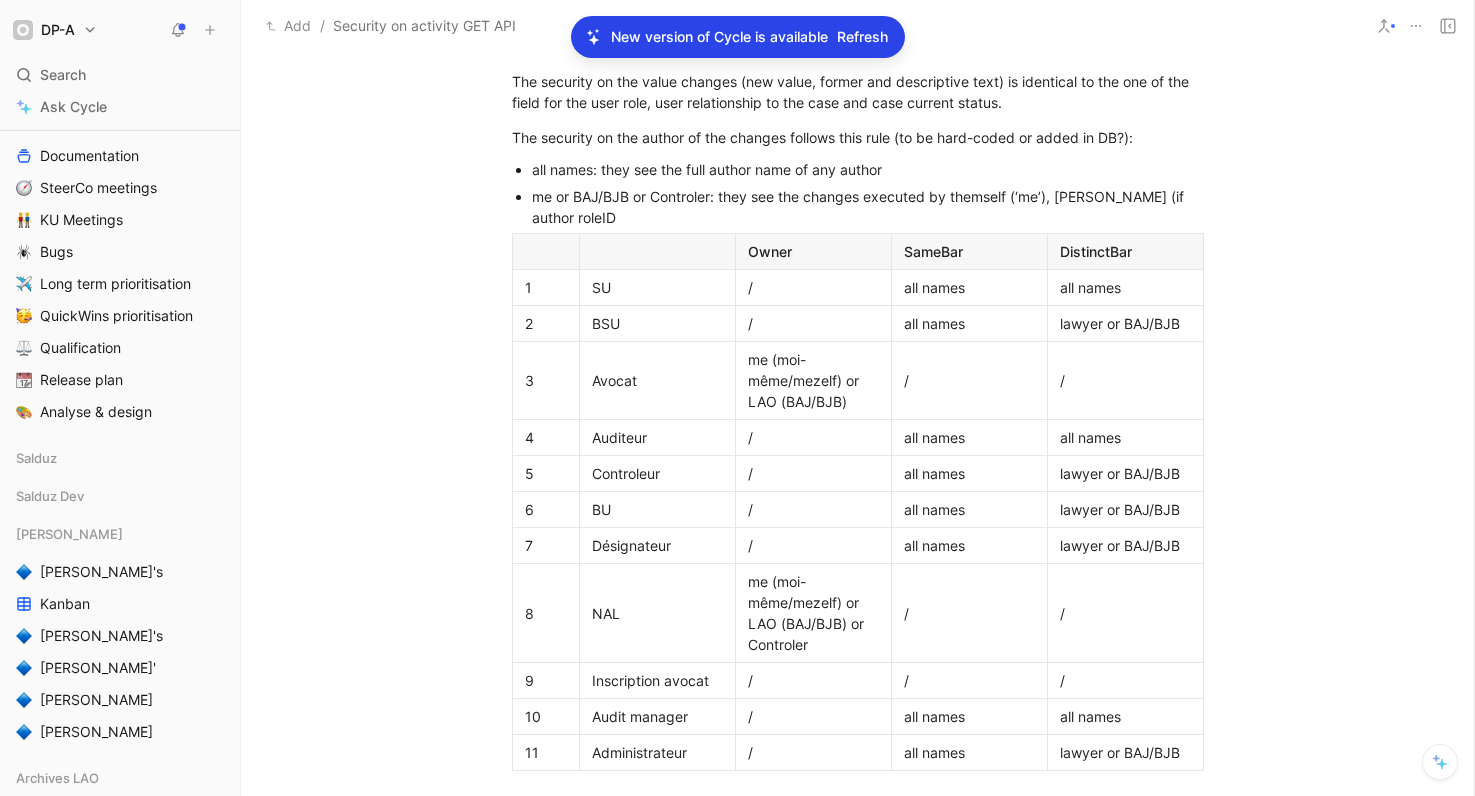 click on "me or BAJ/BJB or Controler: they see the changes executed by themself (‘me’), [PERSON_NAME] (if author roleID" at bounding box center (868, 207) 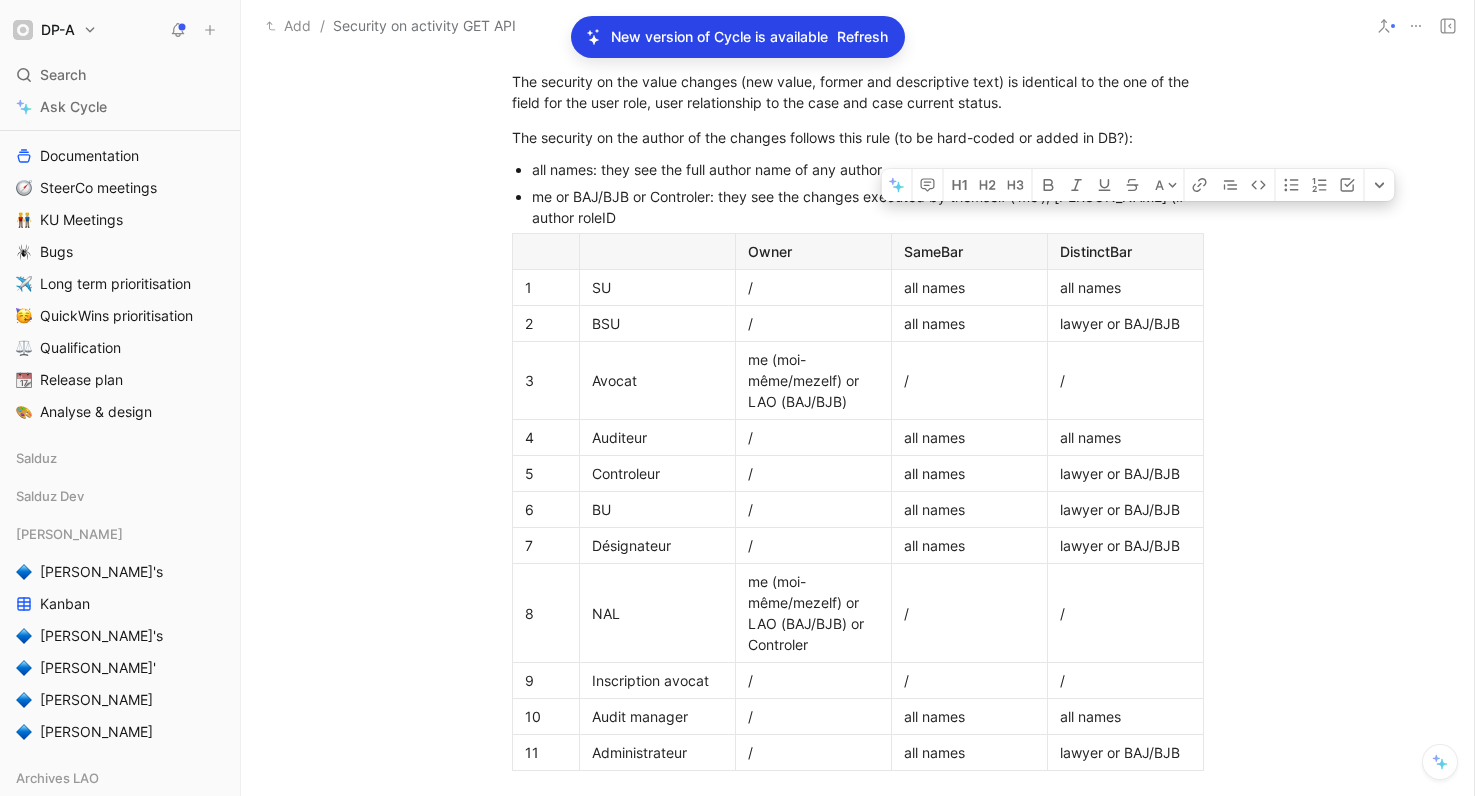 drag, startPoint x: 1090, startPoint y: 176, endPoint x: 1186, endPoint y: 171, distance: 96.13012 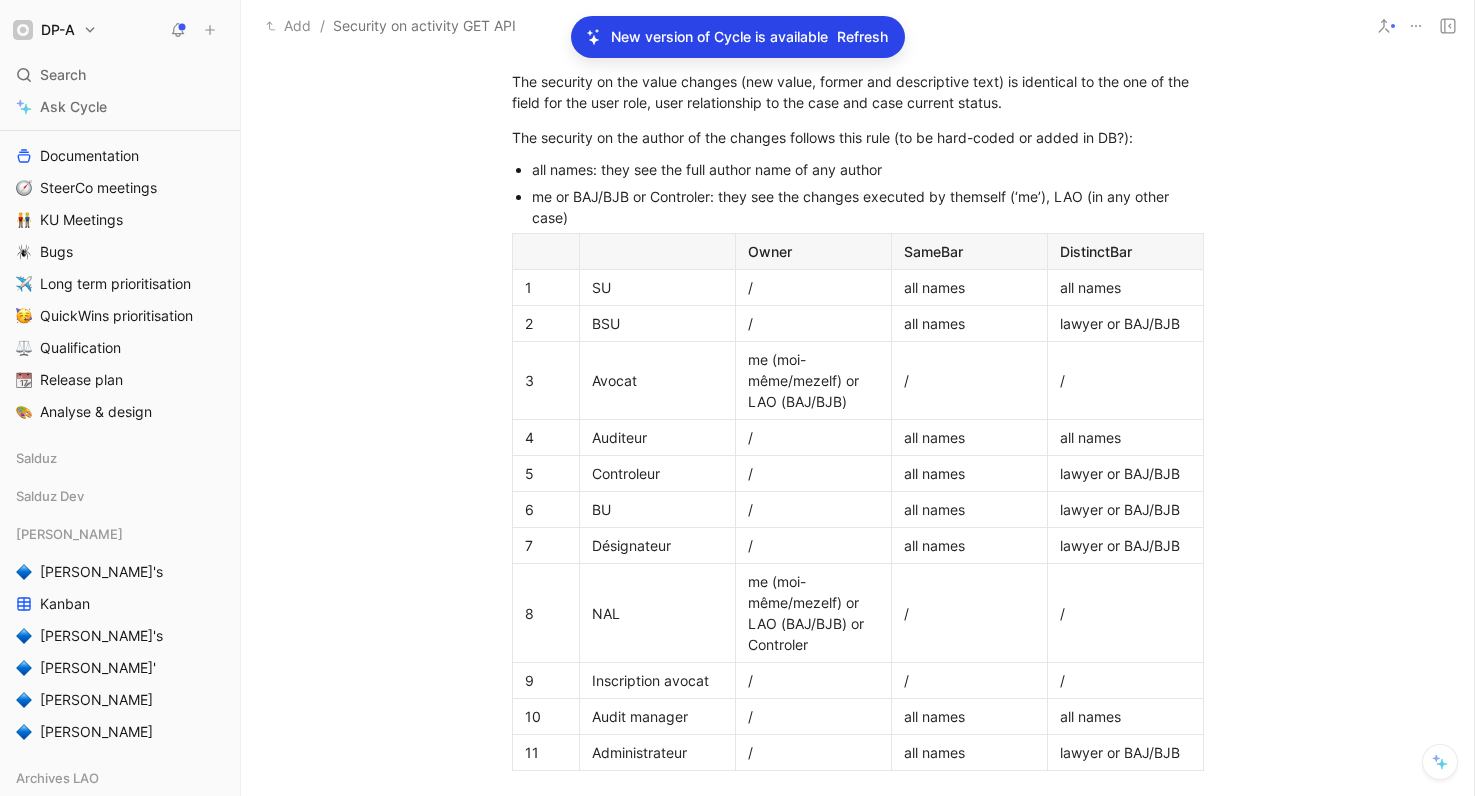 click on "me or BAJ/BJB or Controler: they see the changes executed by themself (‘me’), LAO (in any other case)" at bounding box center [868, 207] 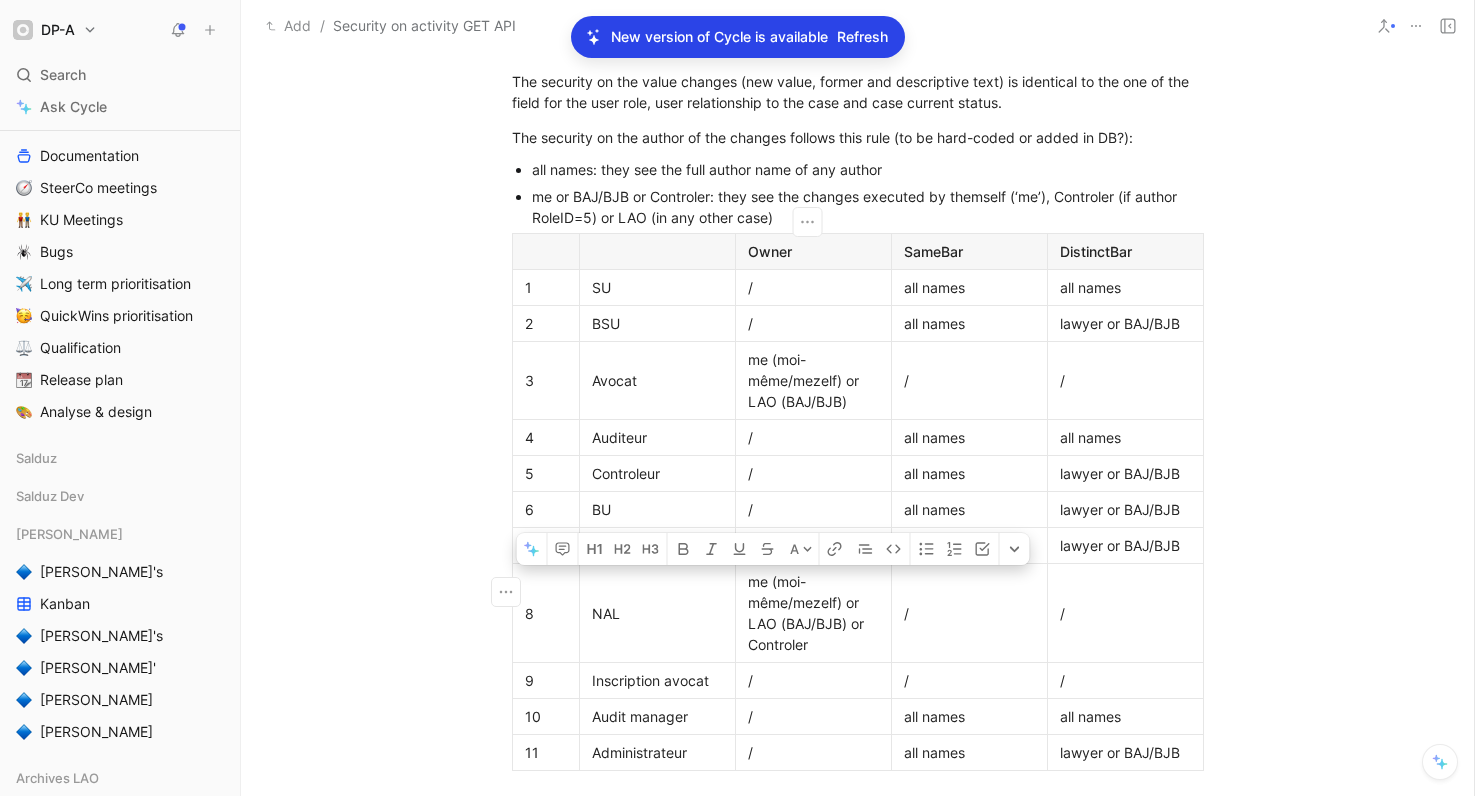 drag, startPoint x: 808, startPoint y: 623, endPoint x: 745, endPoint y: 566, distance: 84.95882 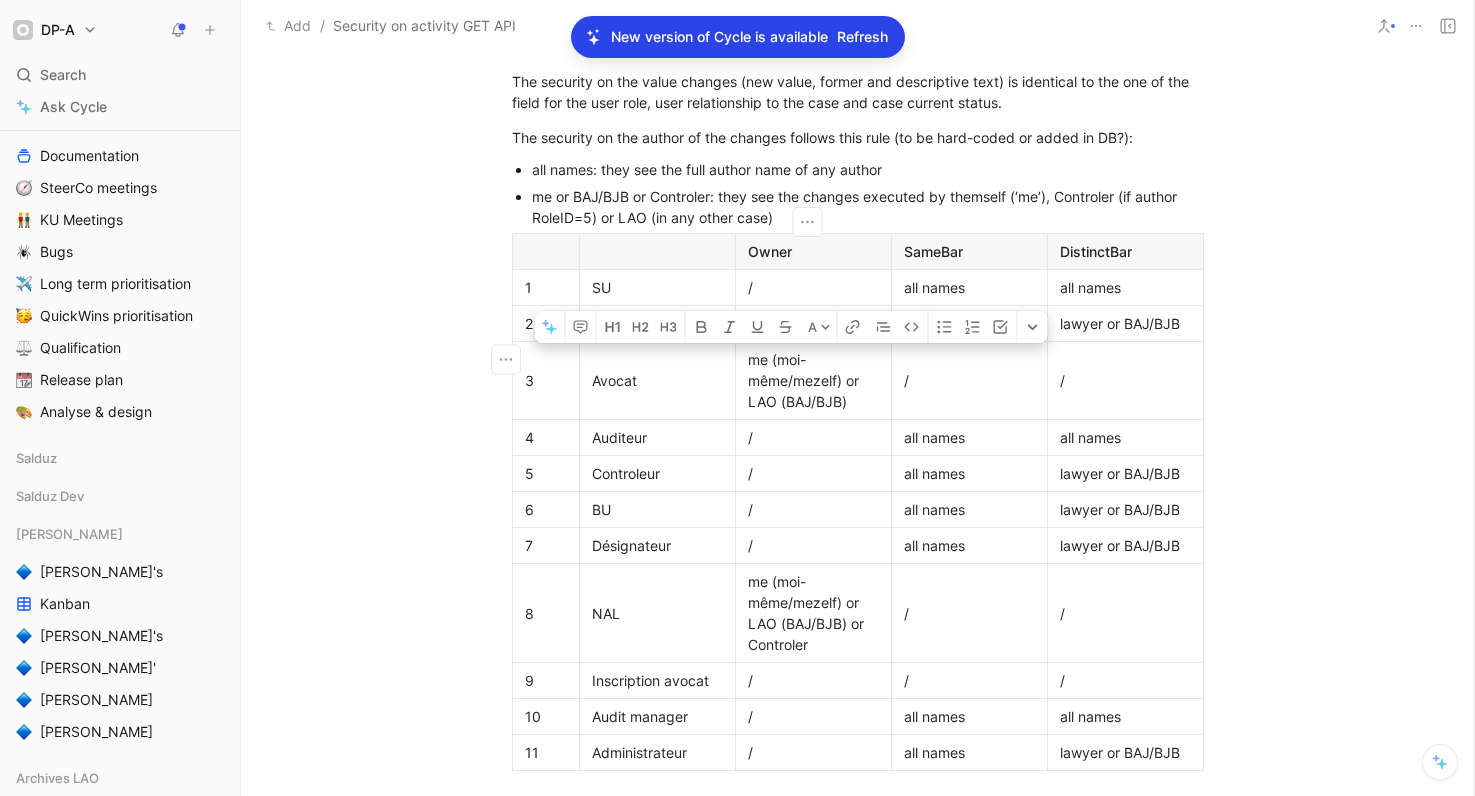 drag, startPoint x: 845, startPoint y: 384, endPoint x: 780, endPoint y: 366, distance: 67.44627 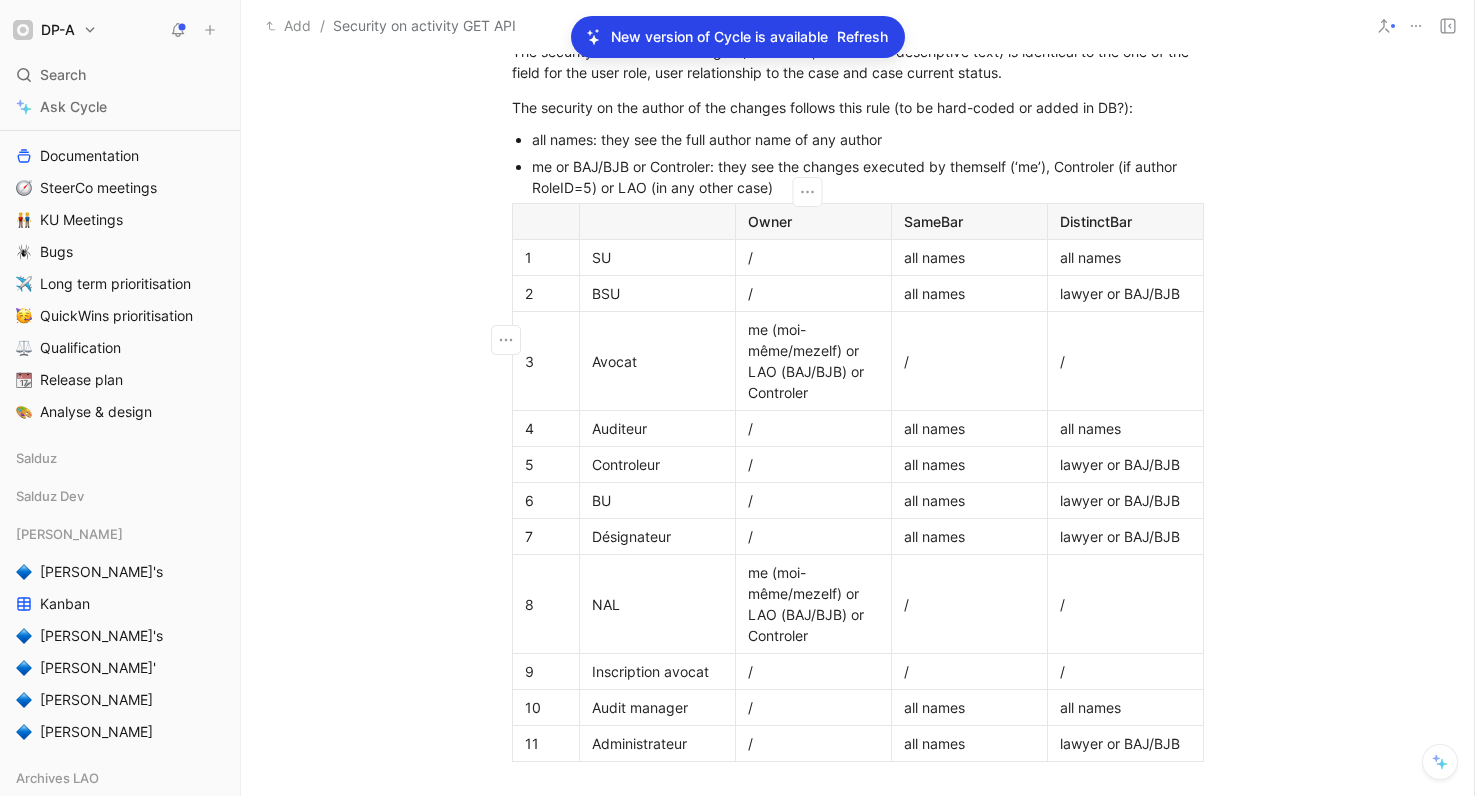 scroll, scrollTop: 816, scrollLeft: 0, axis: vertical 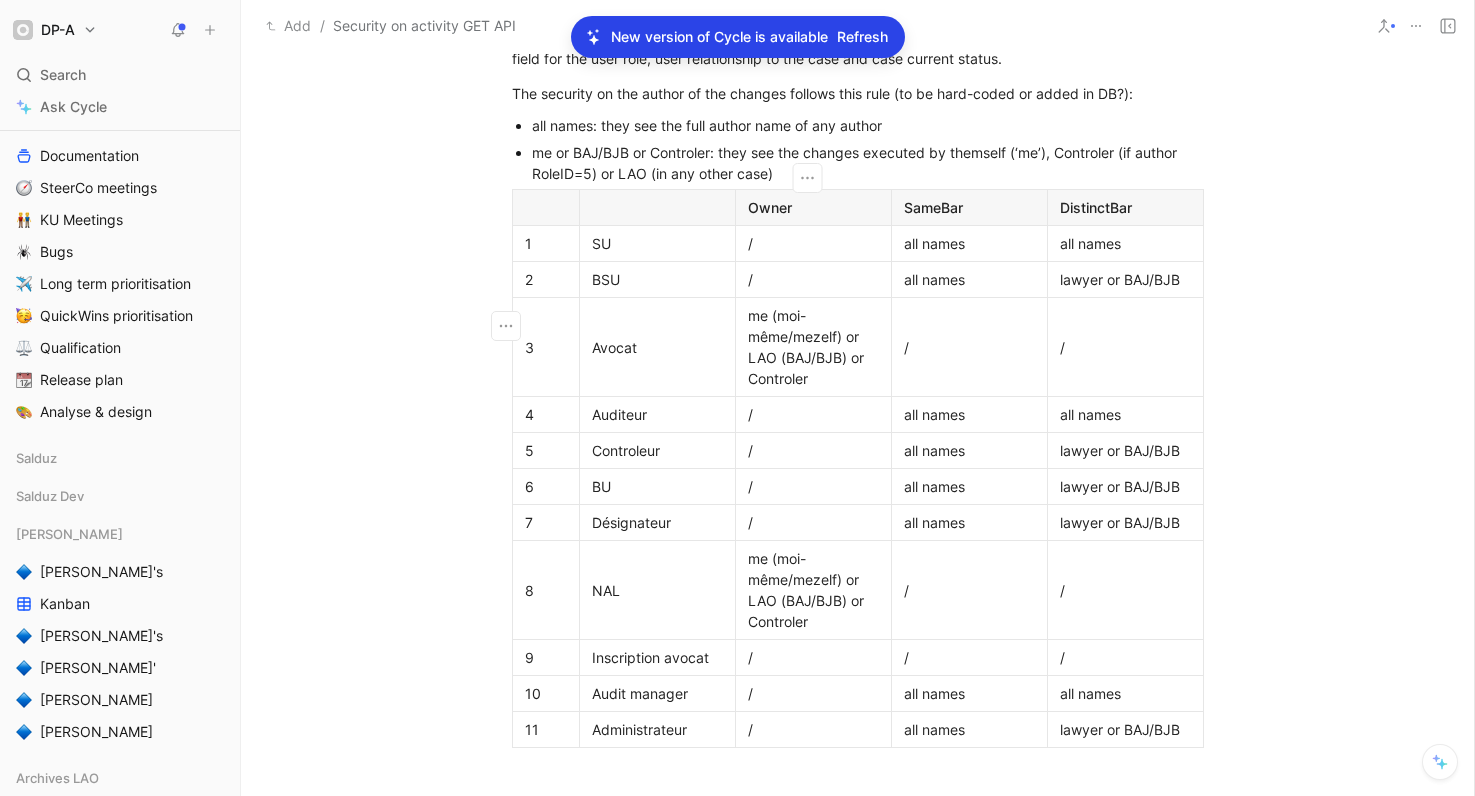 click on "me (moi-même/mezelf) or LAO (BAJ/BJB) or Controler" at bounding box center [813, 590] 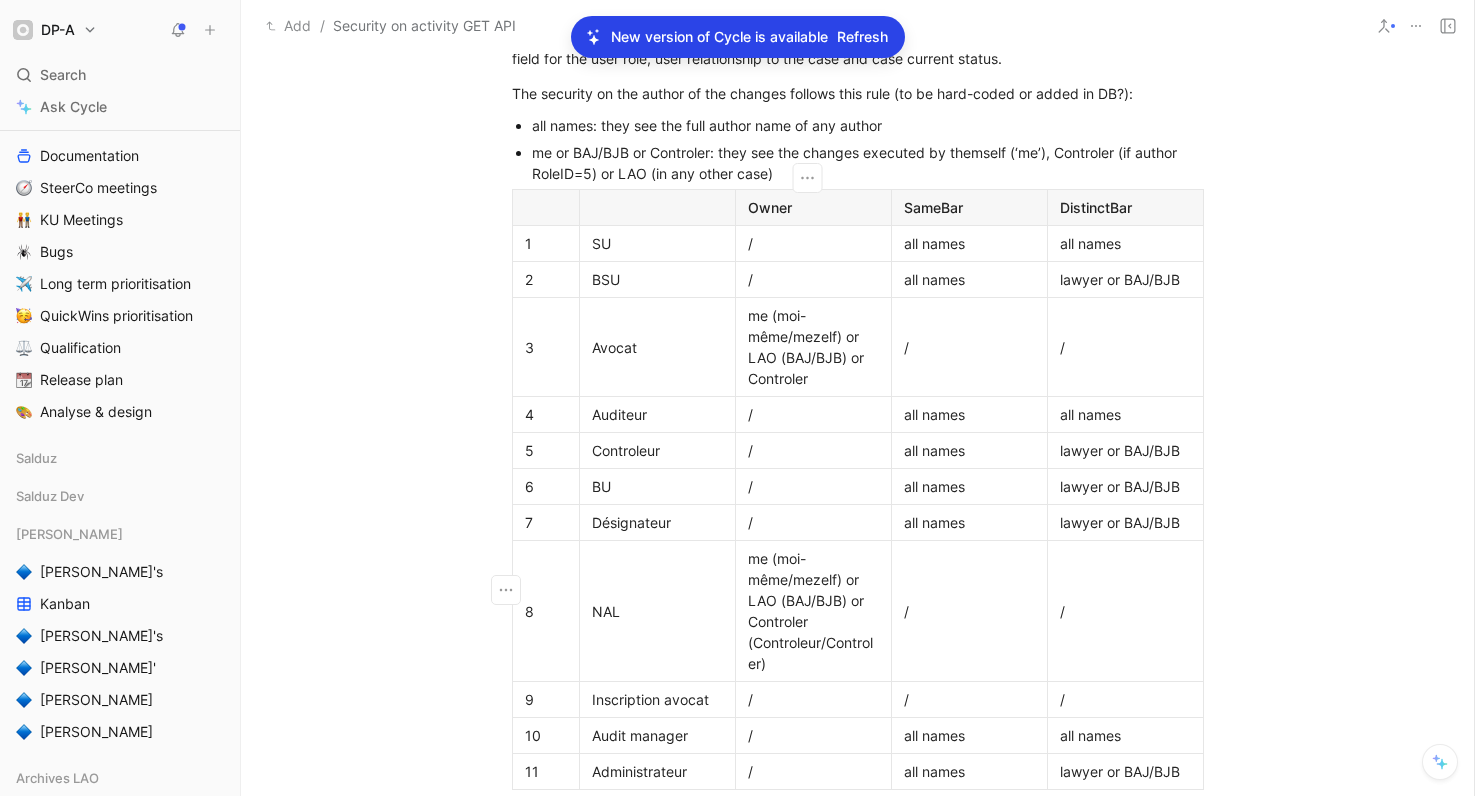 click on "me (moi-même/mezelf) or LAO (BAJ/BJB) or Controler (Controleur/Controler)" at bounding box center (813, 611) 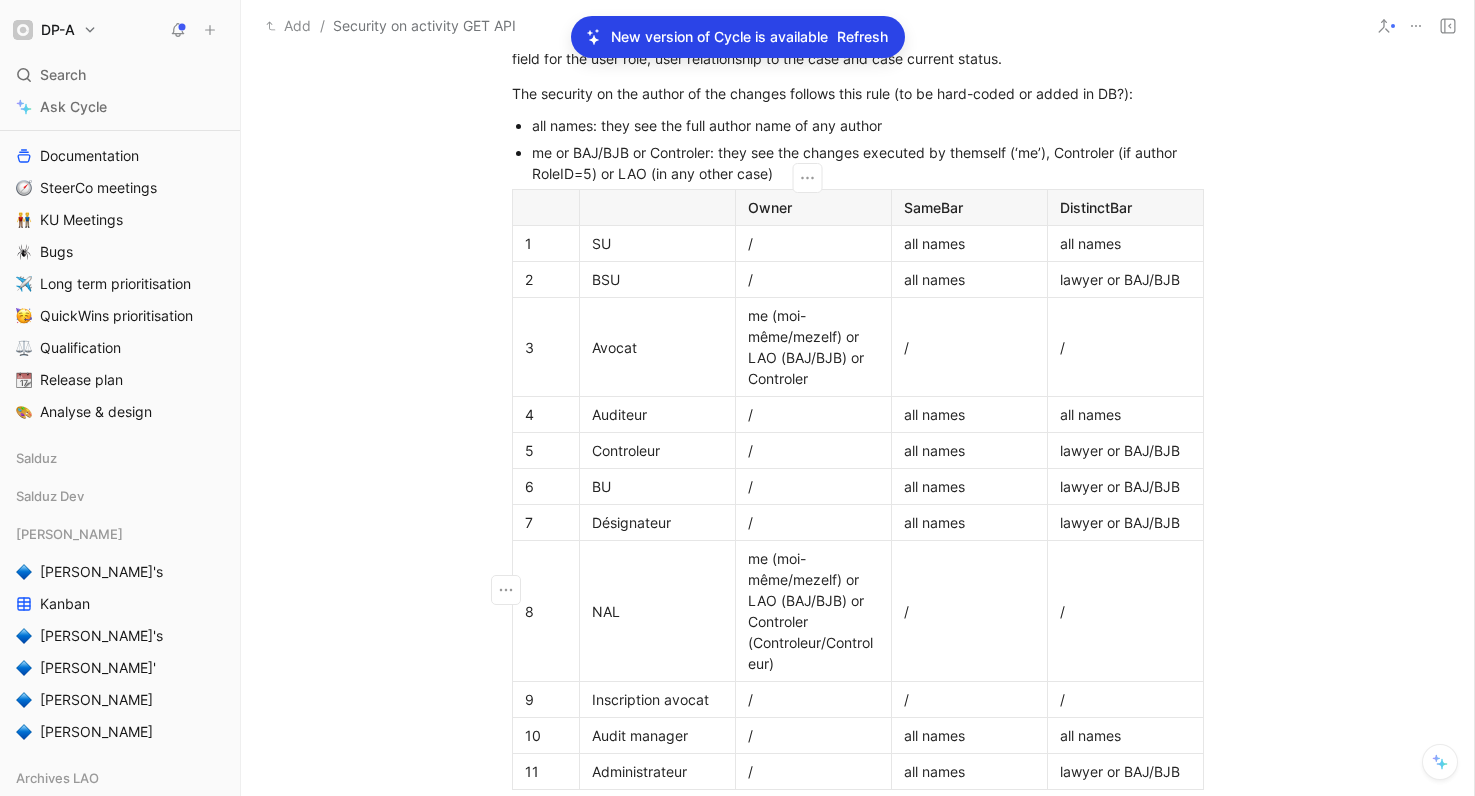 click on "me or BAJ/BJB or Controler: they see the changes executed by themself (‘me’), Controler (if author RoleID=5) or LAO (in any other case)" at bounding box center (868, 163) 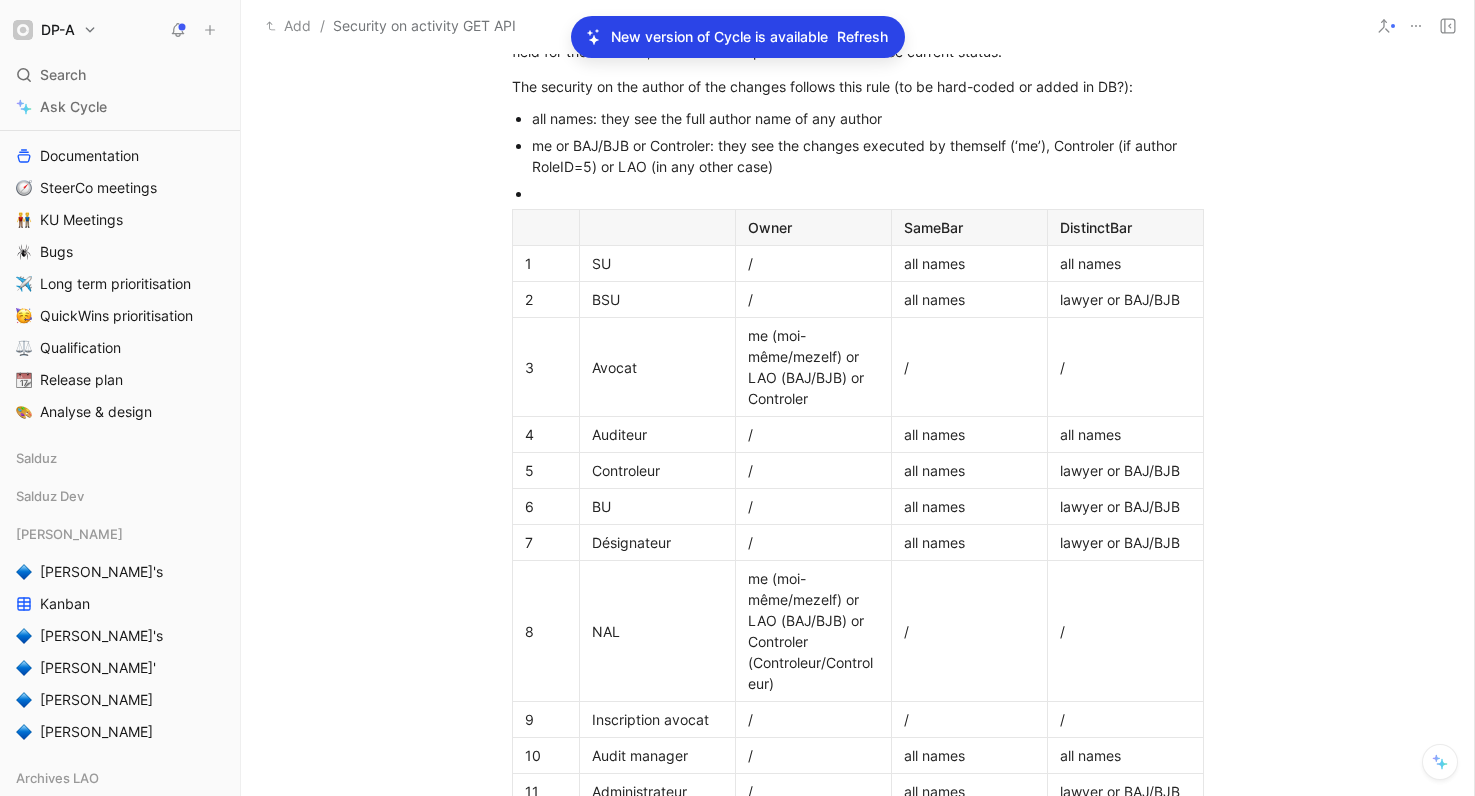 scroll, scrollTop: 824, scrollLeft: 0, axis: vertical 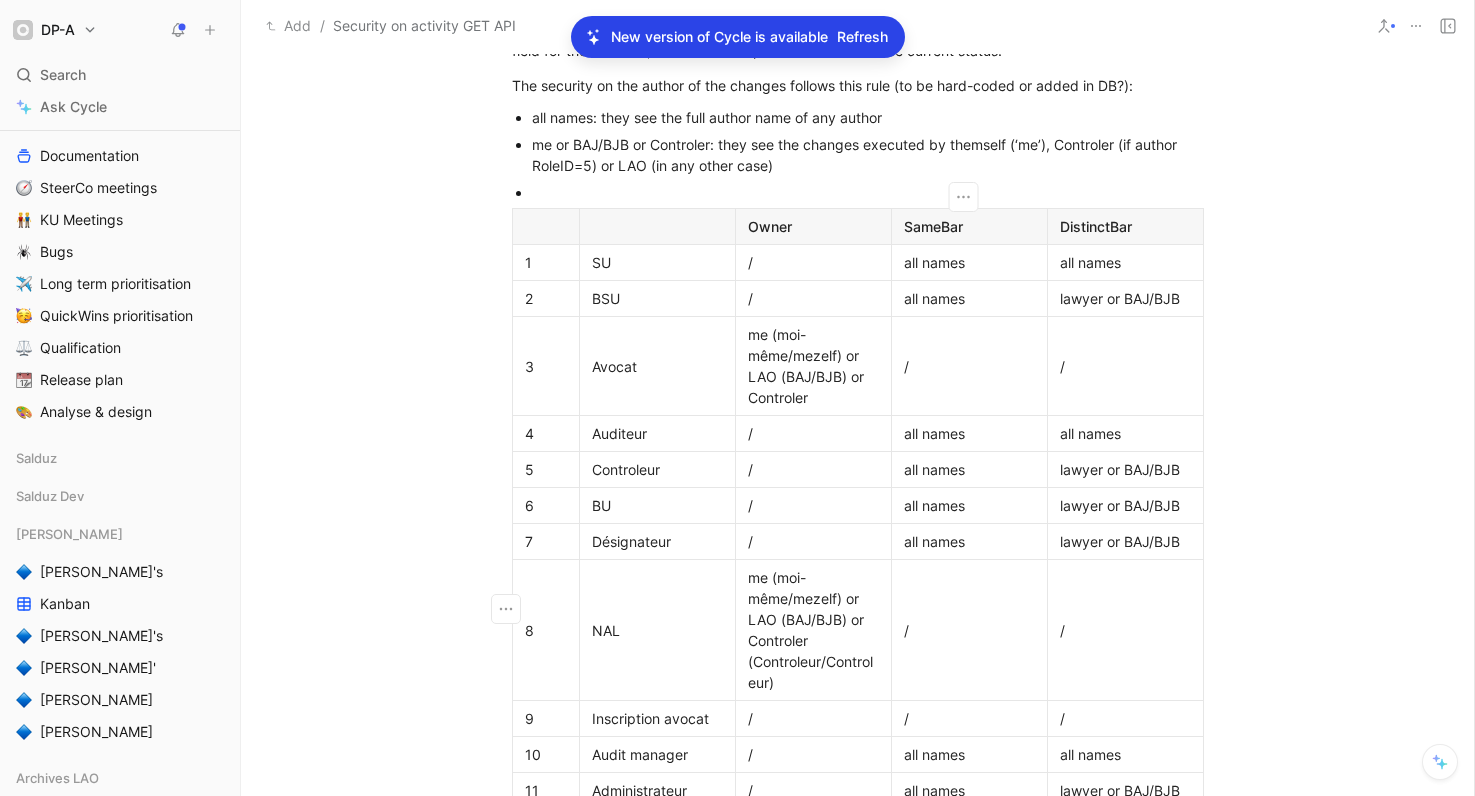 click on "/" at bounding box center (969, 630) 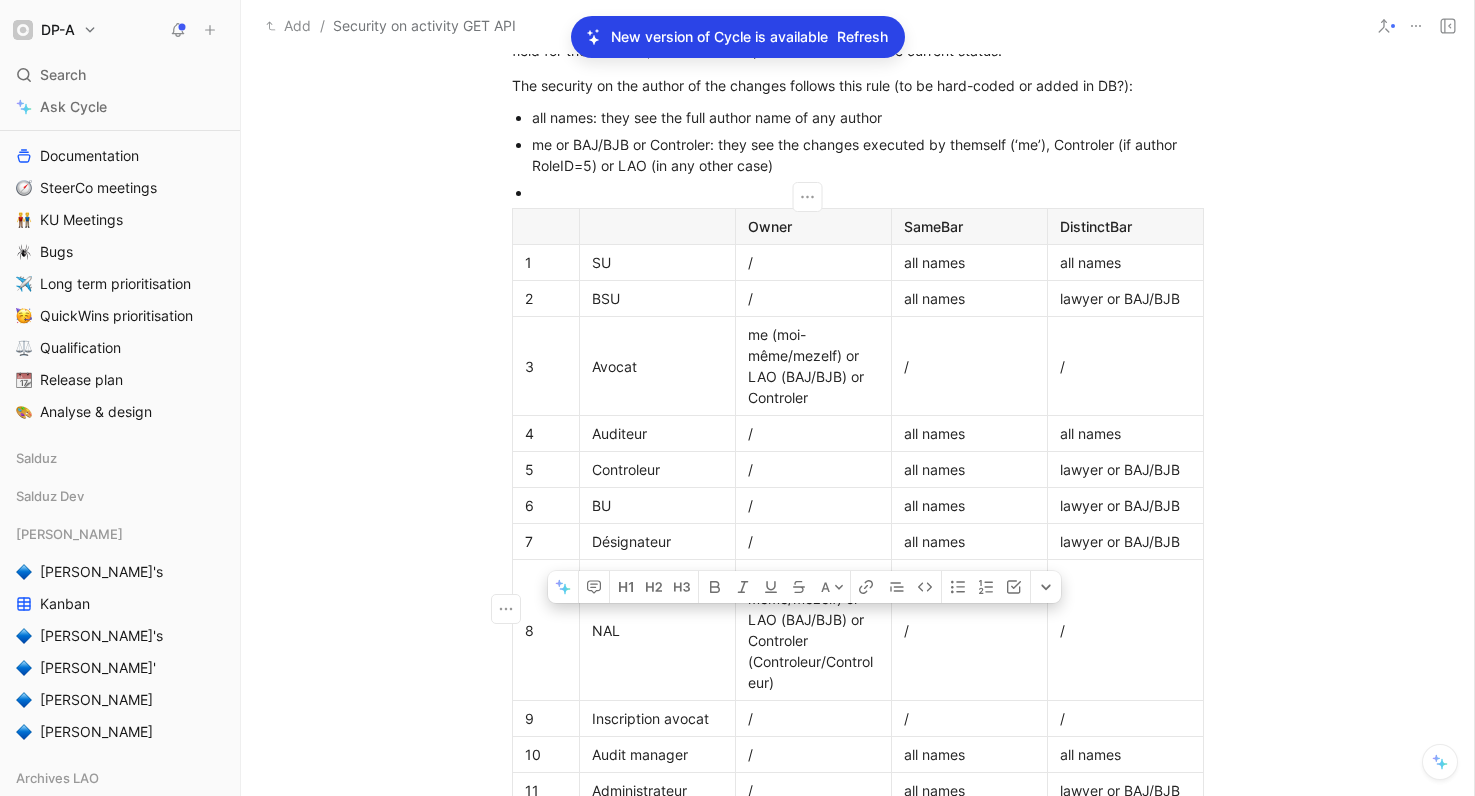 drag, startPoint x: 773, startPoint y: 661, endPoint x: 841, endPoint y: 606, distance: 87.458565 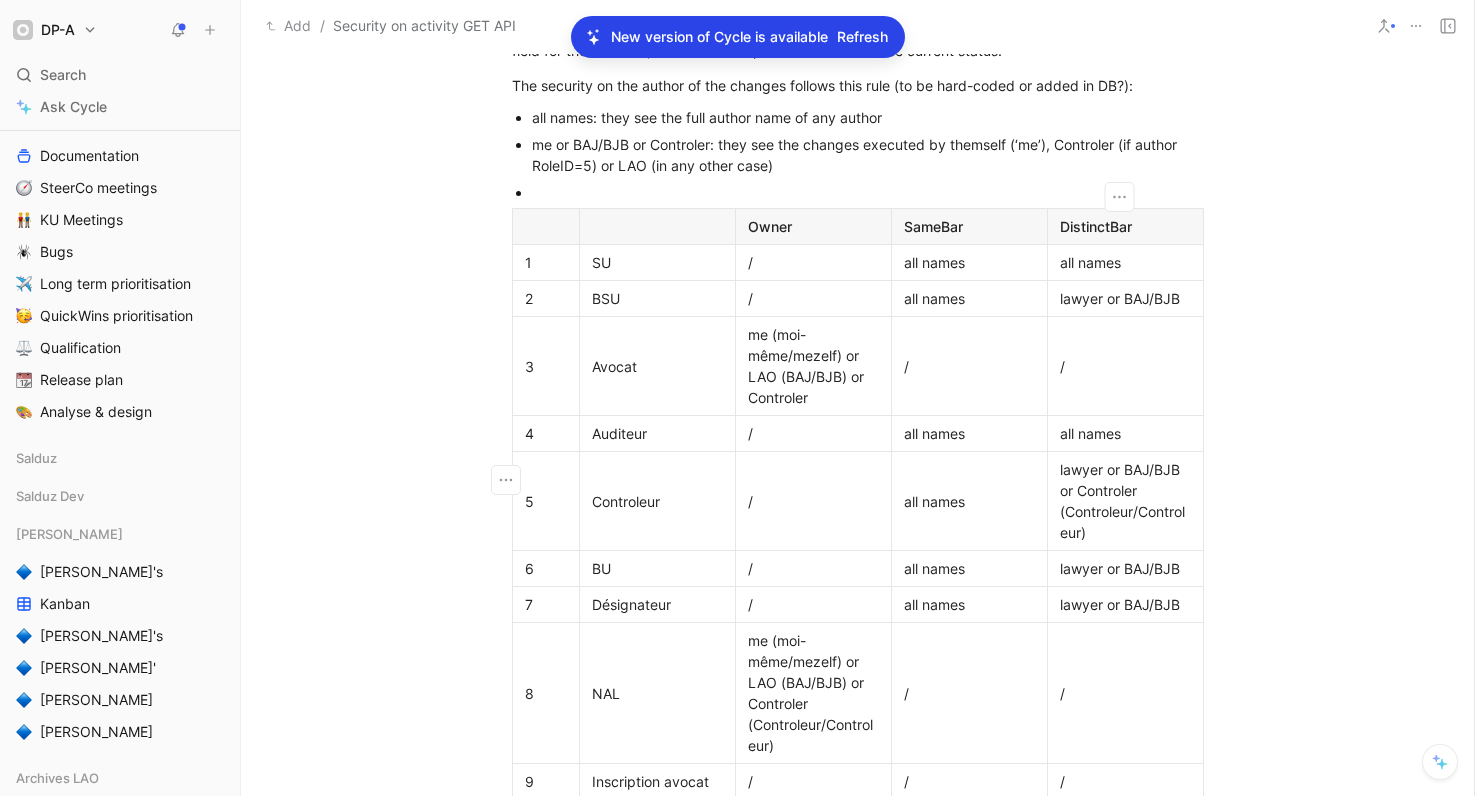 click on "lawyer or BAJ/BJB" at bounding box center [1125, 568] 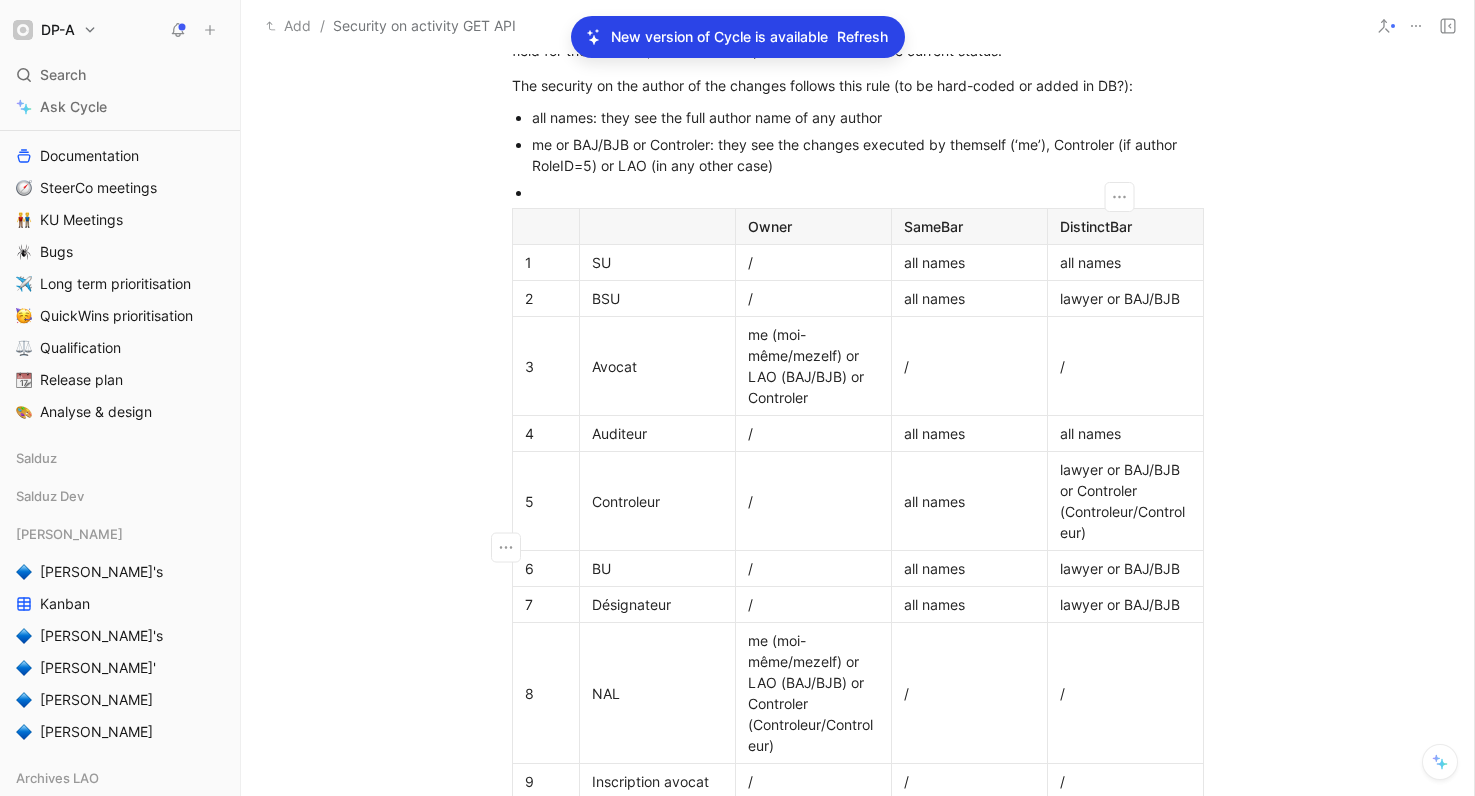 click on "lawyer or BAJ/BJB  or Controler (Controleur/Controleur)" at bounding box center (1125, 501) 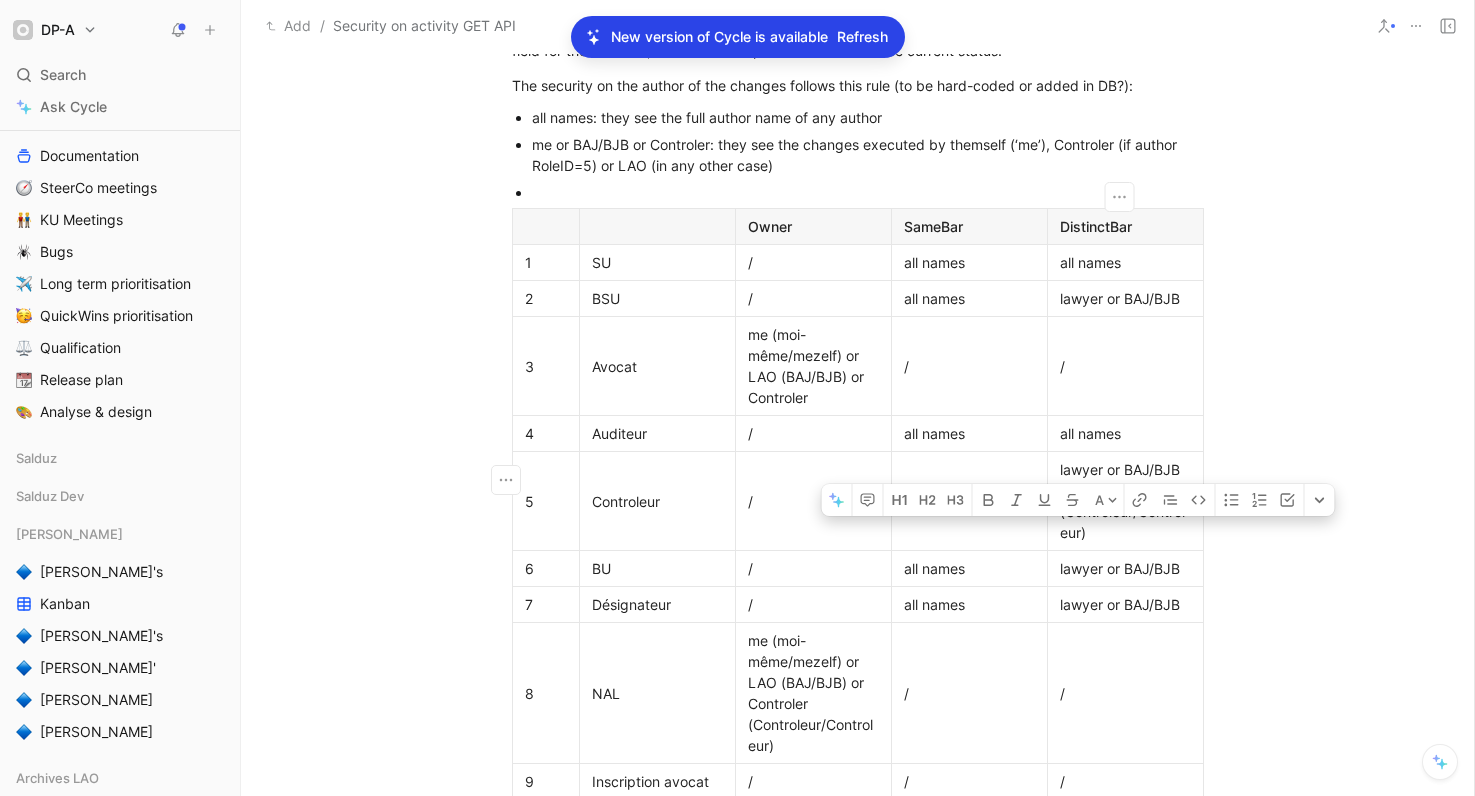 click on "lawyer or BAJ/BJB  or Controler (Controleur/Controleur)" at bounding box center [1125, 501] 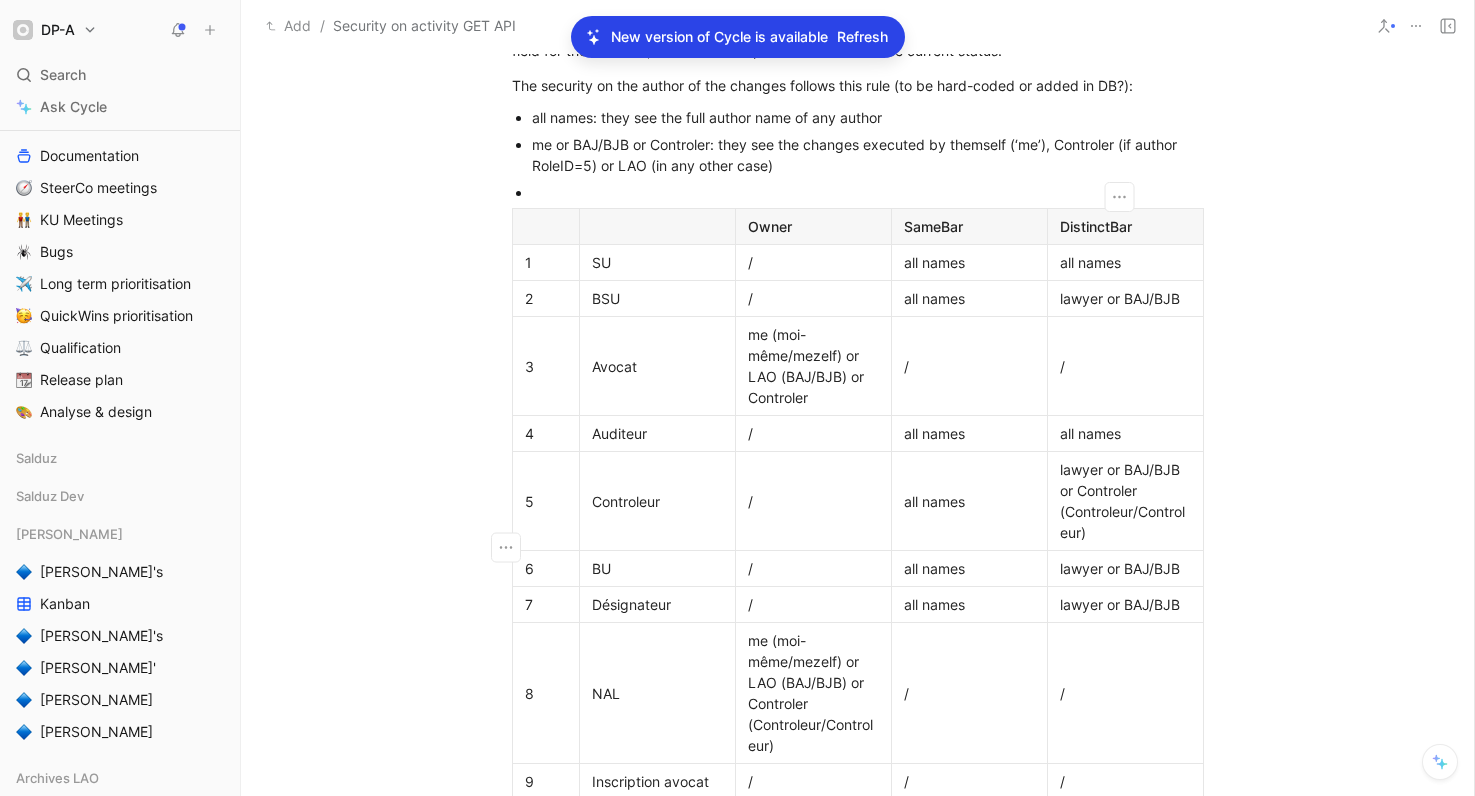 click on "lawyer or BAJ/BJB" at bounding box center (1125, 568) 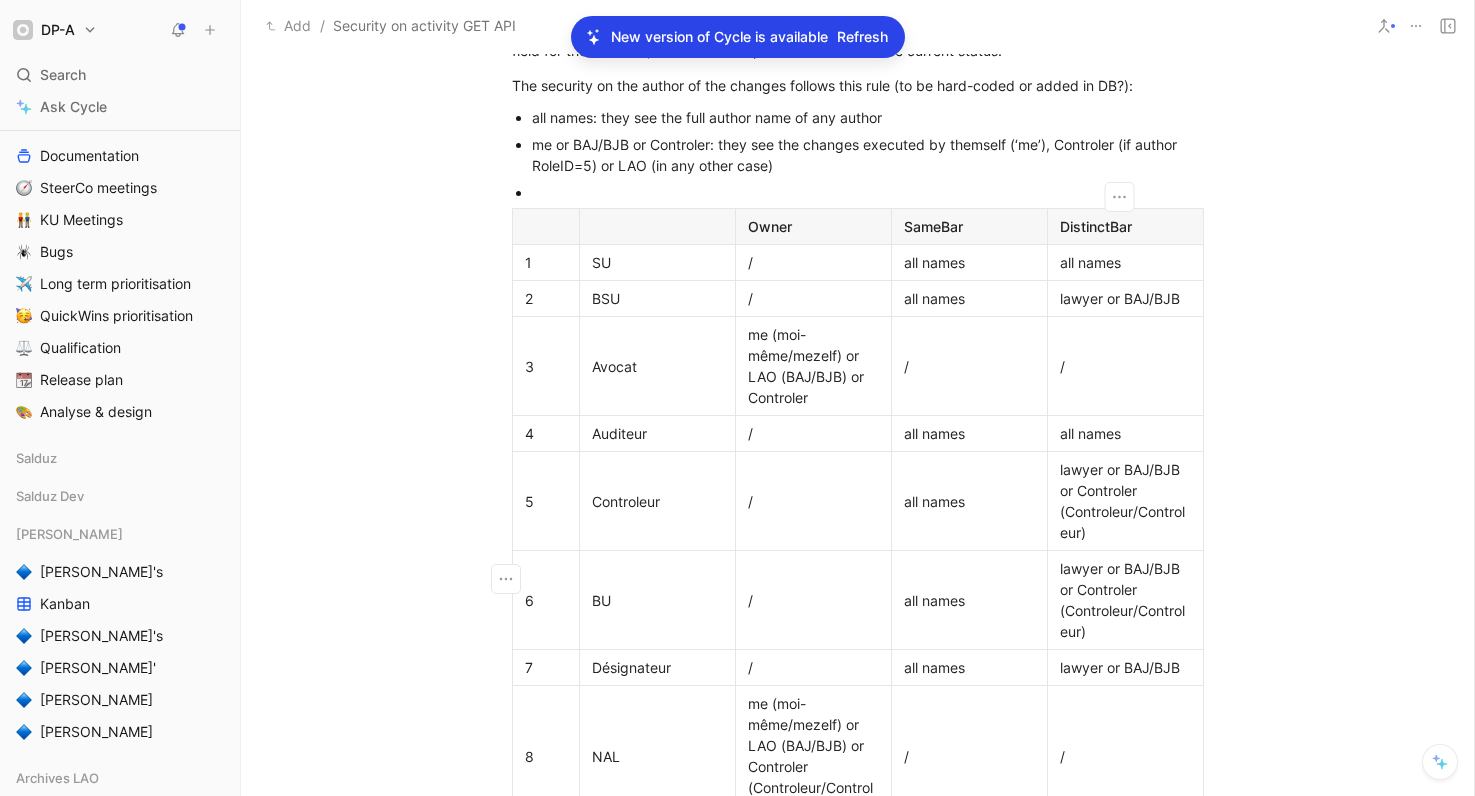 click on "lawyer or BAJ/BJB" at bounding box center [1125, 667] 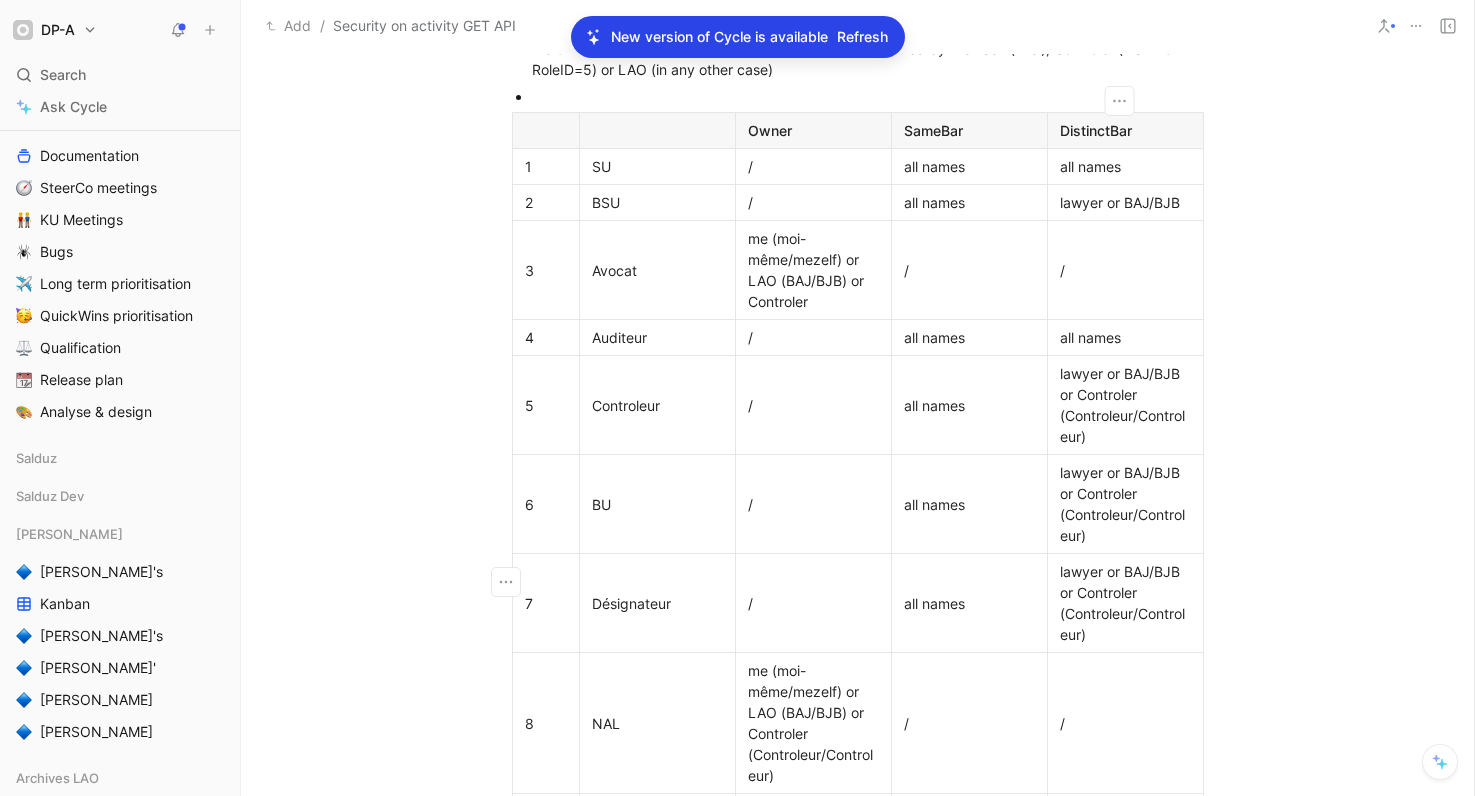 scroll, scrollTop: 920, scrollLeft: 0, axis: vertical 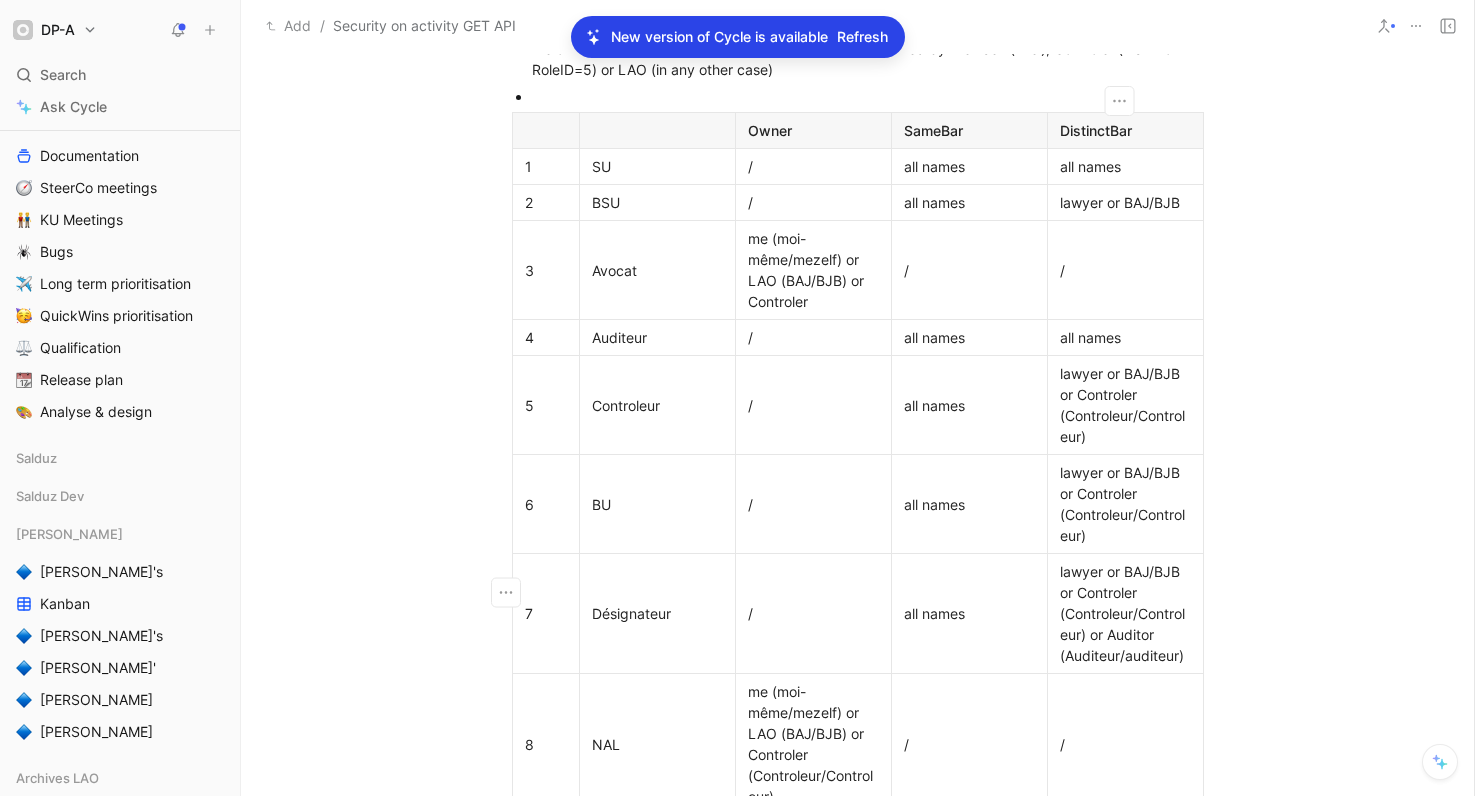 click on "lawyer or BAJ/BJB  or Controler (Controleur/Controleur) or Auditor (Auditeur/auditeur)" at bounding box center [1125, 613] 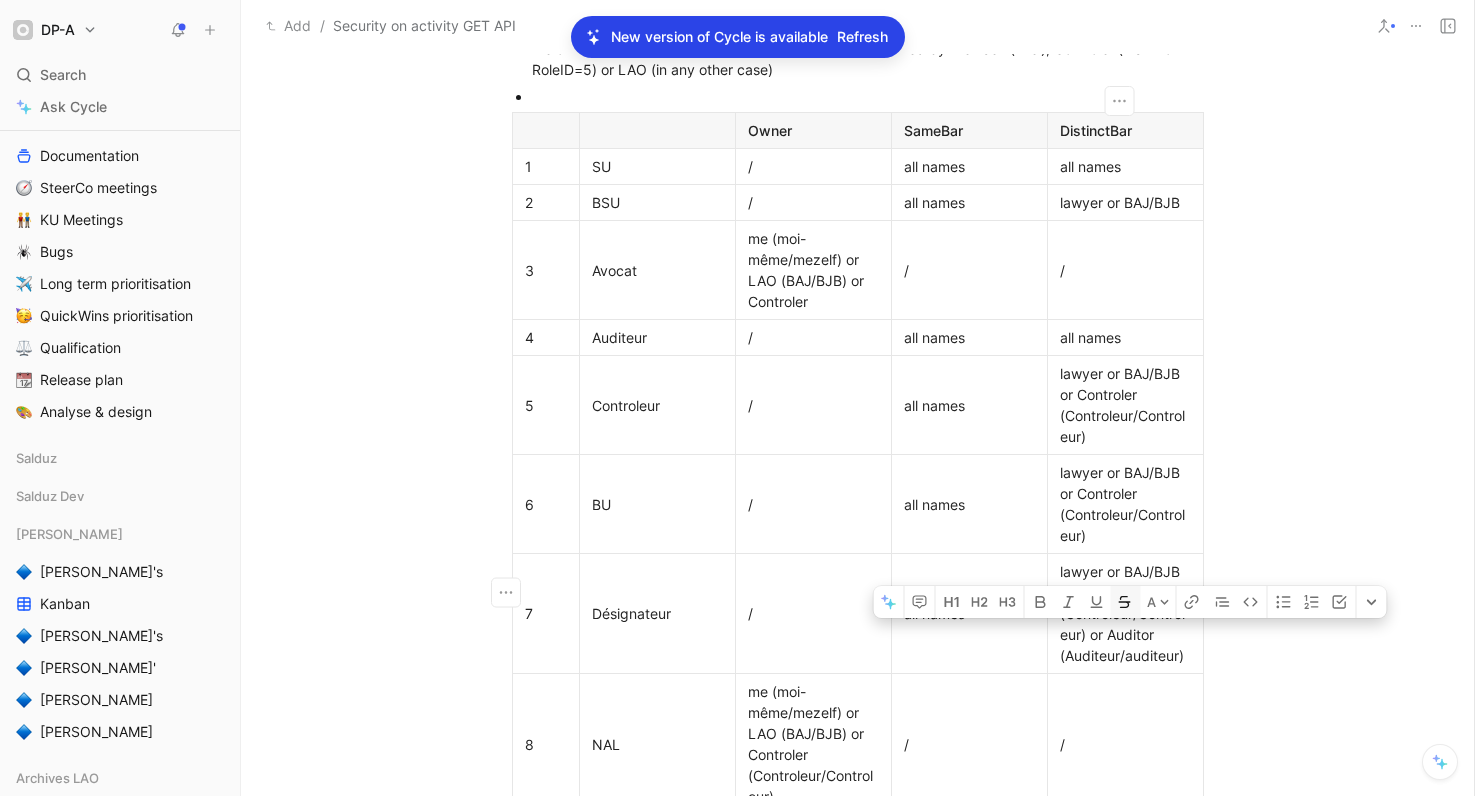 copy on "or Auditor (Auditeur/auditeur)" 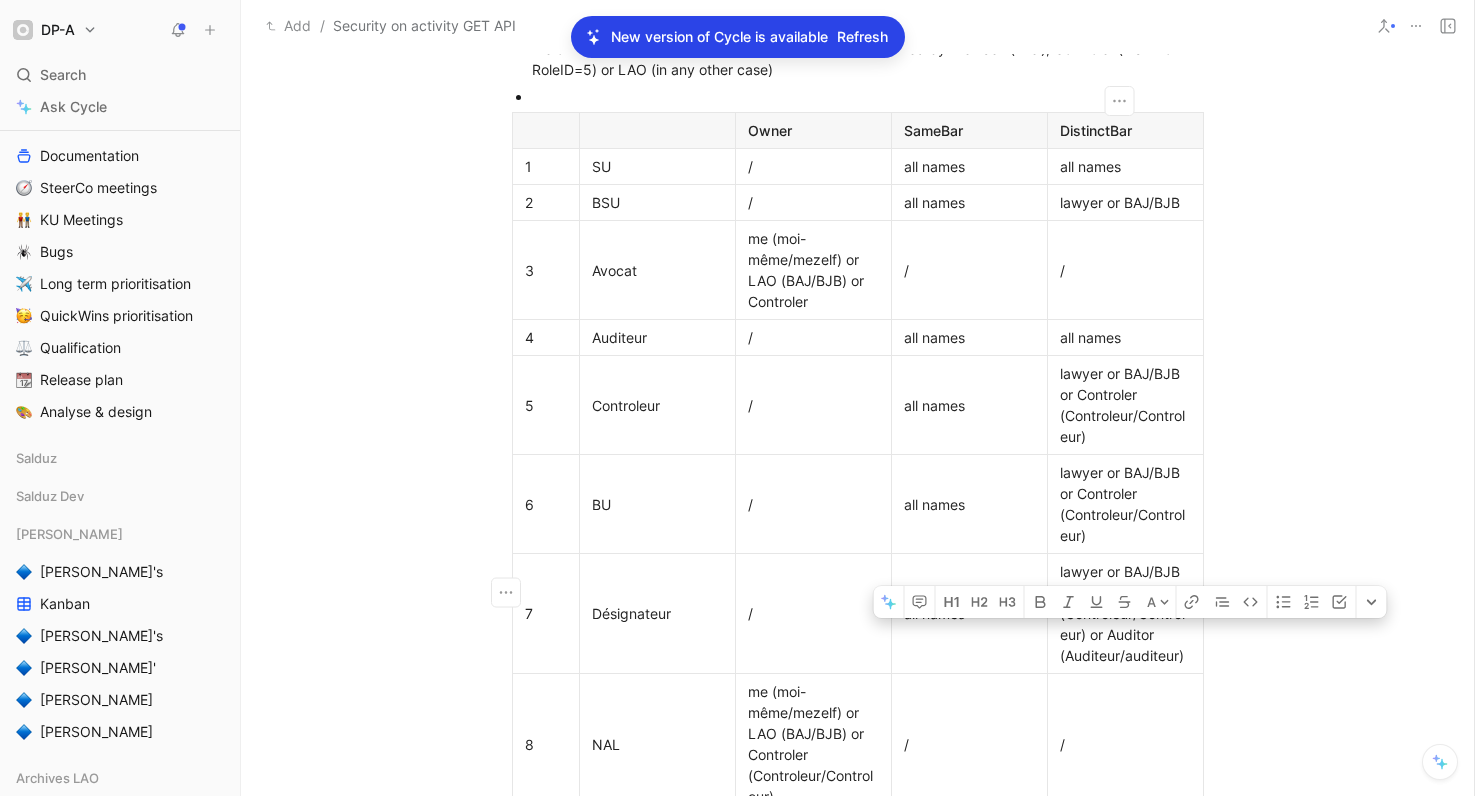 click on "lawyer or BAJ/BJB  or Controler (Controleur/Controleur)" at bounding box center (1125, 504) 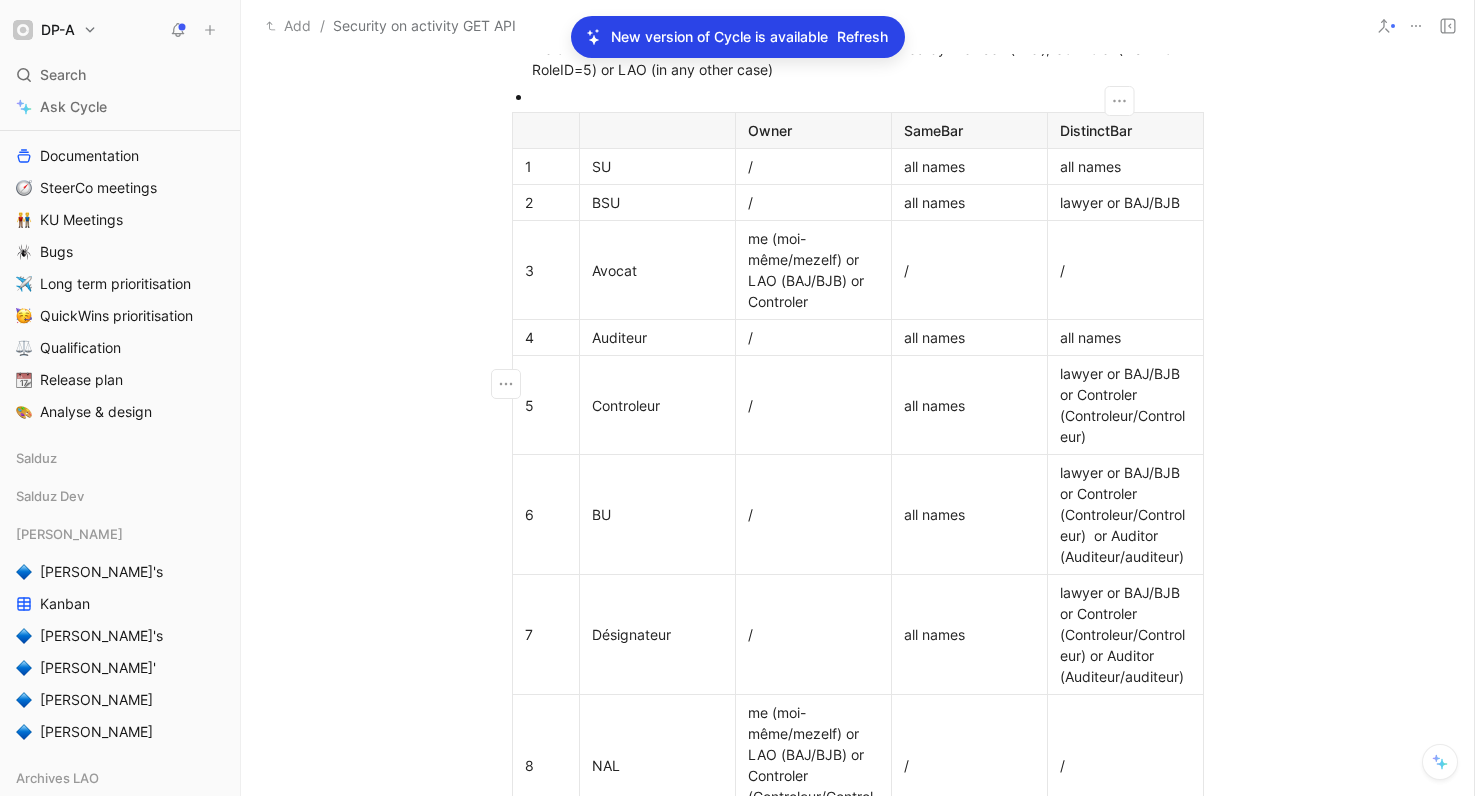 click on "lawyer or BAJ/BJB  or Controler (Controleur/Controleur)" at bounding box center (1125, 405) 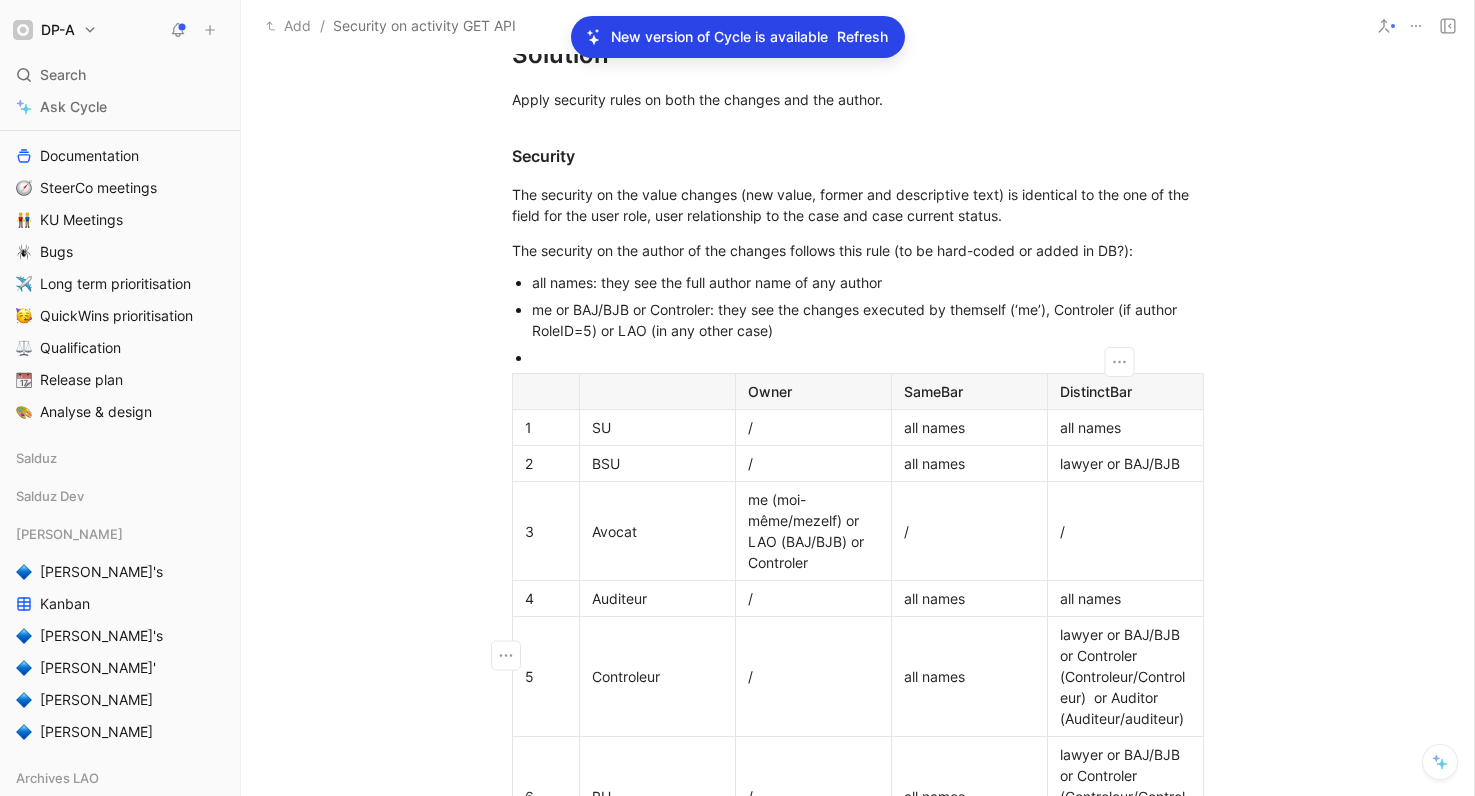 scroll, scrollTop: 656, scrollLeft: 0, axis: vertical 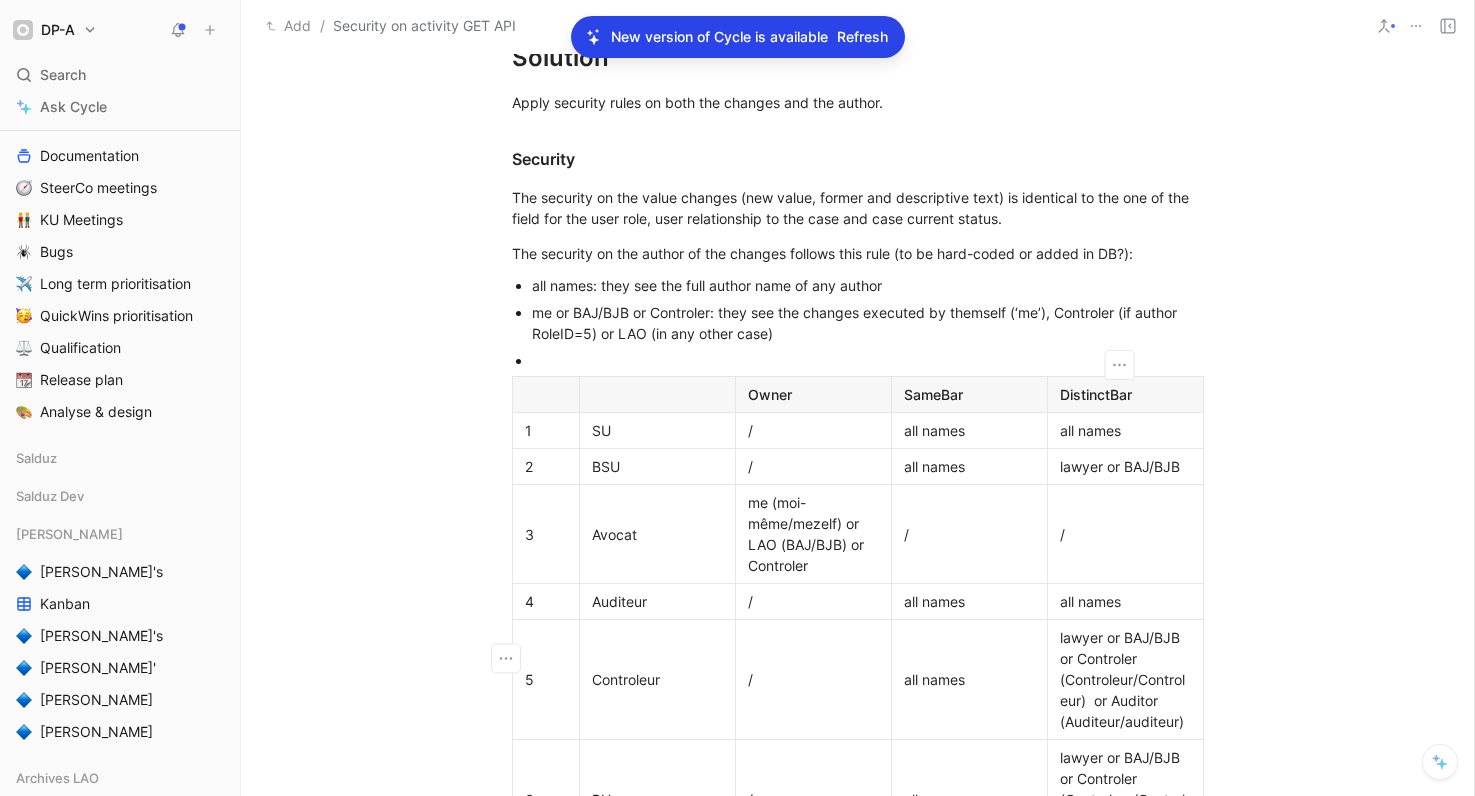 click on "me or BAJ/BJB or Controler: they see the changes executed by themself (‘me’), Controler (if author RoleID=5) or LAO (in any other case)" at bounding box center [868, 323] 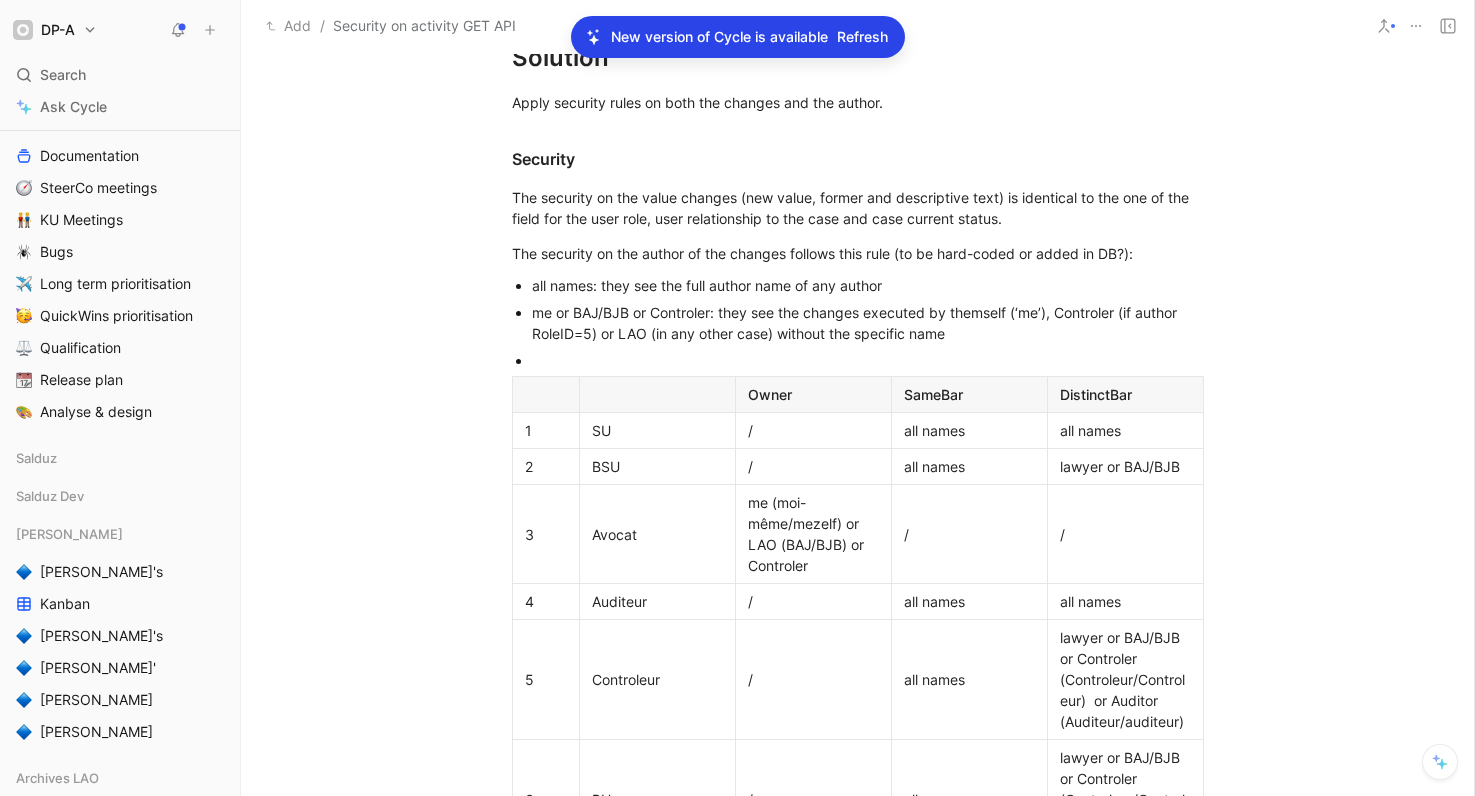 click at bounding box center [868, 360] 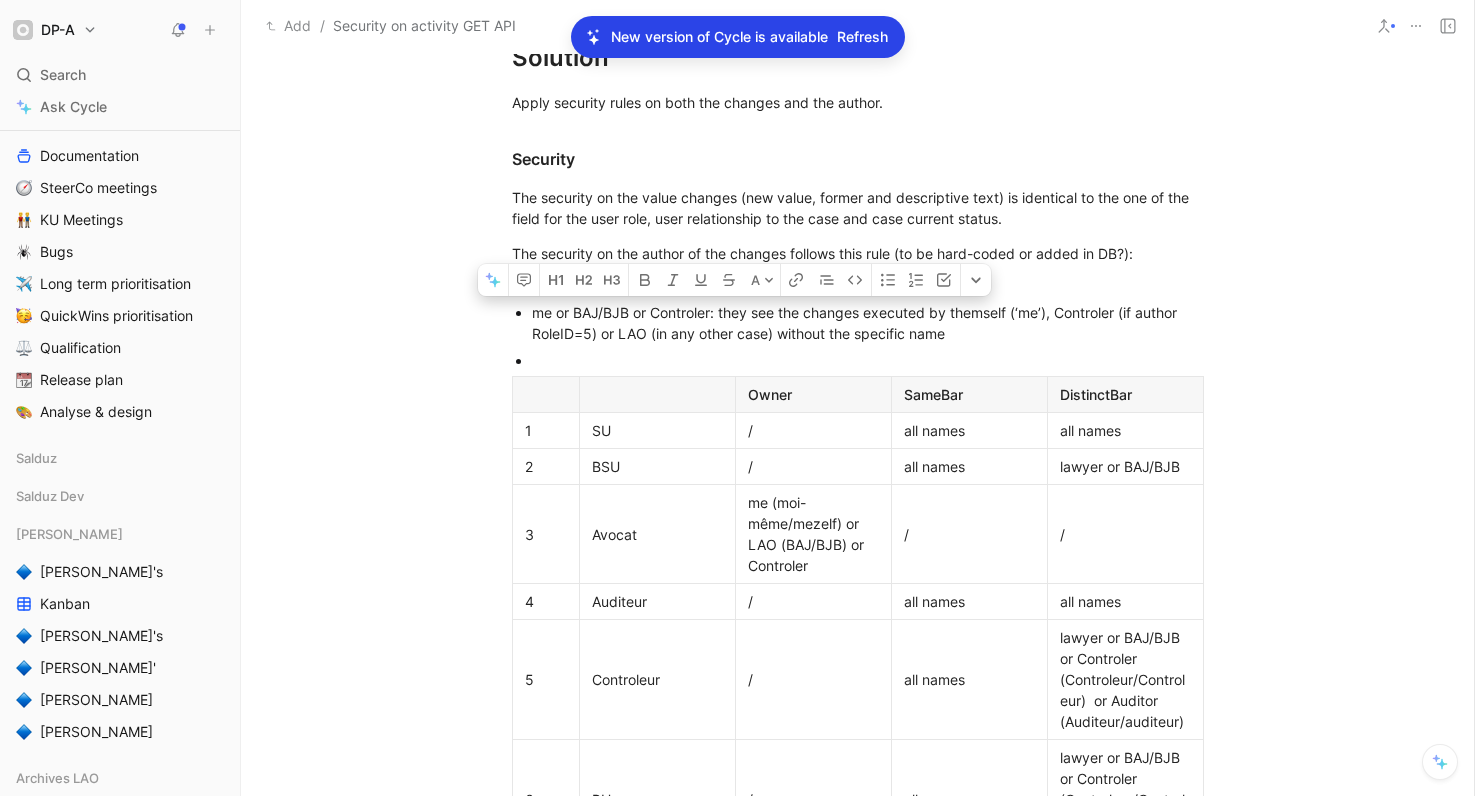 drag, startPoint x: 957, startPoint y: 320, endPoint x: 527, endPoint y: 298, distance: 430.5624 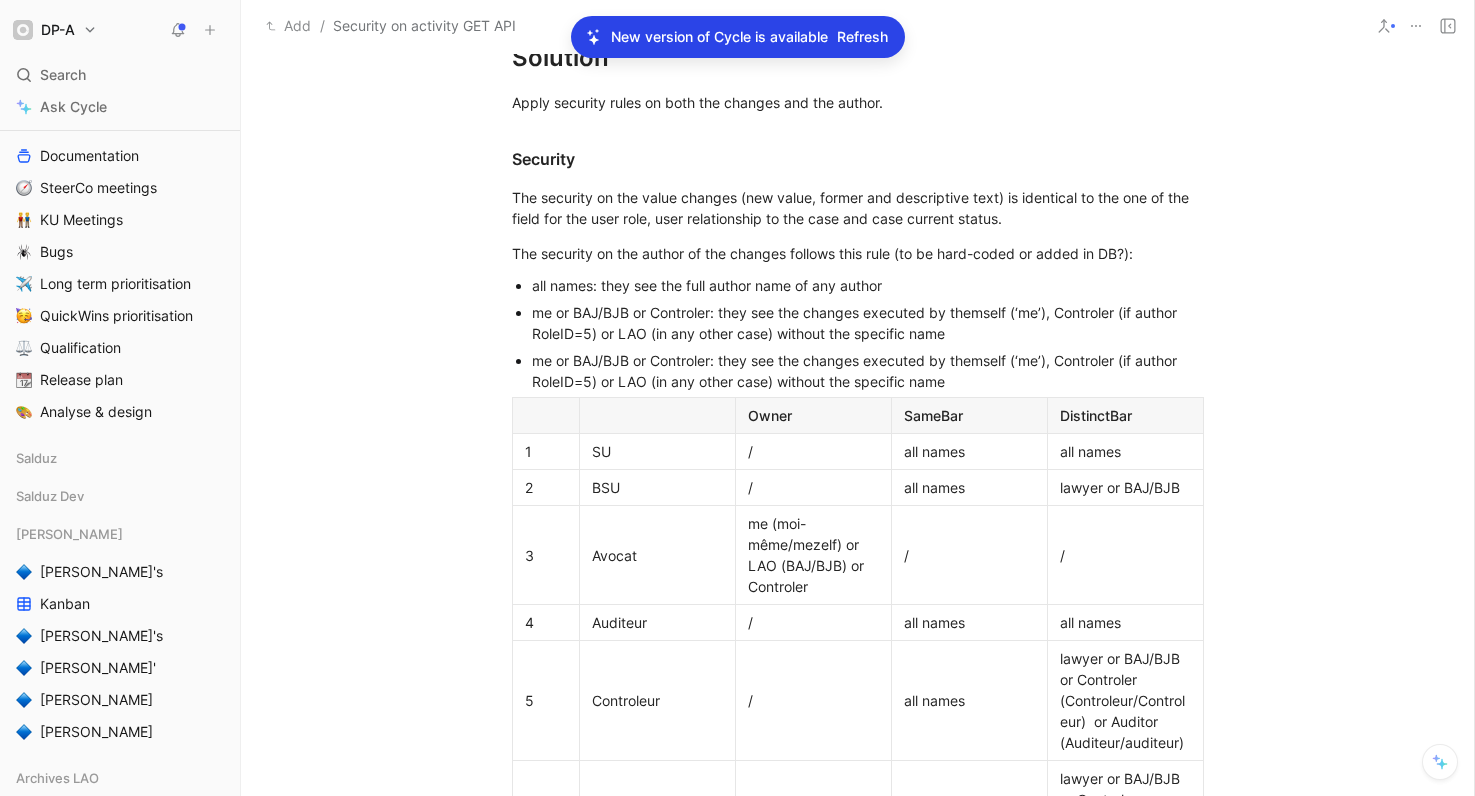 click on "me or BAJ/BJB or Controler: they see the changes executed by themself (‘me’), Controler (if author RoleID=5) or LAO (in any other case) without the specific name" at bounding box center (868, 371) 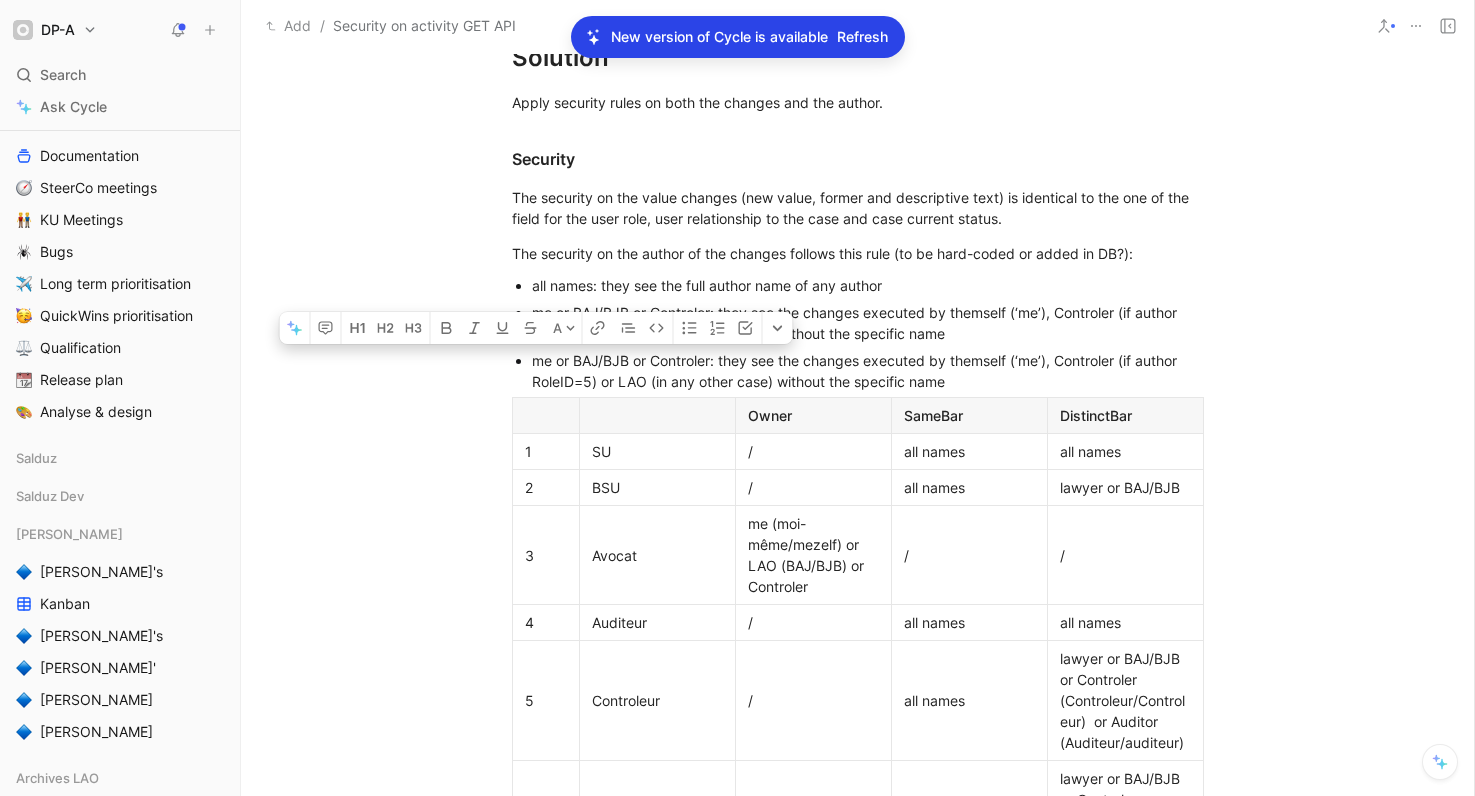 drag, startPoint x: 544, startPoint y: 338, endPoint x: 527, endPoint y: 340, distance: 17.117243 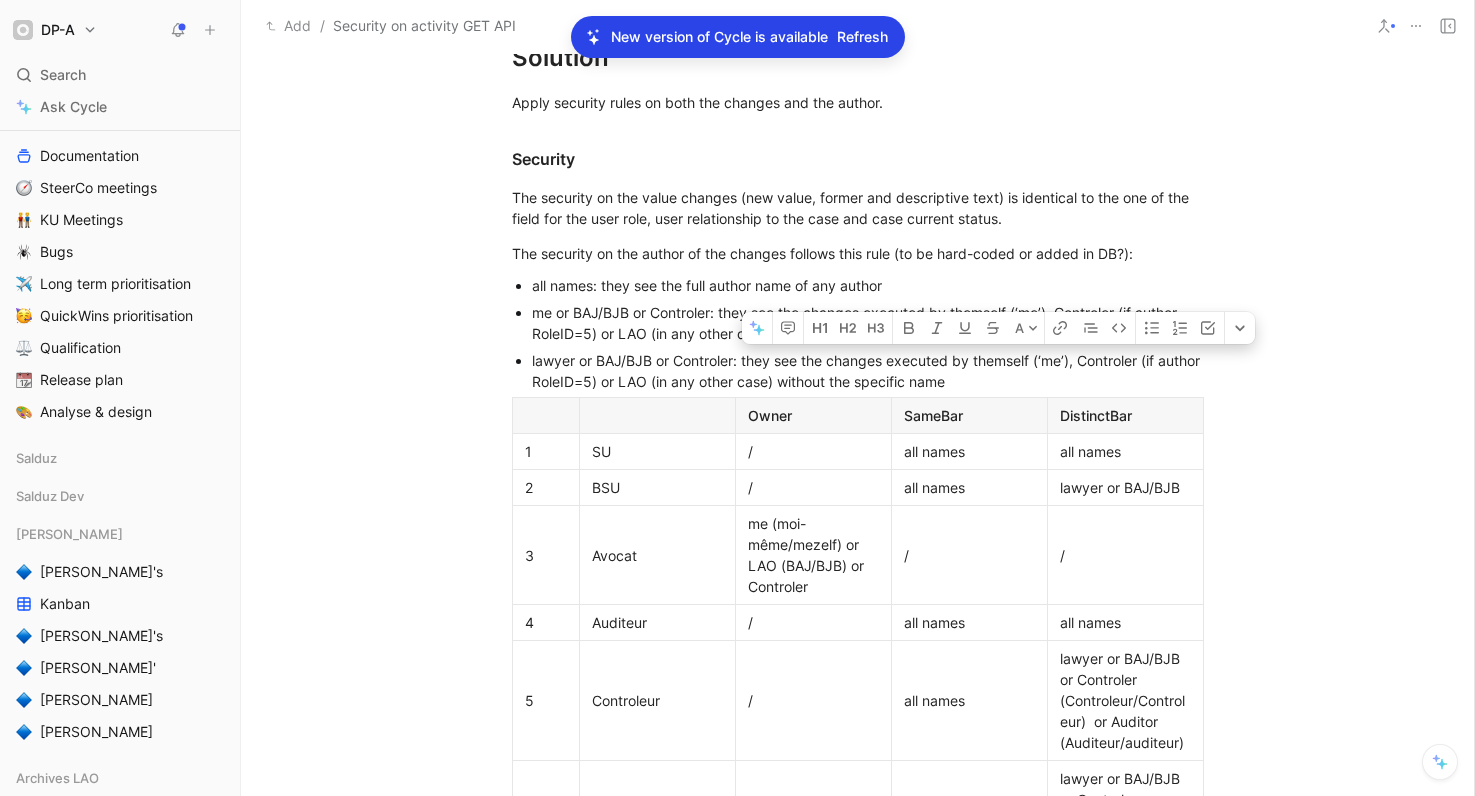 drag, startPoint x: 972, startPoint y: 339, endPoint x: 1026, endPoint y: 338, distance: 54.00926 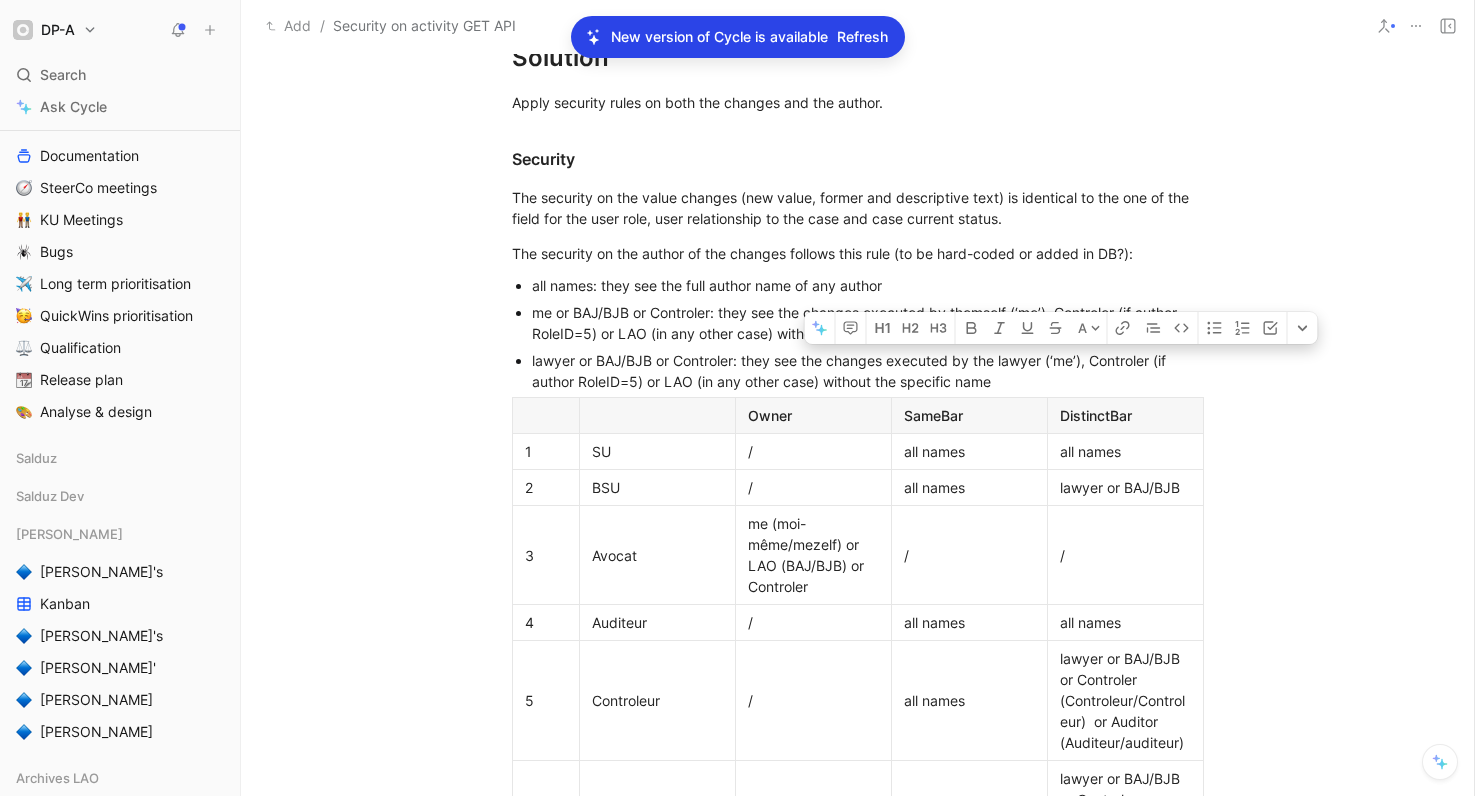 drag, startPoint x: 1070, startPoint y: 337, endPoint x: 1054, endPoint y: 339, distance: 16.124516 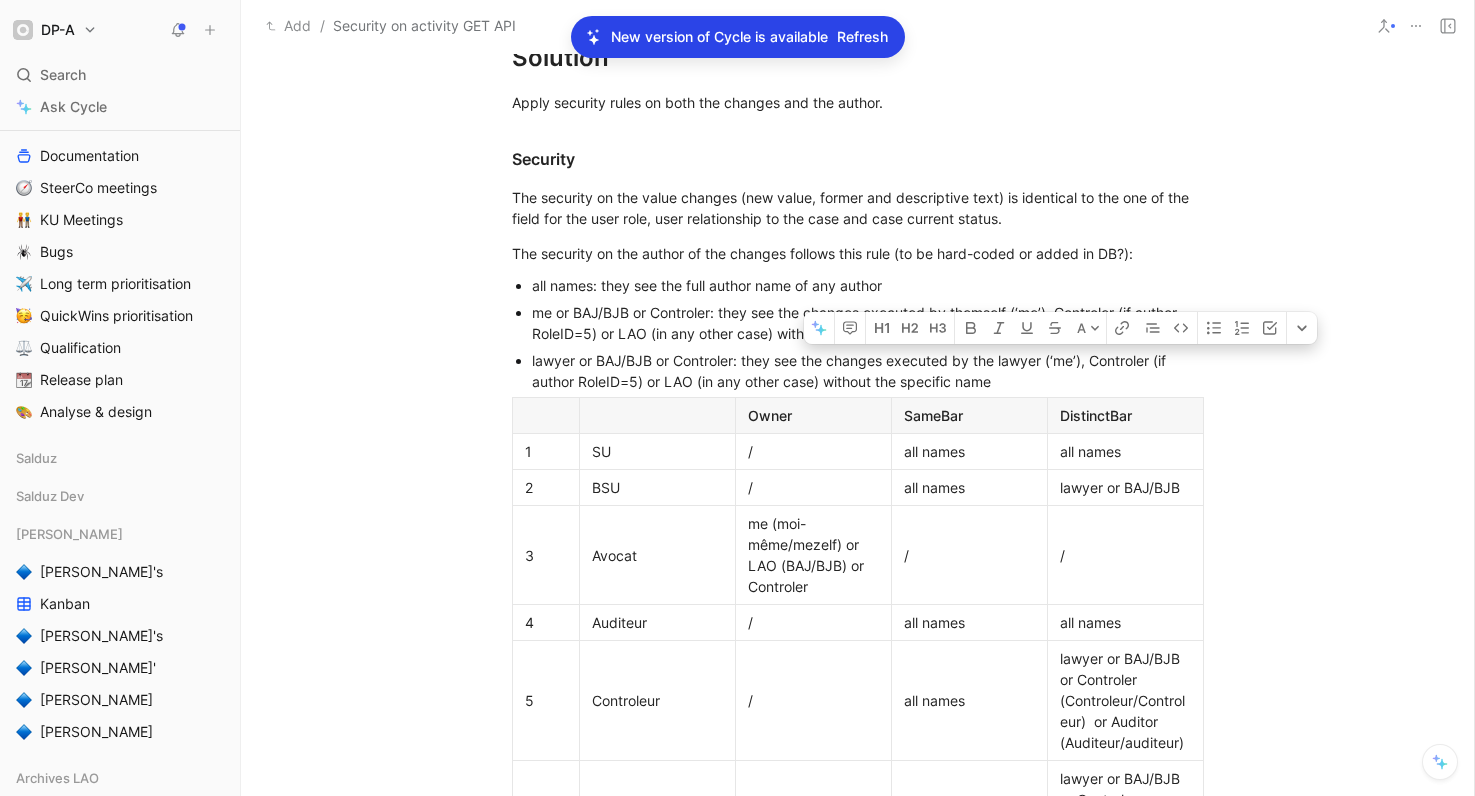 drag, startPoint x: 1042, startPoint y: 344, endPoint x: 1078, endPoint y: 345, distance: 36.013885 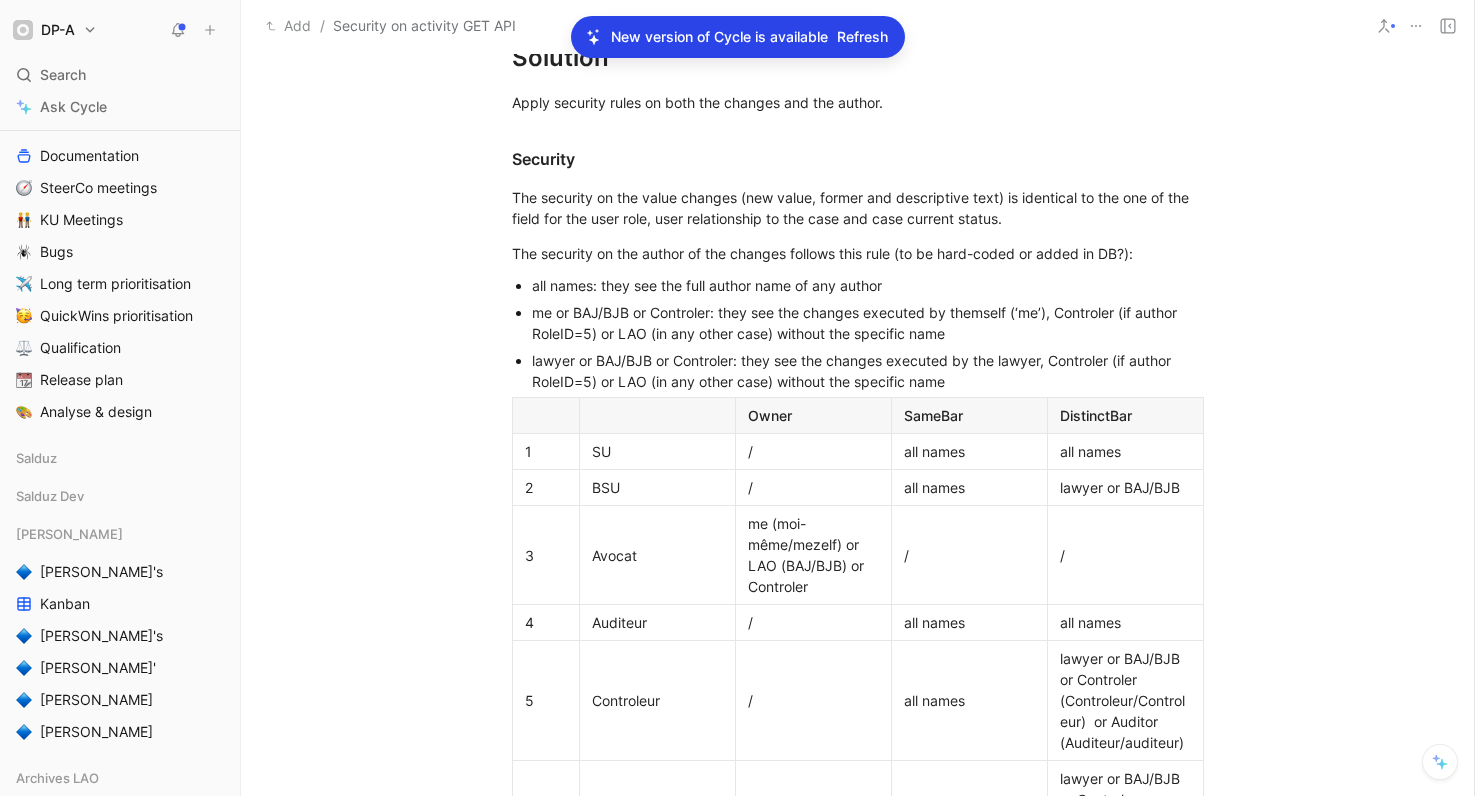 drag, startPoint x: 592, startPoint y: 361, endPoint x: 607, endPoint y: 374, distance: 19.849434 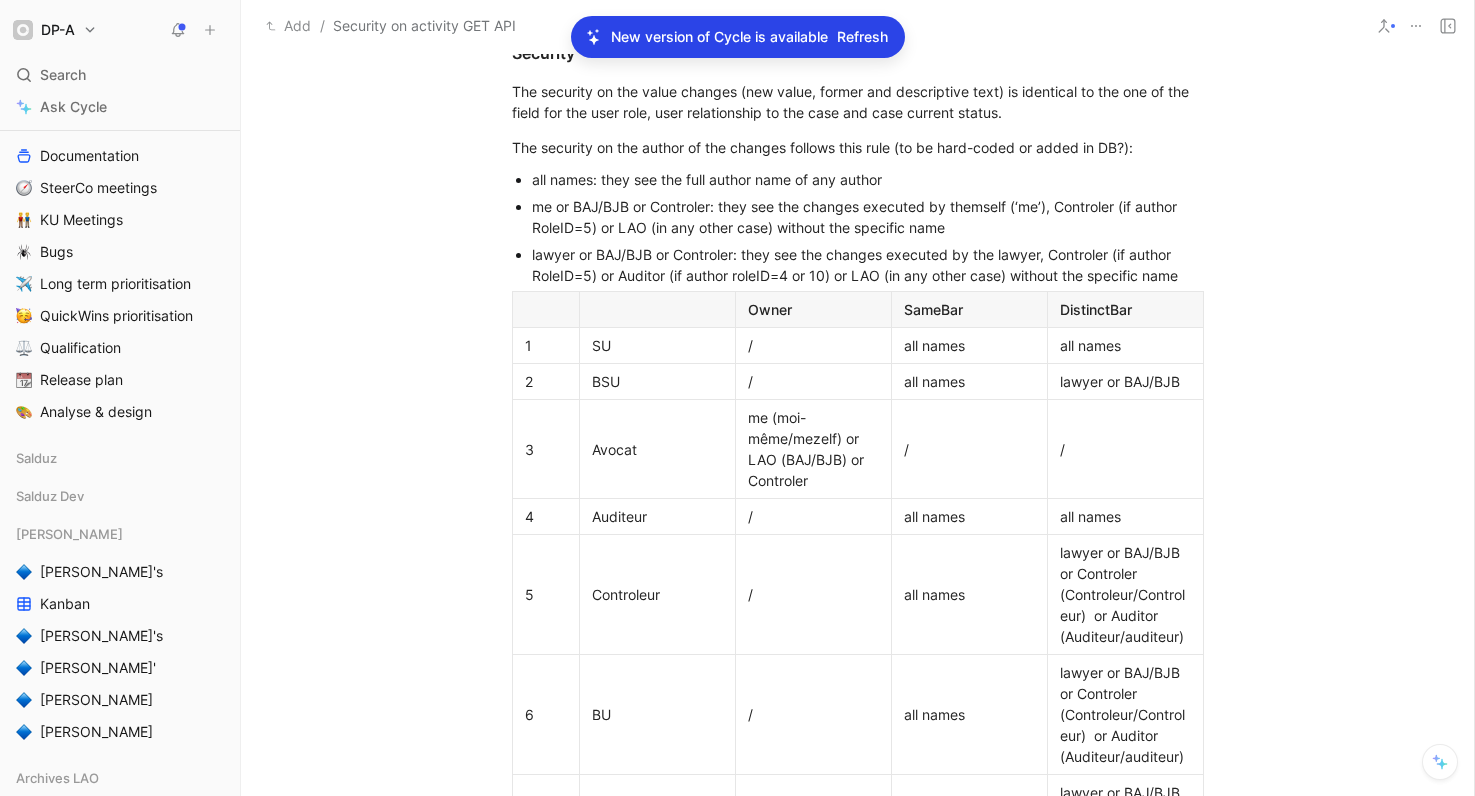 scroll, scrollTop: 764, scrollLeft: 0, axis: vertical 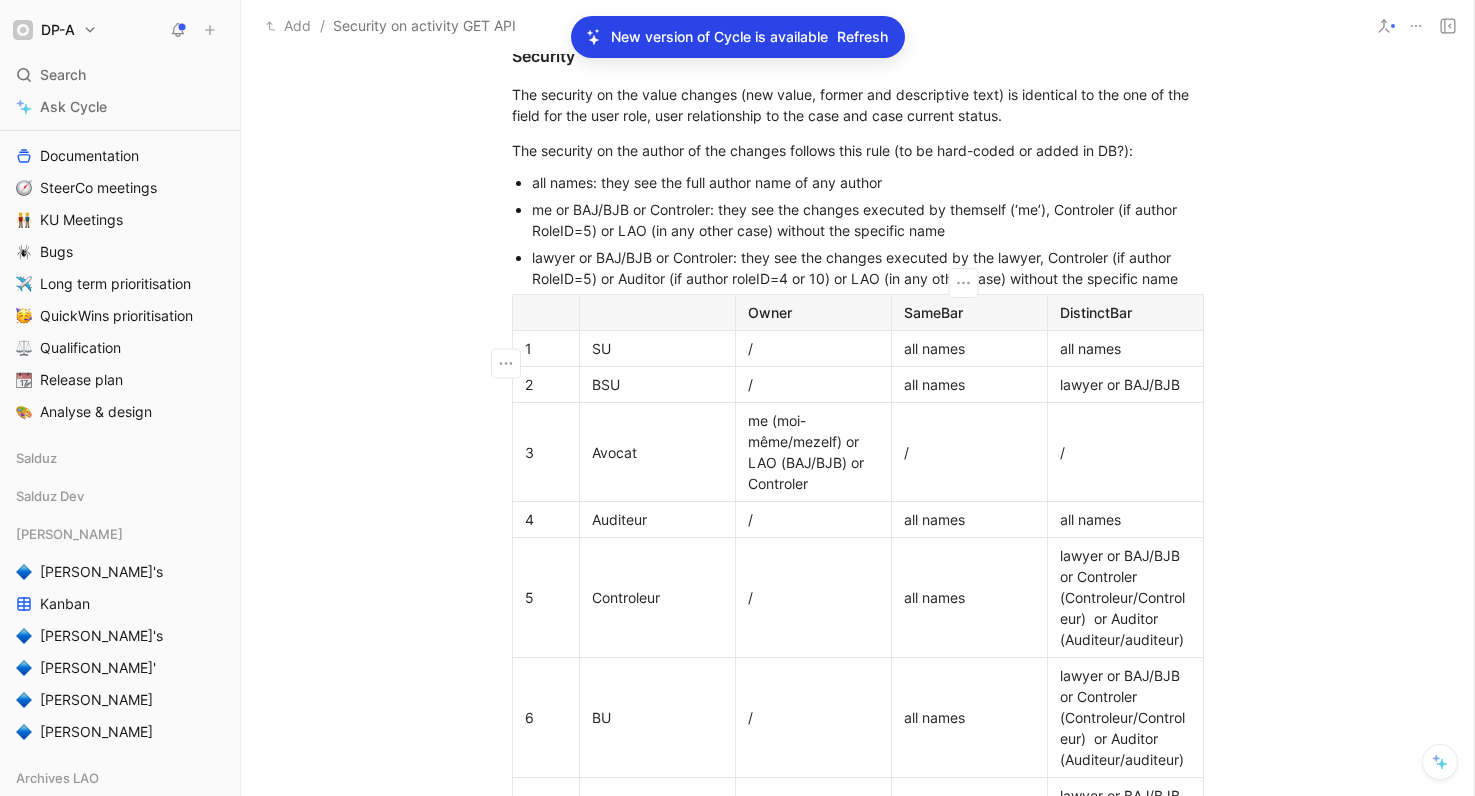 click on "all names" at bounding box center [969, 384] 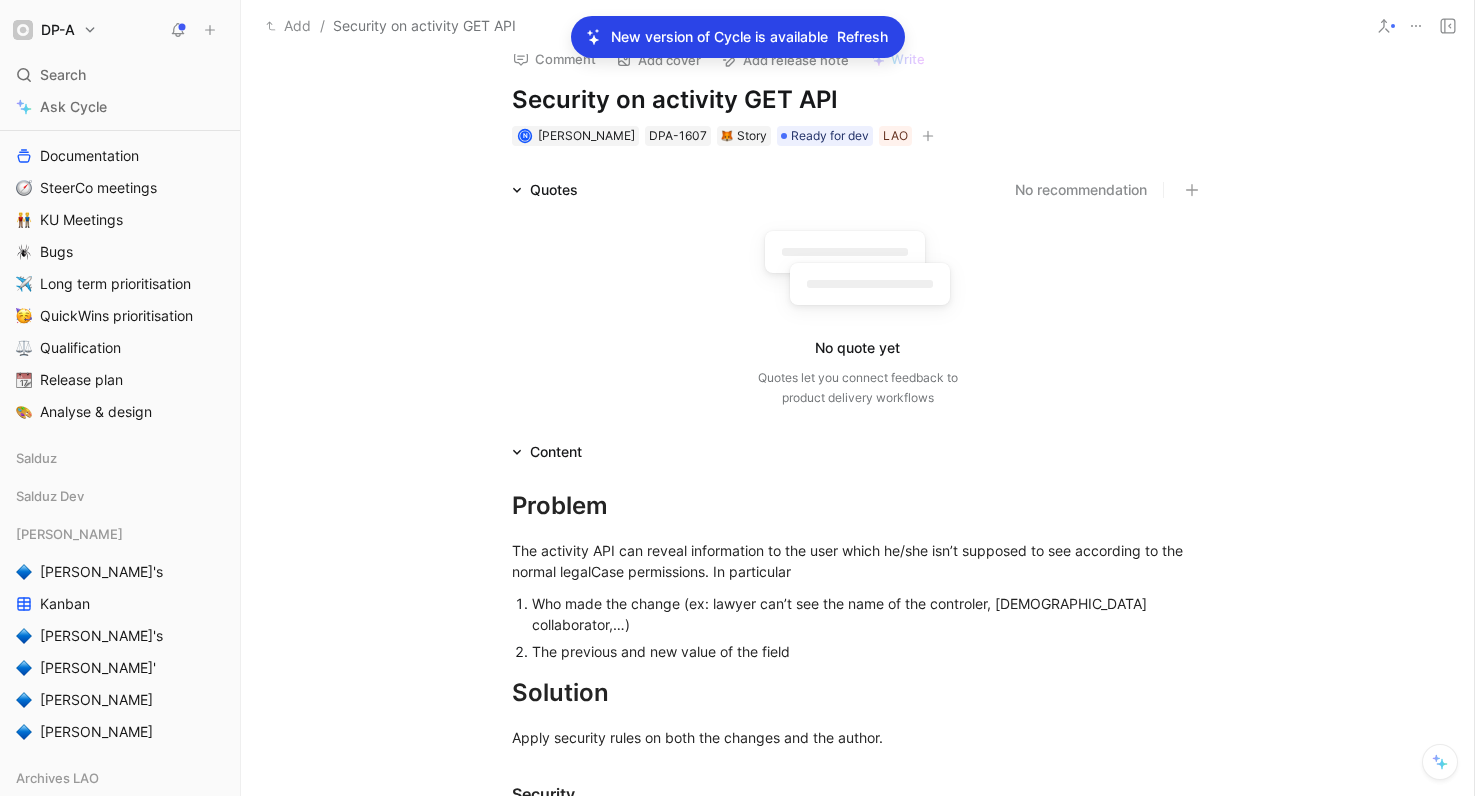 scroll, scrollTop: 0, scrollLeft: 0, axis: both 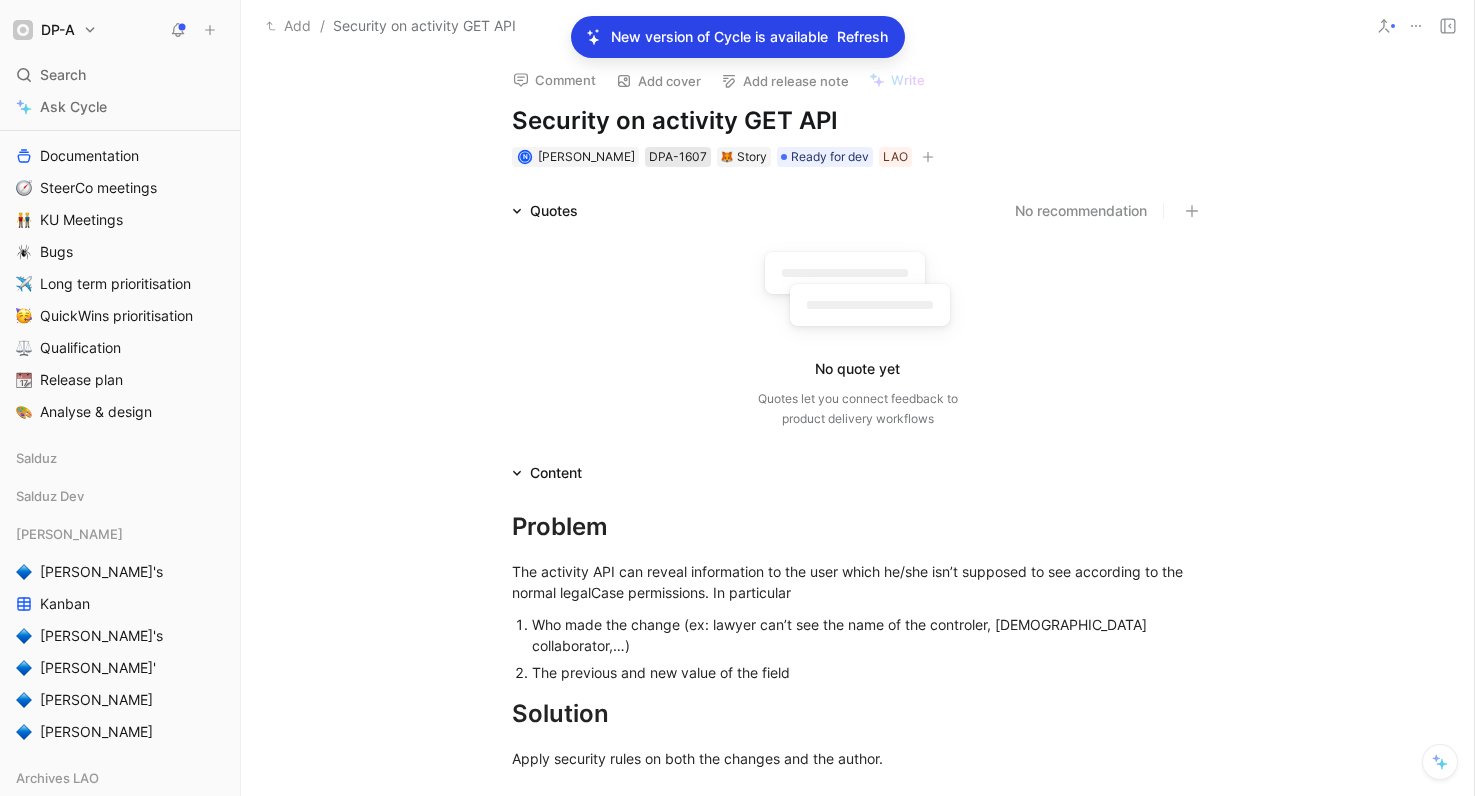 click on "DPA-1607" at bounding box center [678, 157] 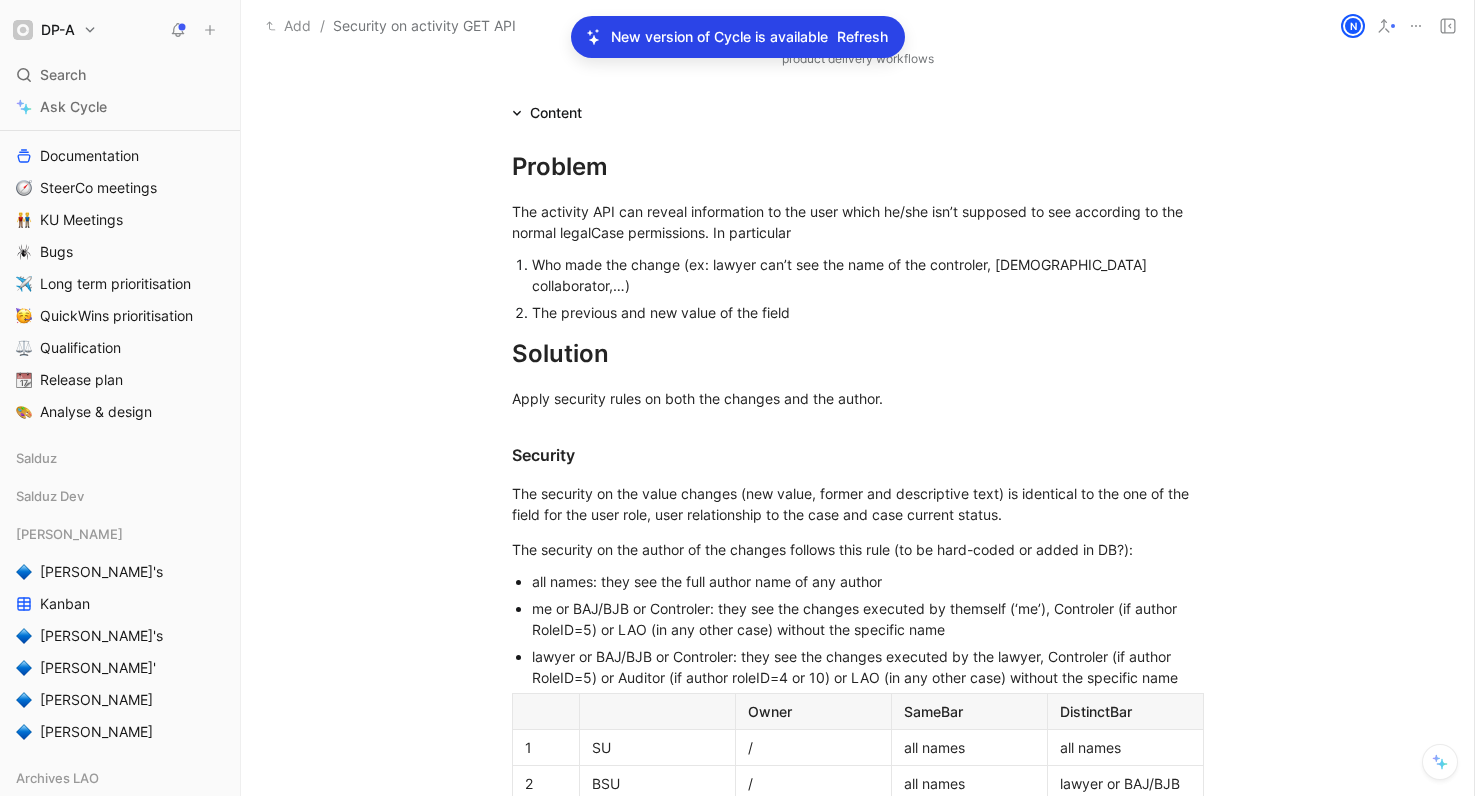 scroll, scrollTop: 361, scrollLeft: 0, axis: vertical 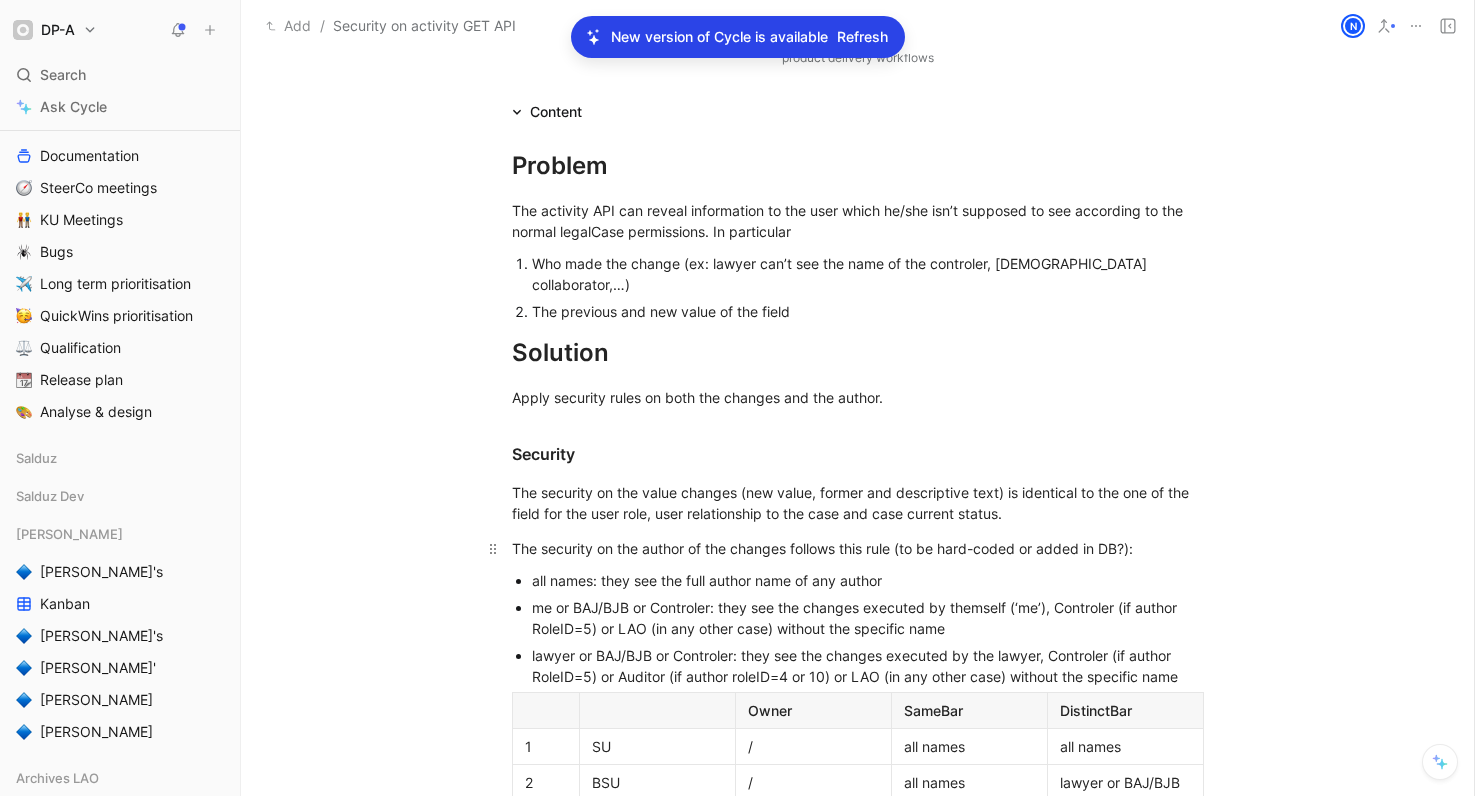 click on "The security on the author of the changes follows this rule (to be hard-coded or added in DB?):" at bounding box center (858, 548) 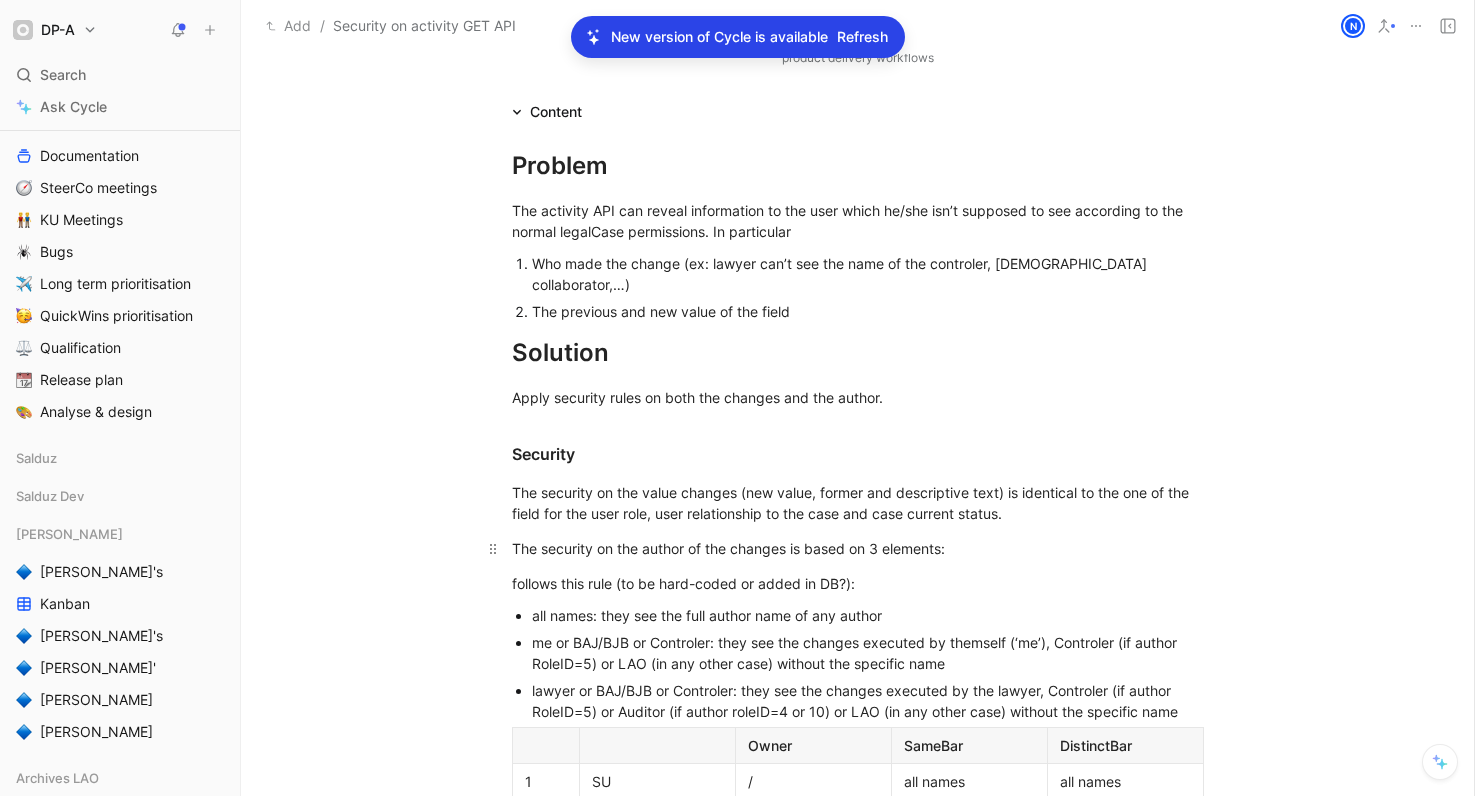 click on "The security on the author of the changes is based on 3 elements:" at bounding box center (858, 548) 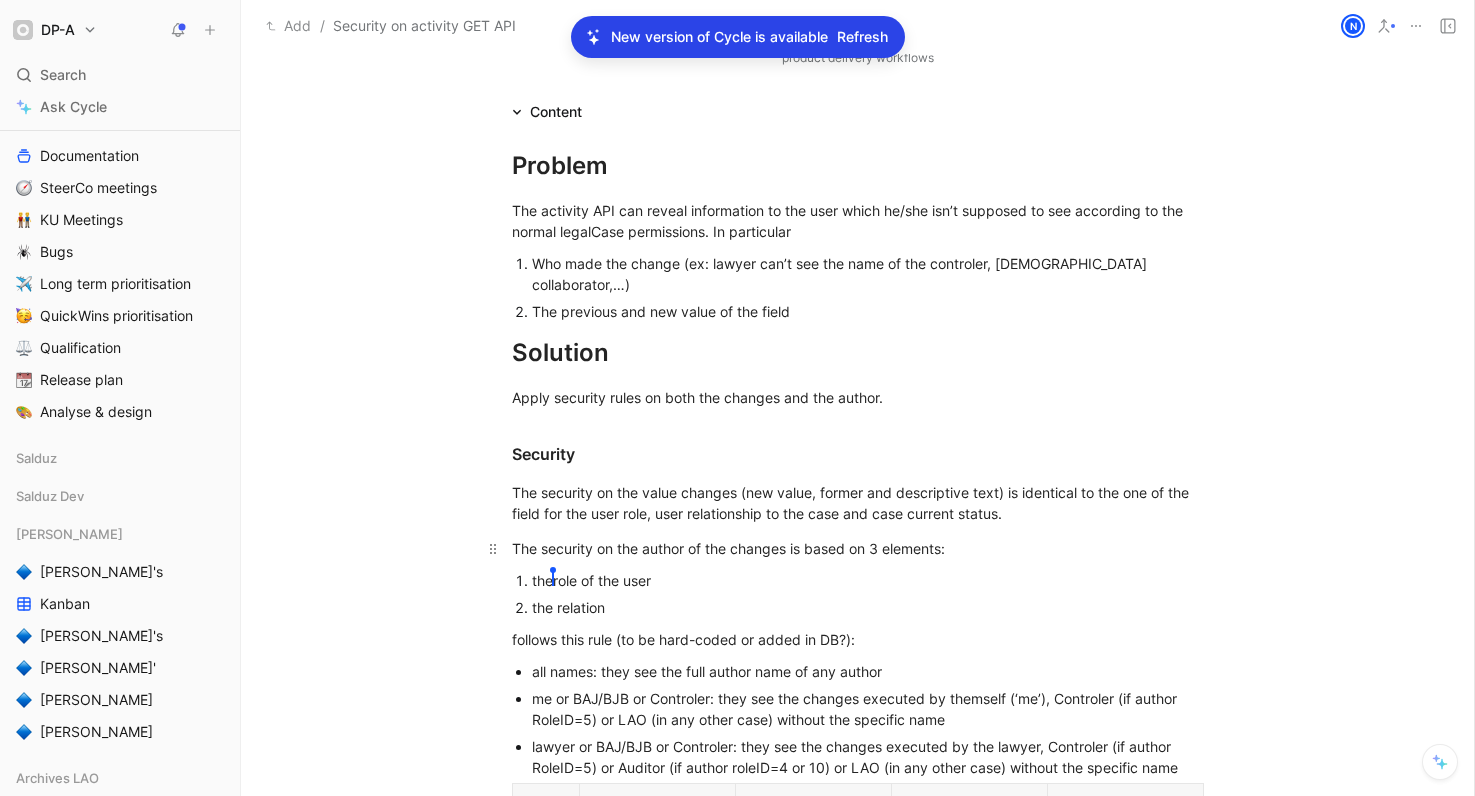 click on "The security on the author of the changes is based on 3 elements:" at bounding box center [858, 548] 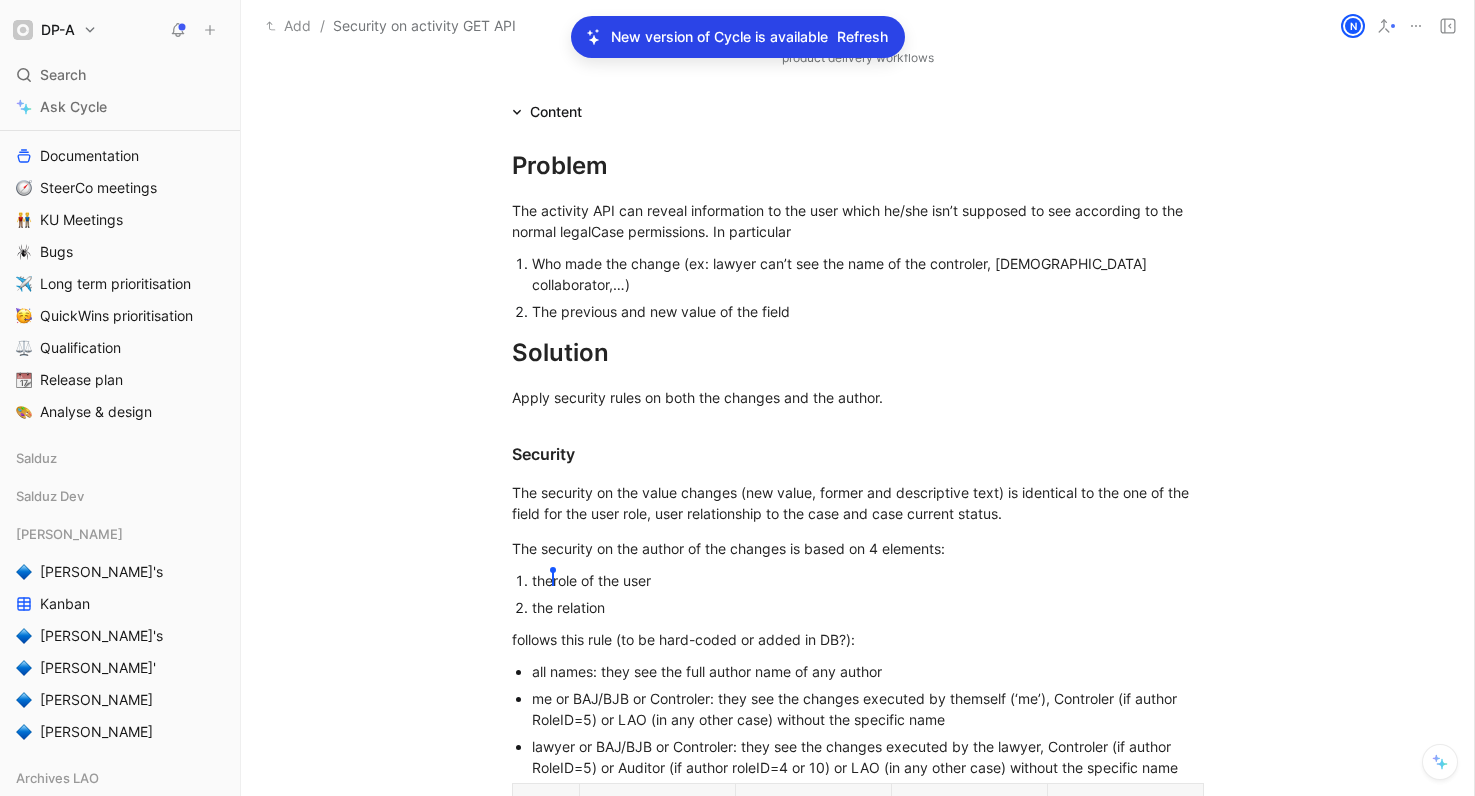 click on "the relation" at bounding box center (868, 607) 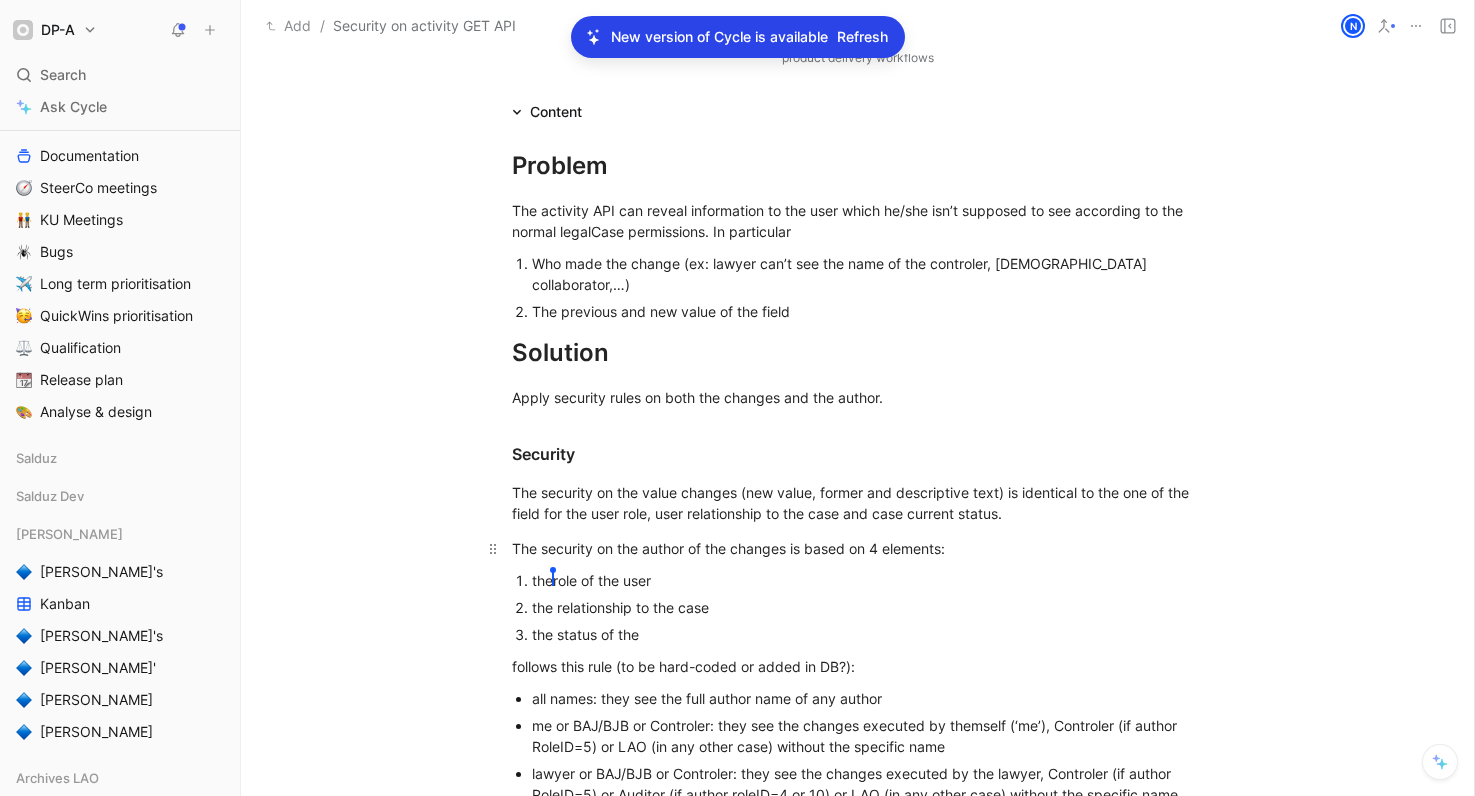 click on "The security on the author of the changes is based on 4 elements:" at bounding box center [858, 548] 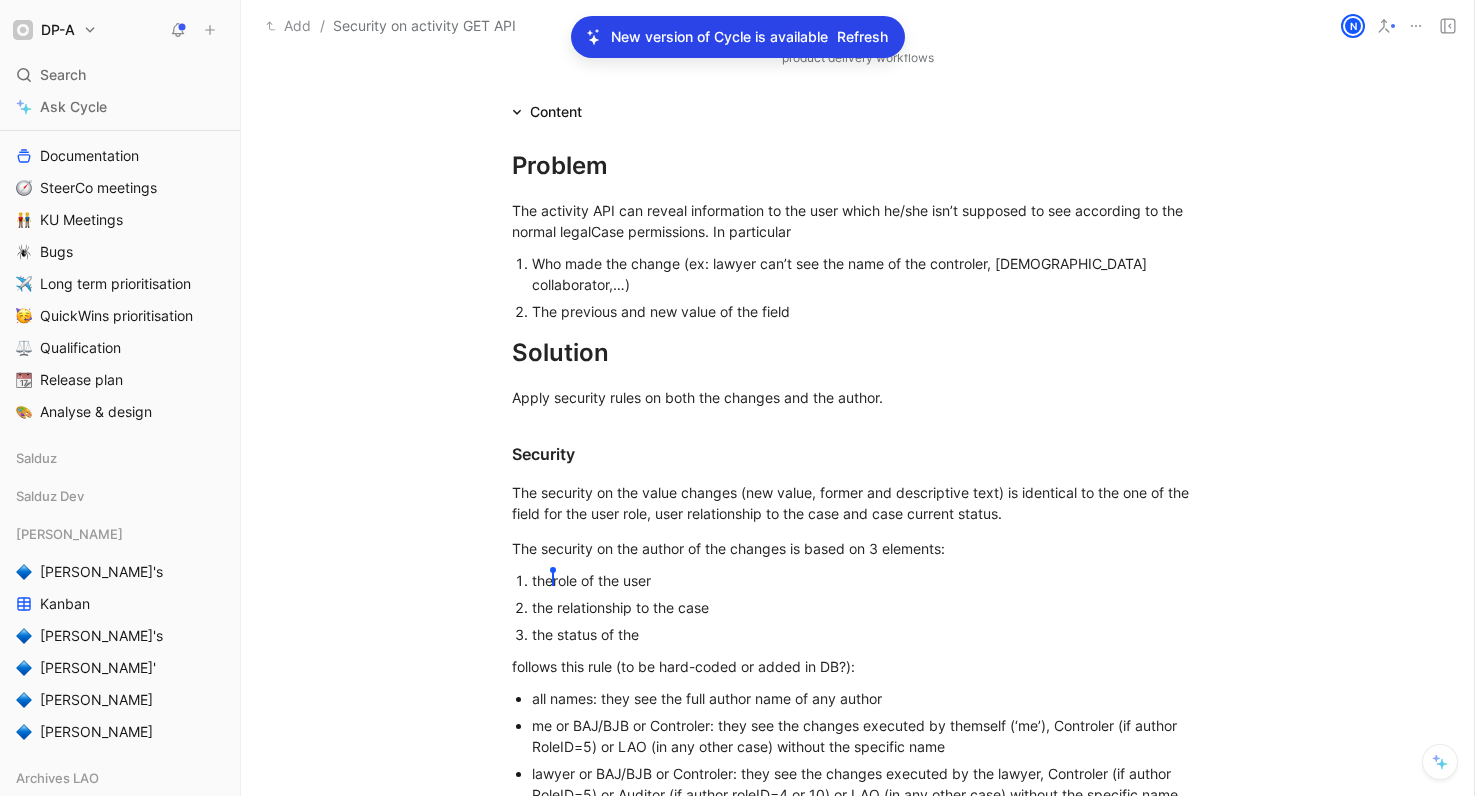 click on "the status of the" at bounding box center [868, 634] 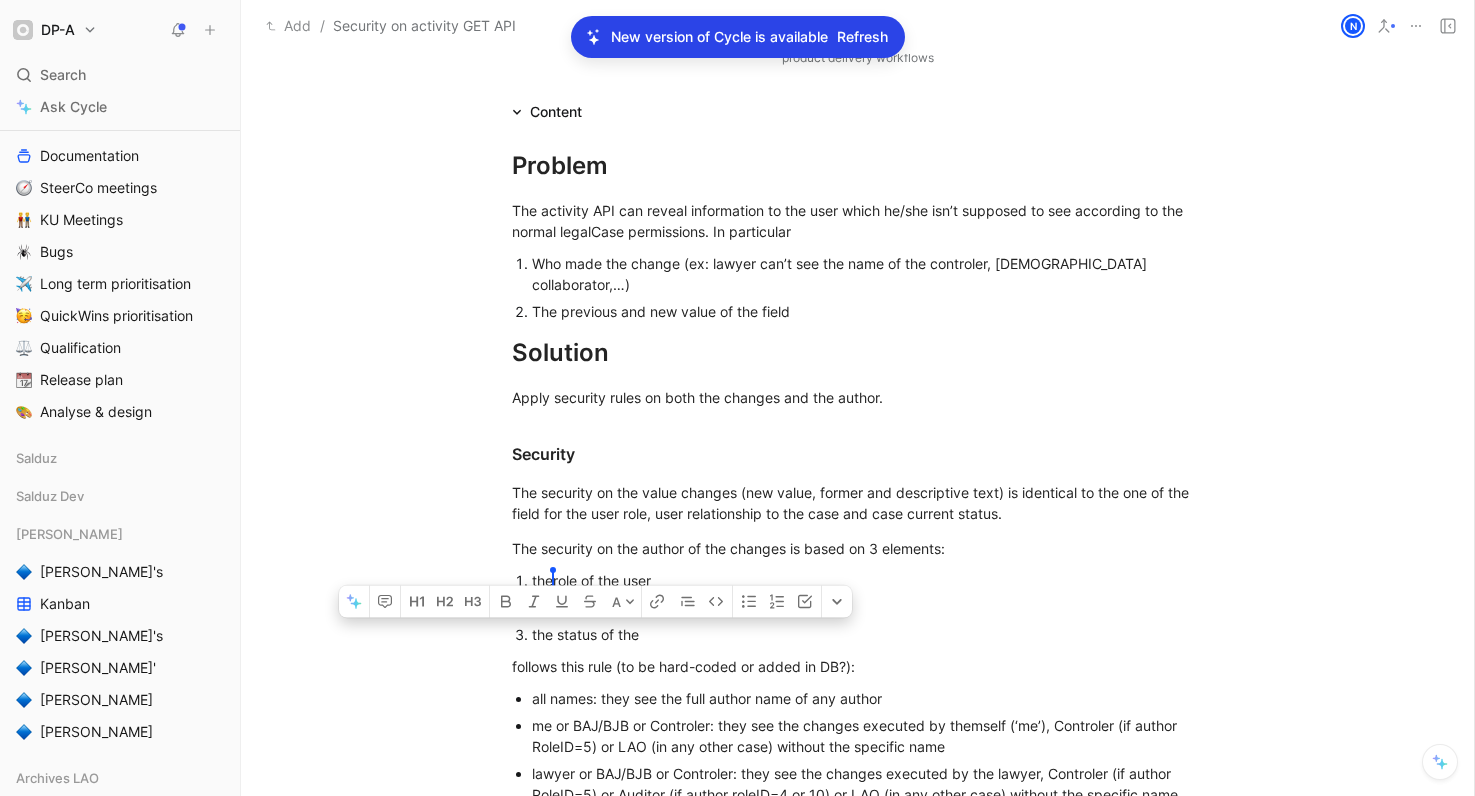 drag, startPoint x: 645, startPoint y: 613, endPoint x: 557, endPoint y: 619, distance: 88.20431 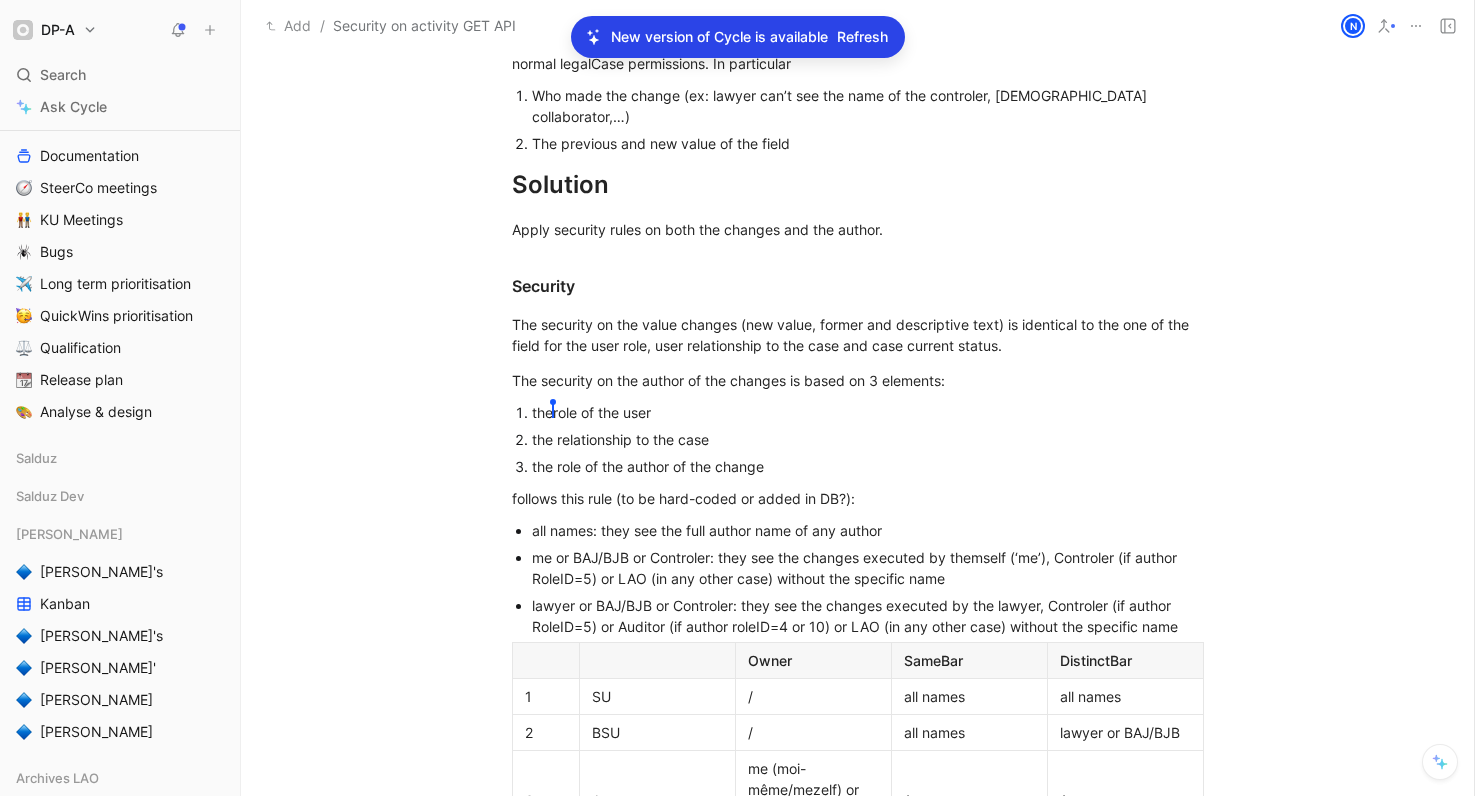 scroll, scrollTop: 531, scrollLeft: 0, axis: vertical 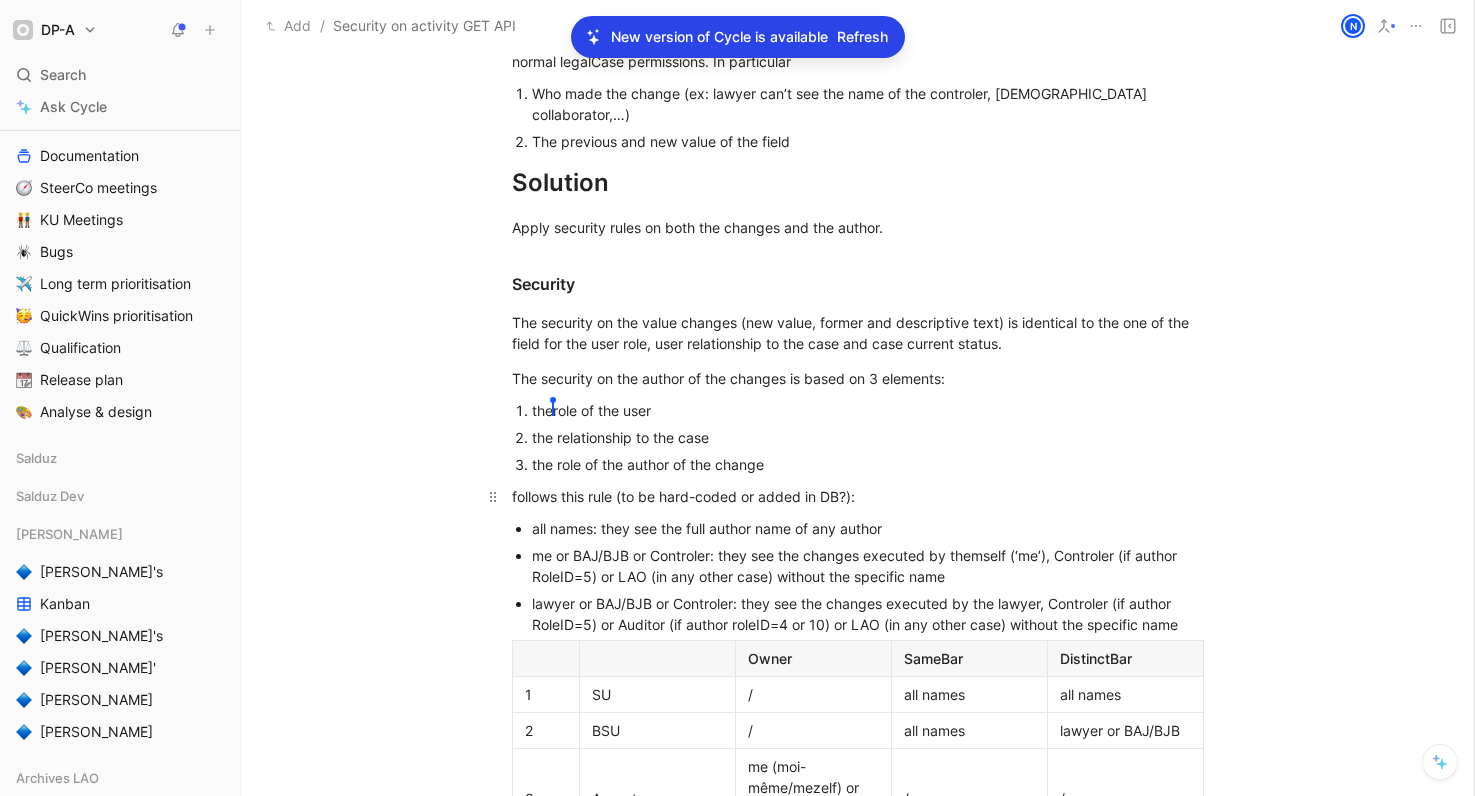 click on "follows this rule (to be hard-coded or added in DB?):" at bounding box center (858, 496) 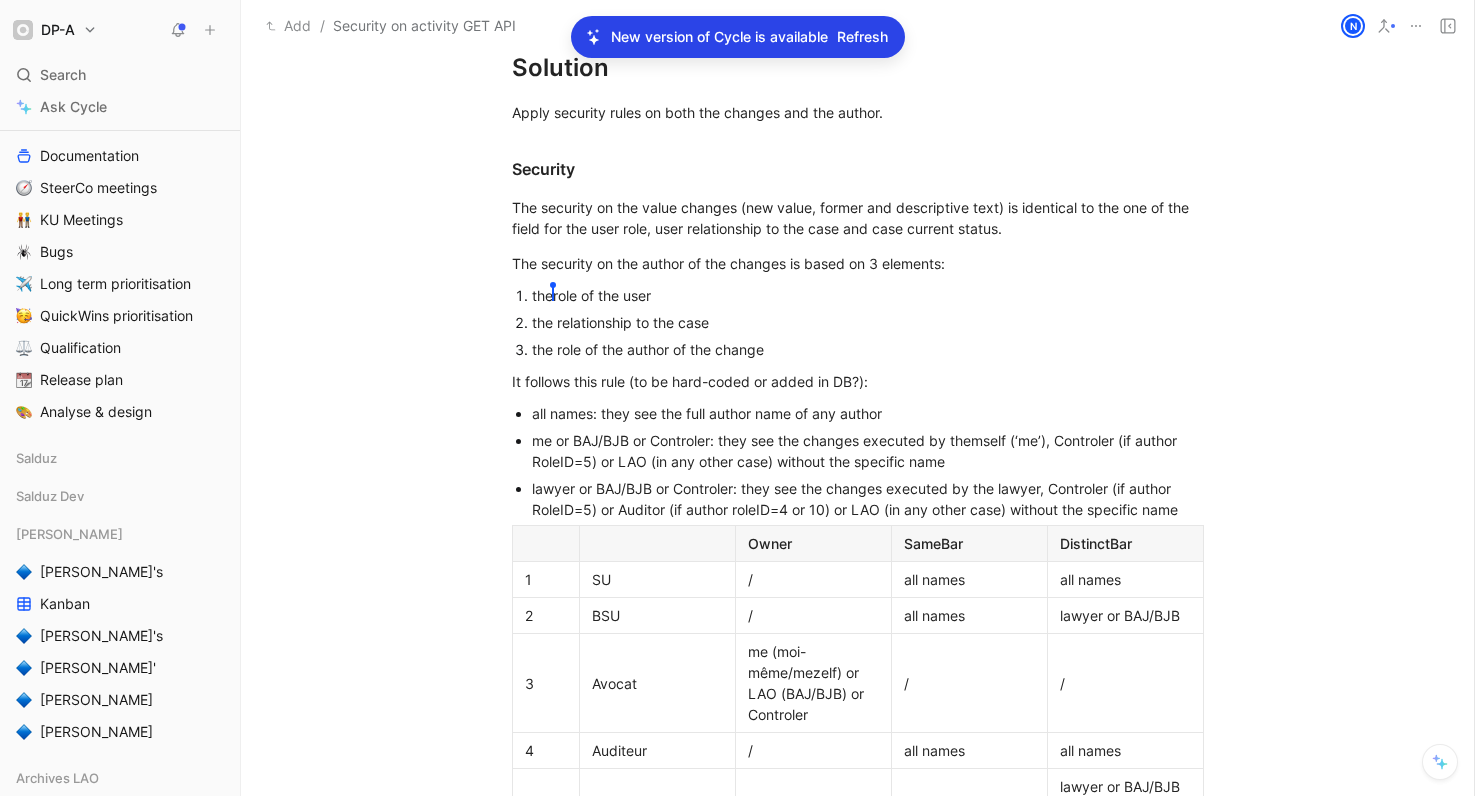 scroll, scrollTop: 662, scrollLeft: 0, axis: vertical 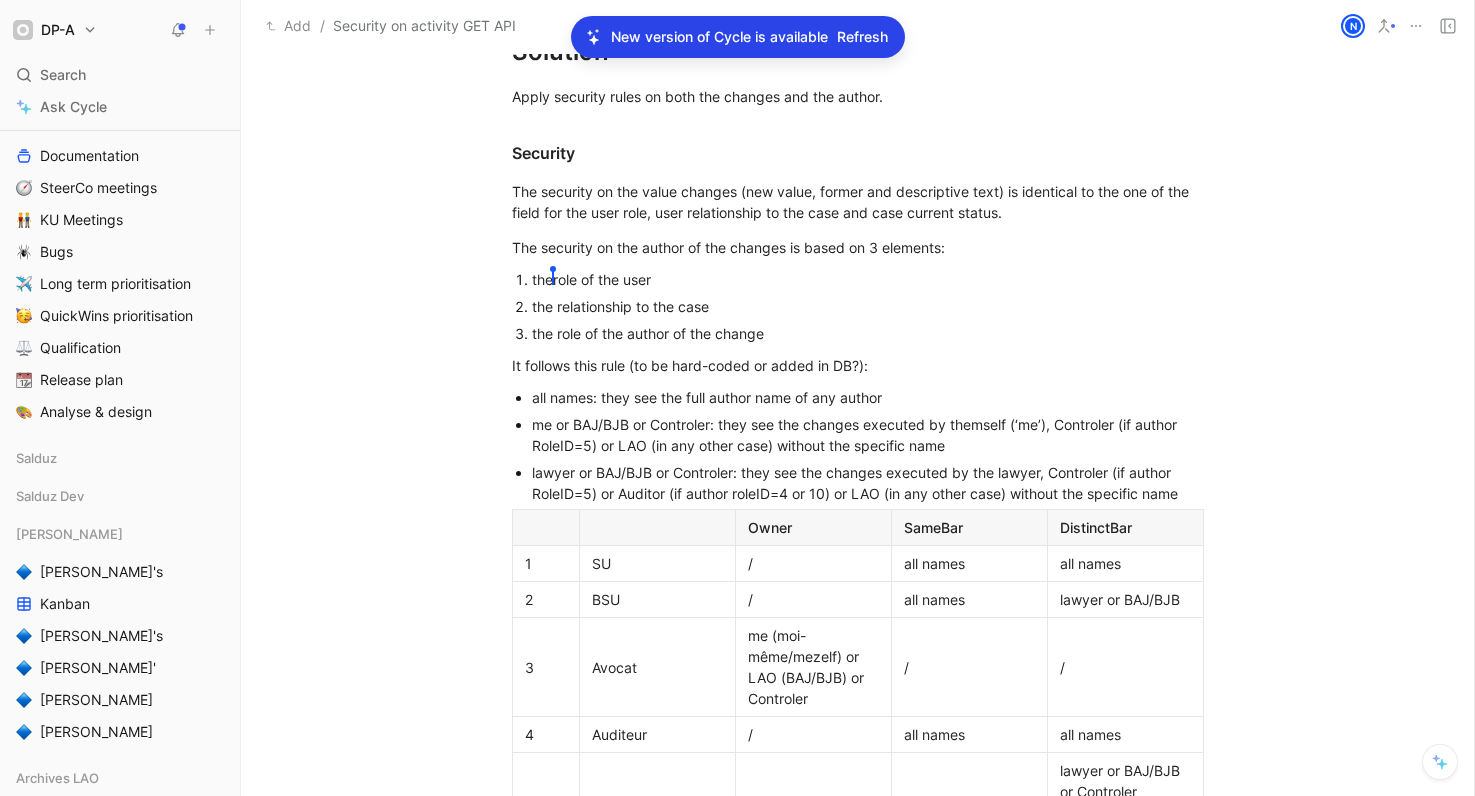 click on "all names: they see the full author name of any author" at bounding box center (868, 397) 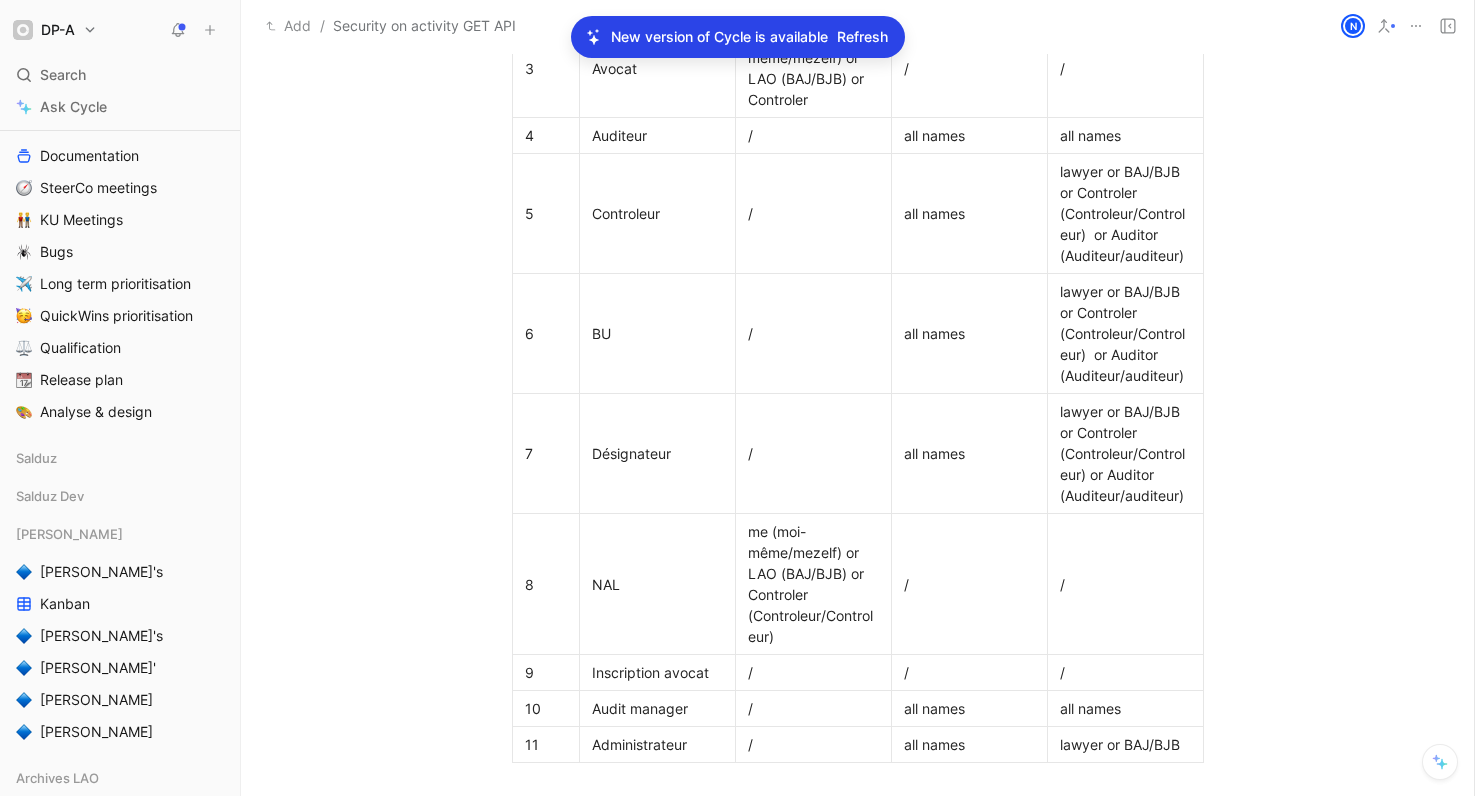 scroll, scrollTop: 1257, scrollLeft: 0, axis: vertical 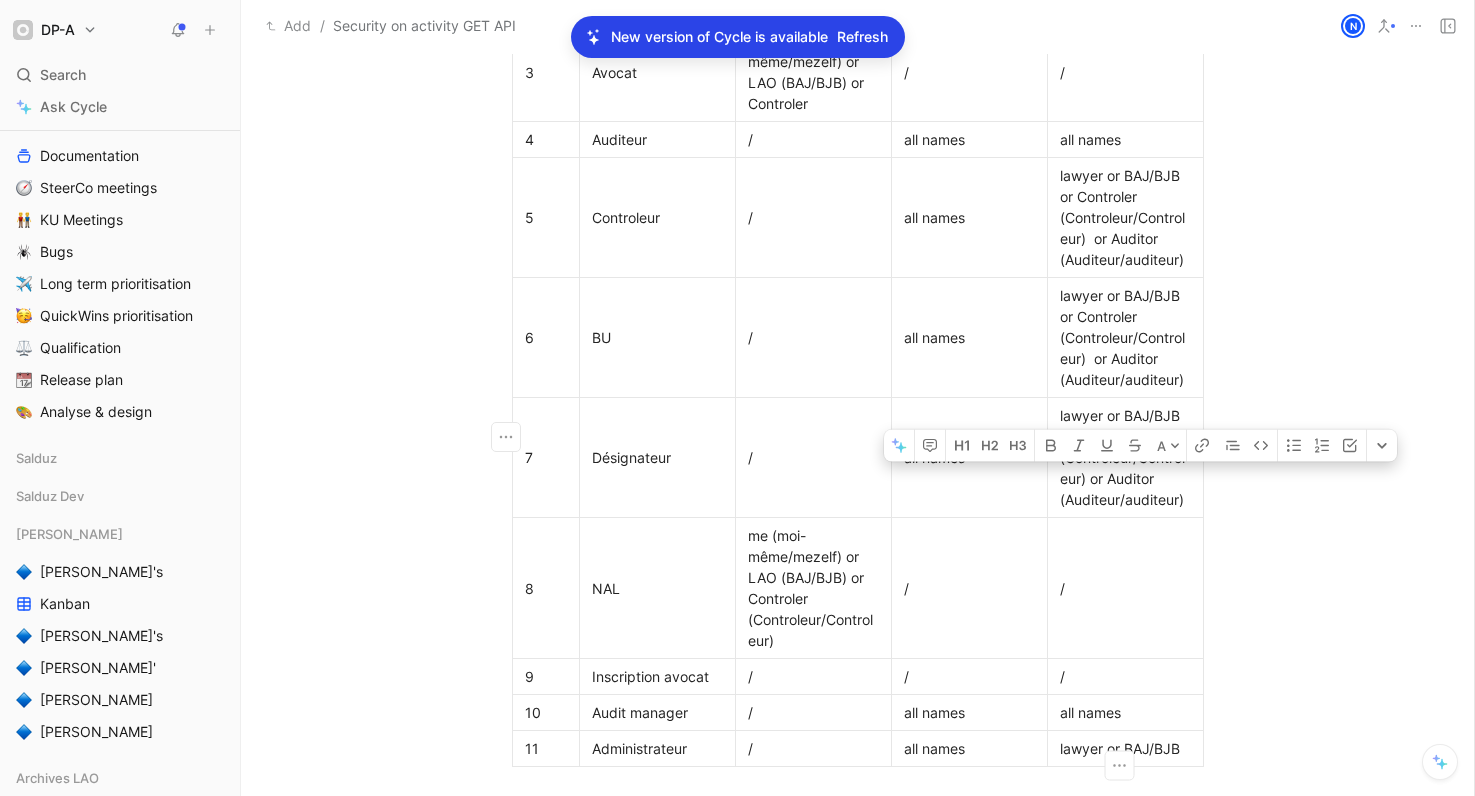 drag, startPoint x: 1180, startPoint y: 479, endPoint x: 1107, endPoint y: 460, distance: 75.43209 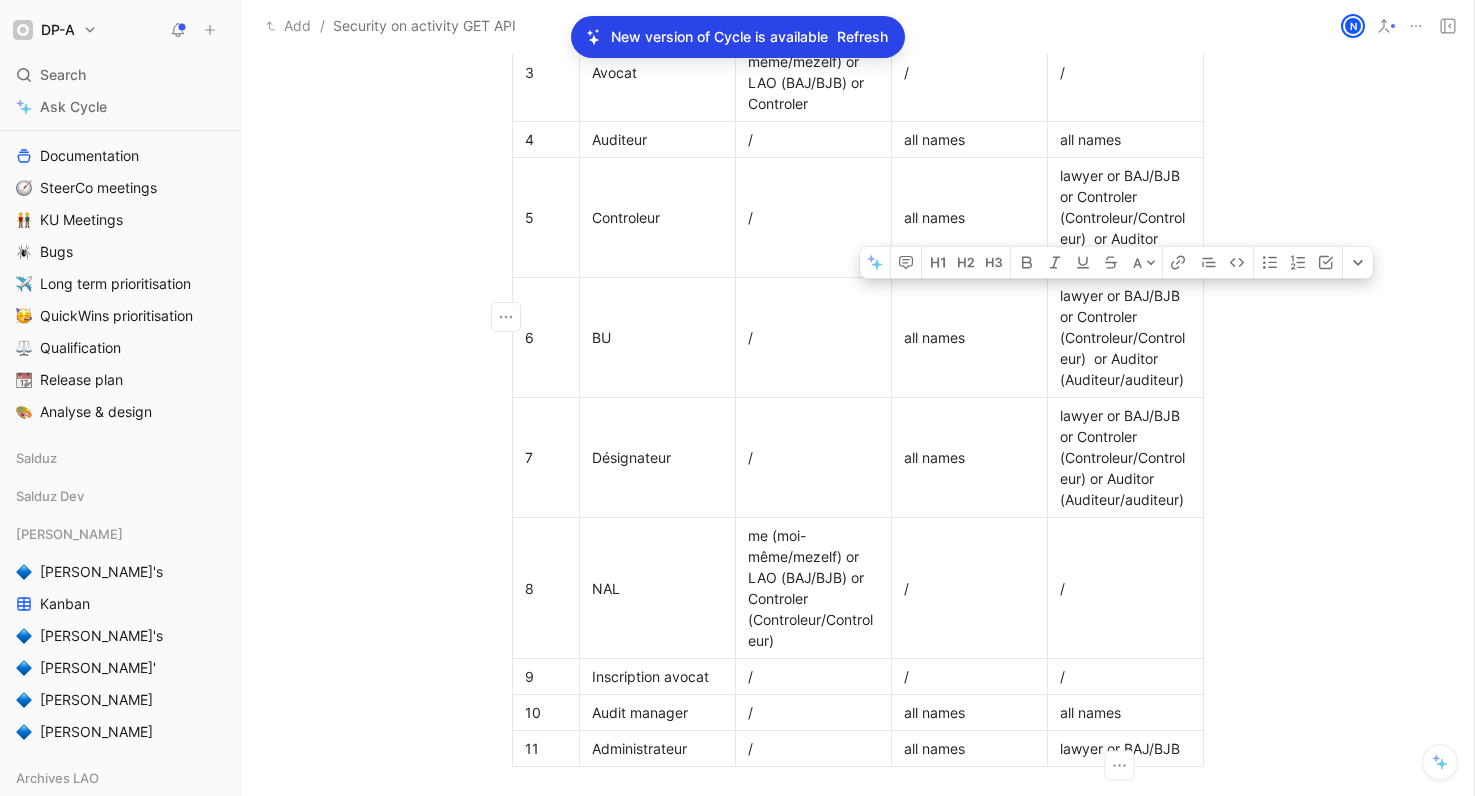 drag, startPoint x: 1054, startPoint y: 275, endPoint x: 1177, endPoint y: 277, distance: 123.01626 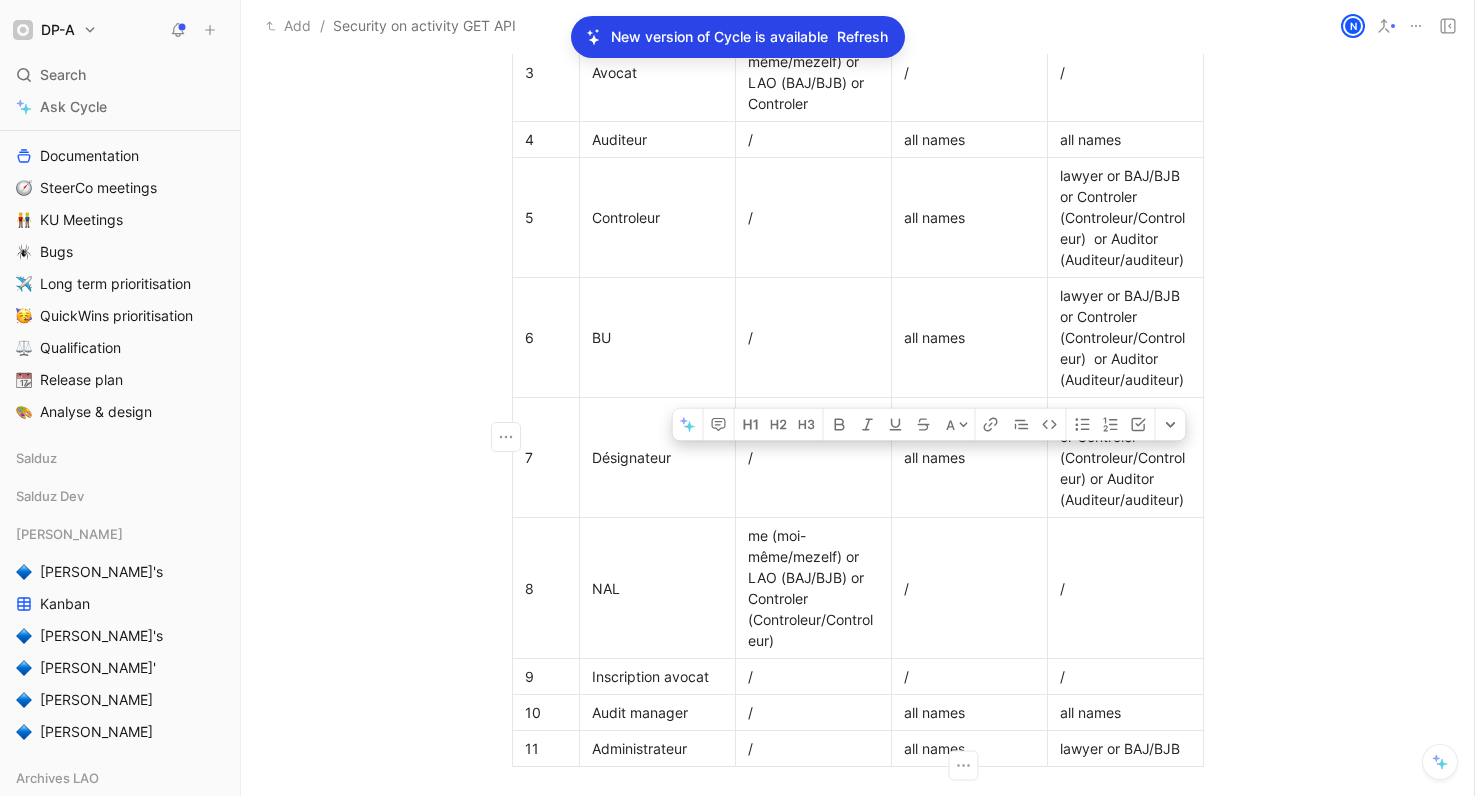 drag, startPoint x: 960, startPoint y: 435, endPoint x: 897, endPoint y: 439, distance: 63.126858 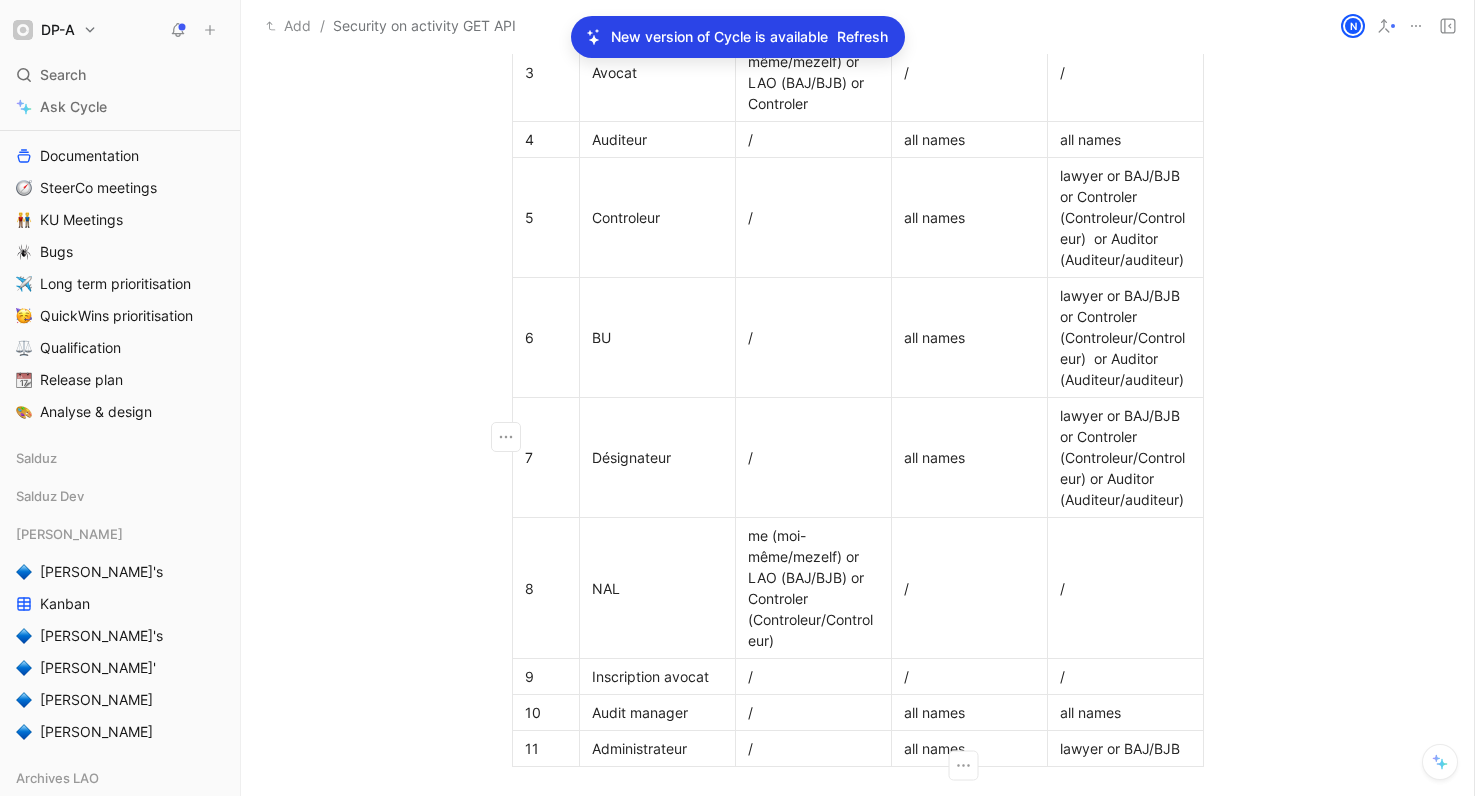 click on "all names" at bounding box center (969, 457) 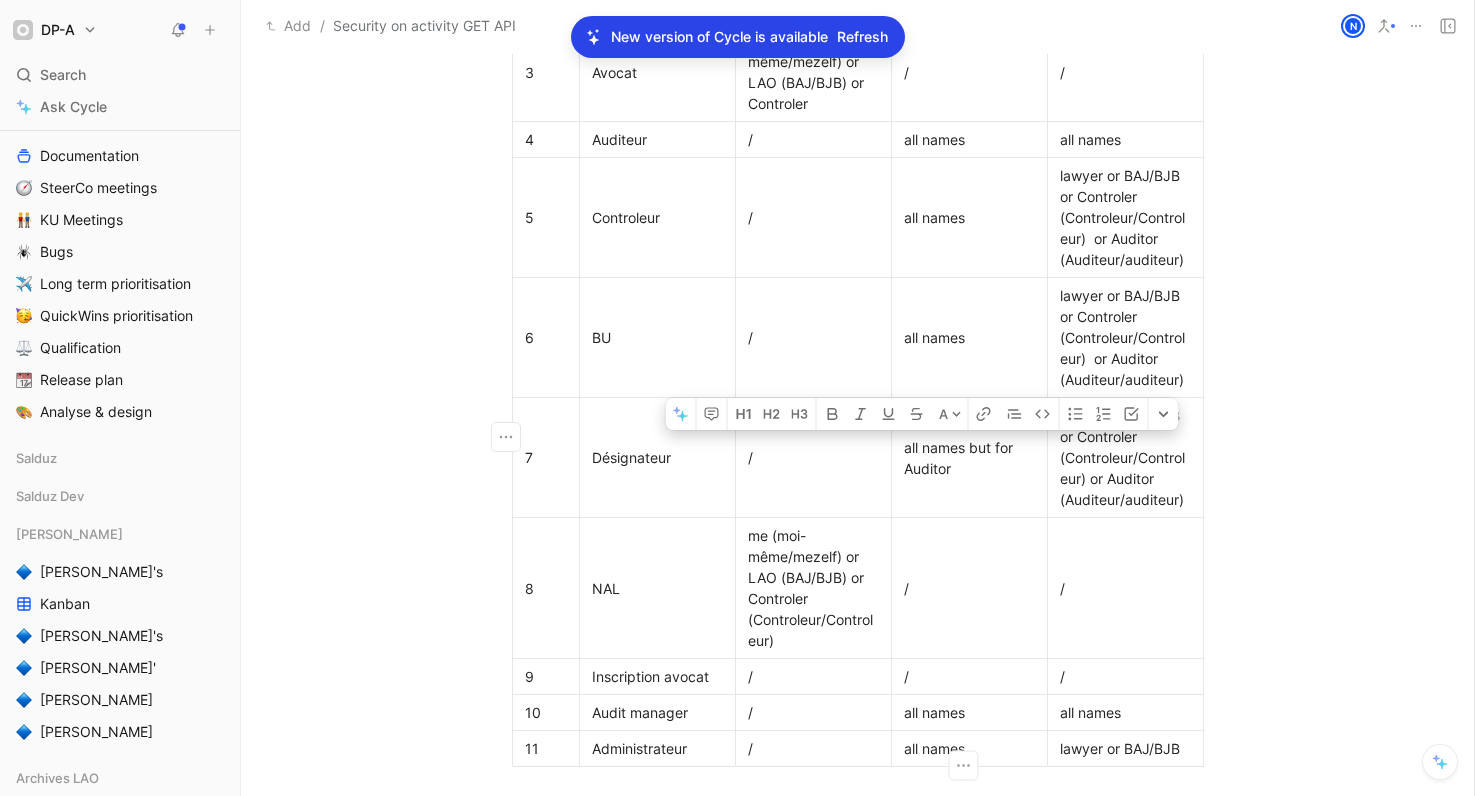 drag, startPoint x: 927, startPoint y: 445, endPoint x: 899, endPoint y: 431, distance: 31.304953 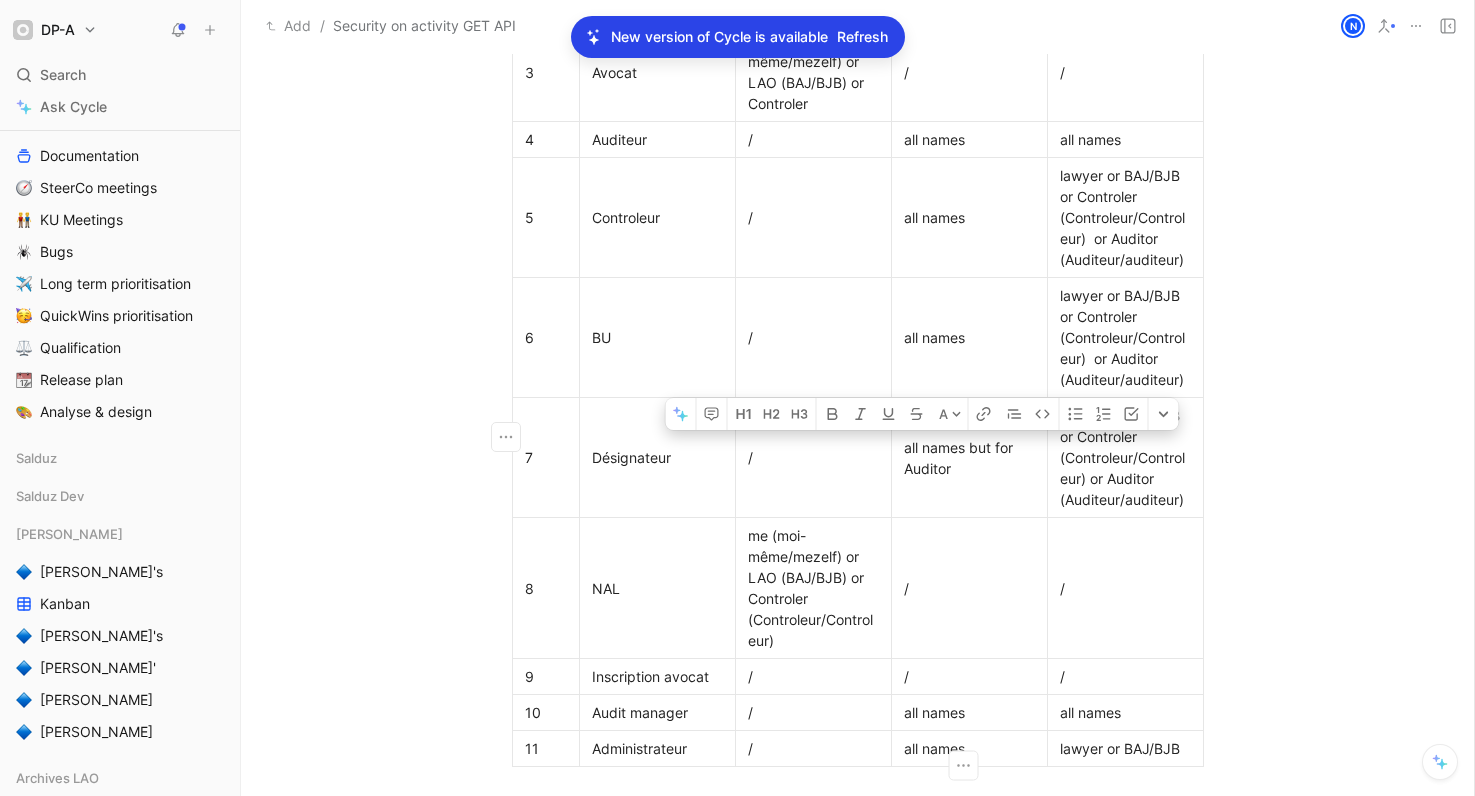 drag, startPoint x: 951, startPoint y: 326, endPoint x: 961, endPoint y: 322, distance: 10.770329 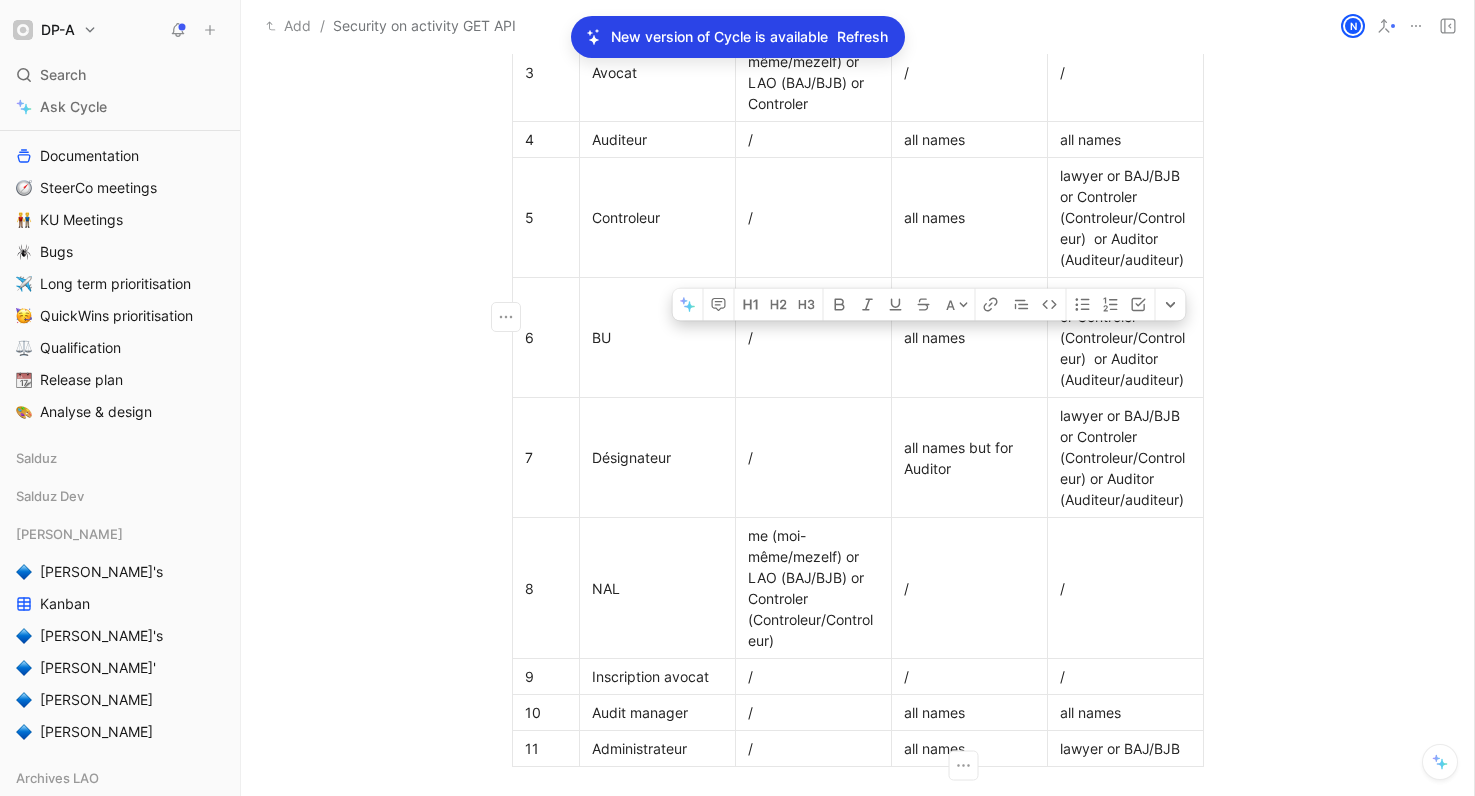 drag, startPoint x: 965, startPoint y: 320, endPoint x: 901, endPoint y: 304, distance: 65.96969 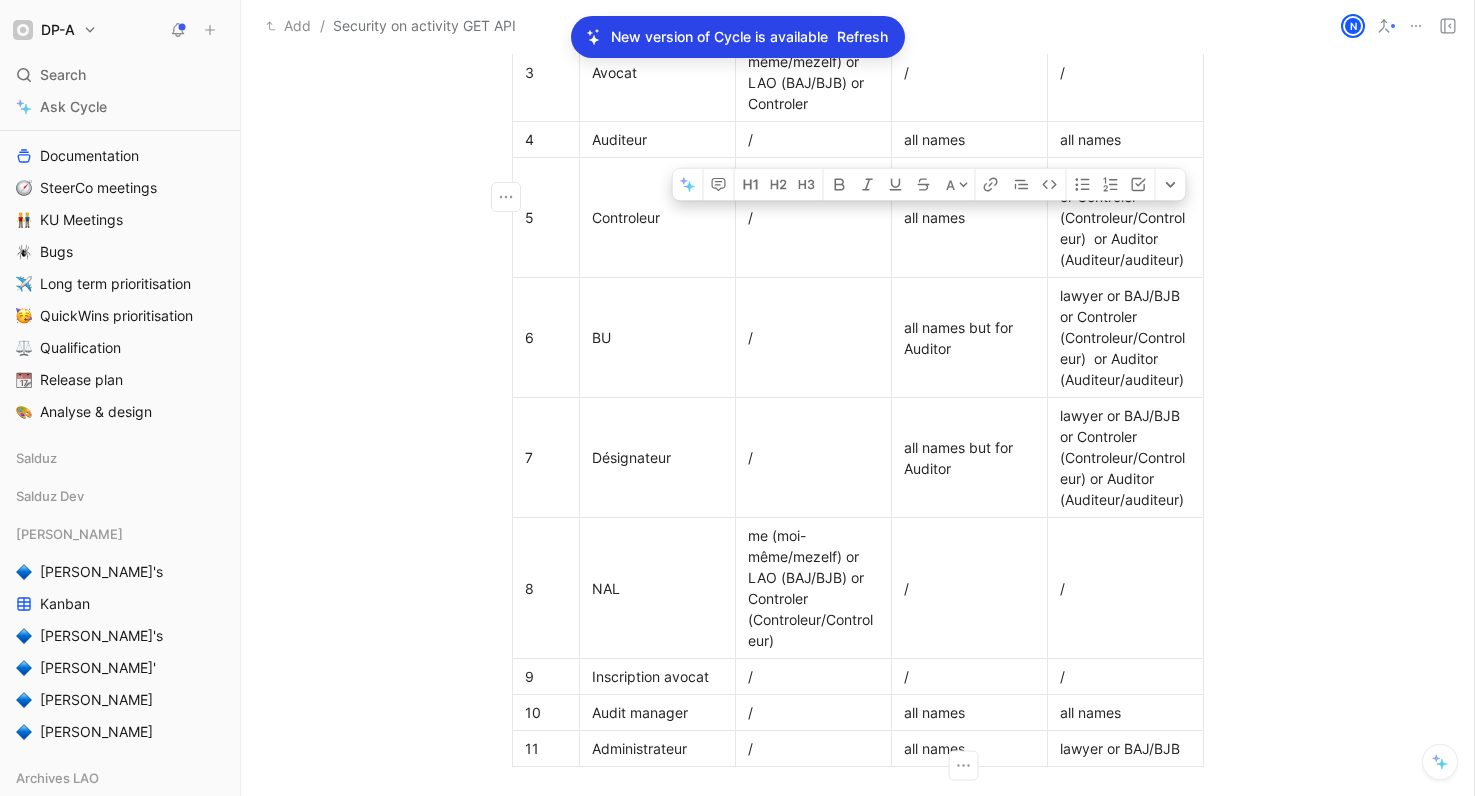 drag, startPoint x: 973, startPoint y: 196, endPoint x: 898, endPoint y: 192, distance: 75.10659 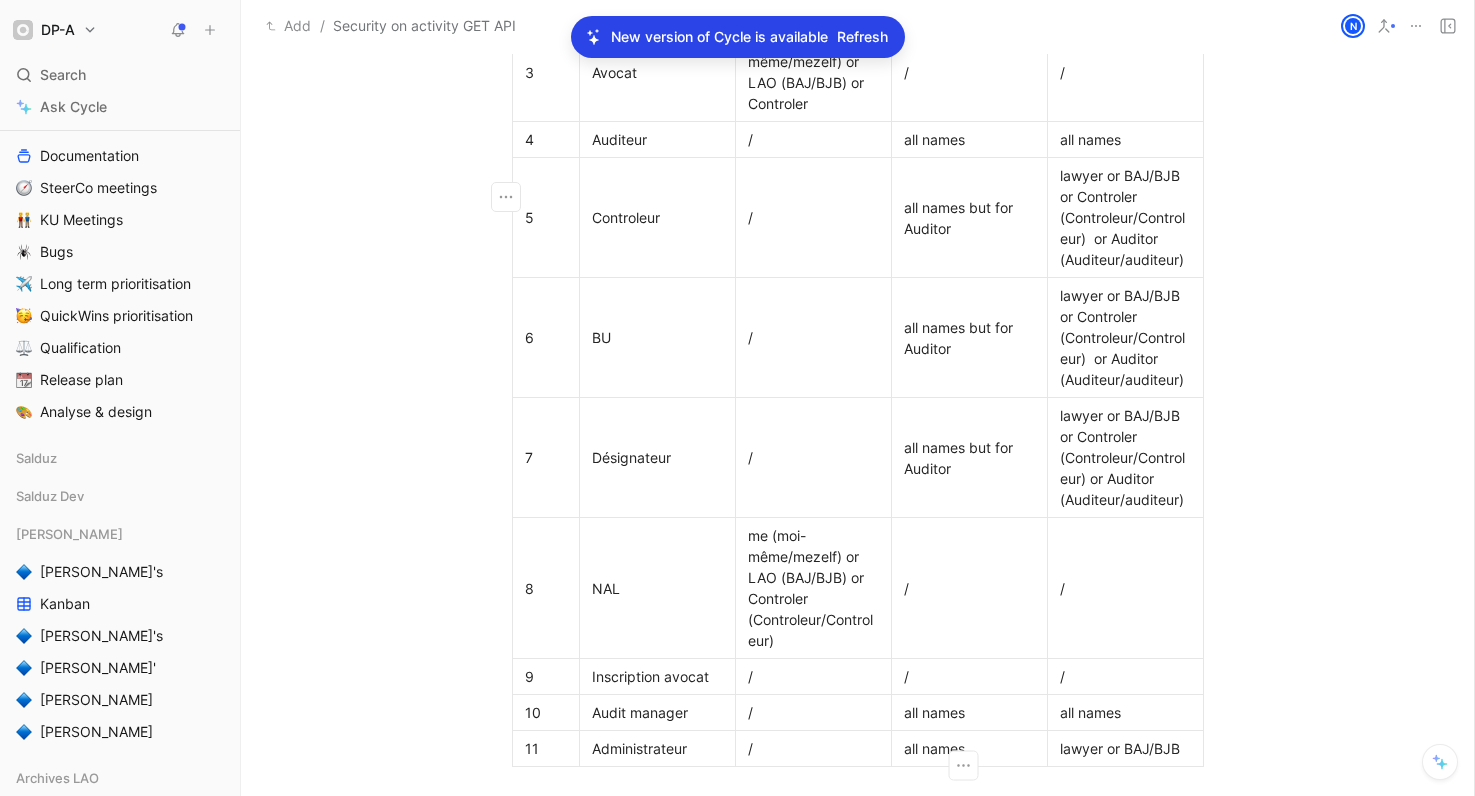 click on "all names but for Auditor" at bounding box center (969, 338) 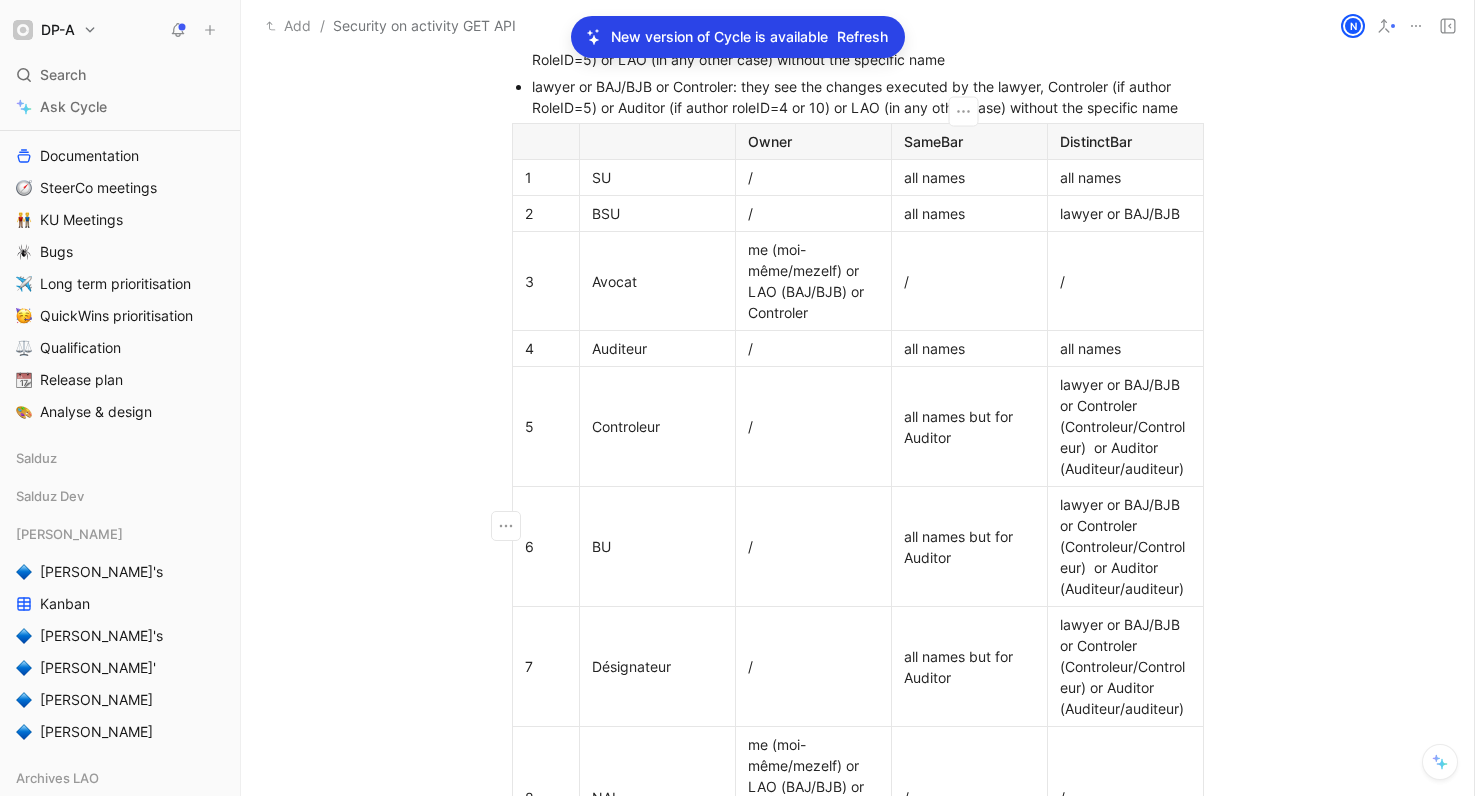 scroll, scrollTop: 1042, scrollLeft: 0, axis: vertical 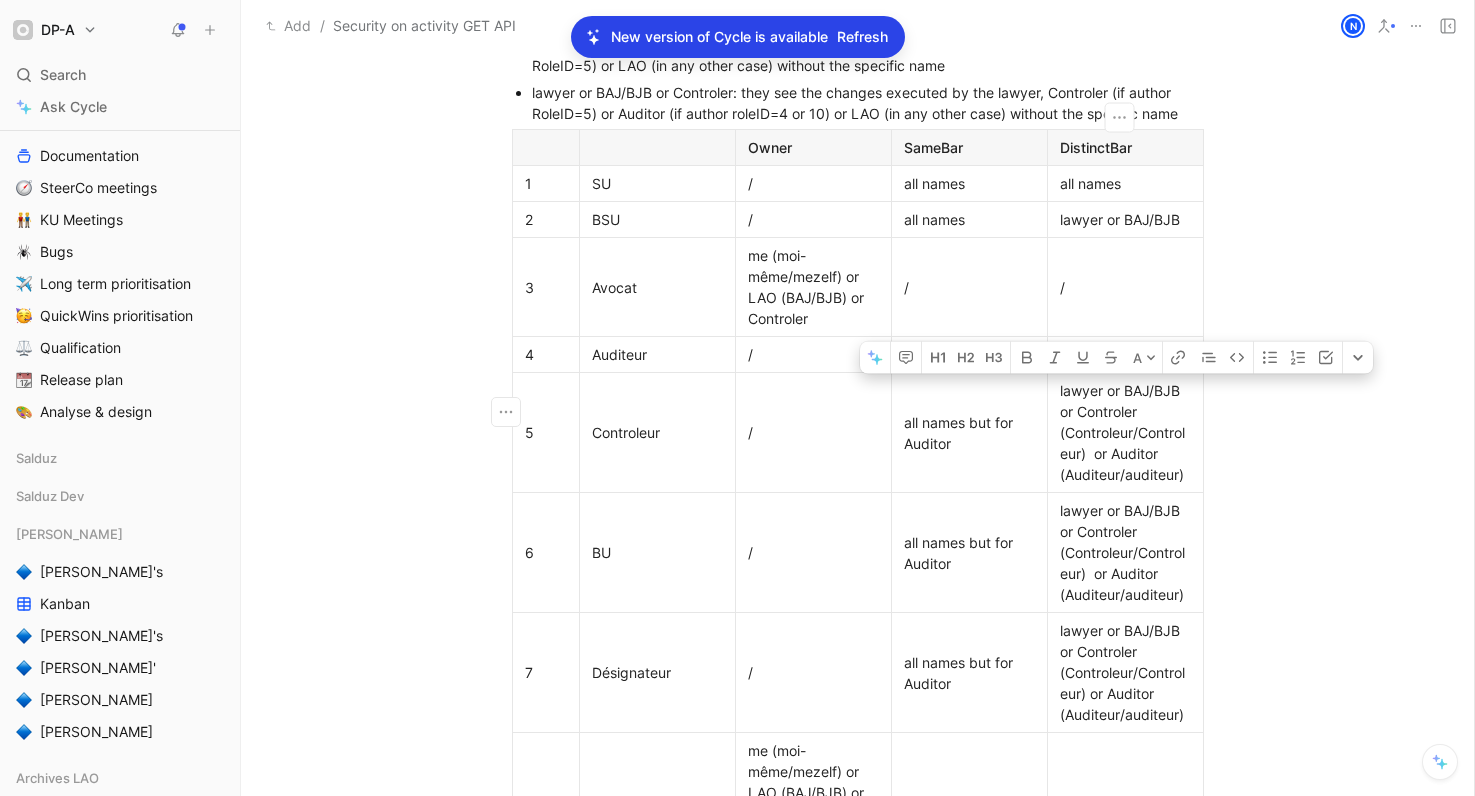 drag, startPoint x: 1178, startPoint y: 451, endPoint x: 1054, endPoint y: 375, distance: 145.43727 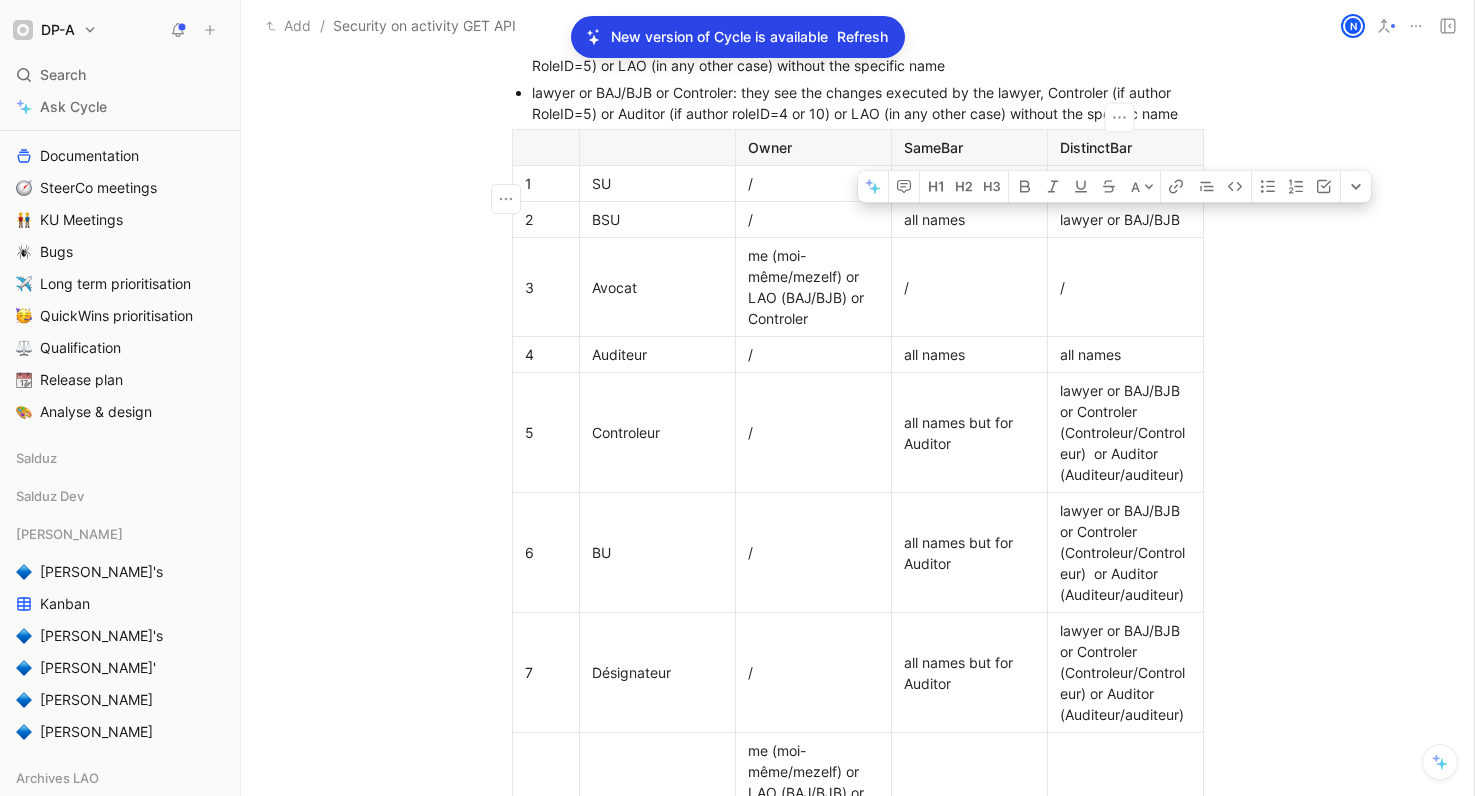drag, startPoint x: 1174, startPoint y: 198, endPoint x: 1047, endPoint y: 181, distance: 128.13274 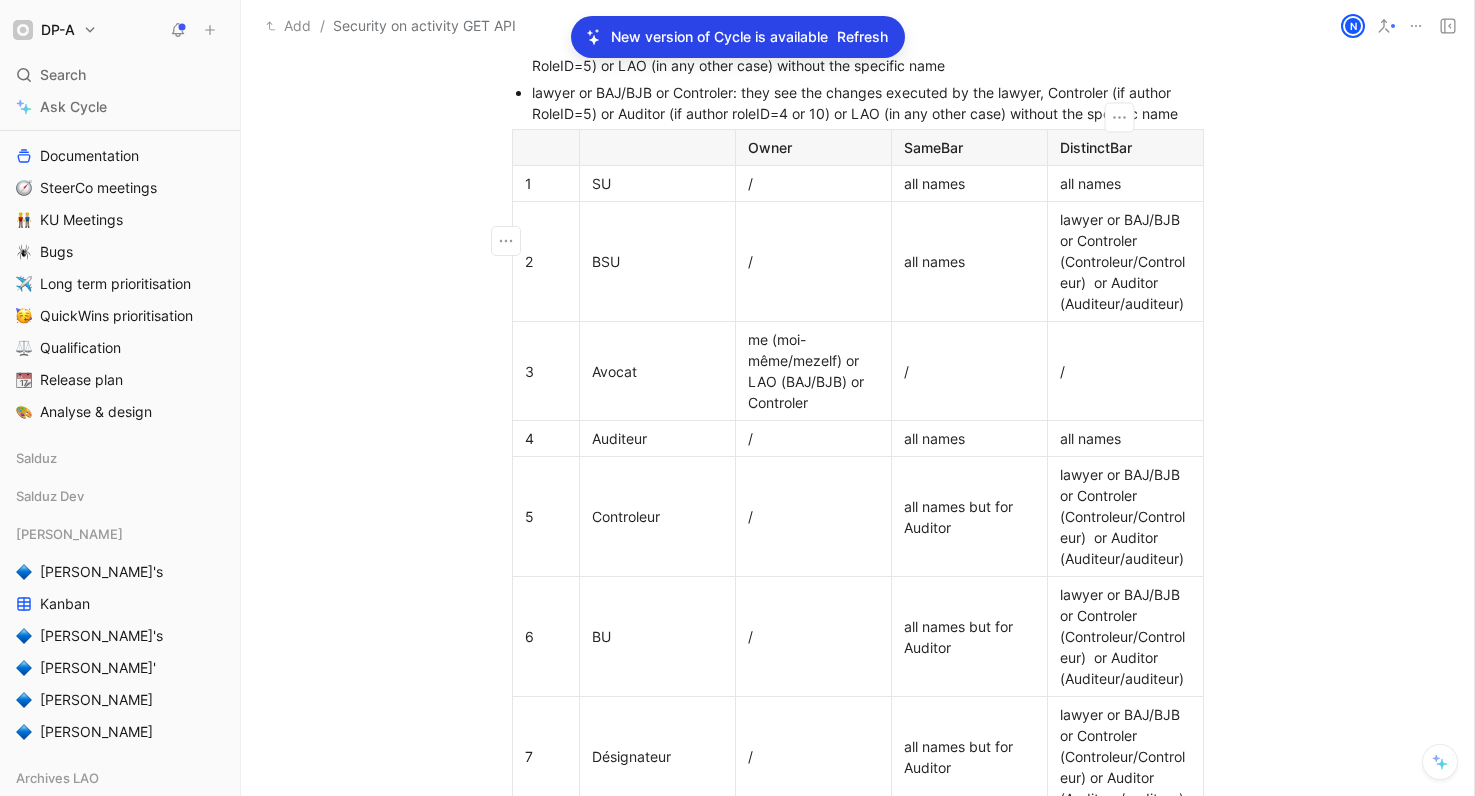 click on "DP-A Search ⌘ K Ask Cycle Workspace Home G then H Feedback G then F Requests G then R Releases G then L Customers LAO Documentation SteerCo meetings KU Meetings Bugs Long term prioritisation QuickWins prioritisation Qualification Release plan Analyse & design Salduz Salduz [PERSON_NAME]'s Kanban [PERSON_NAME]' [PERSON_NAME] [PERSON_NAME] Archives LAO Other Insights Discovery Prioritisation
To pick up a draggable item, press the space bar.
While dragging, use the arrow keys to move the item.
Press space again to drop the item in its new position, or press escape to cancel.
AI queries 1/50 · 11 days left Introducing Changelog Enable now Help center Invite member Add / Security on activity GET API N Comment Add cover Add release note Write Security on activity GET API N [PERSON_NAME] DPA-1607 Story Ready for dev LAO Quotes No recommendation No quote yet Quotes let you connect feedback to product delivery workflows Content Problem The previous and new value of the field Solution the" at bounding box center [737, 398] 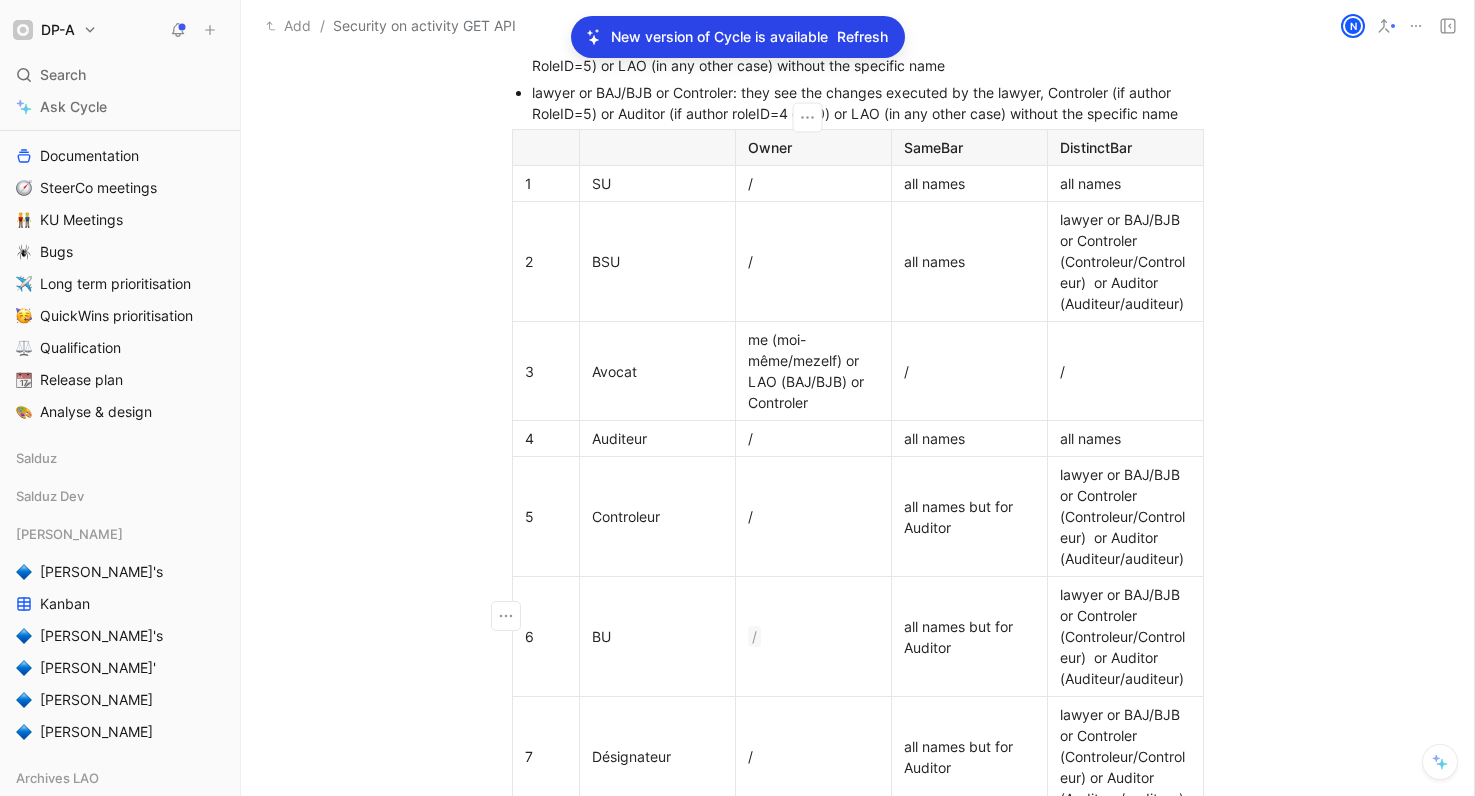 click on "/" at bounding box center [813, 637] 